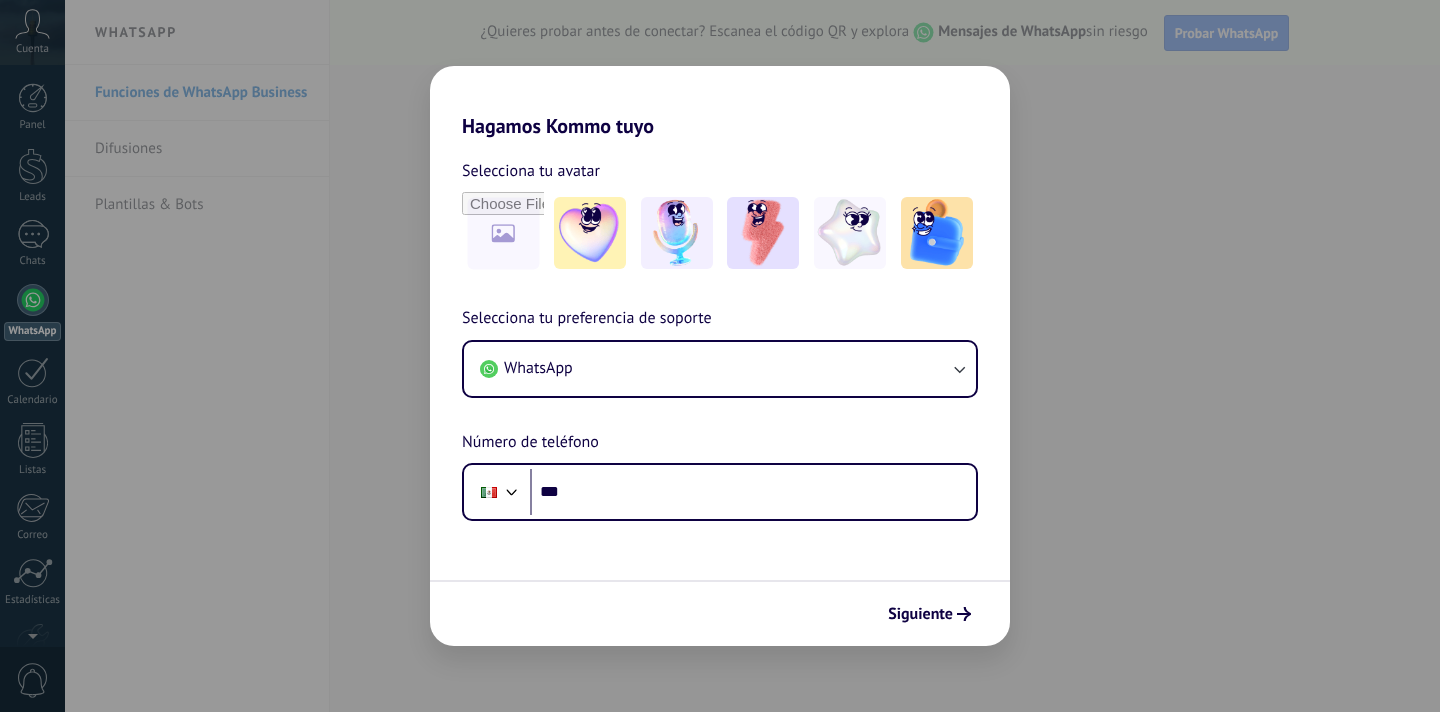 scroll, scrollTop: 0, scrollLeft: 0, axis: both 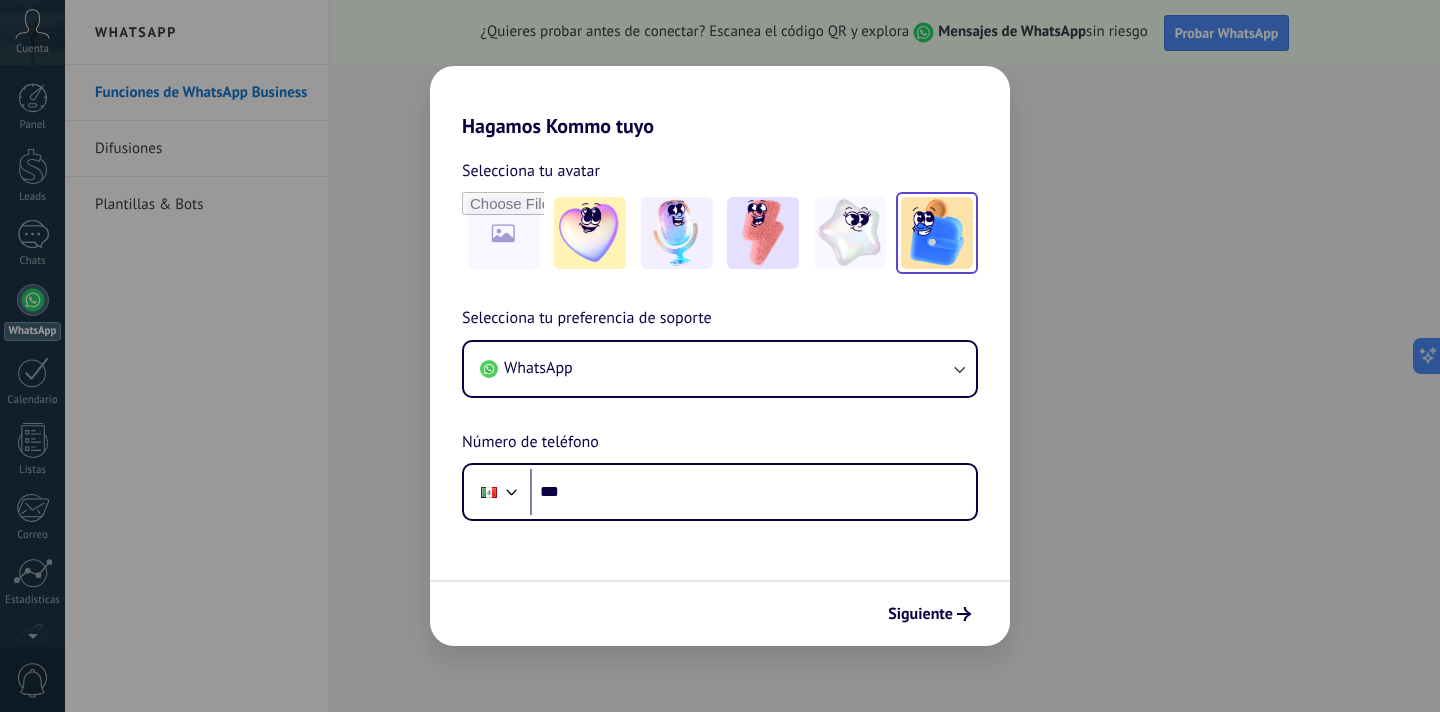click at bounding box center (937, 233) 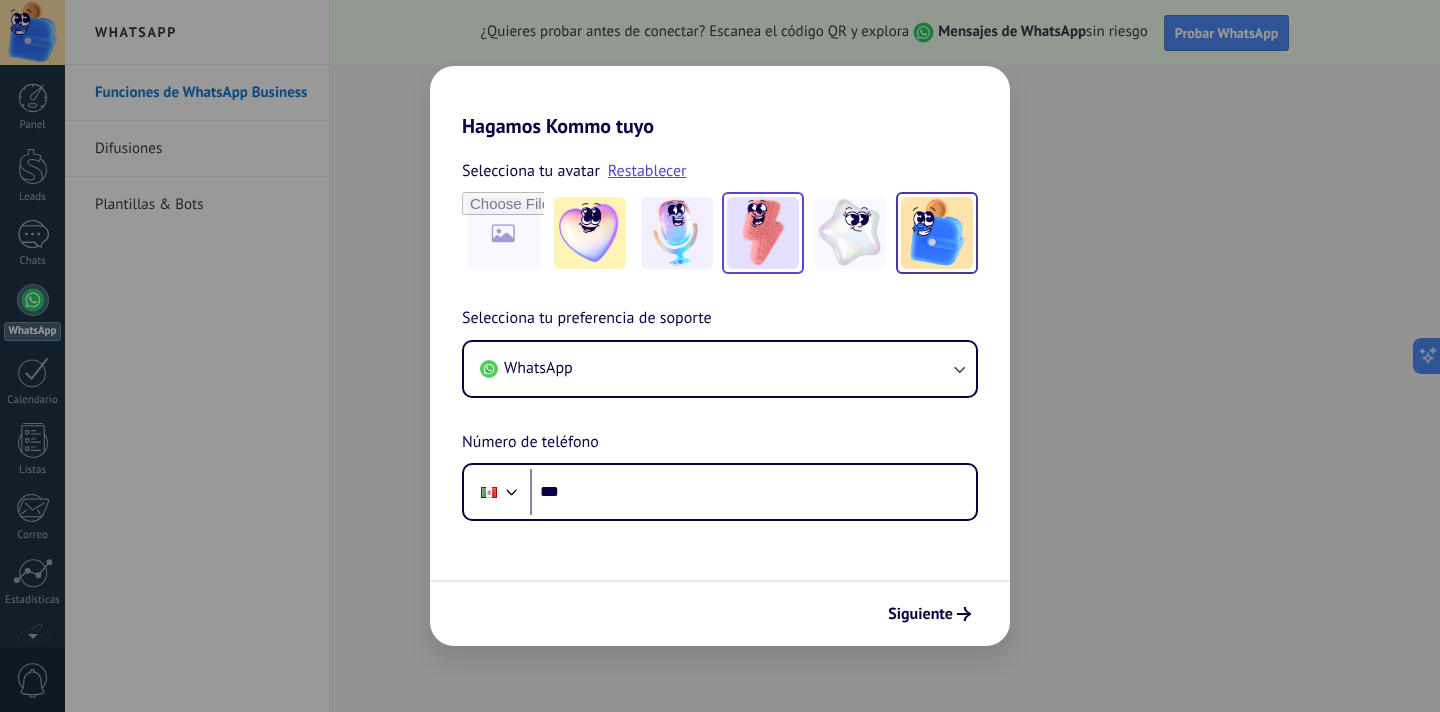 click at bounding box center (763, 233) 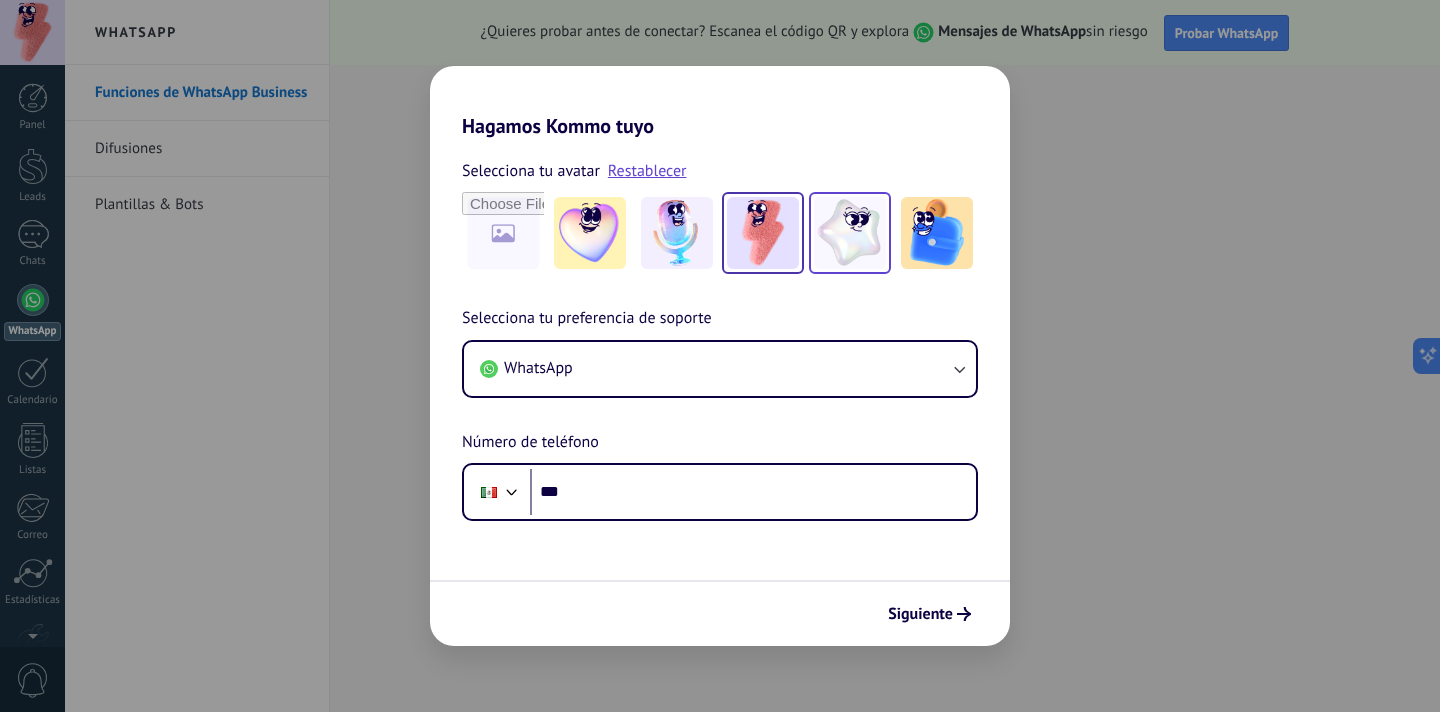 click at bounding box center (850, 233) 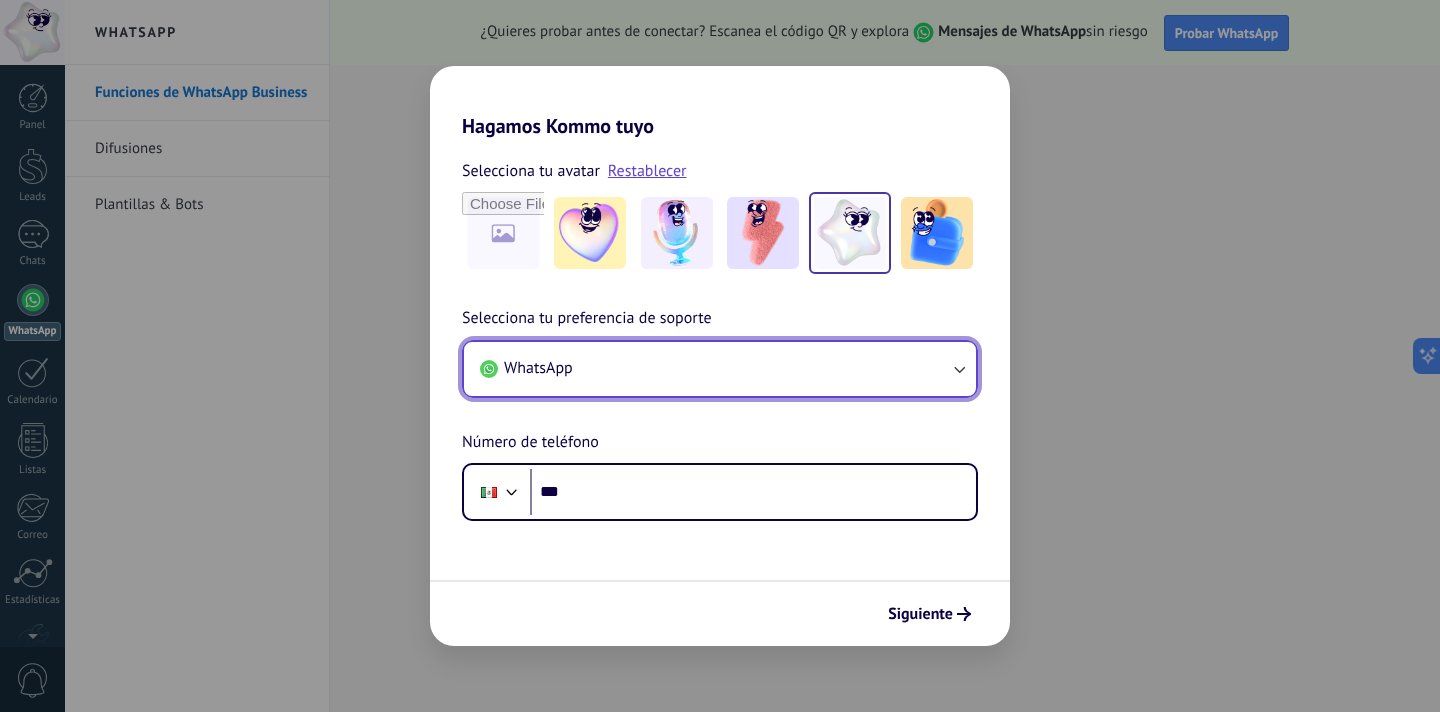 click on "WhatsApp" at bounding box center [720, 369] 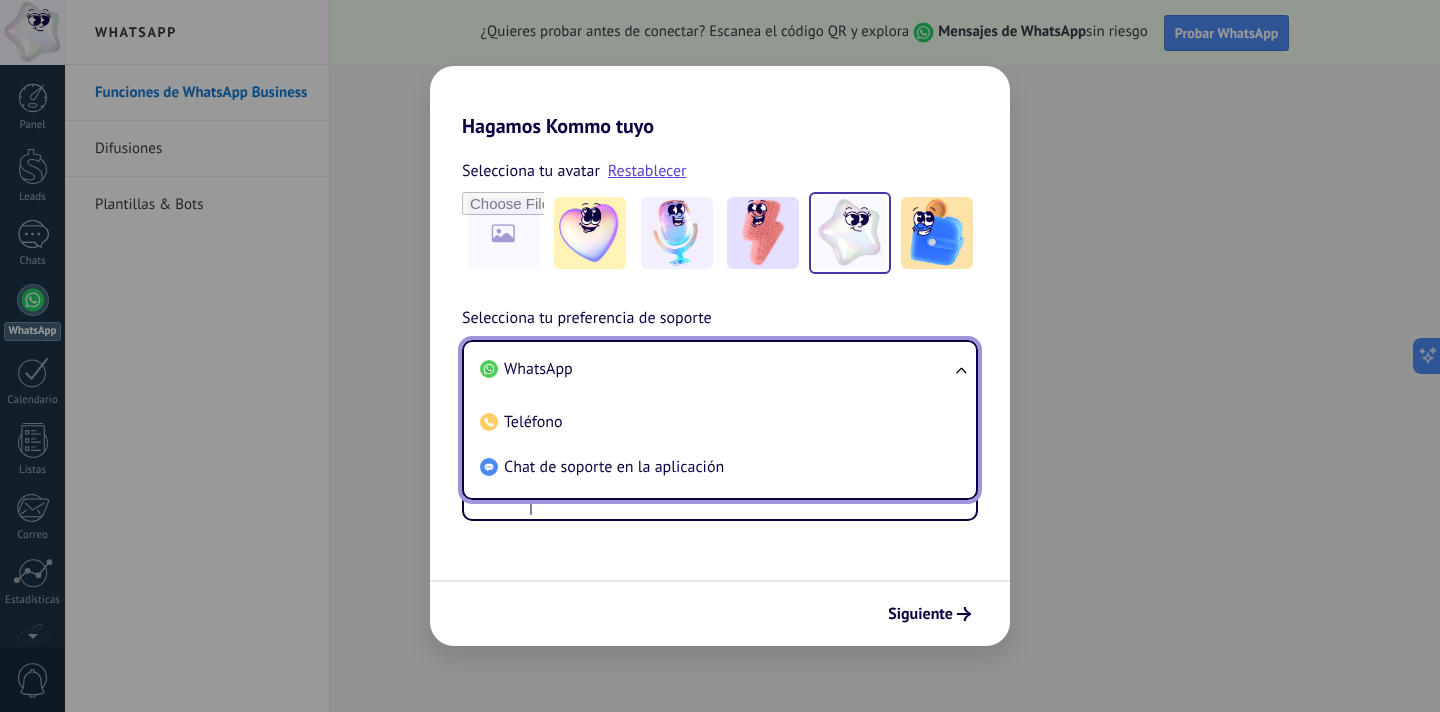 click on "WhatsApp" at bounding box center [716, 369] 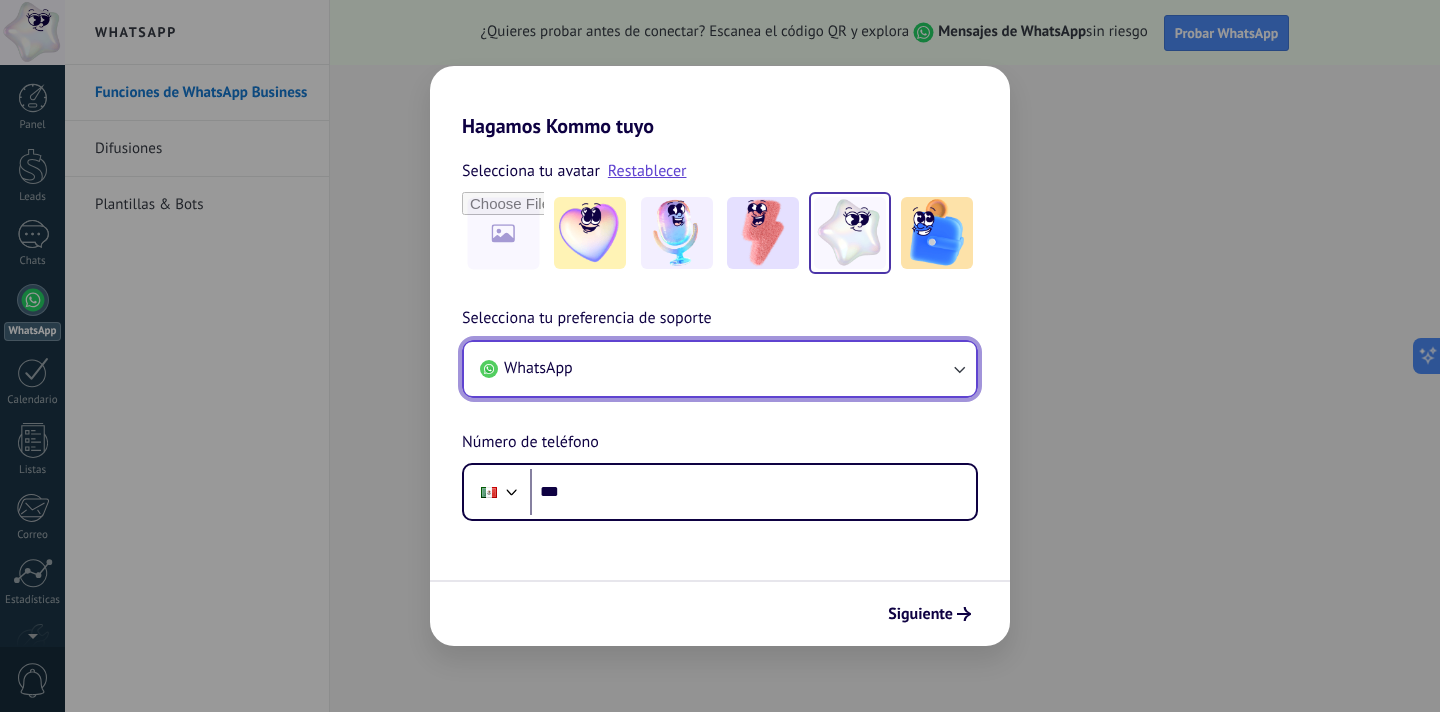 click on "WhatsApp" at bounding box center (720, 369) 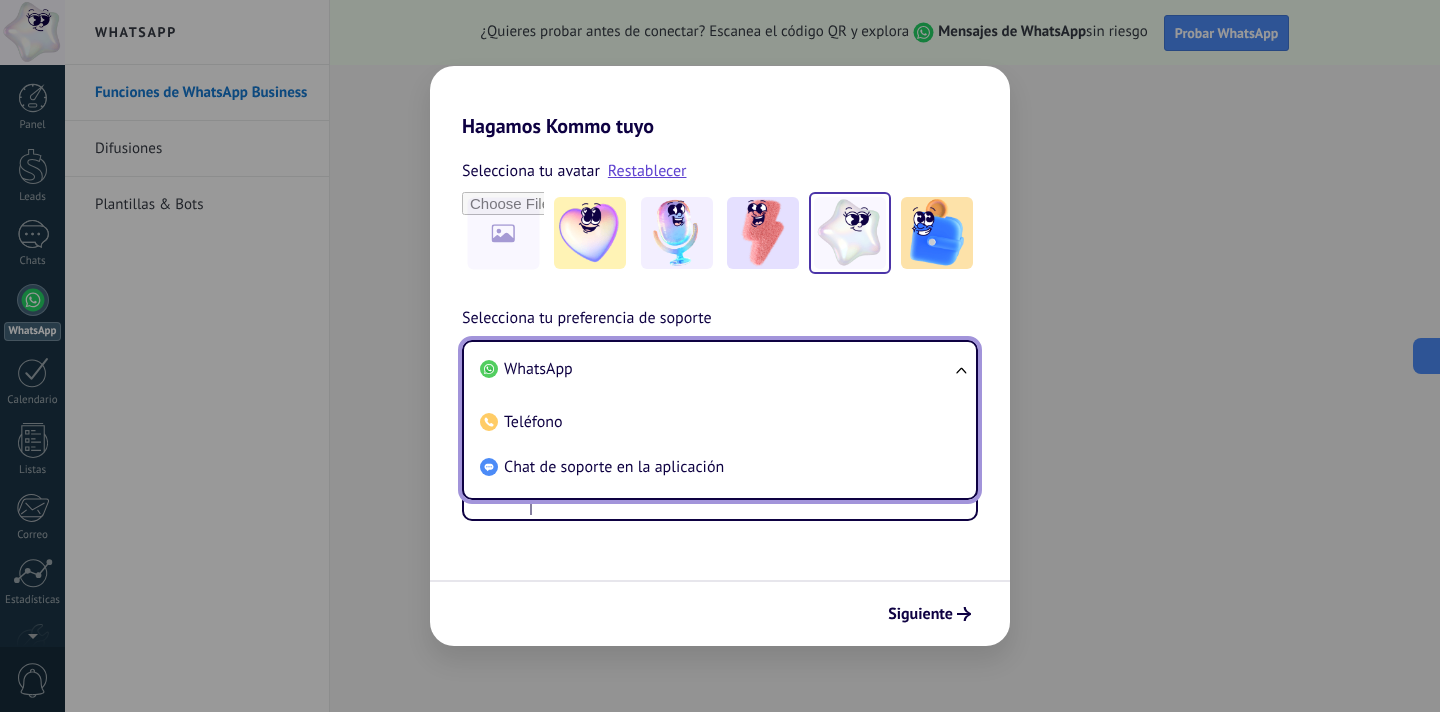 click on "WhatsApp" at bounding box center (716, 369) 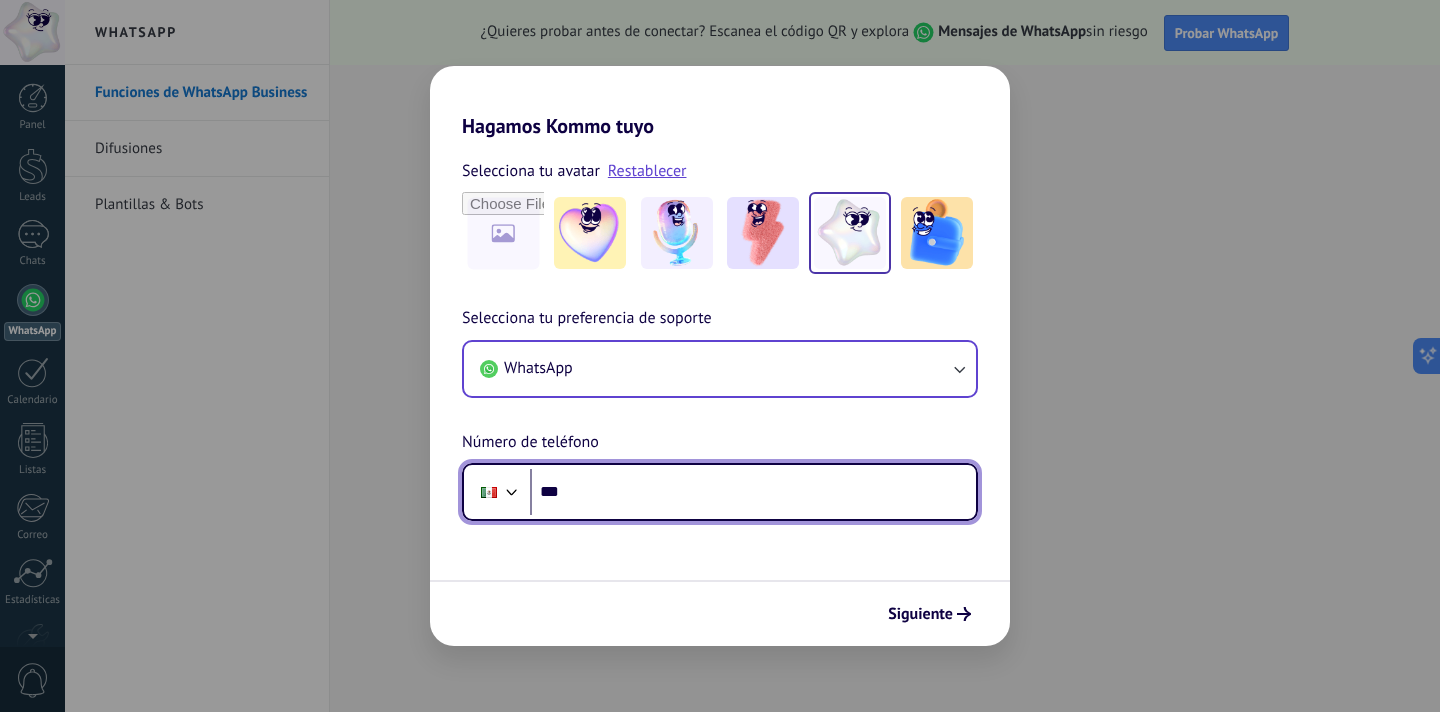 click on "***" at bounding box center [753, 492] 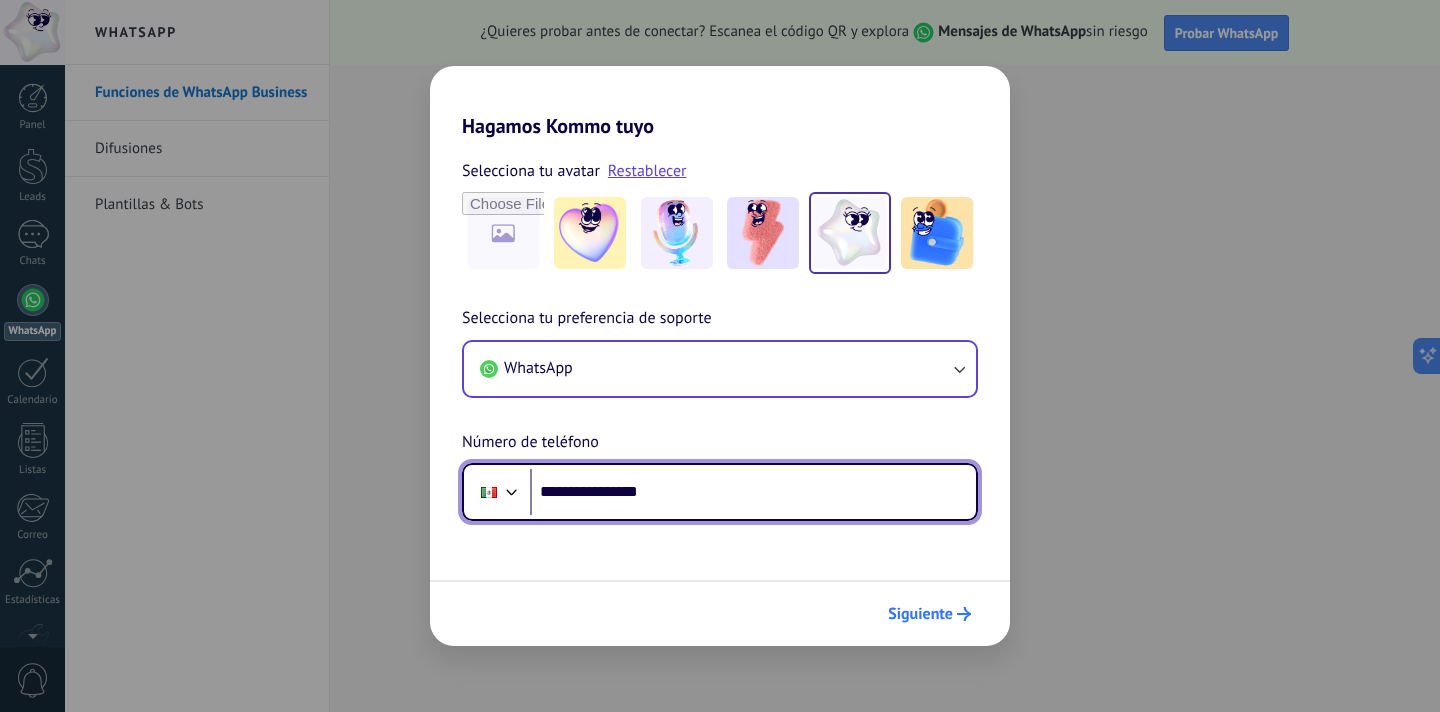 type on "**********" 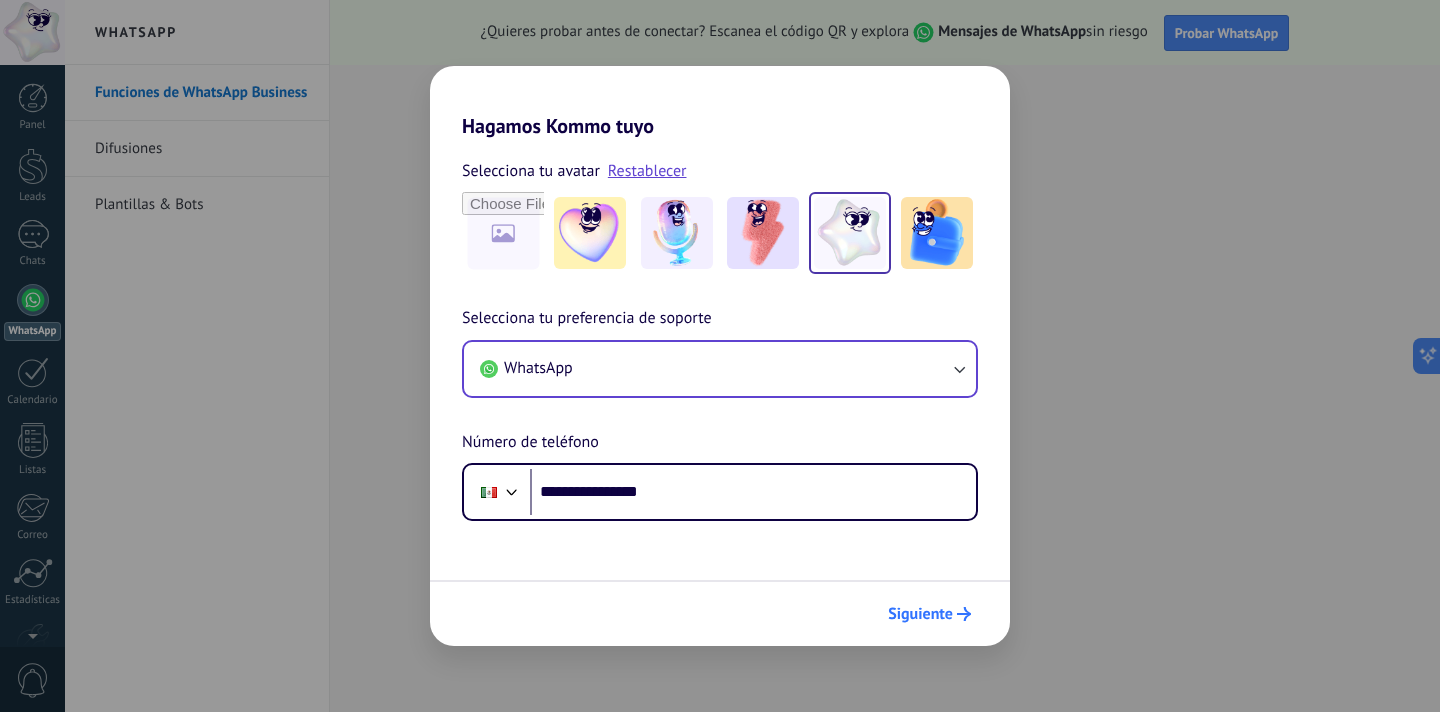 click on "Siguiente" at bounding box center (920, 614) 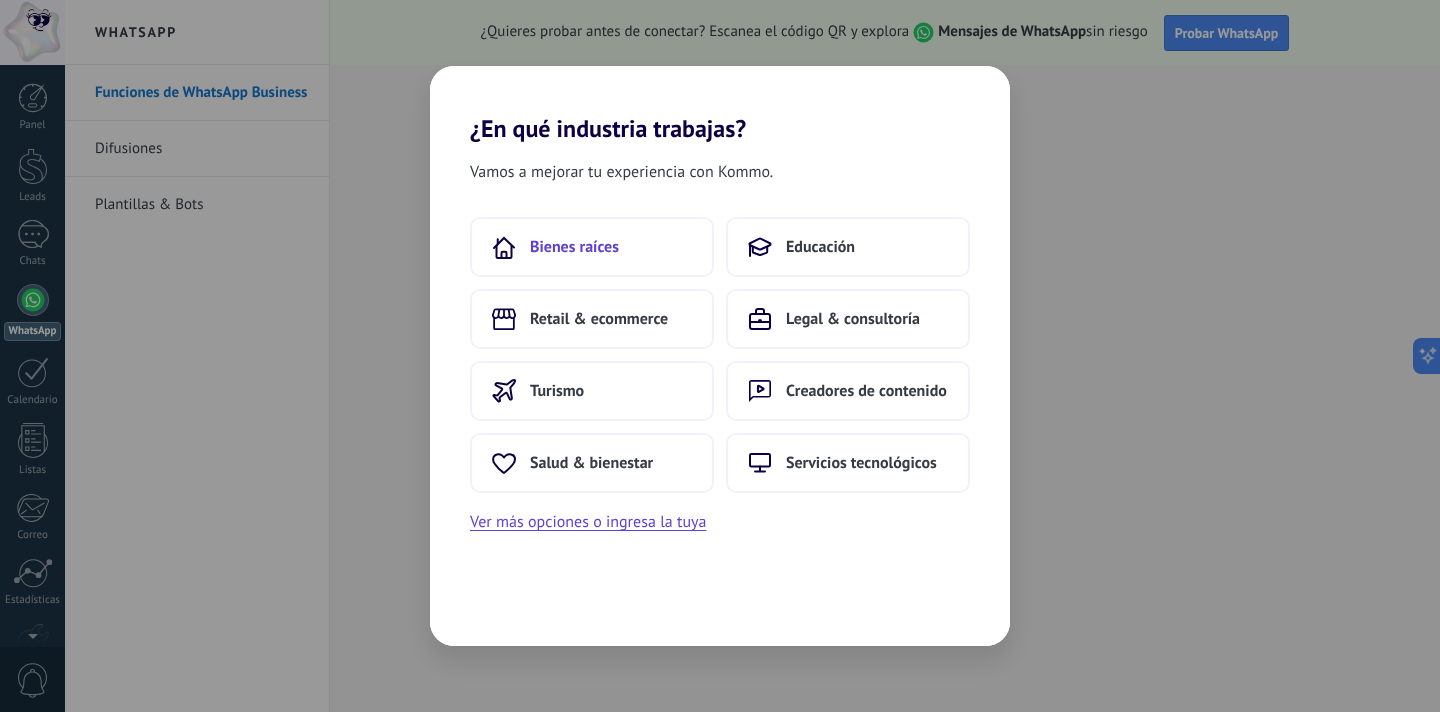 click on "Bienes raíces" at bounding box center (574, 247) 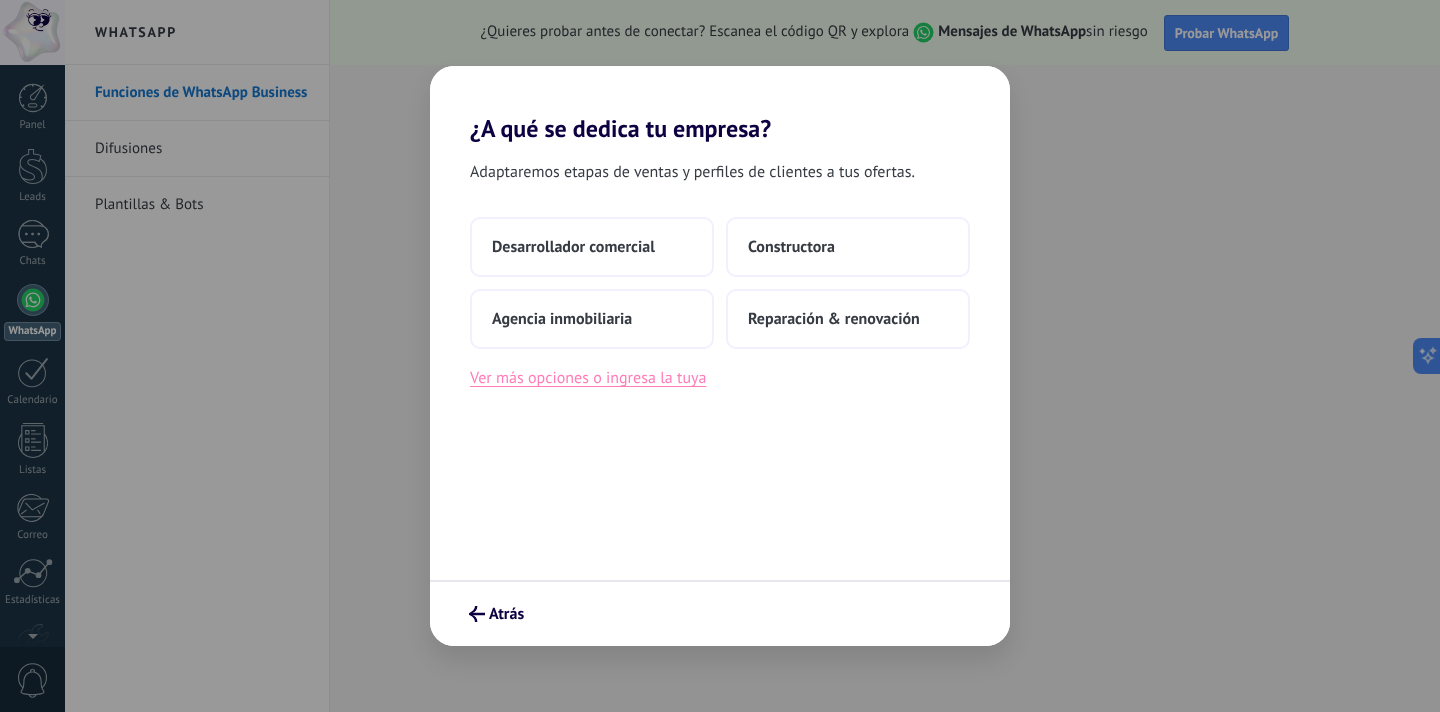 click on "Ver más opciones o ingresa la tuya" at bounding box center [588, 378] 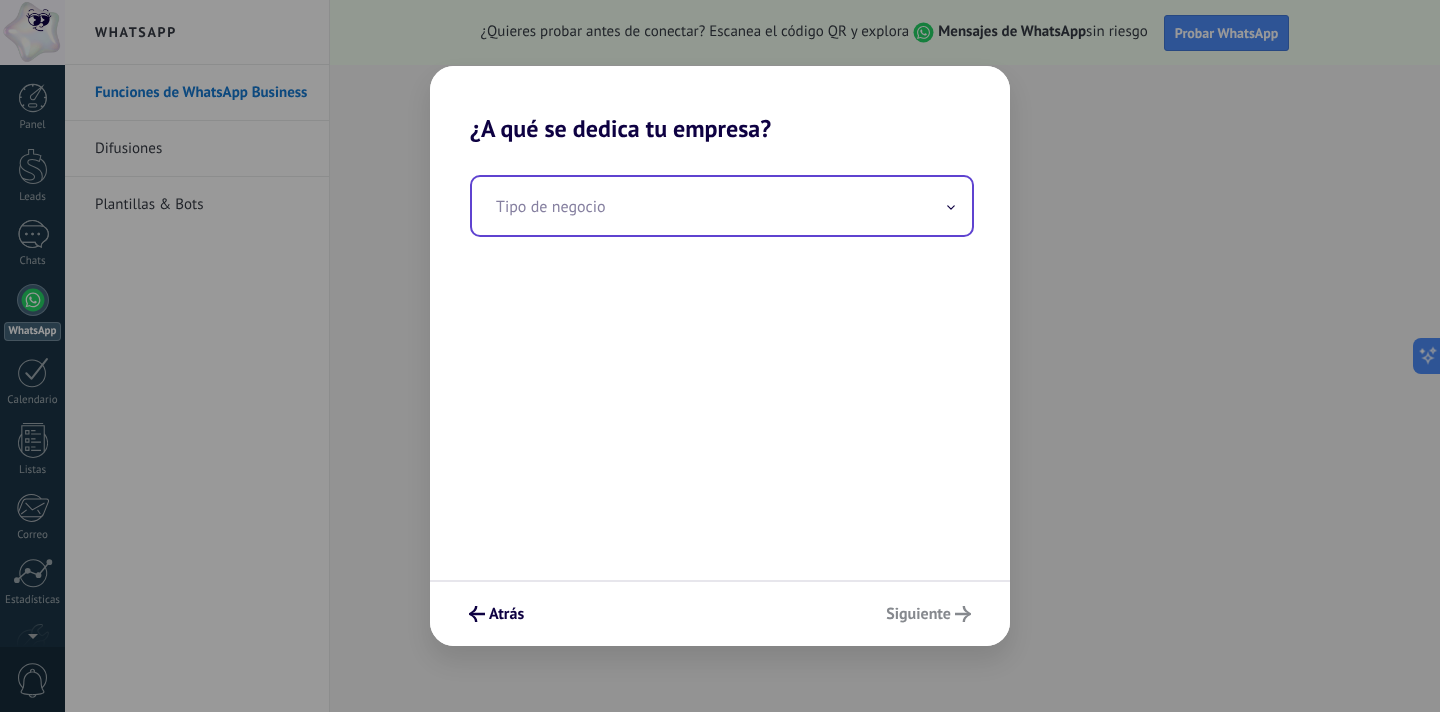 click at bounding box center [722, 206] 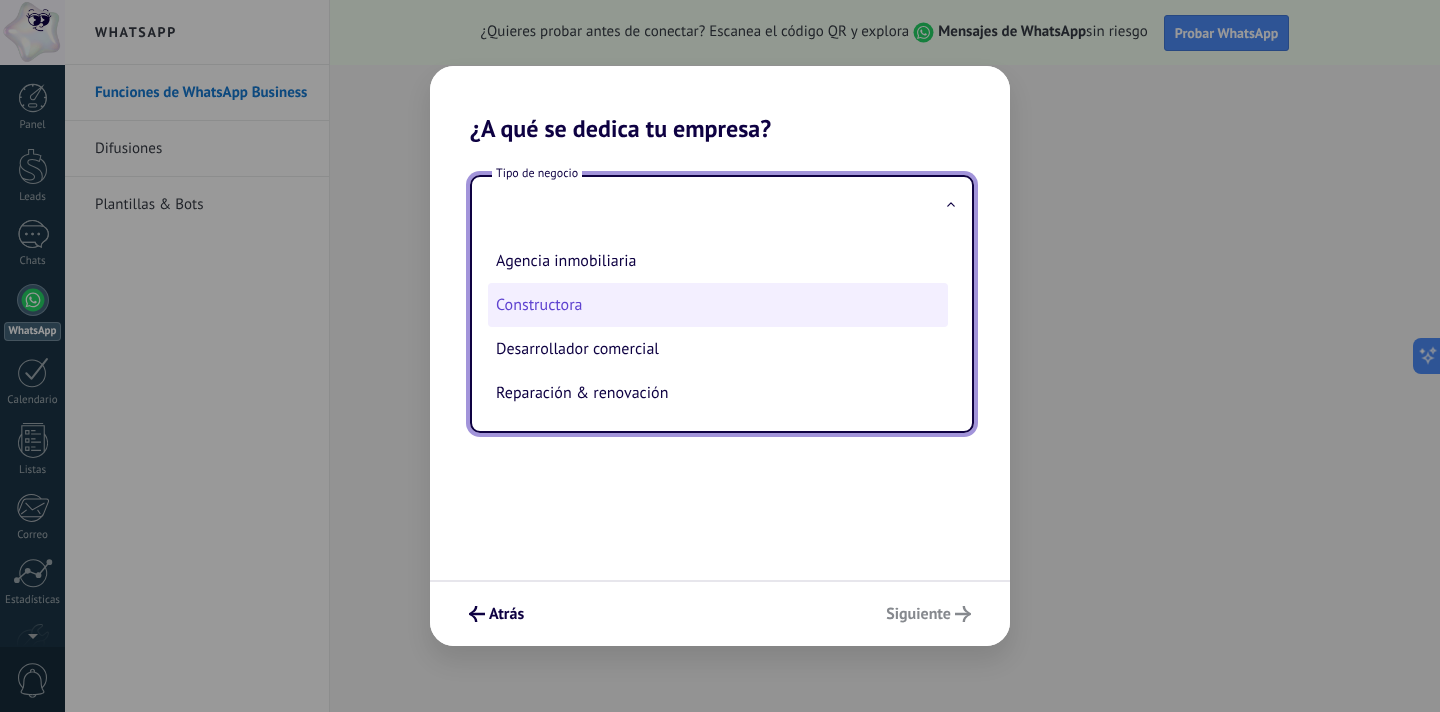 click on "Constructora" at bounding box center [718, 305] 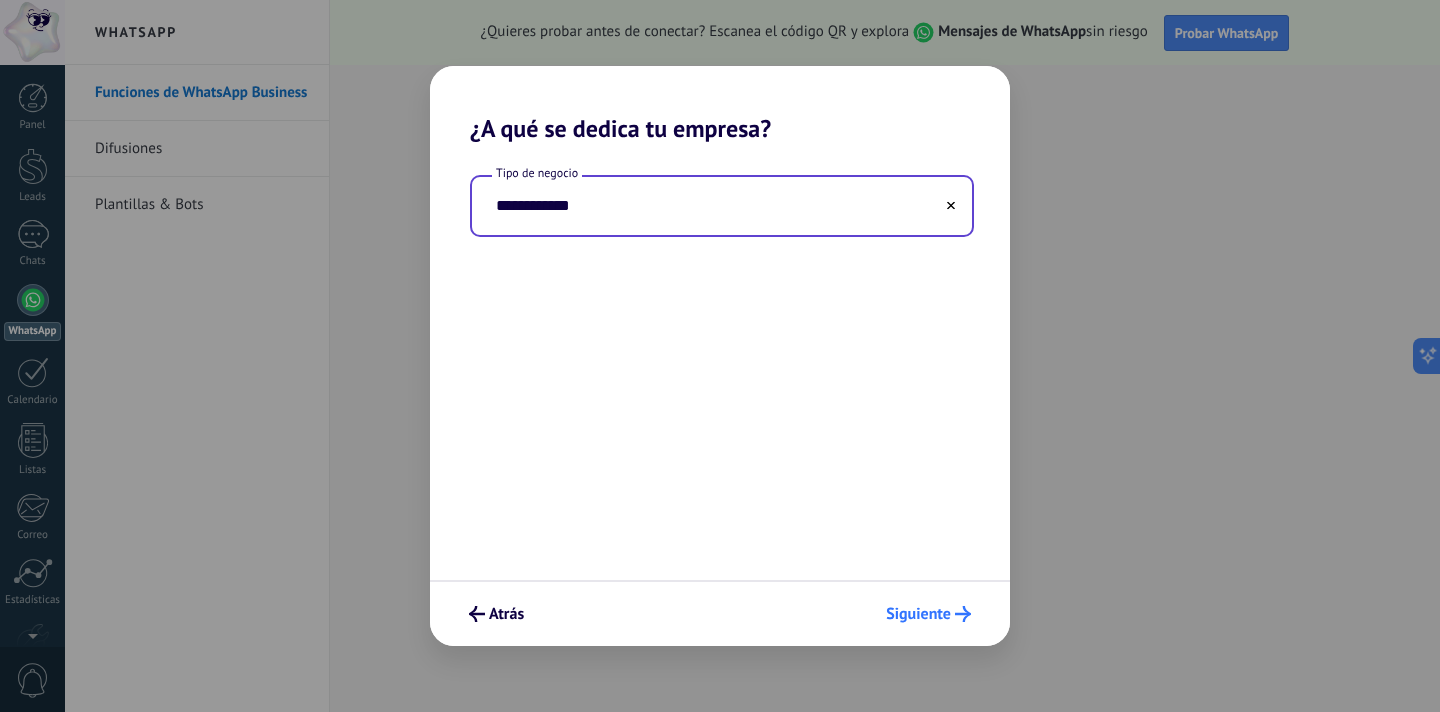 click on "Siguiente" at bounding box center [928, 614] 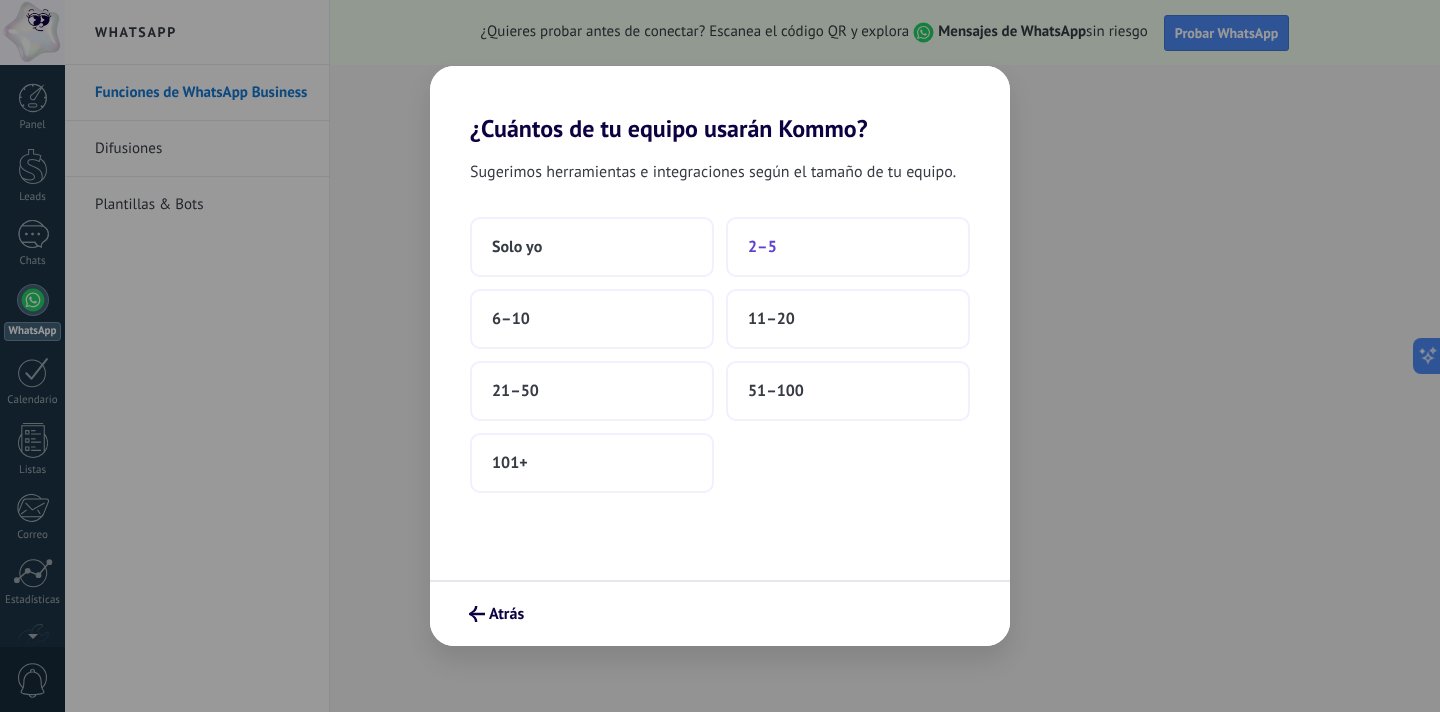 click on "2–5" at bounding box center [848, 247] 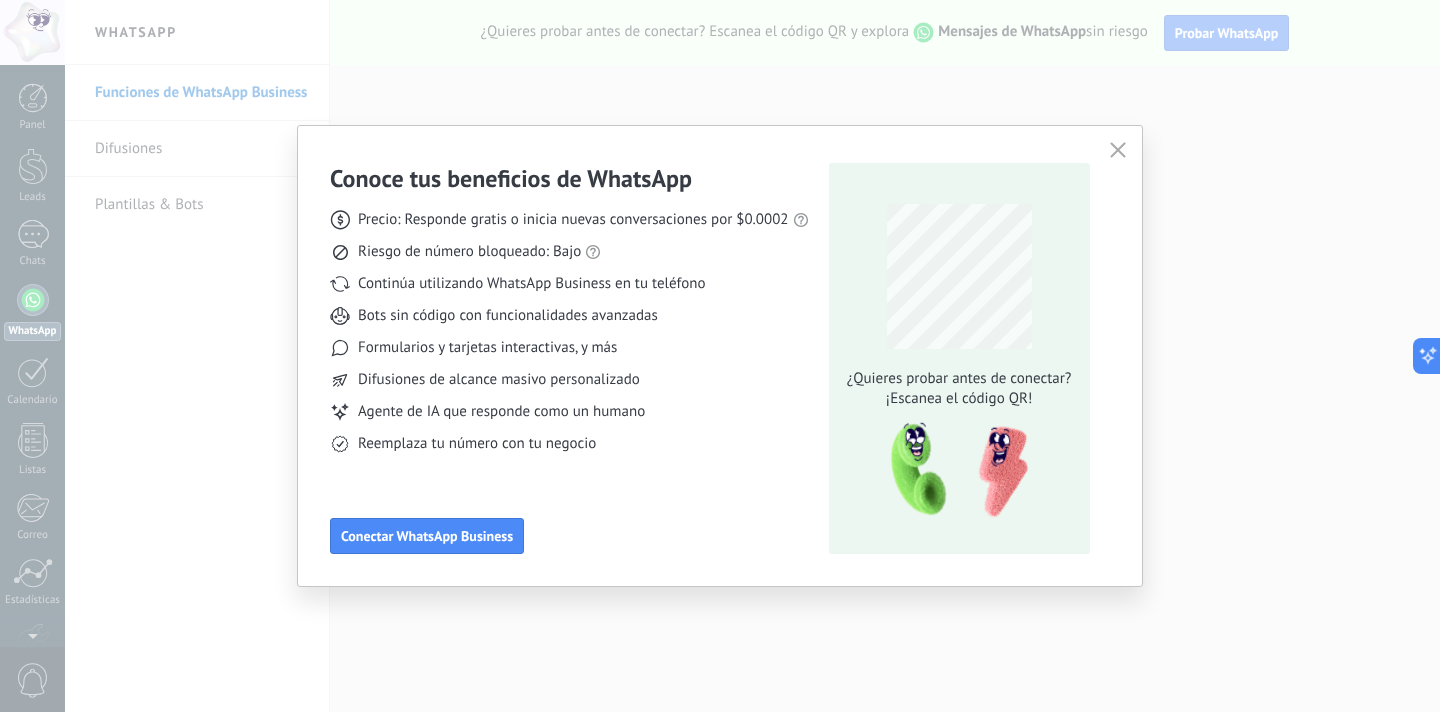 click 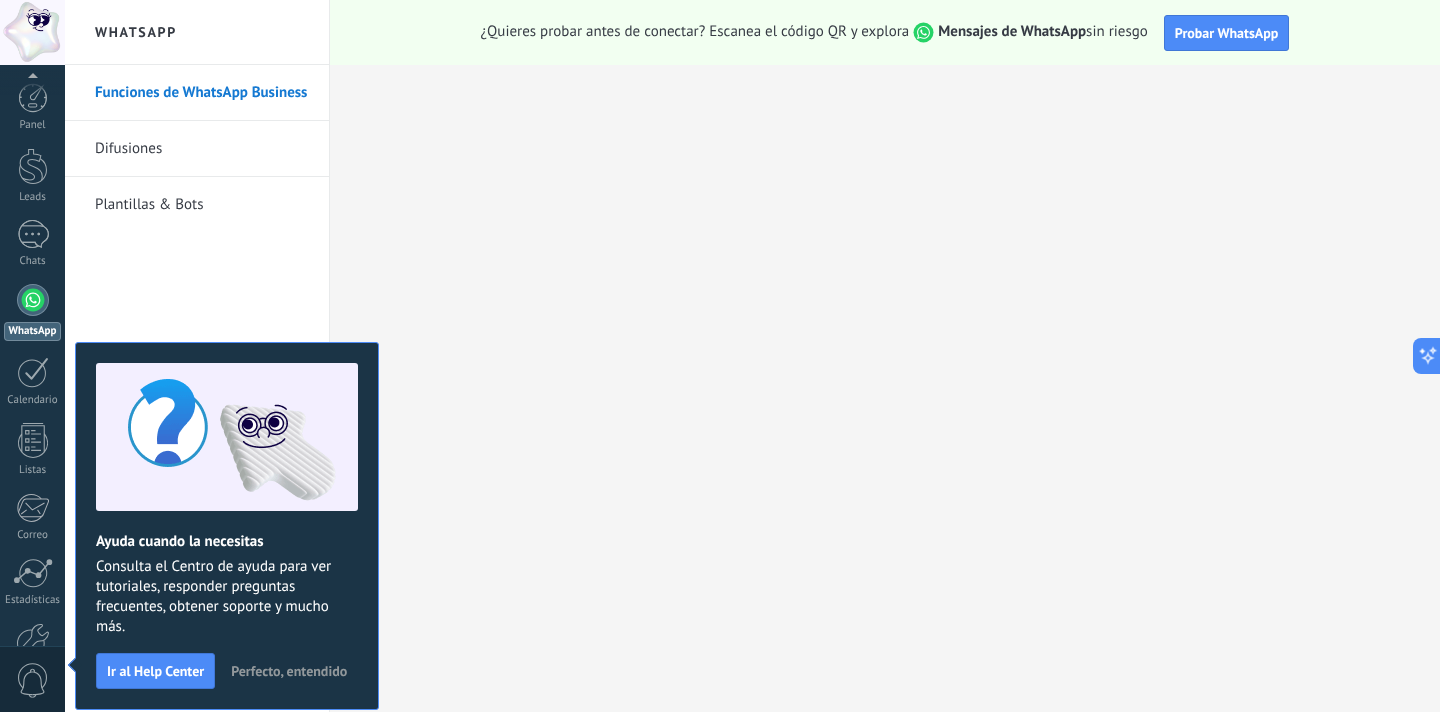 scroll, scrollTop: 120, scrollLeft: 0, axis: vertical 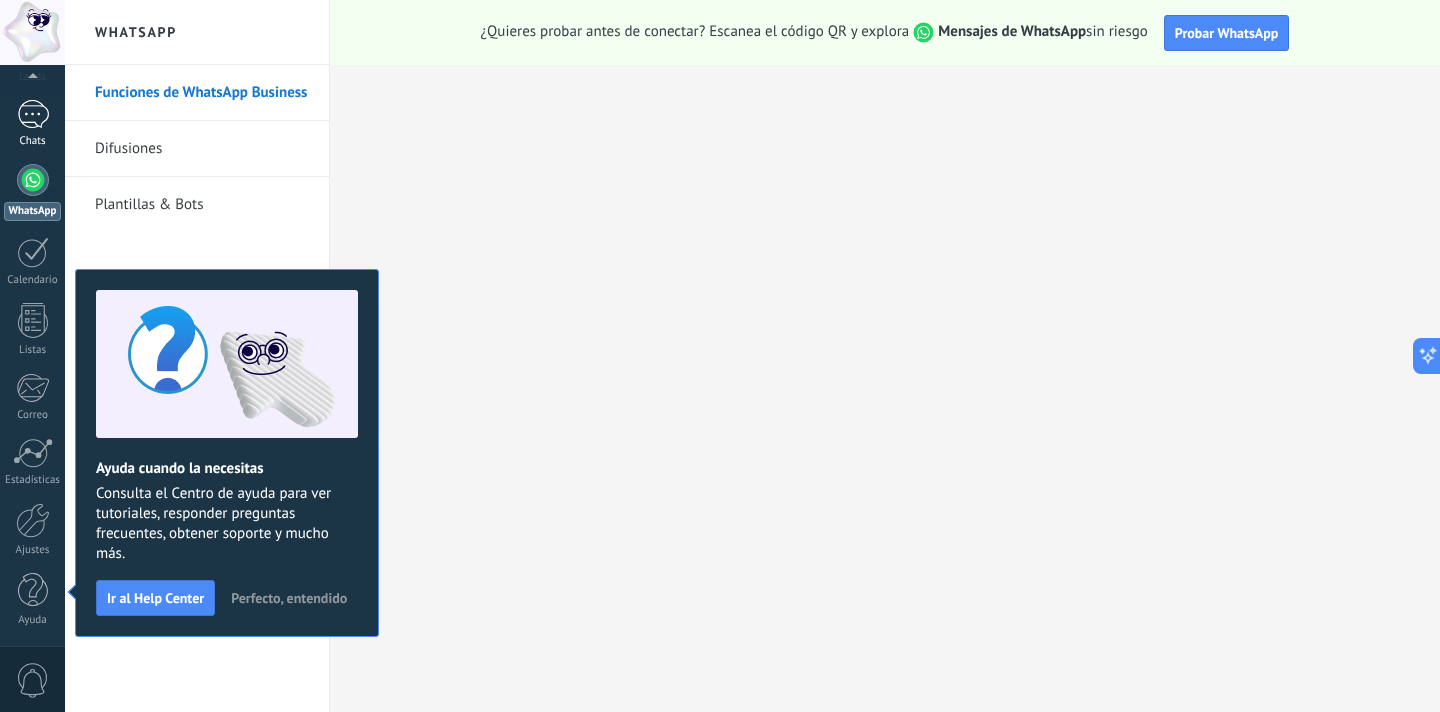 click on "Chats" at bounding box center [32, 124] 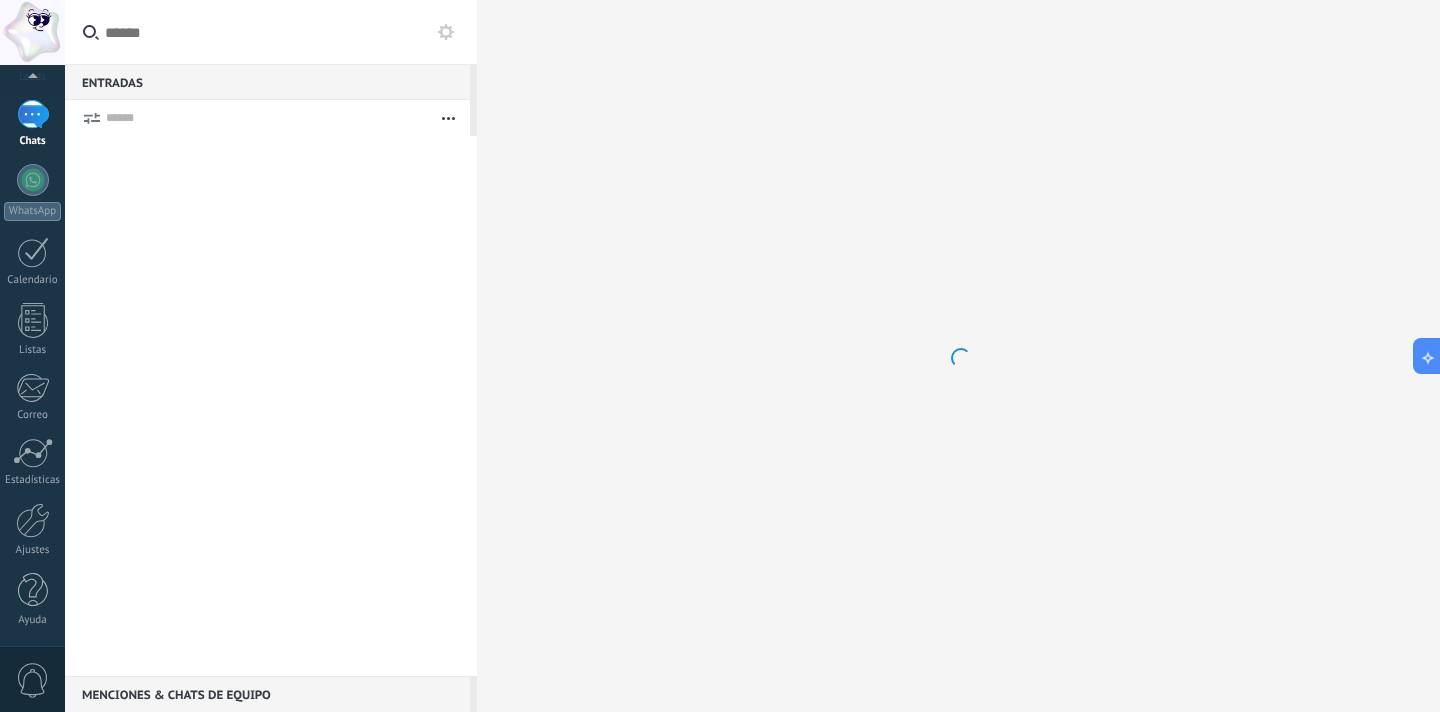 scroll, scrollTop: 0, scrollLeft: 0, axis: both 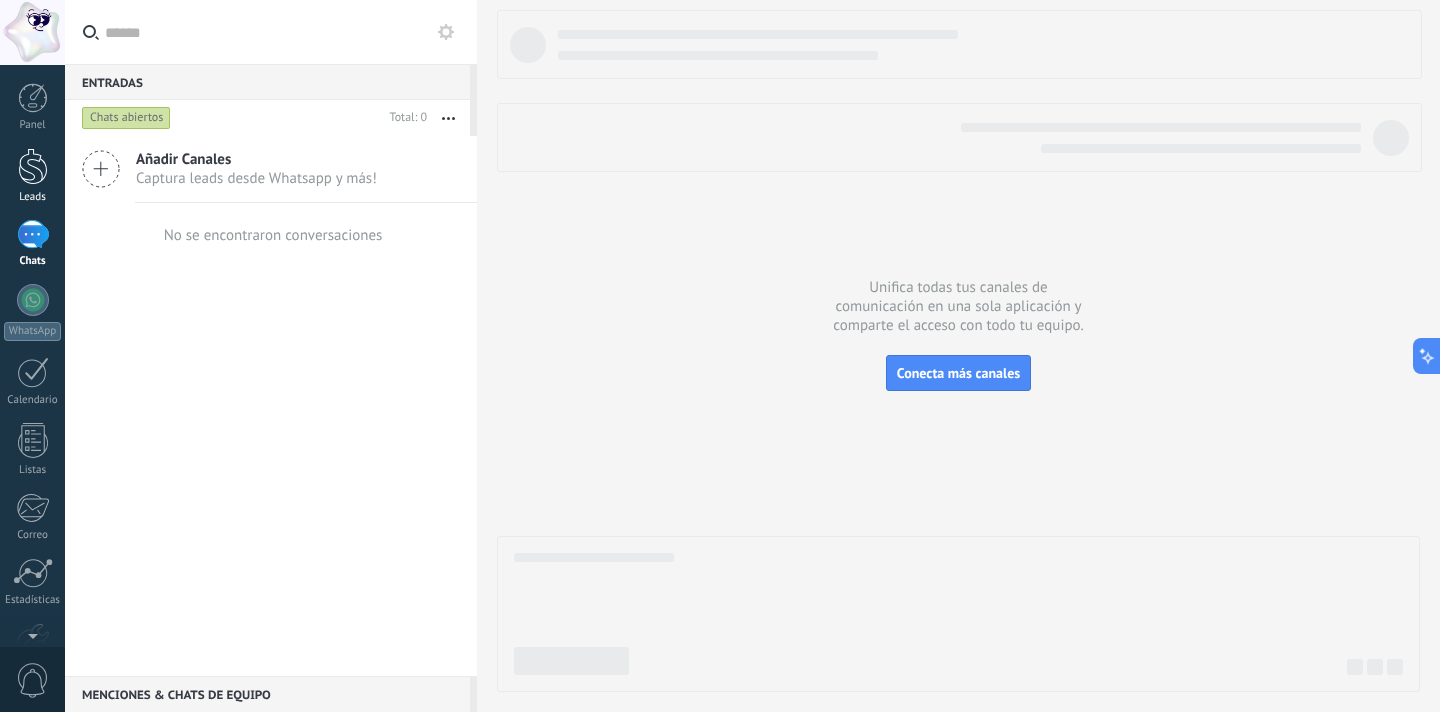 click on "Leads" at bounding box center (32, 176) 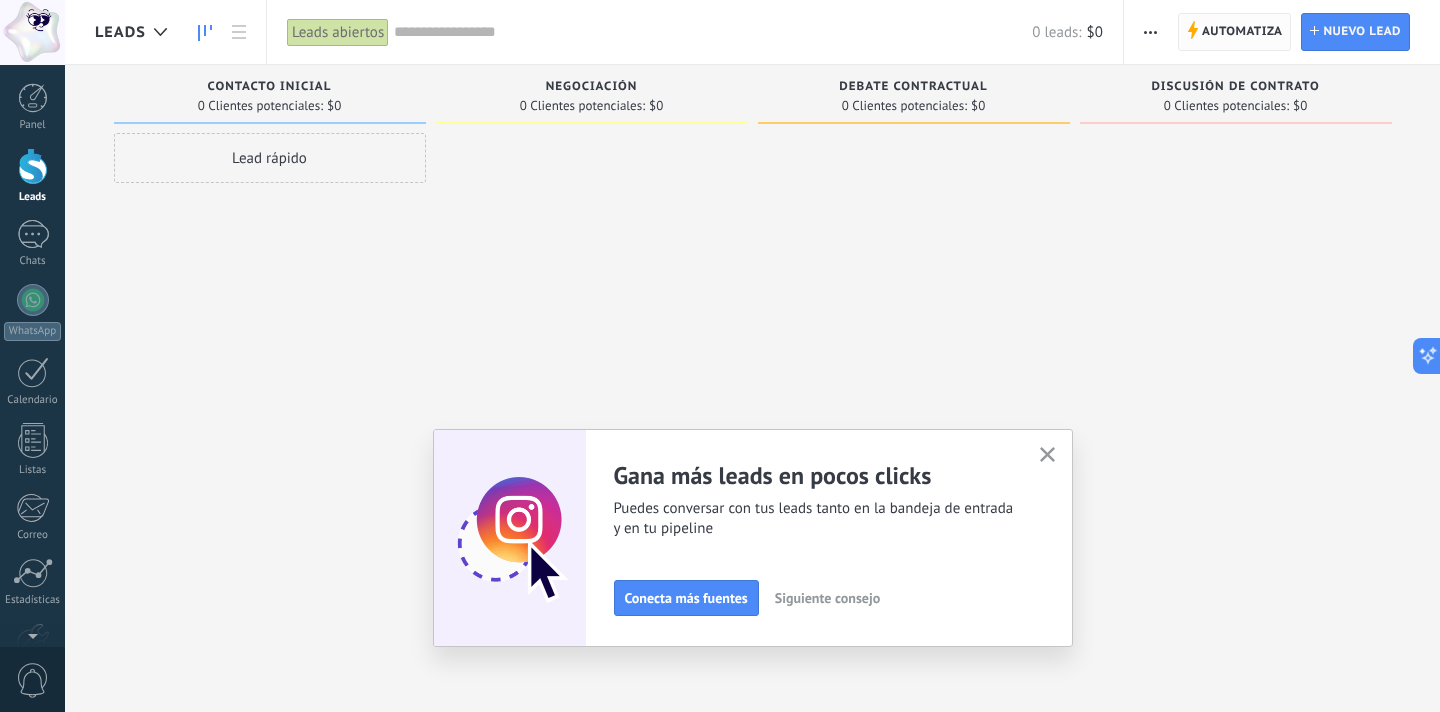 click on "Automatiza" at bounding box center [1242, 32] 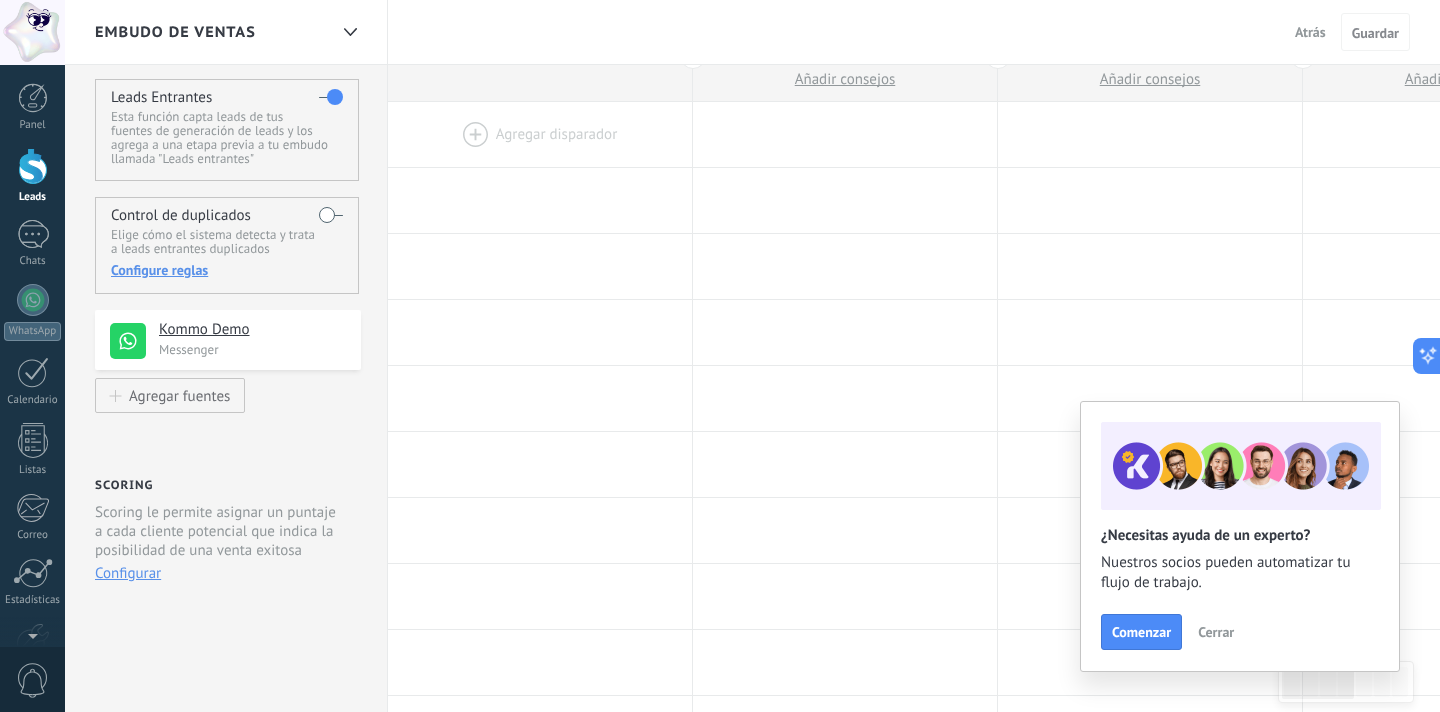 scroll, scrollTop: 0, scrollLeft: 0, axis: both 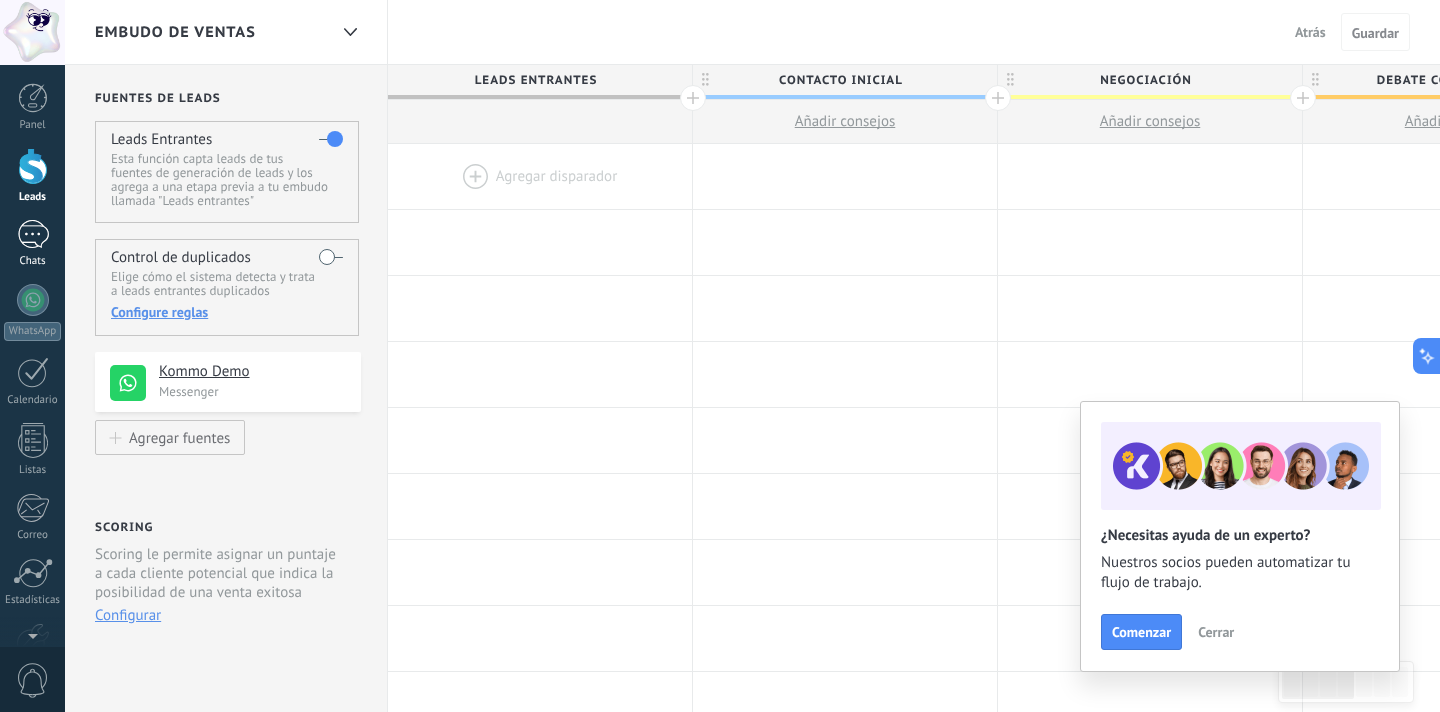 click at bounding box center [33, 234] 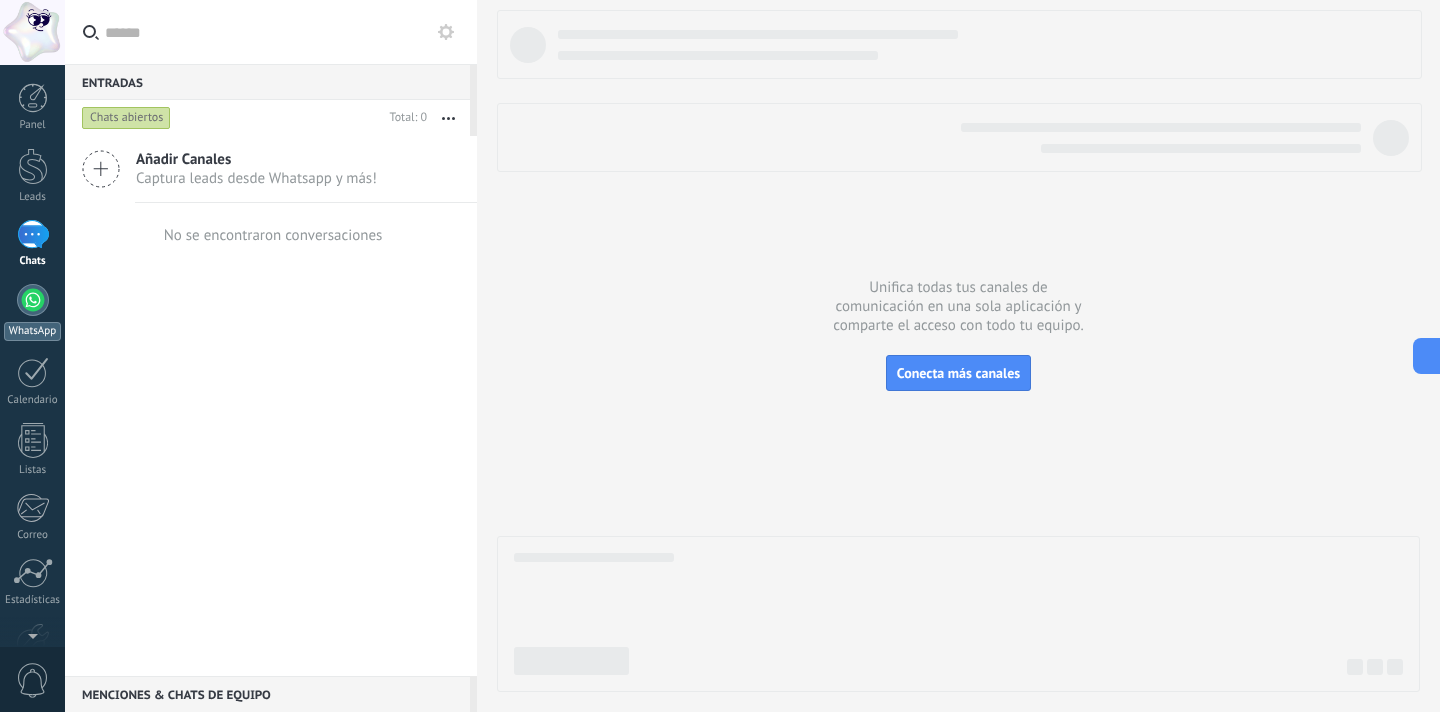 click at bounding box center [33, 300] 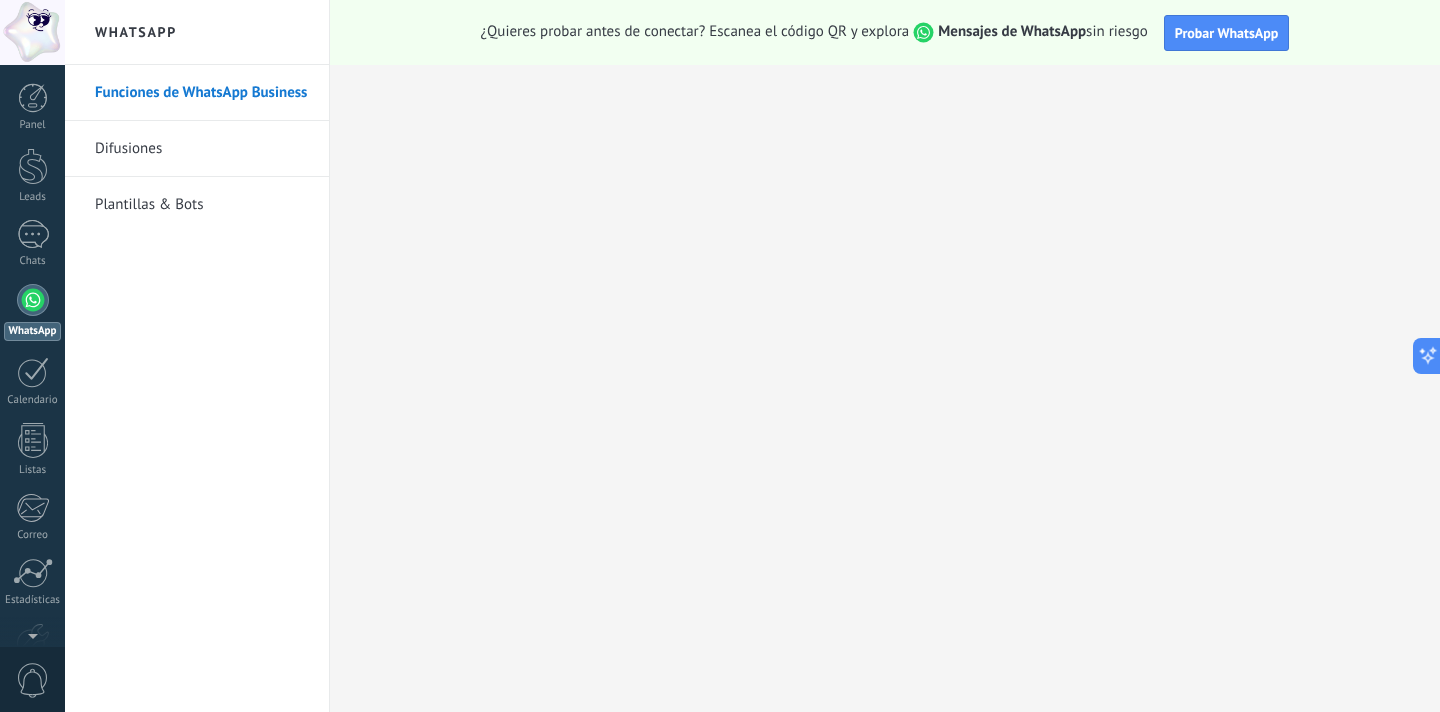 click on "Plantillas & Bots" at bounding box center [202, 205] 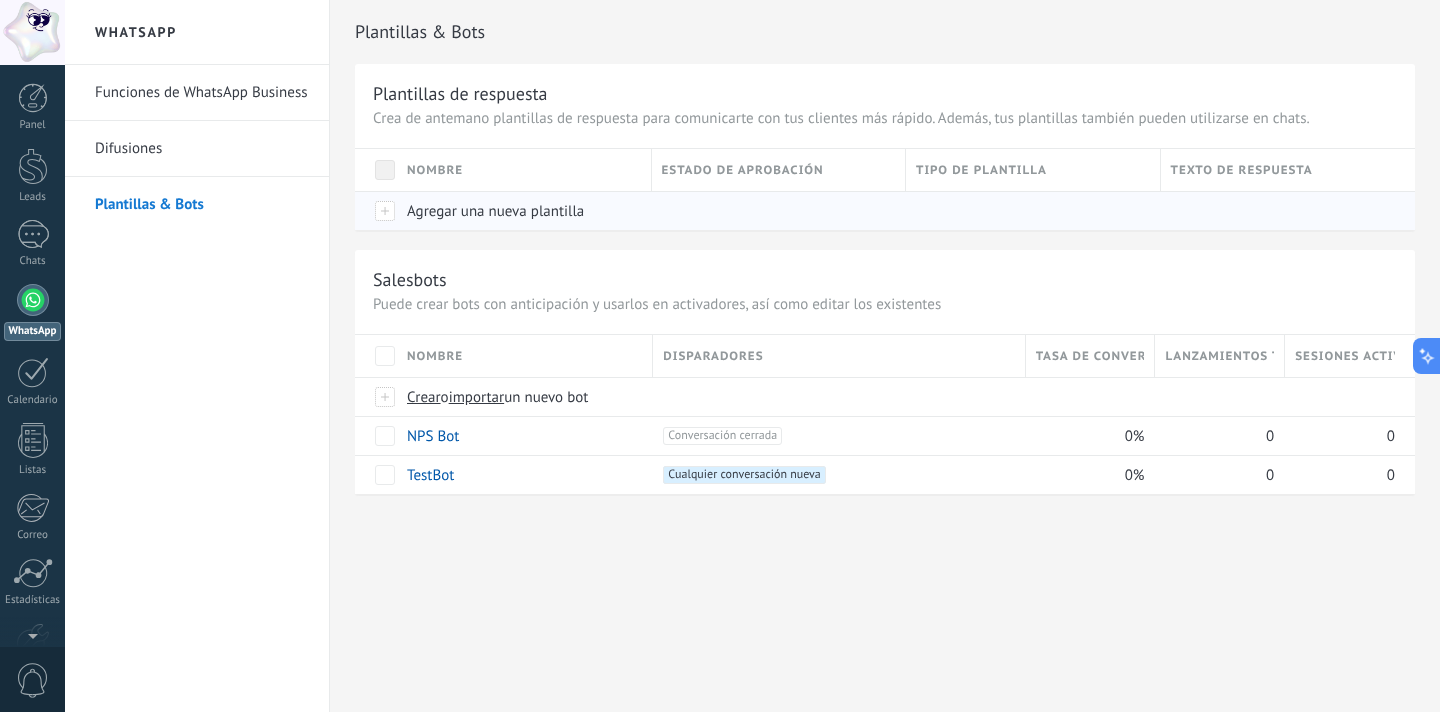 click on "Agregar una nueva plantilla" at bounding box center [519, 211] 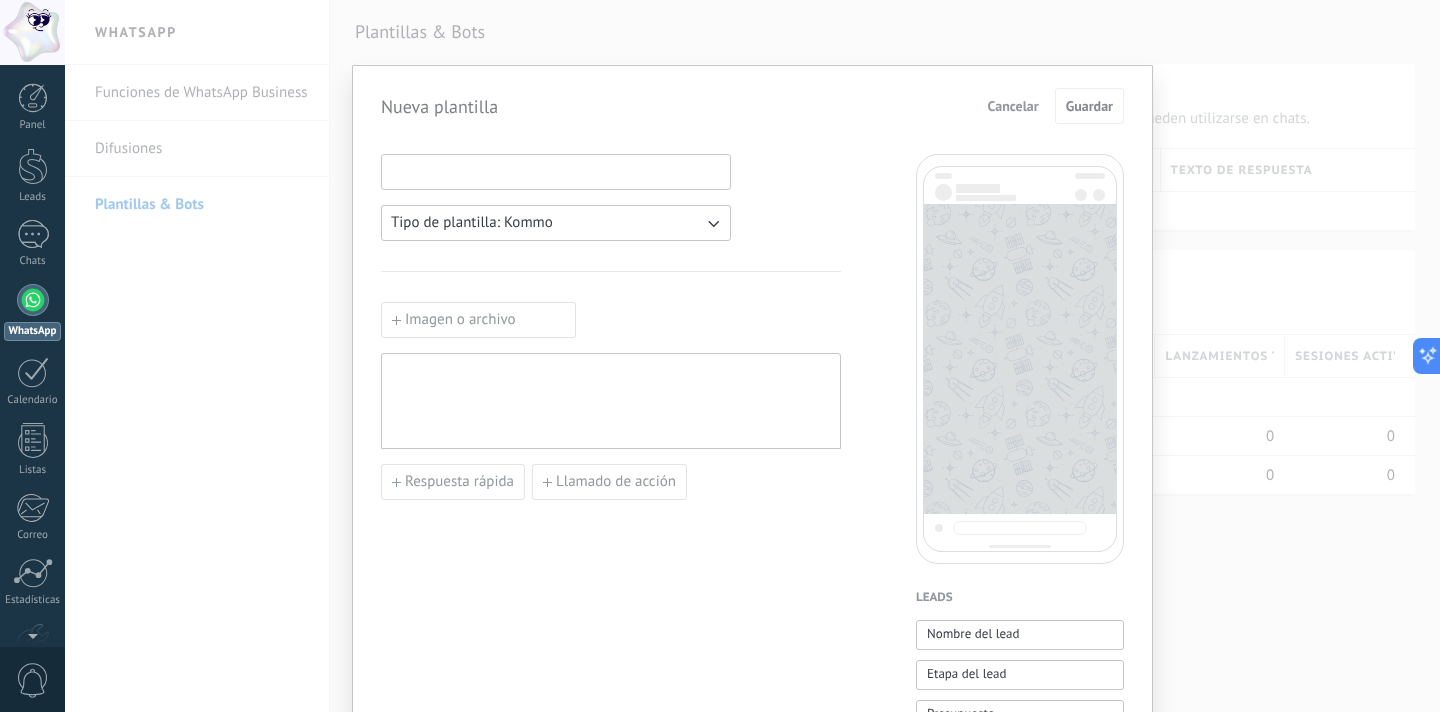 click at bounding box center (556, 171) 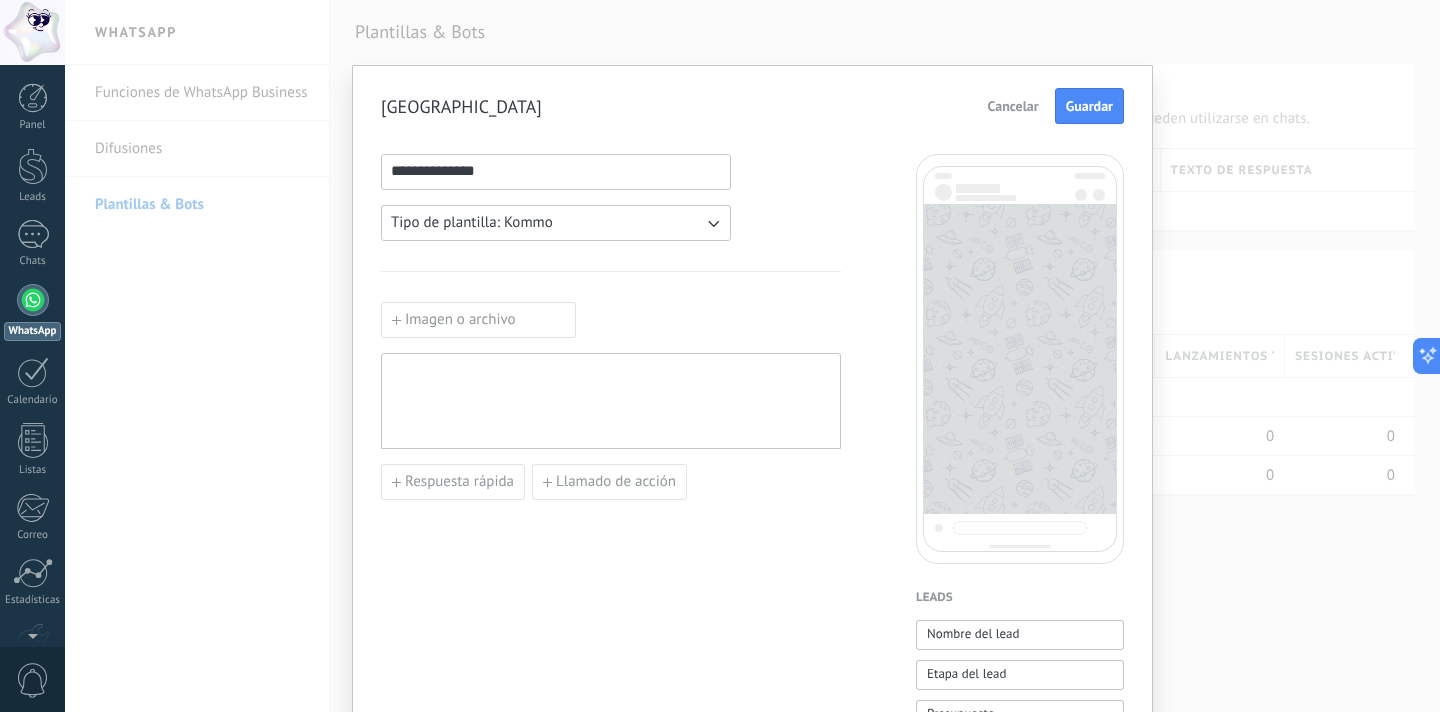 type on "**********" 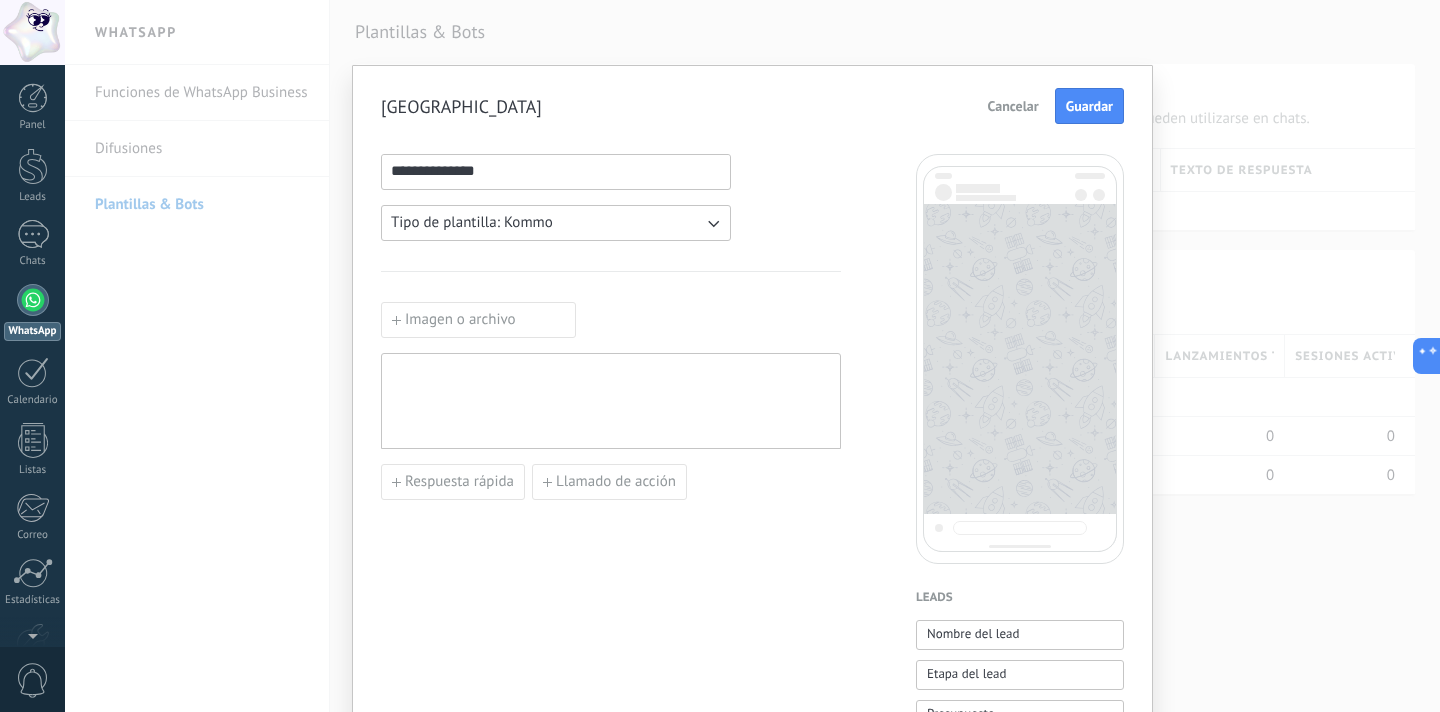 click on "Imagen o archivo" at bounding box center [478, 320] 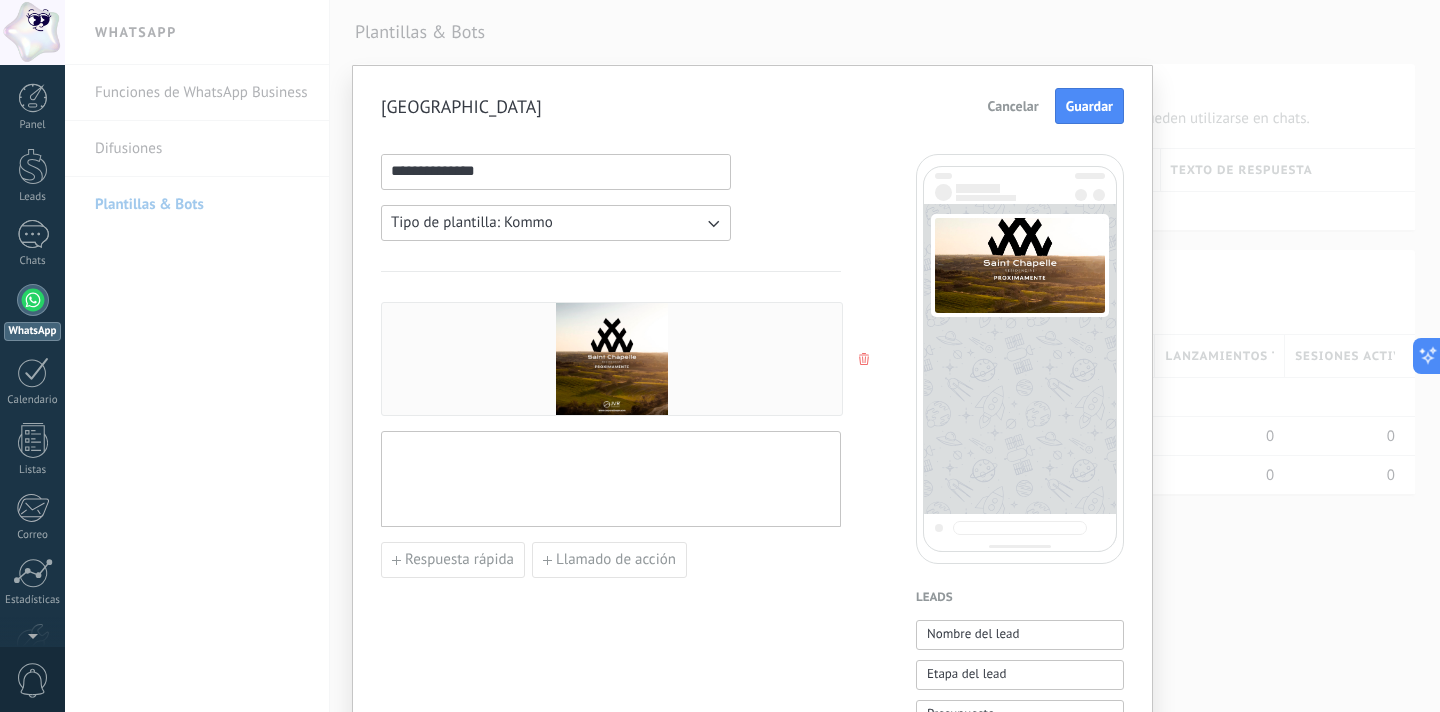 click on "Tipo de plantilla: Kommo" at bounding box center (556, 223) 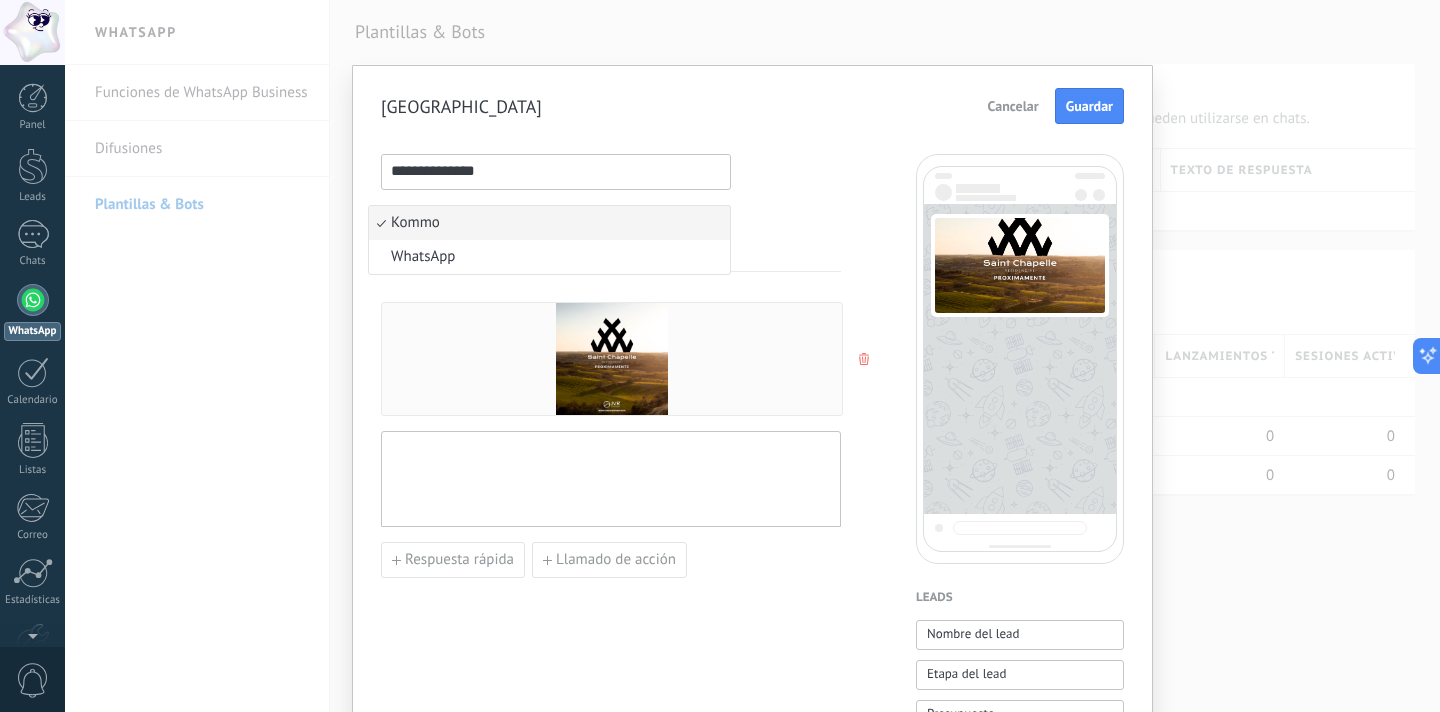 click on "Kommo" at bounding box center (549, 223) 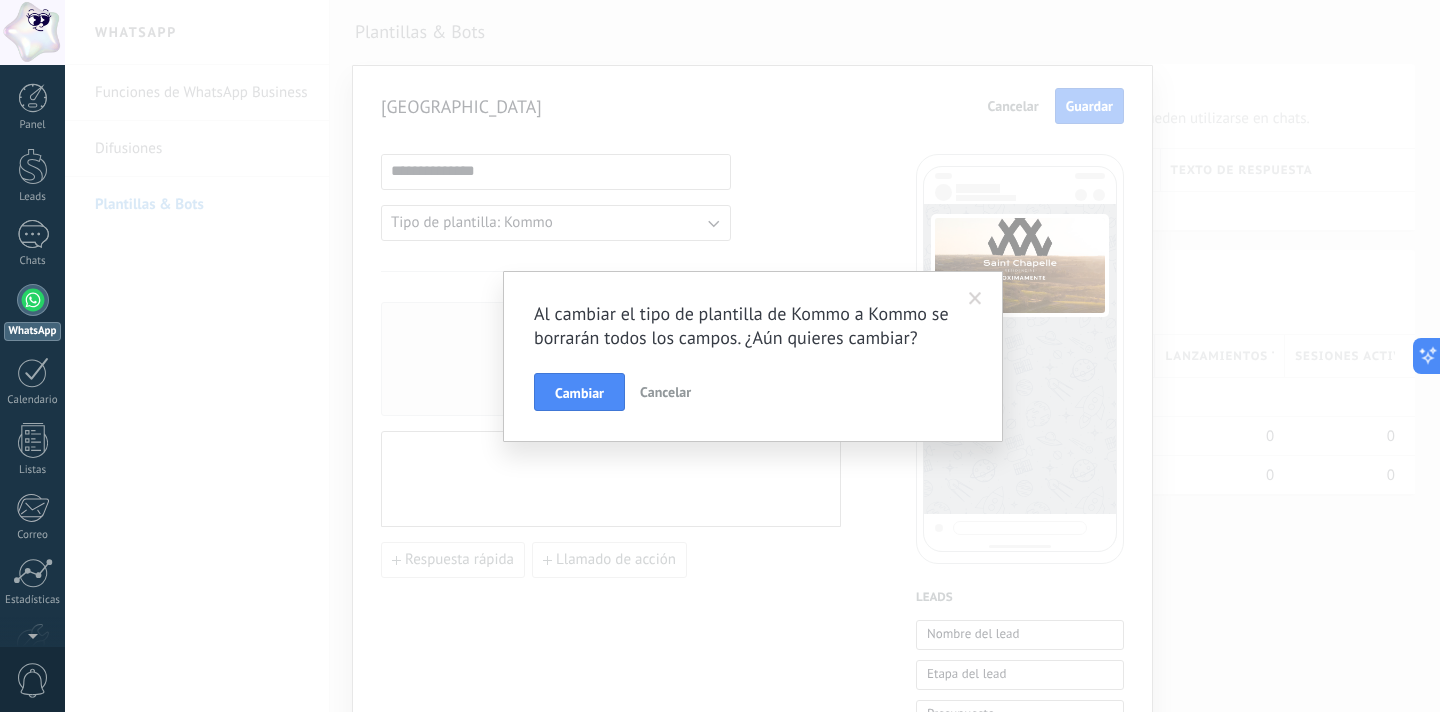 click at bounding box center [975, 299] 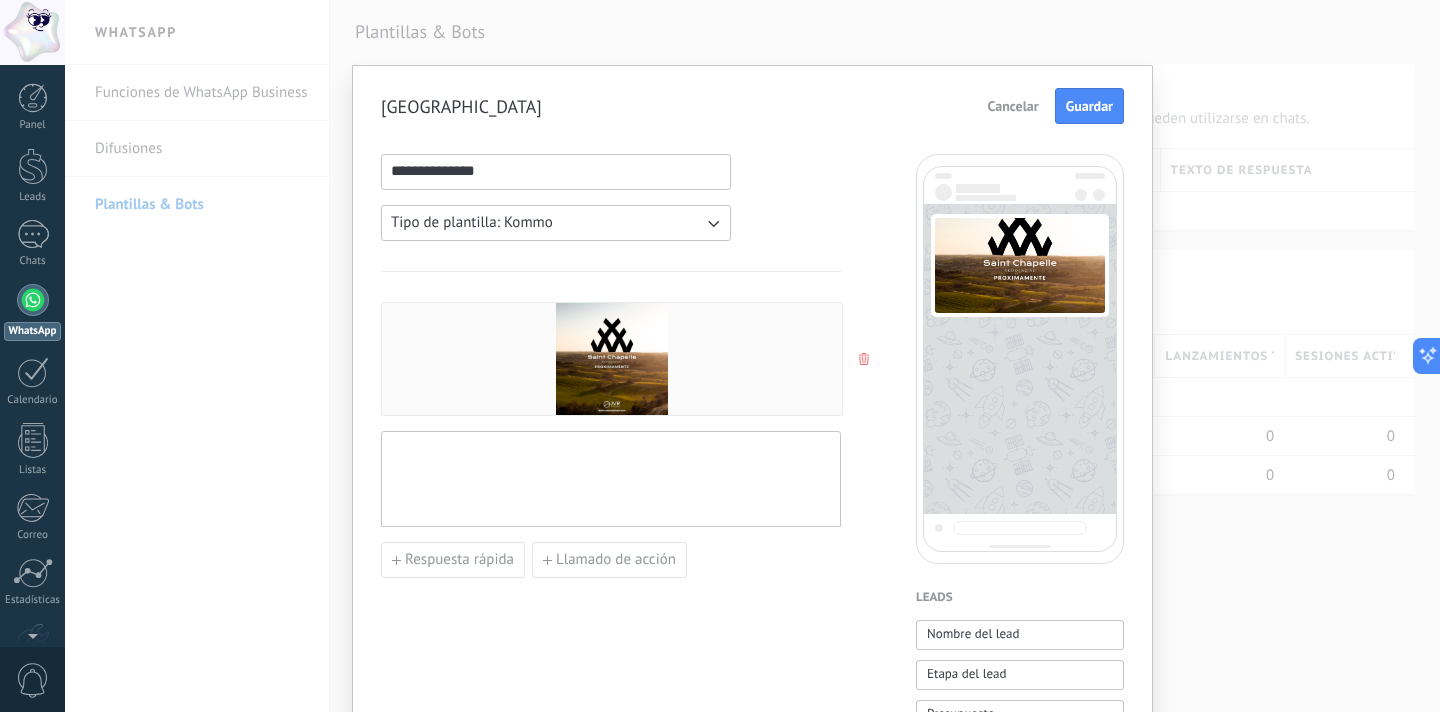 click on "Tipo de plantilla: Kommo" at bounding box center [472, 223] 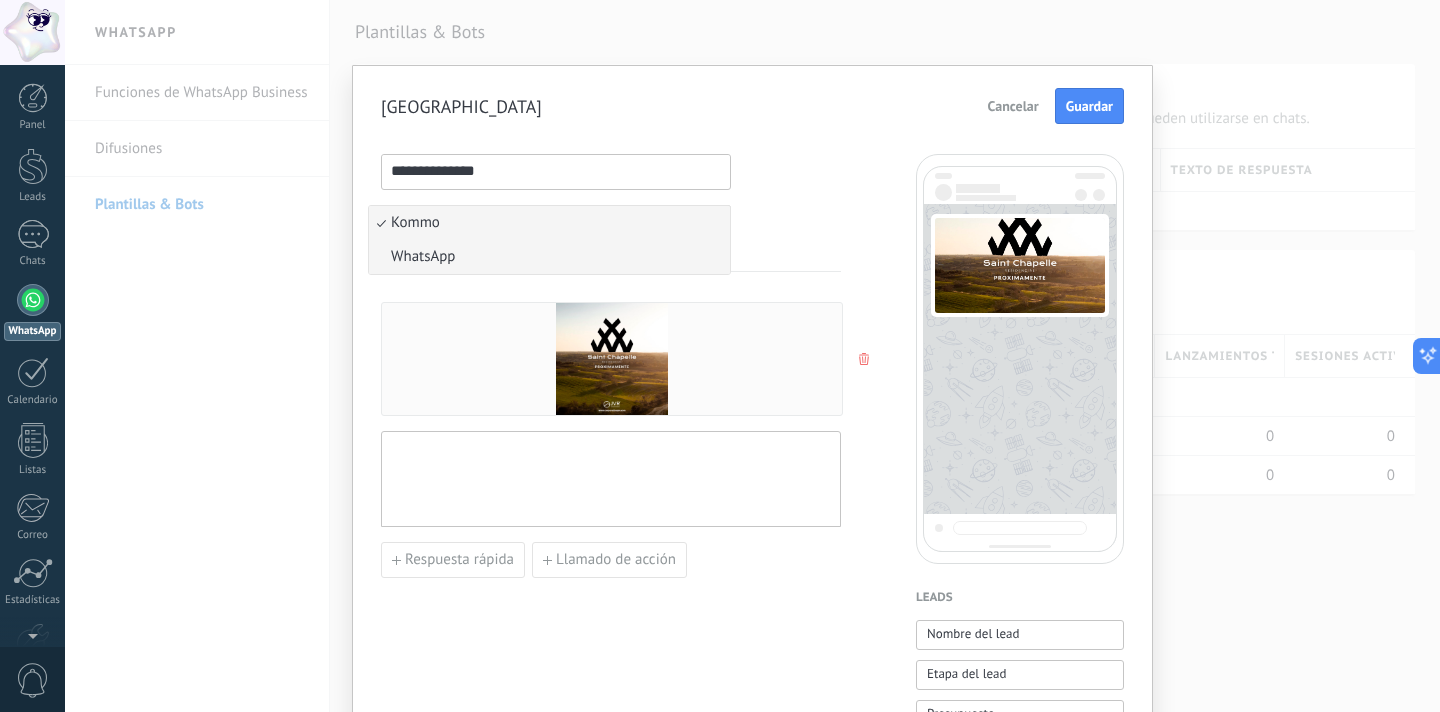 click on "WhatsApp" at bounding box center (549, 257) 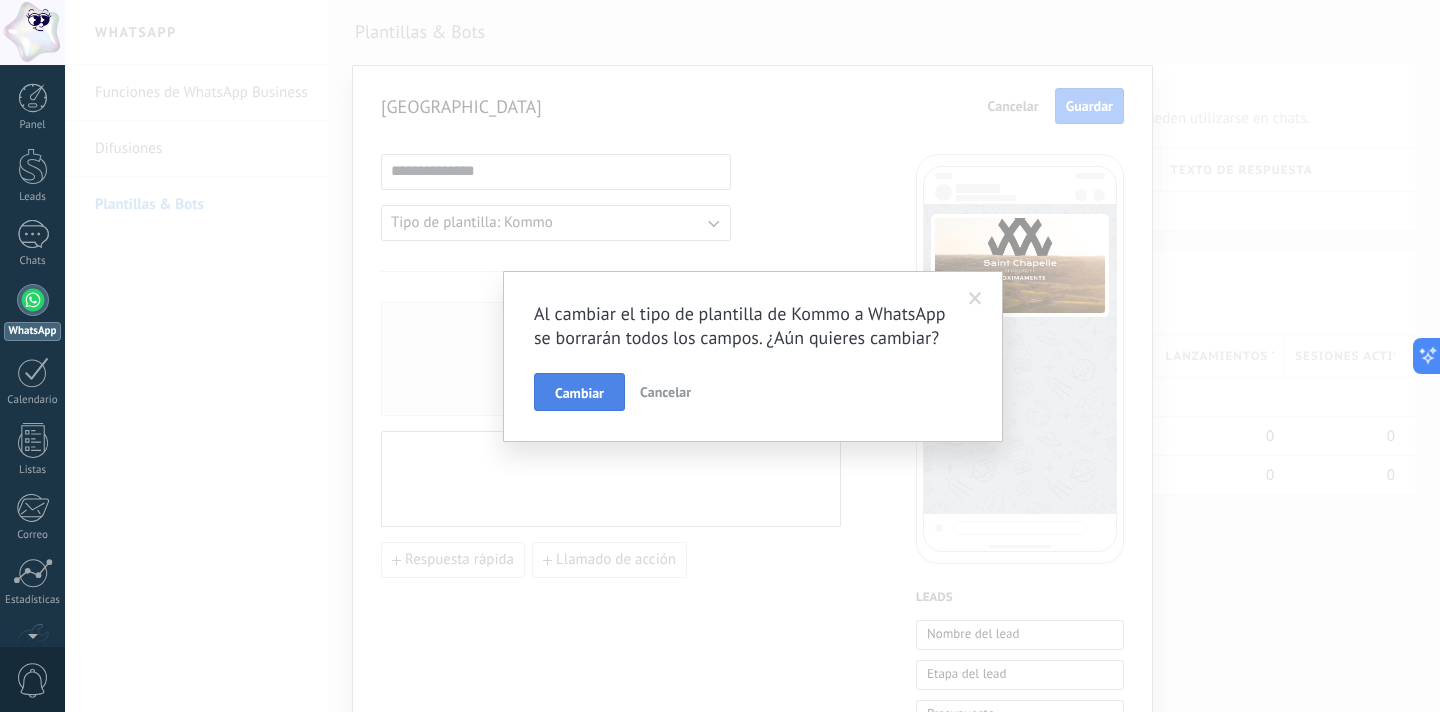click on "Cambiar" at bounding box center (579, 393) 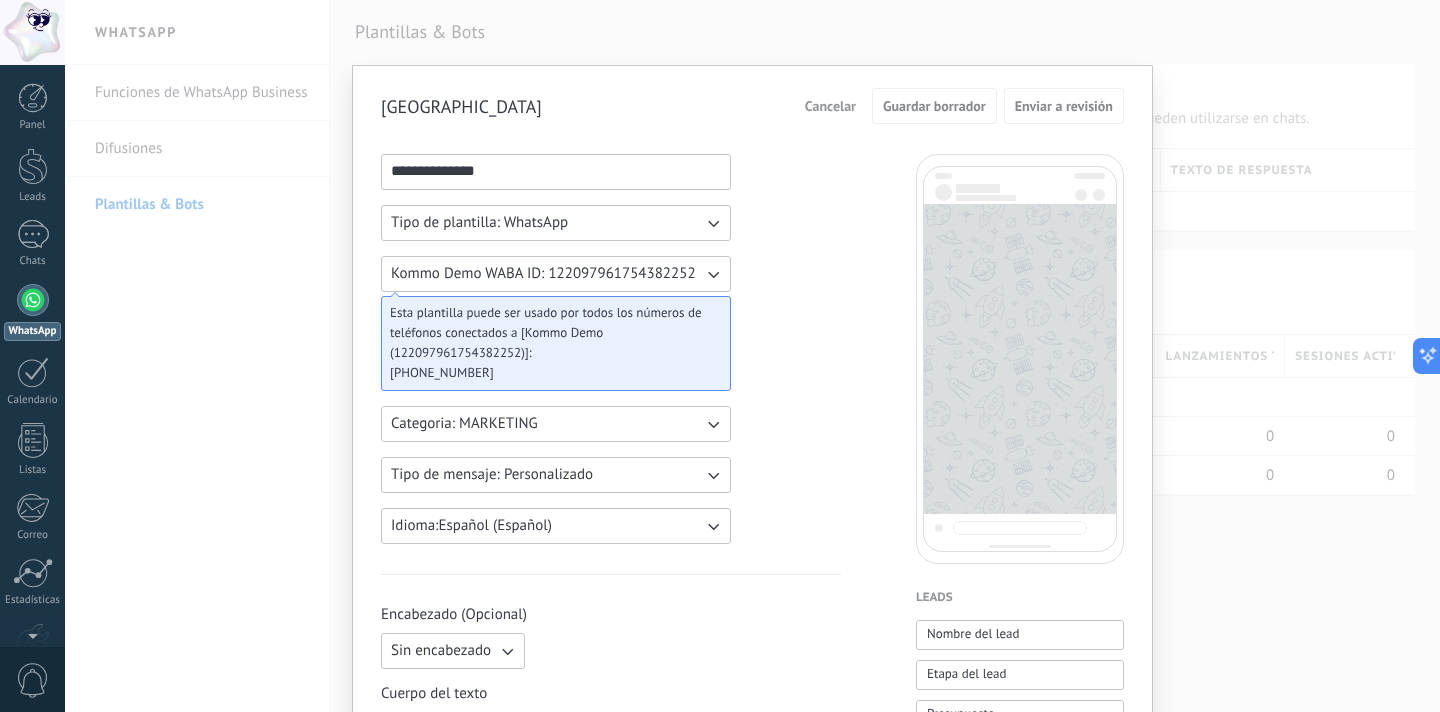 click on "Categoria: MARKETING" at bounding box center (556, 424) 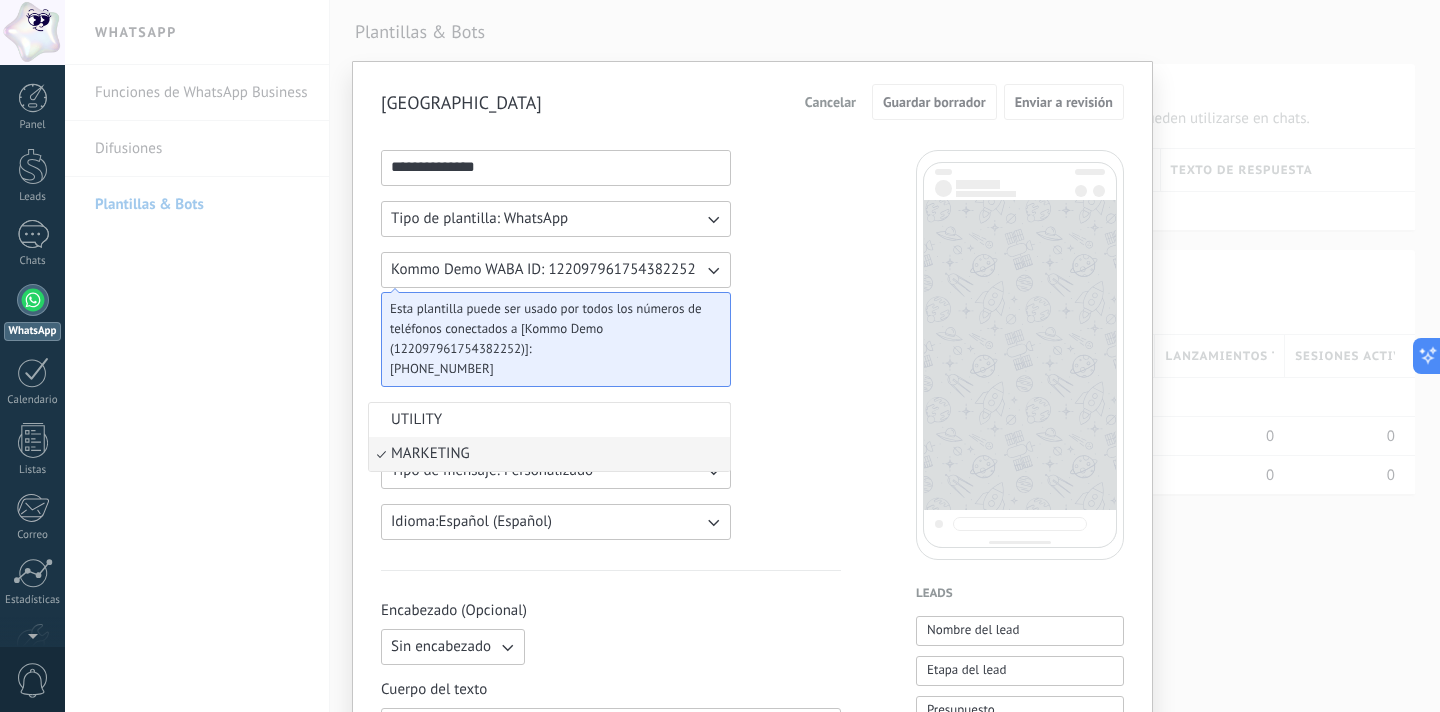 scroll, scrollTop: 0, scrollLeft: 0, axis: both 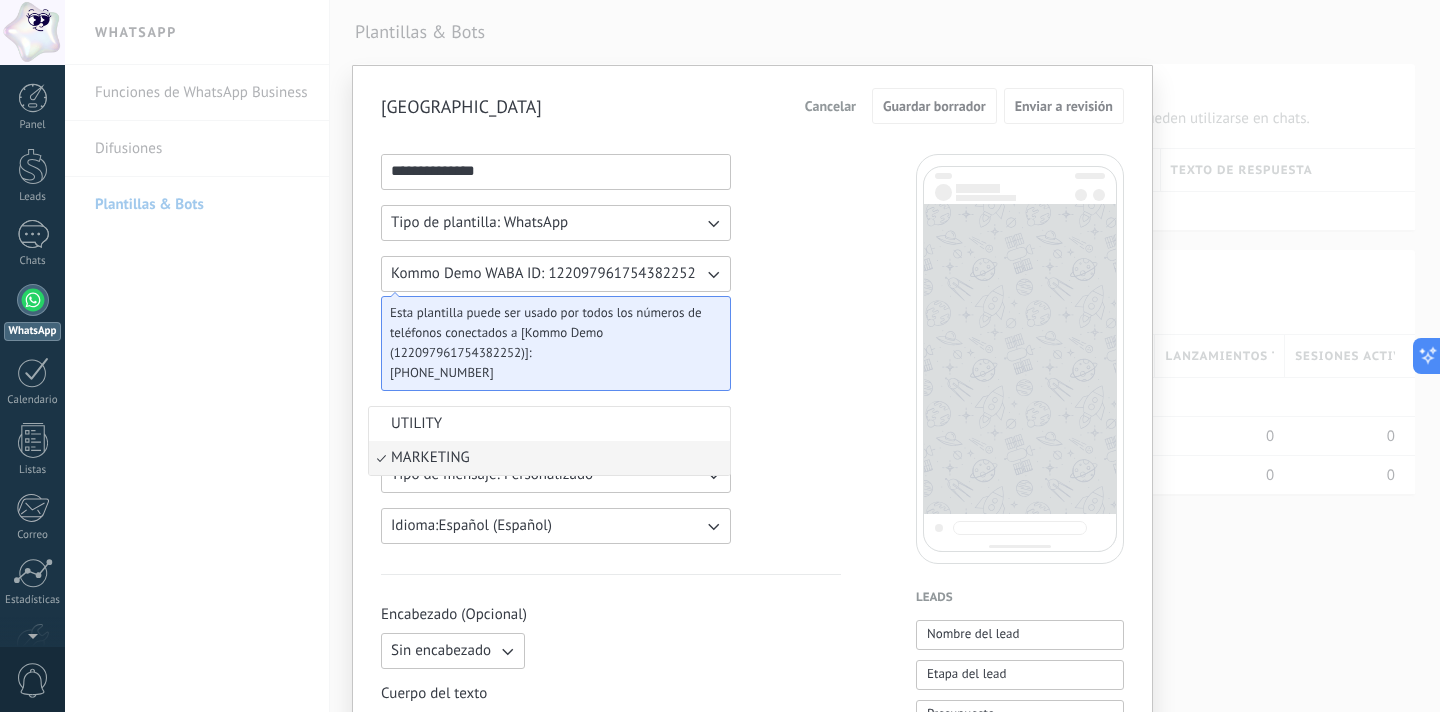 click on "MARKETING" at bounding box center [549, 458] 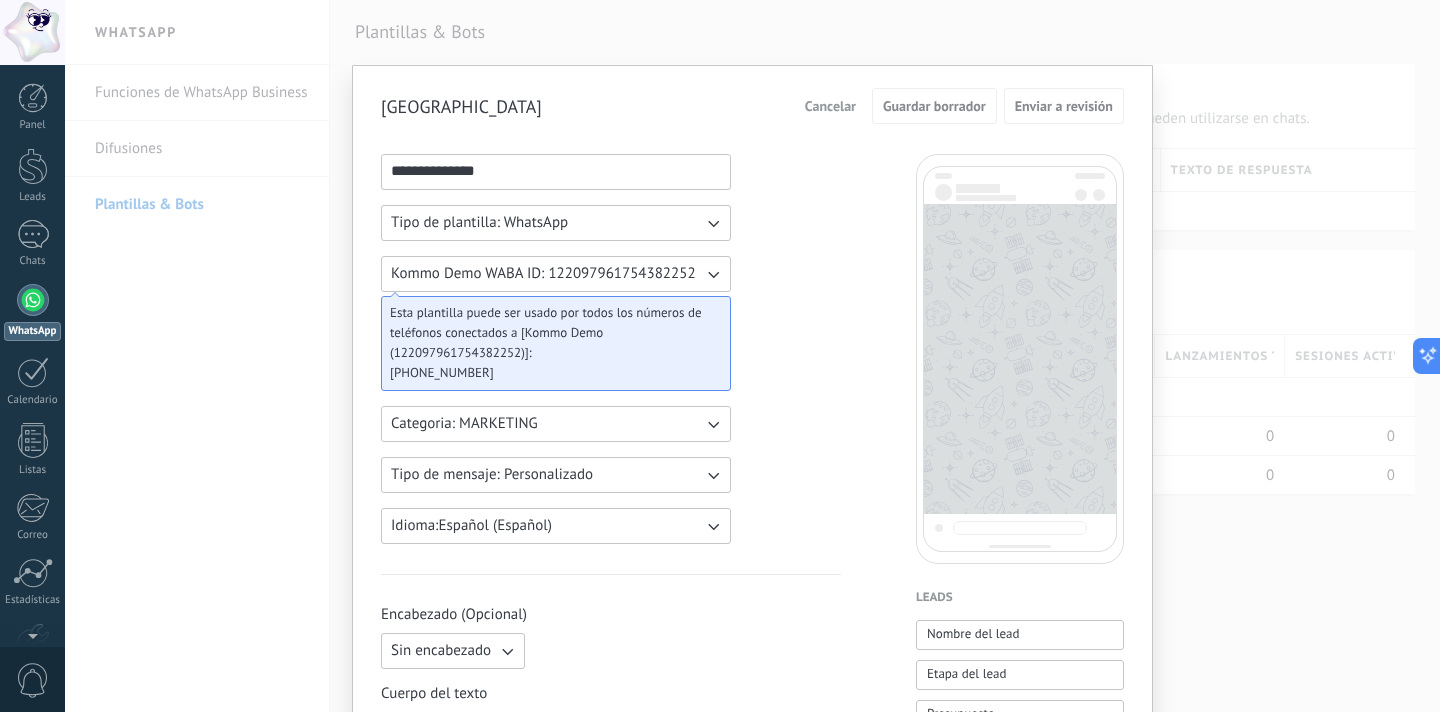 click on "Tipo de mensaje: Personalizado" at bounding box center [556, 475] 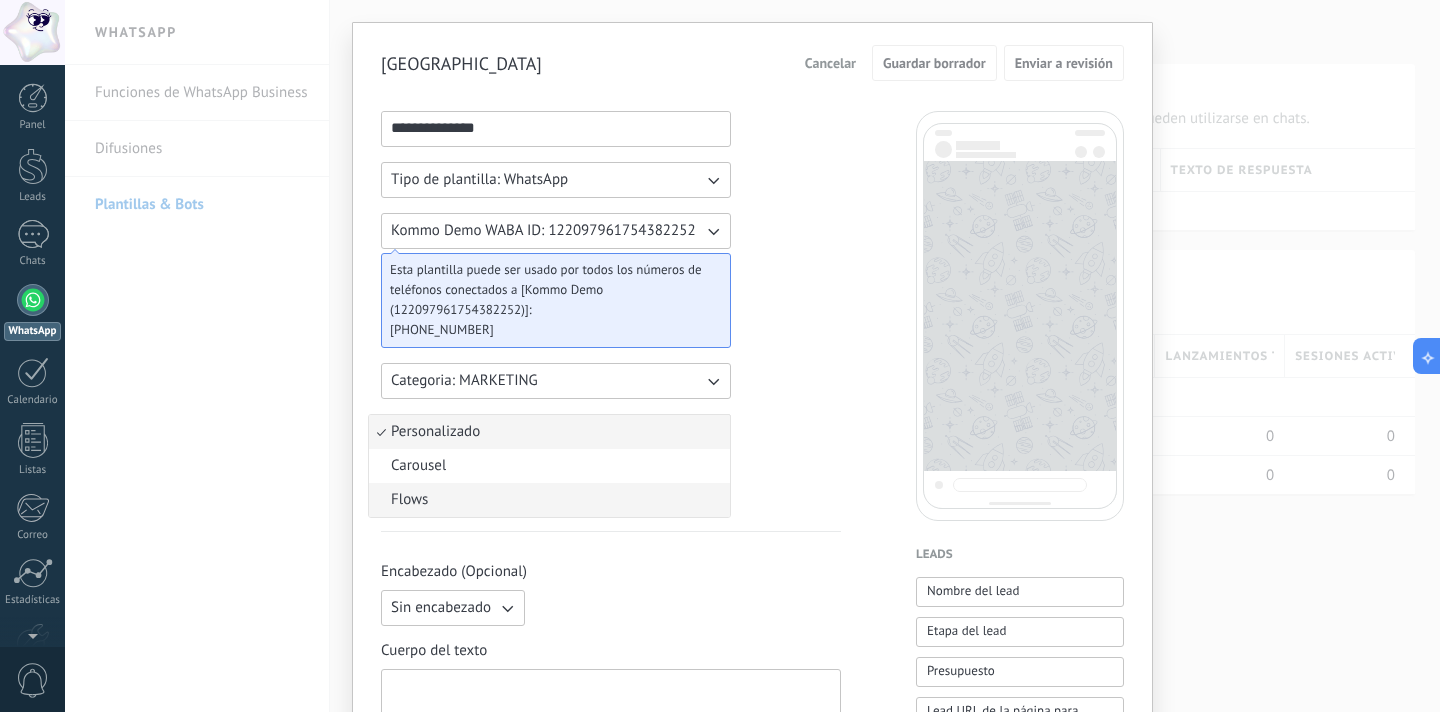 scroll, scrollTop: 42, scrollLeft: 0, axis: vertical 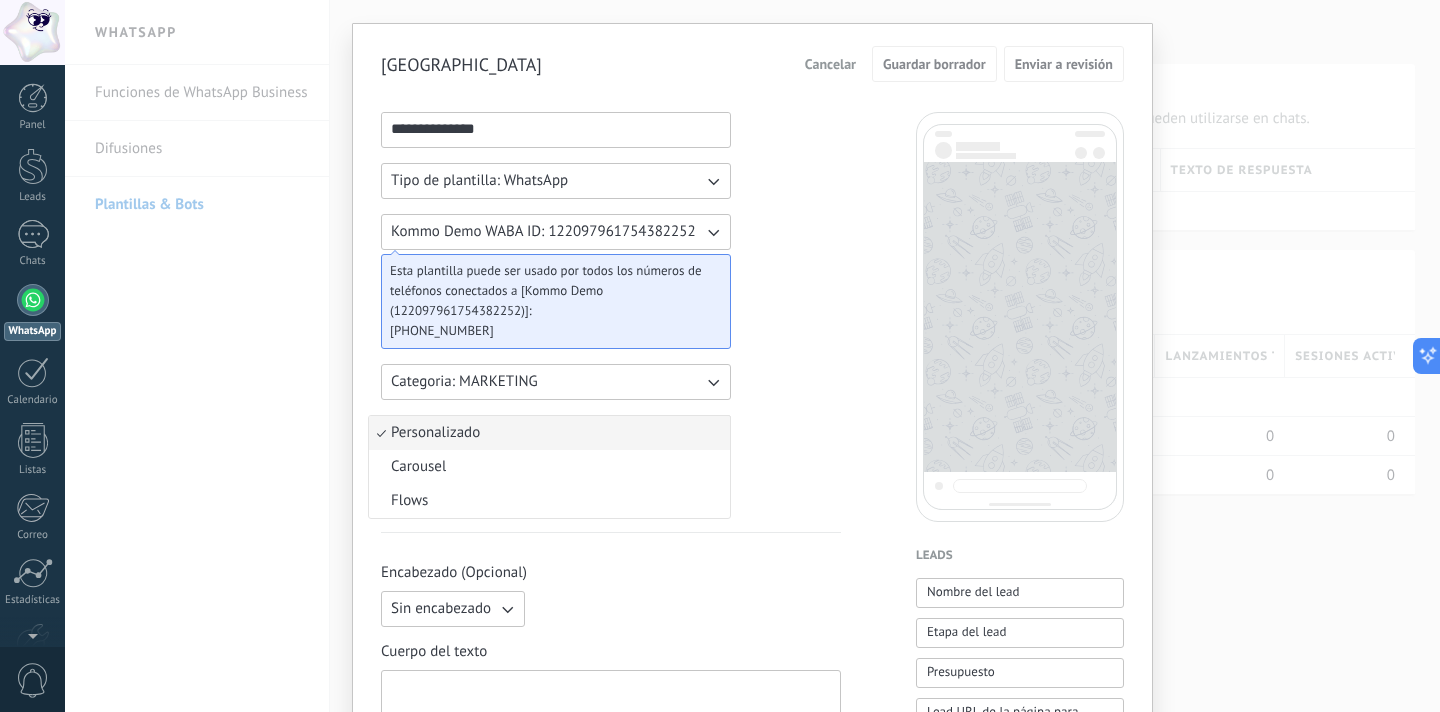 click on "Personalizado" at bounding box center (549, 433) 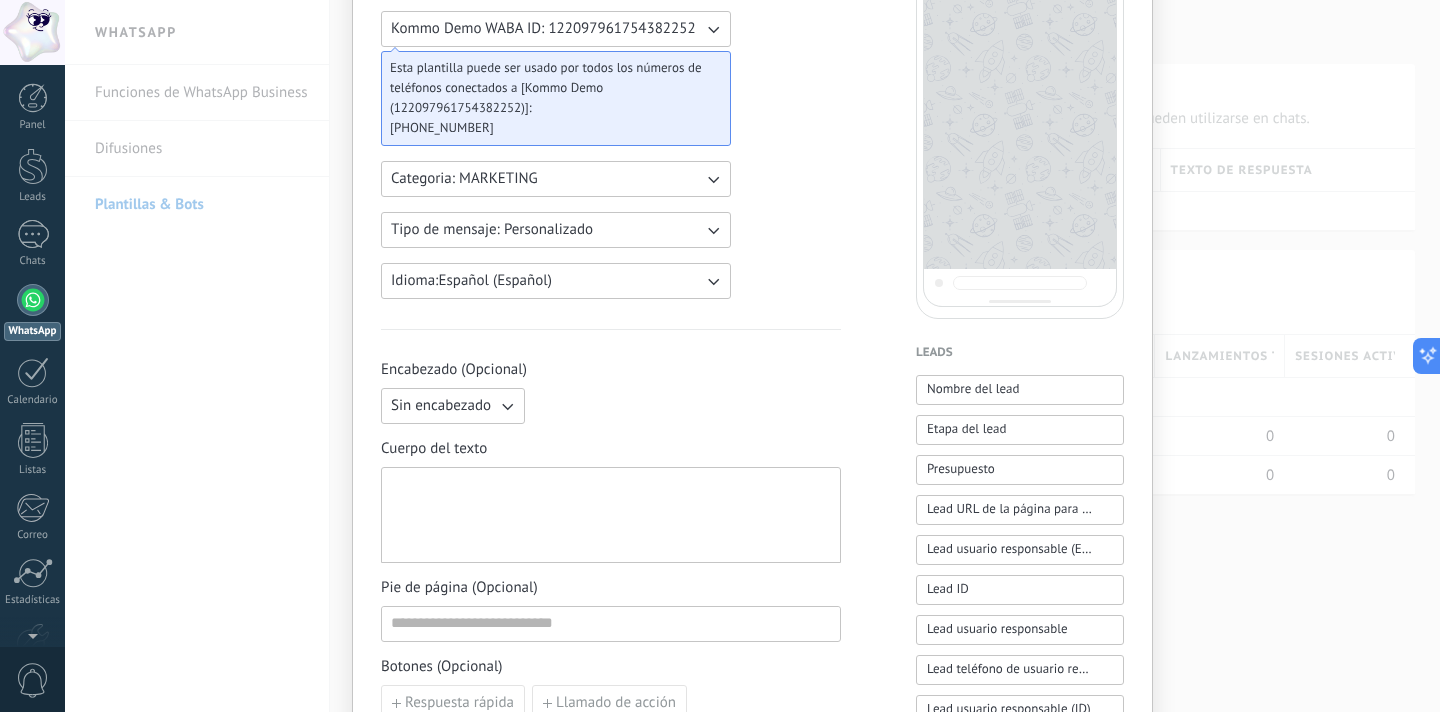 scroll, scrollTop: 285, scrollLeft: 0, axis: vertical 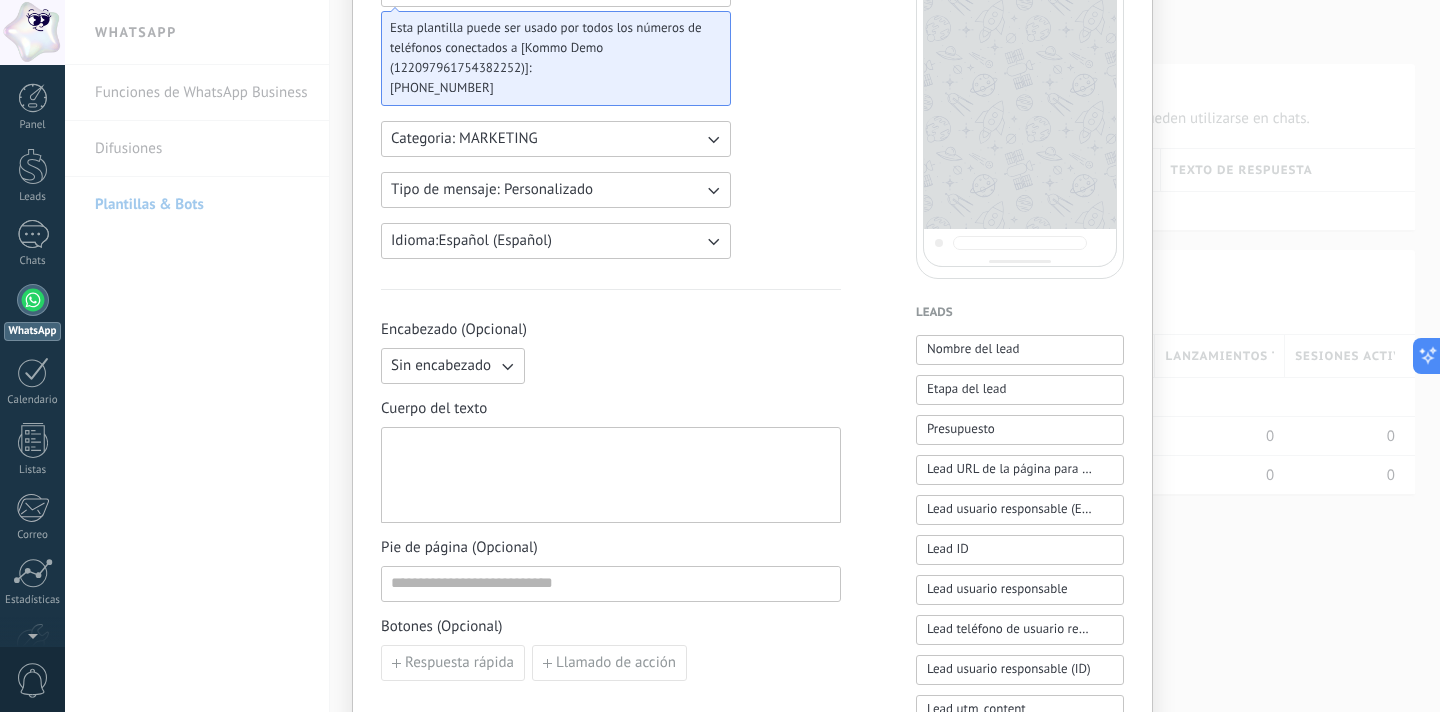 click on "Sin encabezado" at bounding box center [453, 366] 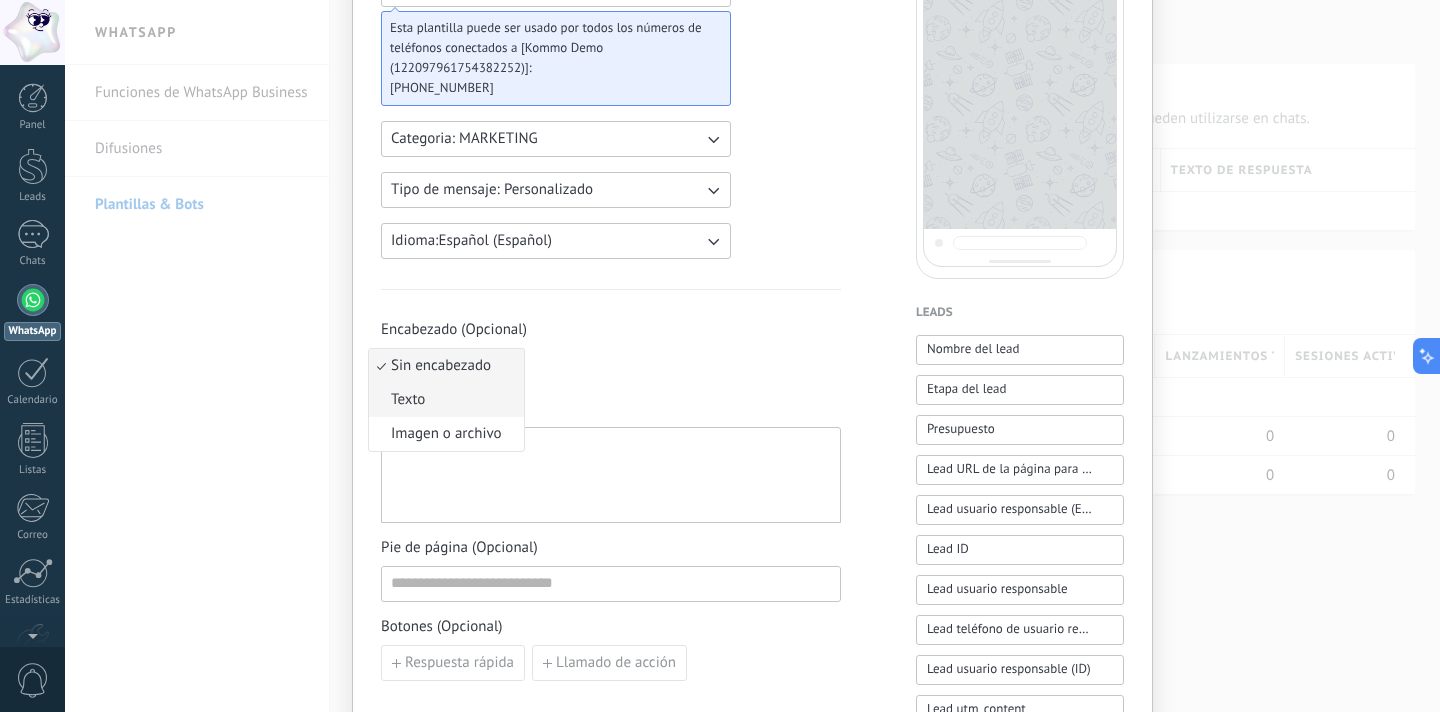 click on "Texto" at bounding box center (446, 400) 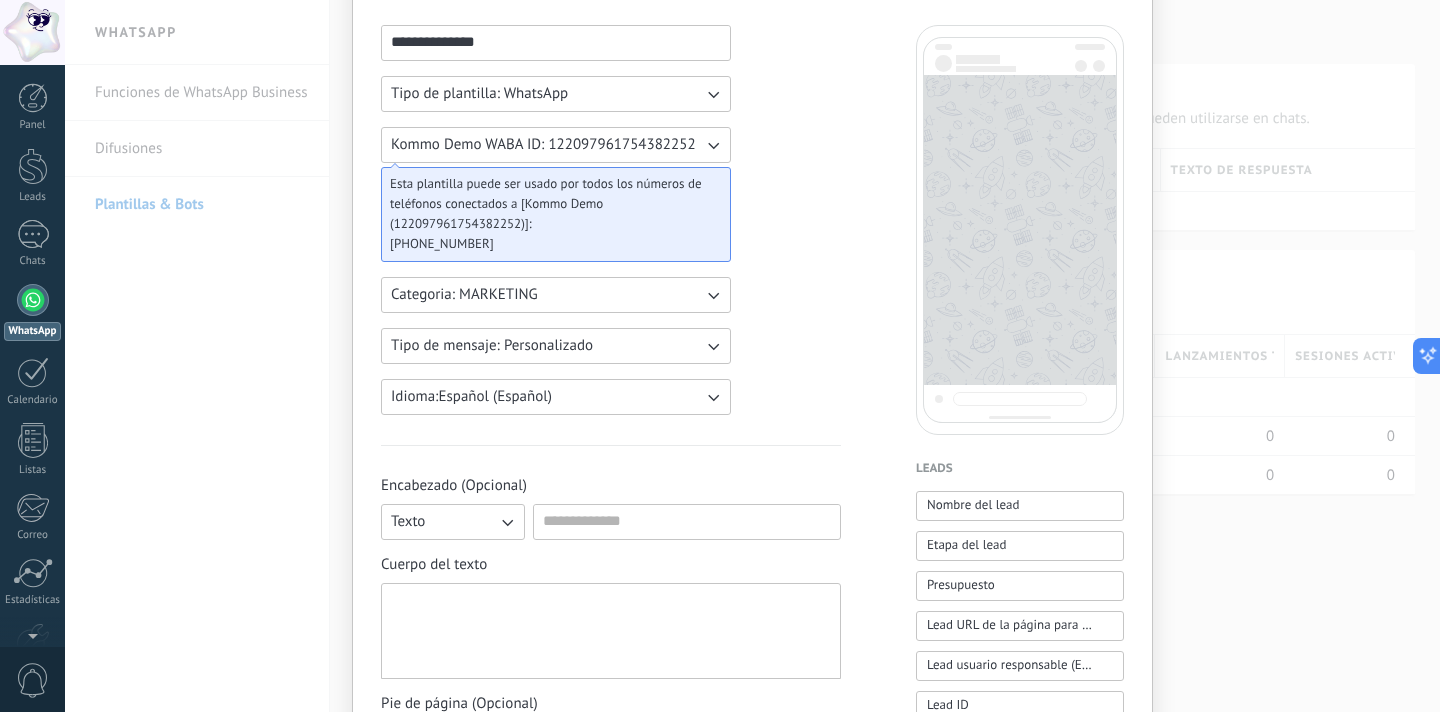 scroll, scrollTop: 132, scrollLeft: 0, axis: vertical 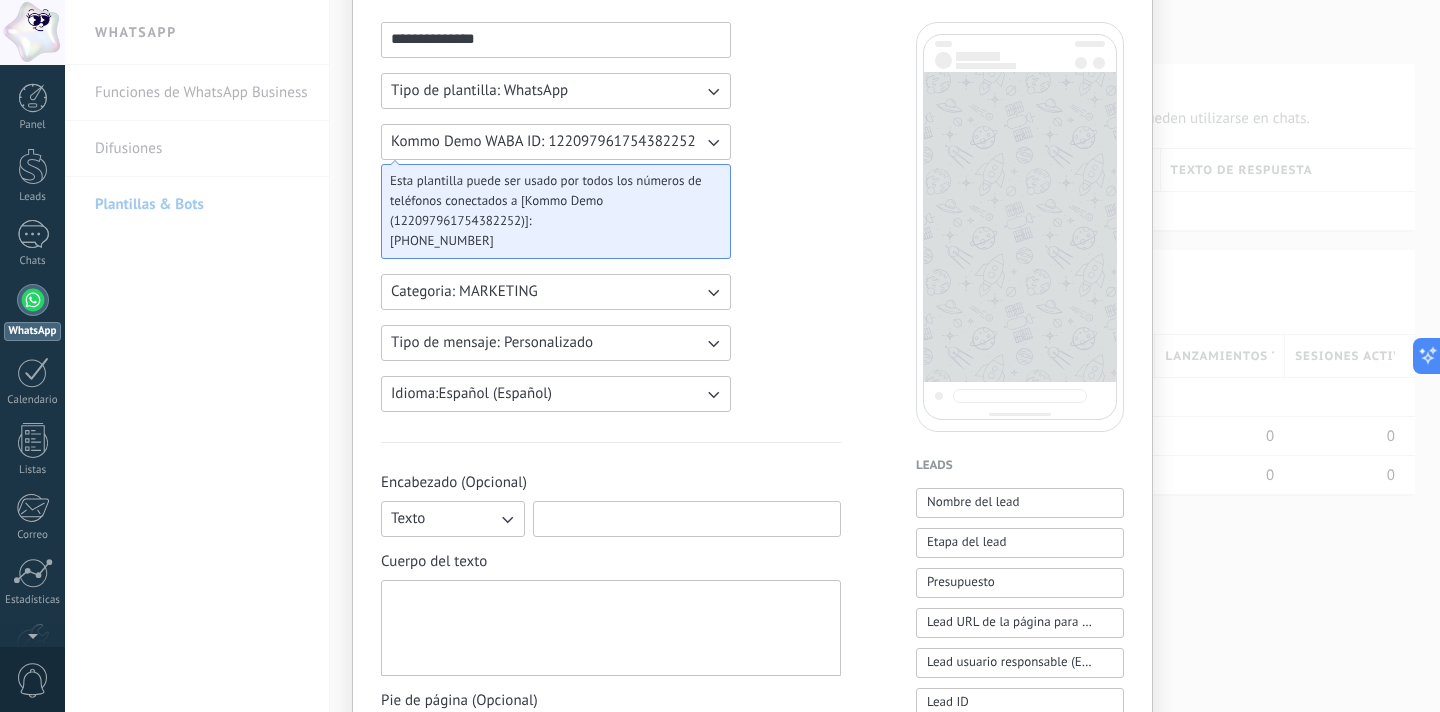 click at bounding box center (687, 518) 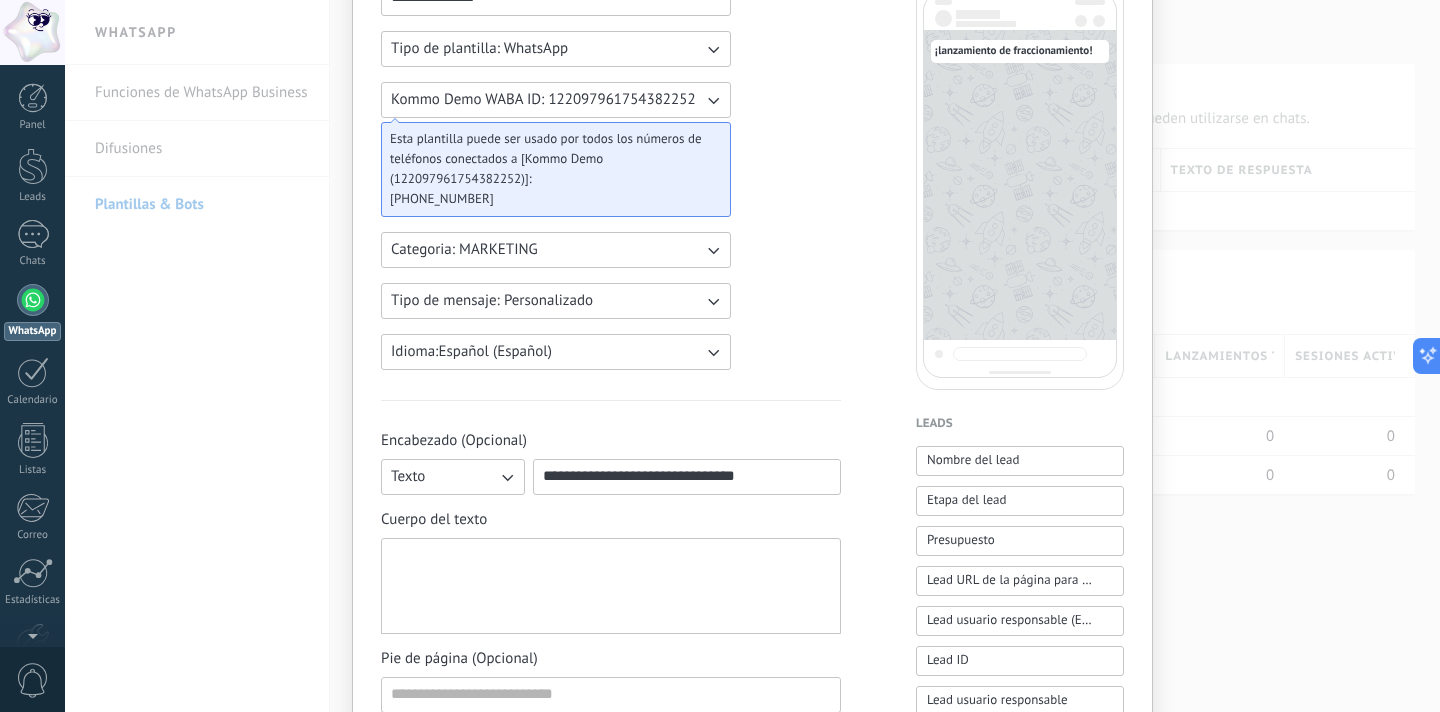 scroll, scrollTop: 176, scrollLeft: 0, axis: vertical 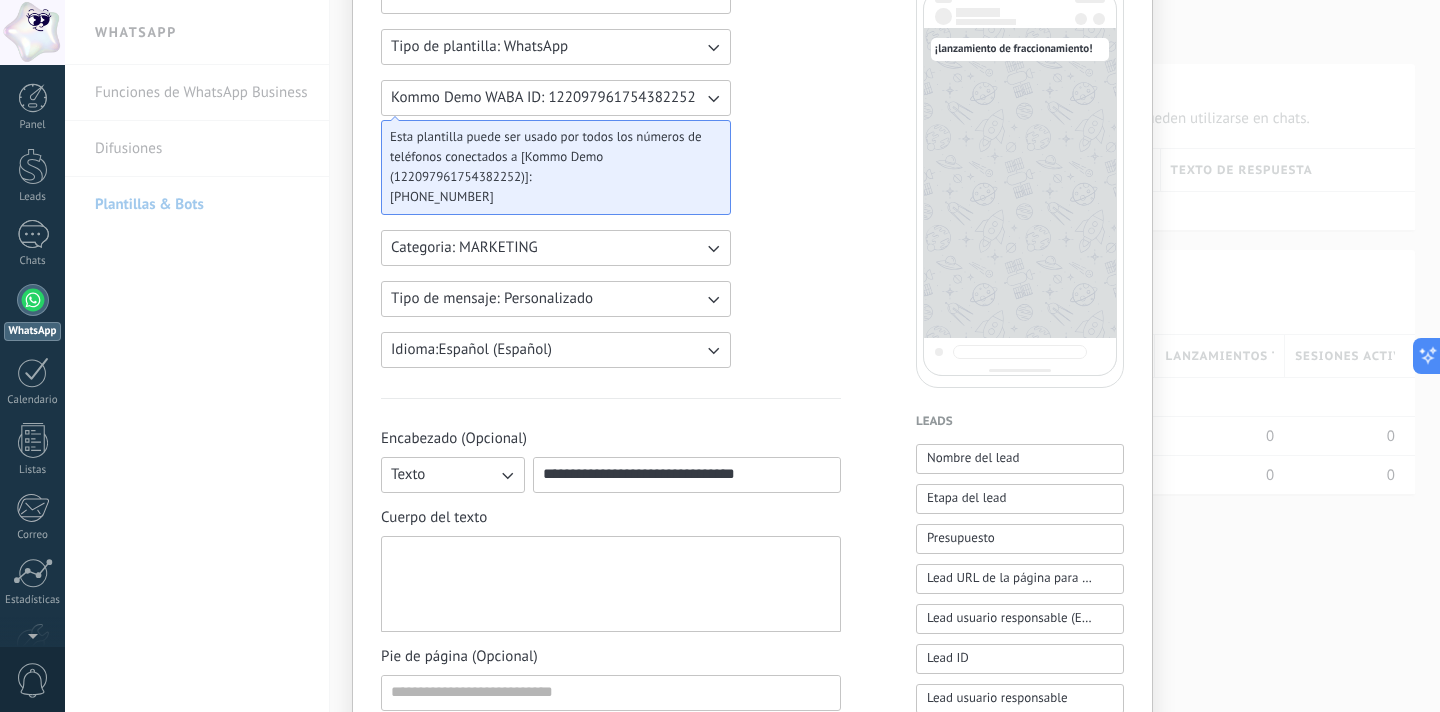 type on "**********" 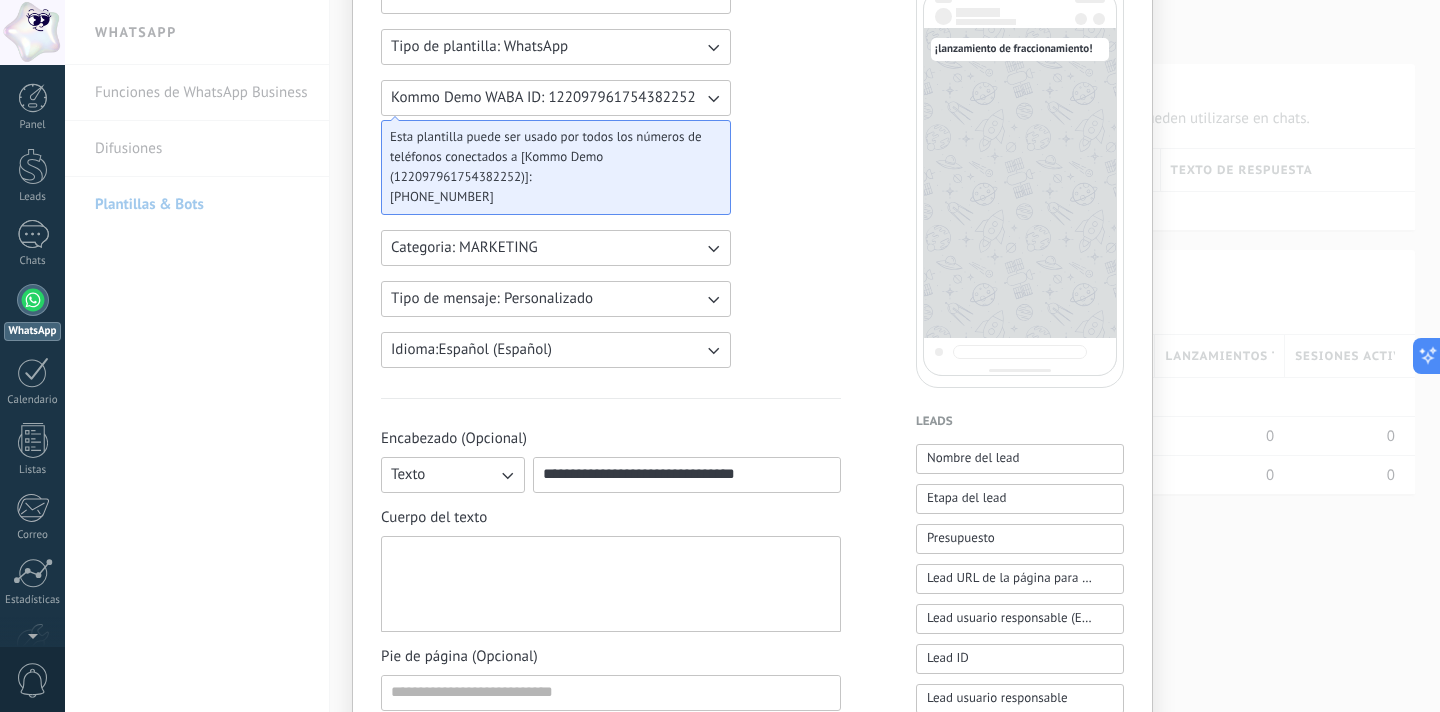 type 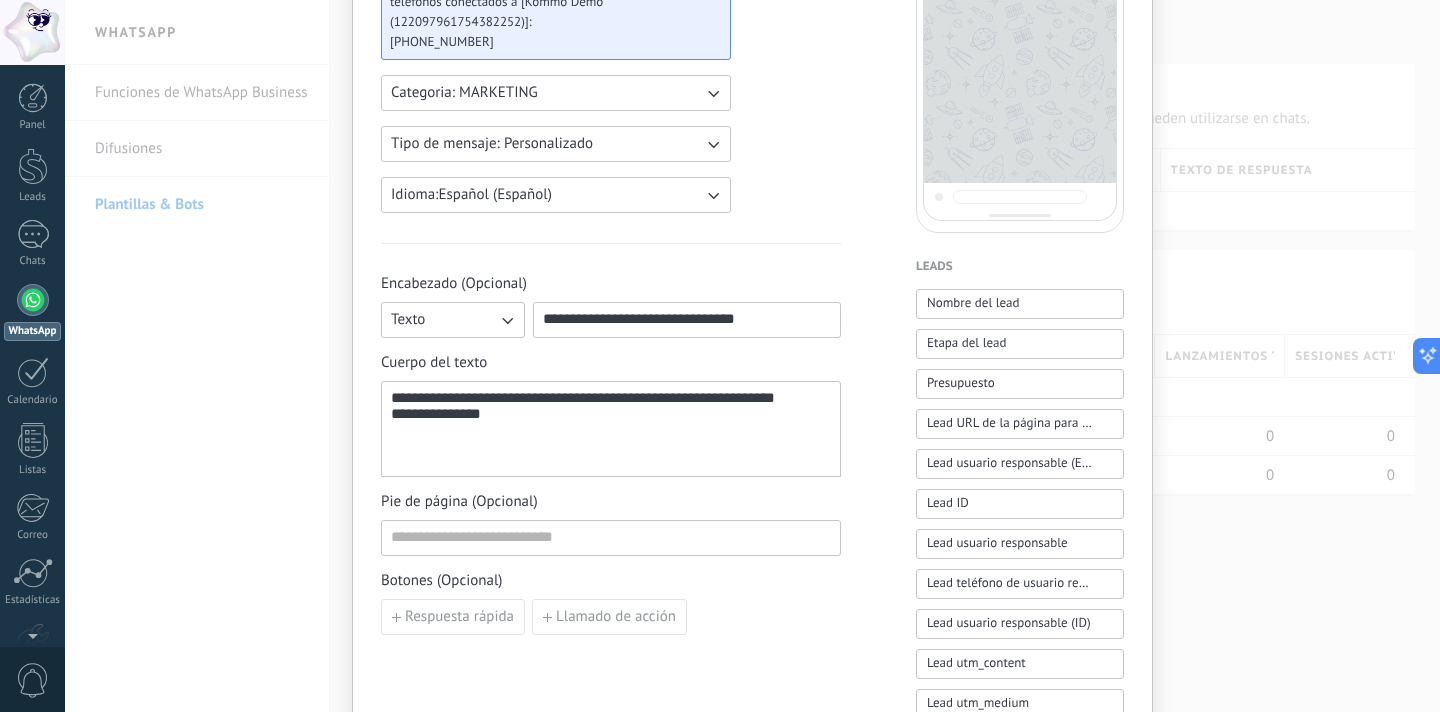 scroll, scrollTop: 334, scrollLeft: 0, axis: vertical 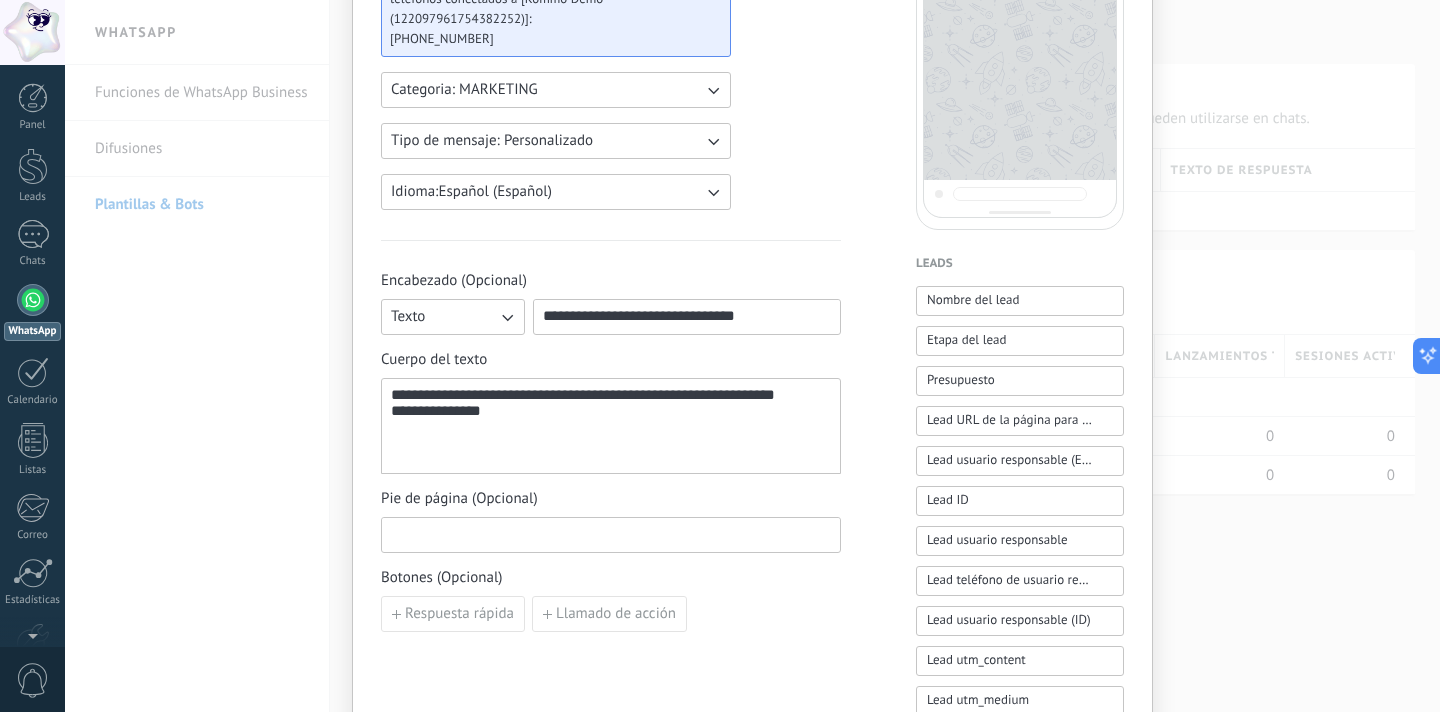 click at bounding box center (611, 534) 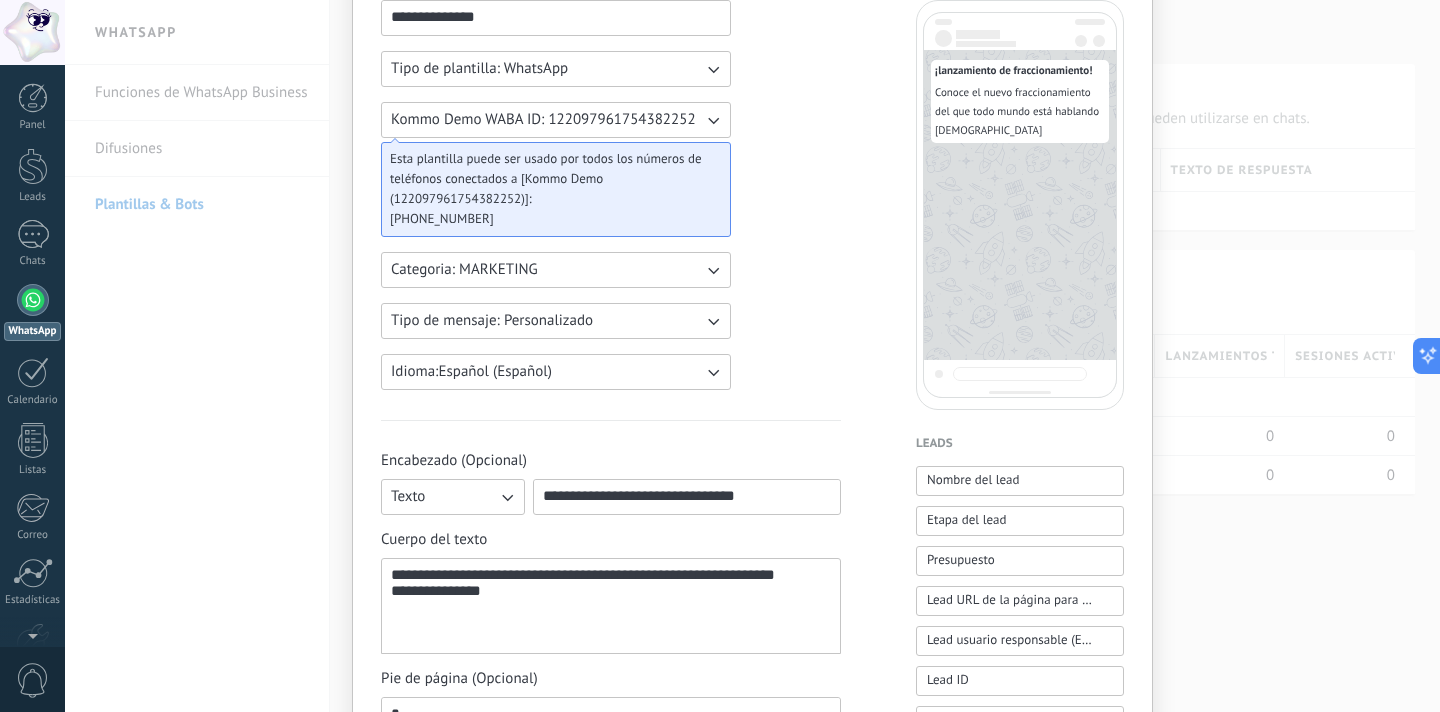 scroll, scrollTop: 166, scrollLeft: 0, axis: vertical 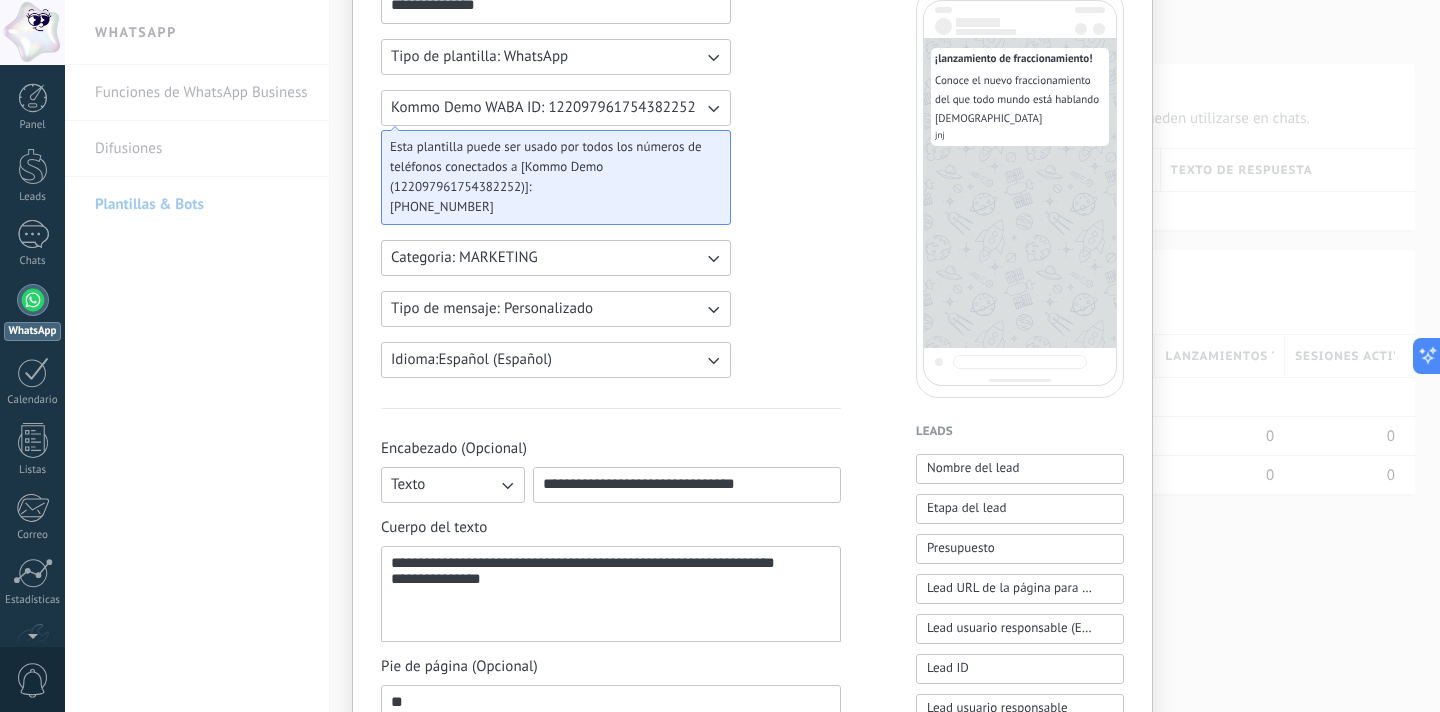 type on "*" 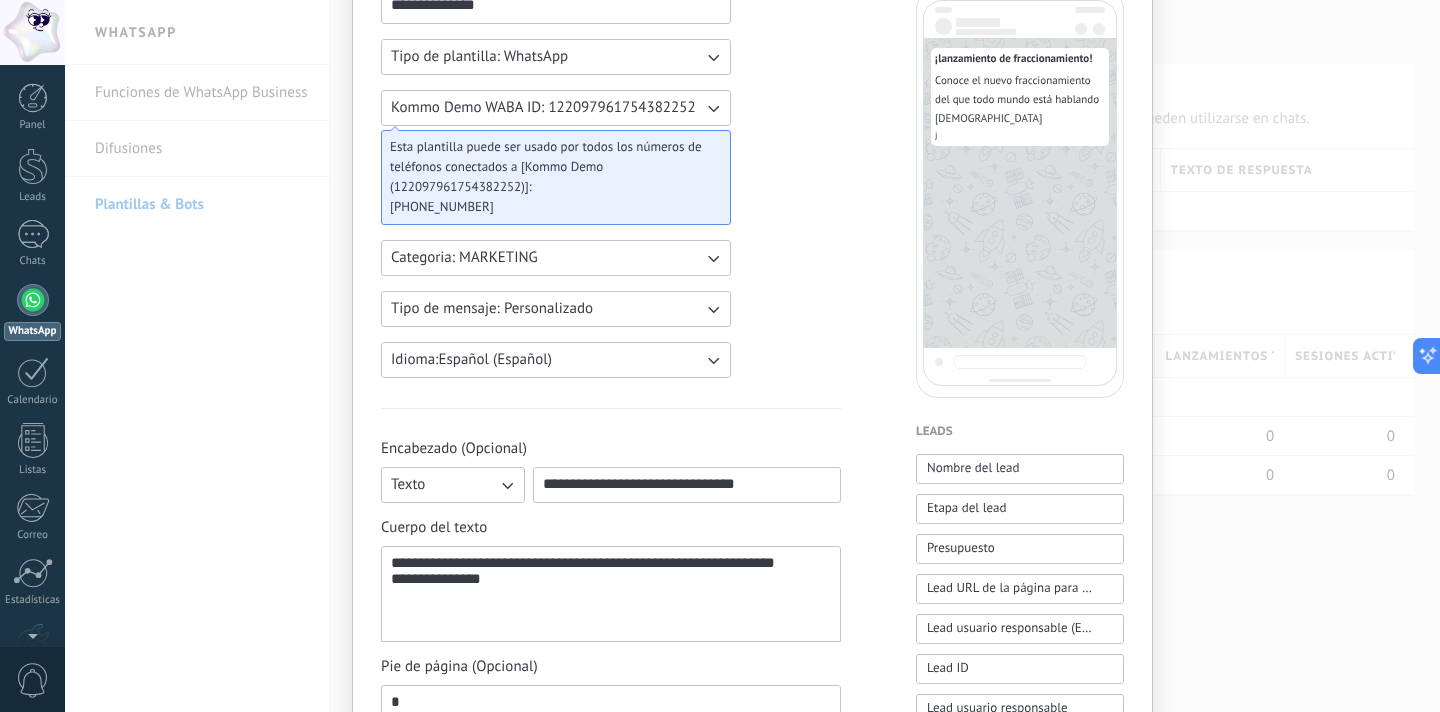 type 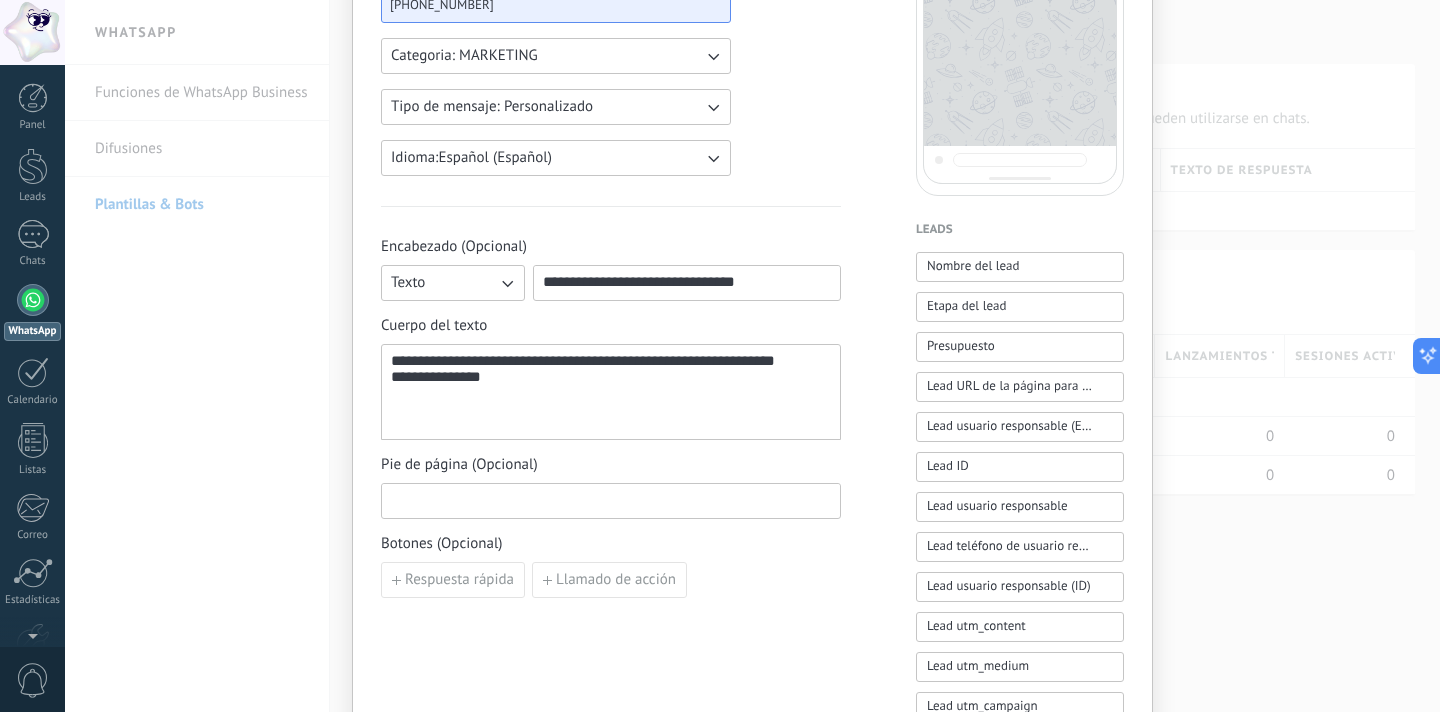 scroll, scrollTop: 372, scrollLeft: 0, axis: vertical 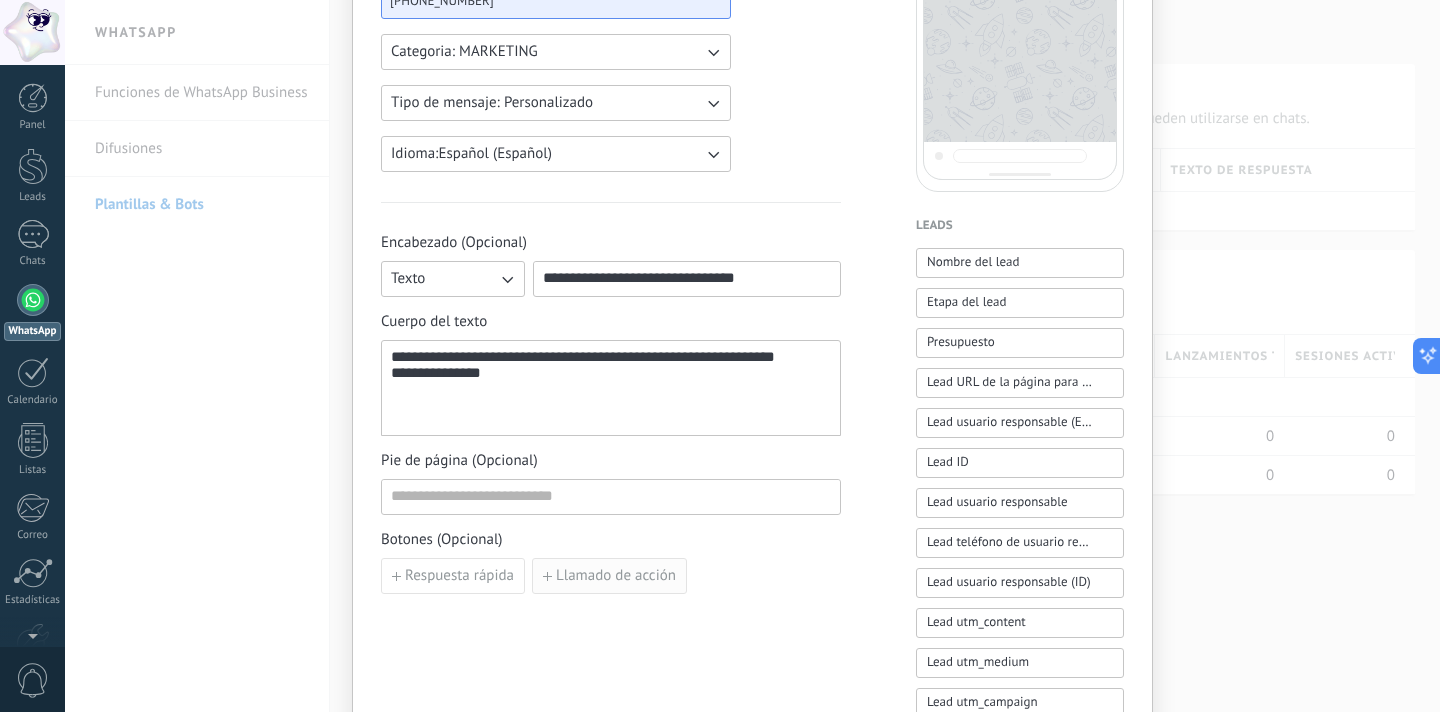 click on "Llamado de acción" at bounding box center (616, 576) 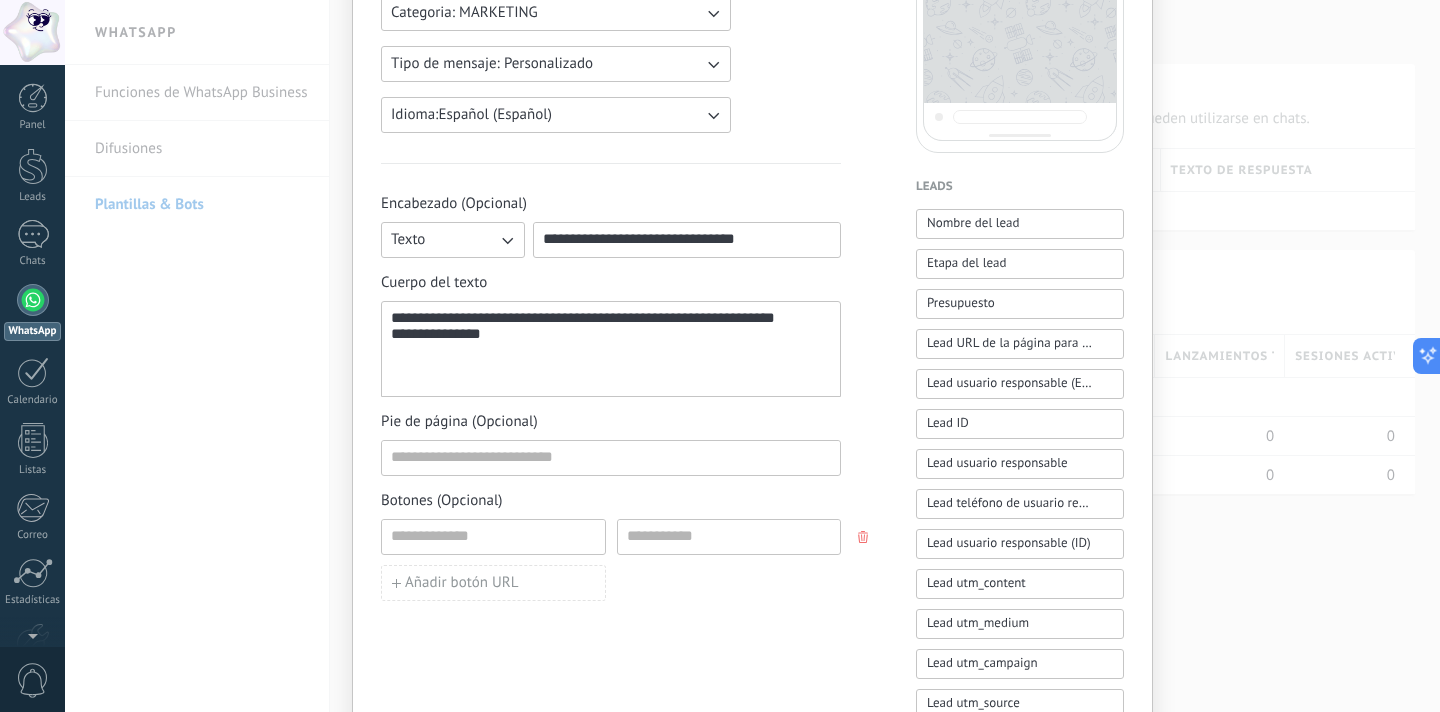scroll, scrollTop: 498, scrollLeft: 0, axis: vertical 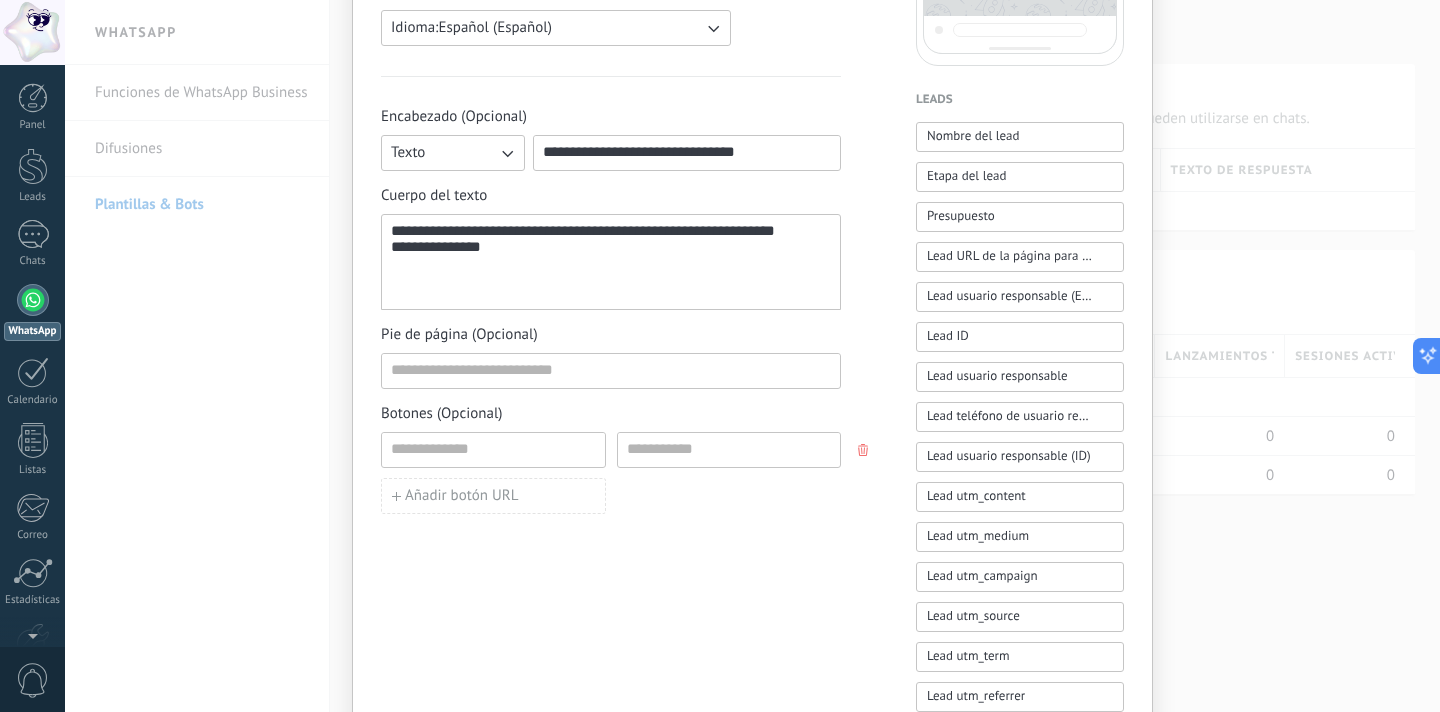 click on "**********" at bounding box center (611, 249) 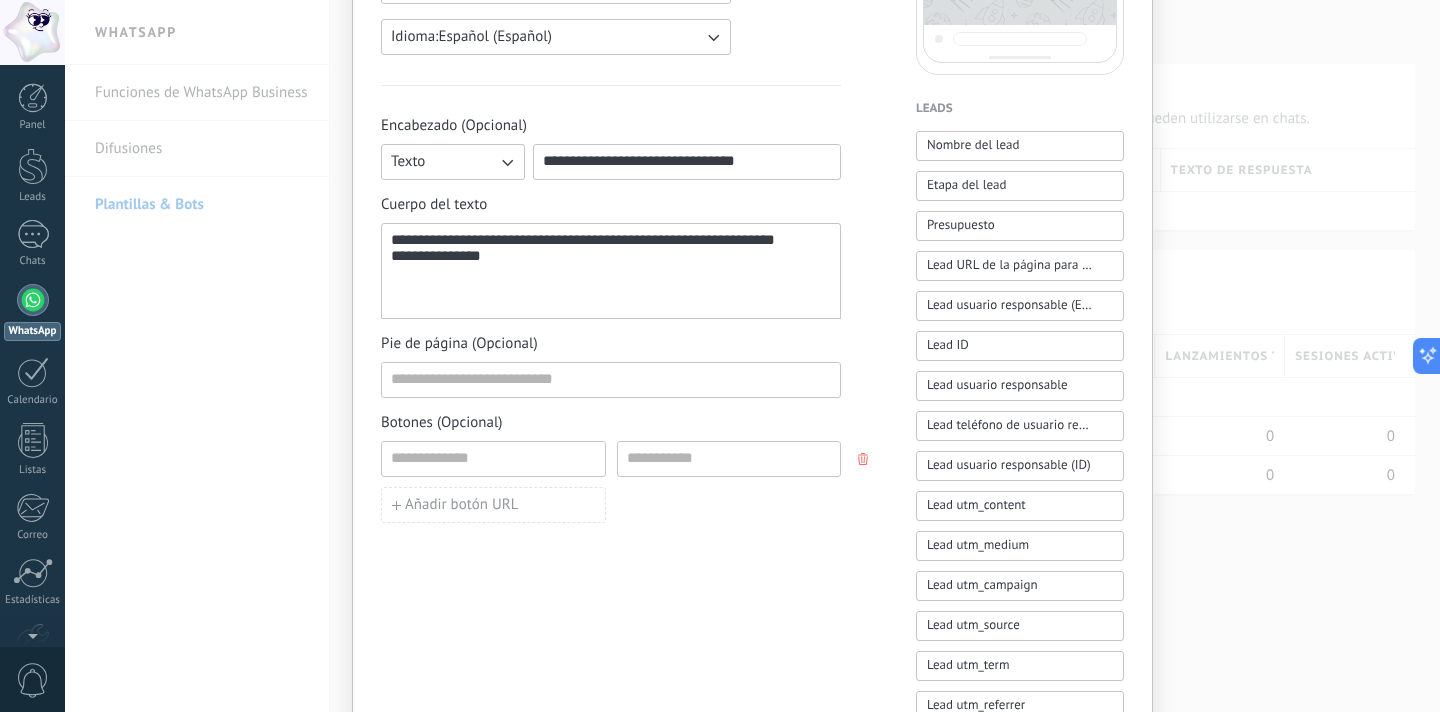 scroll, scrollTop: 431, scrollLeft: 0, axis: vertical 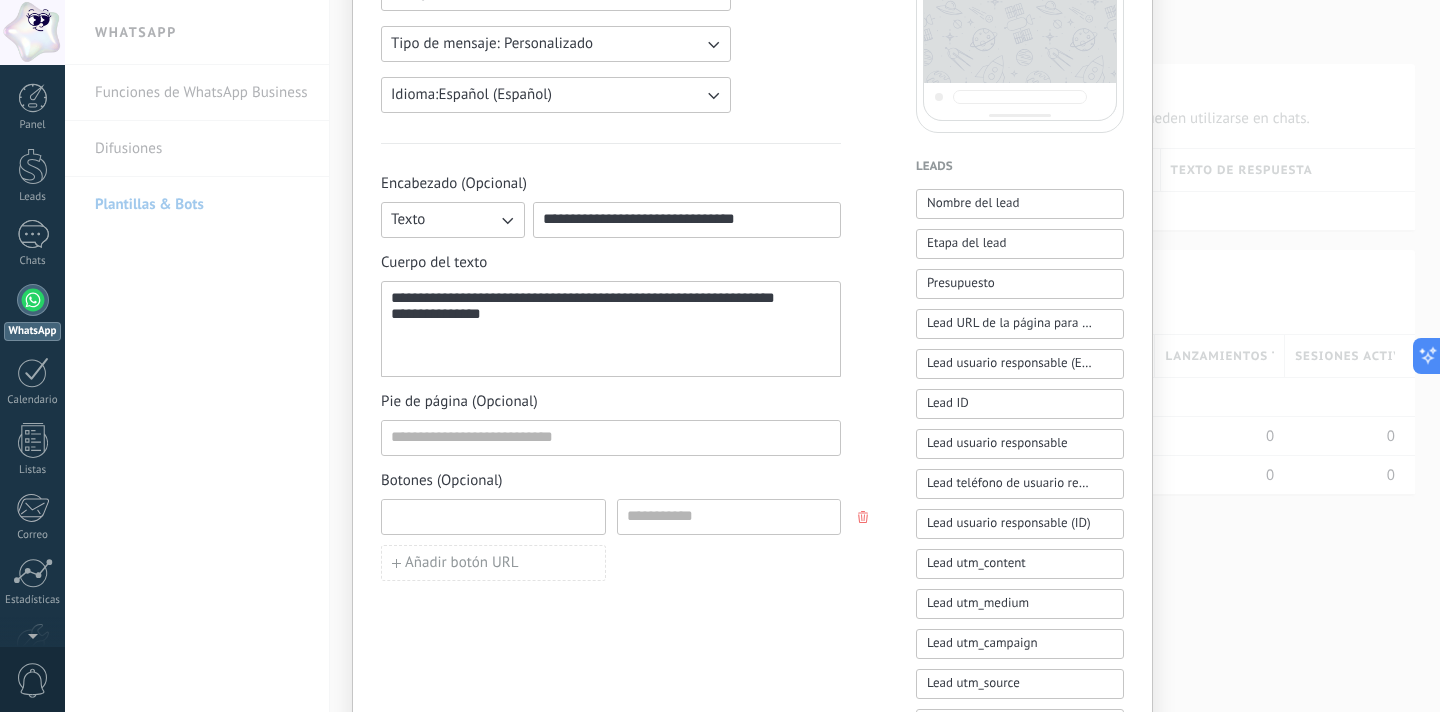 click at bounding box center [493, 516] 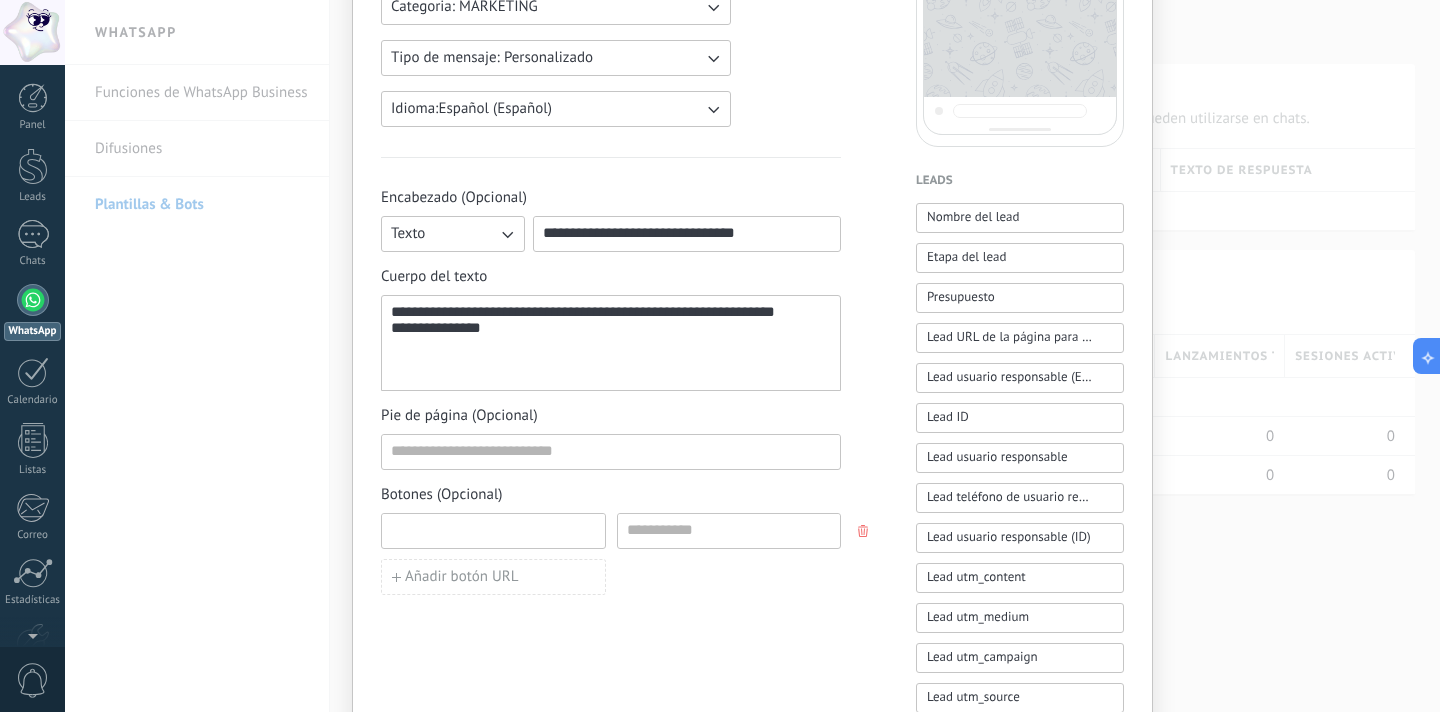 scroll, scrollTop: 415, scrollLeft: 0, axis: vertical 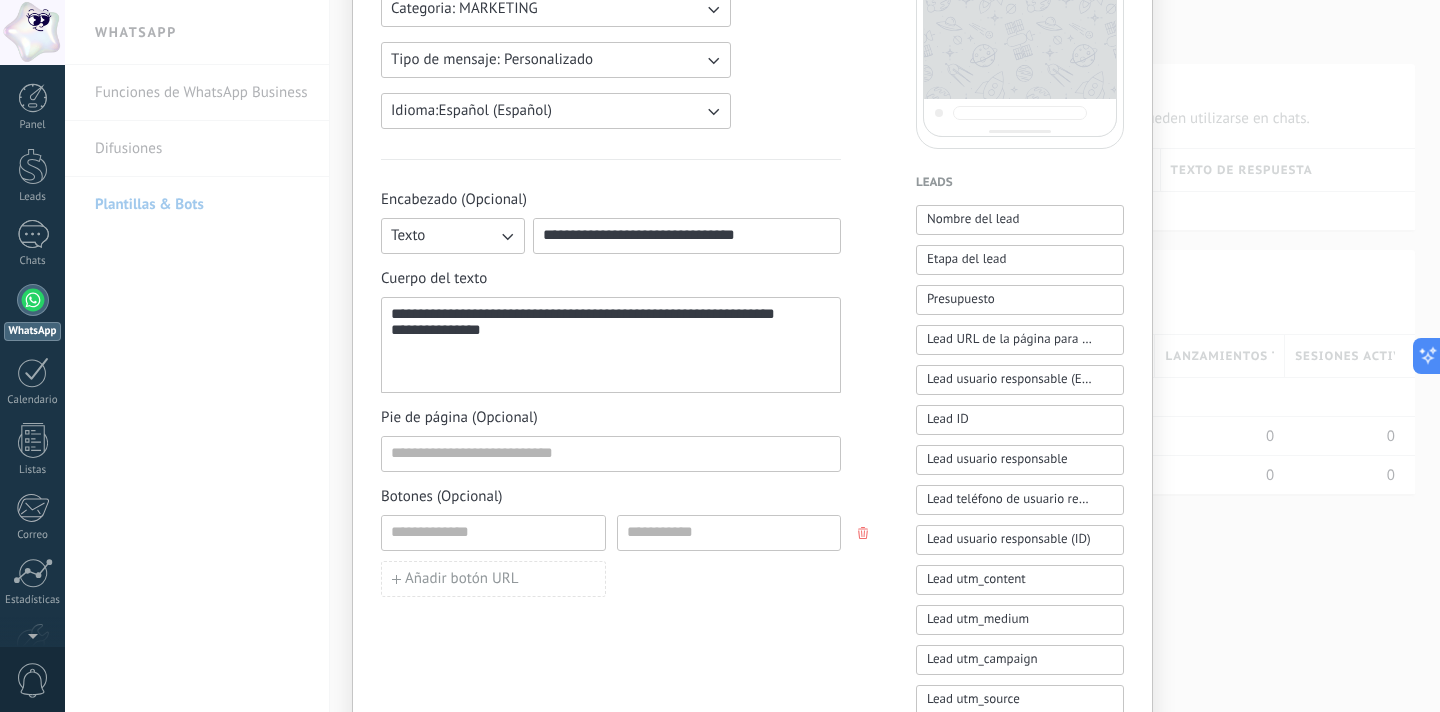 click 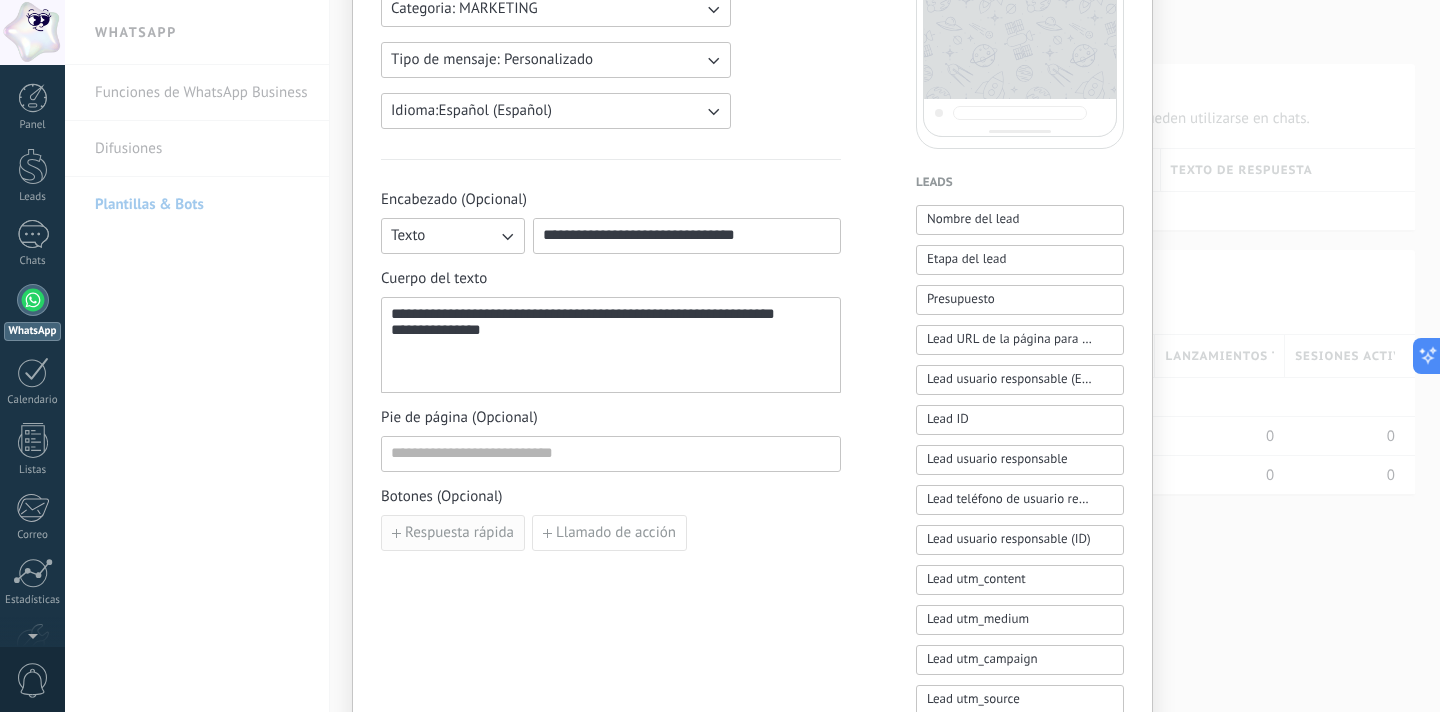 click on "Respuesta rápida" at bounding box center [453, 533] 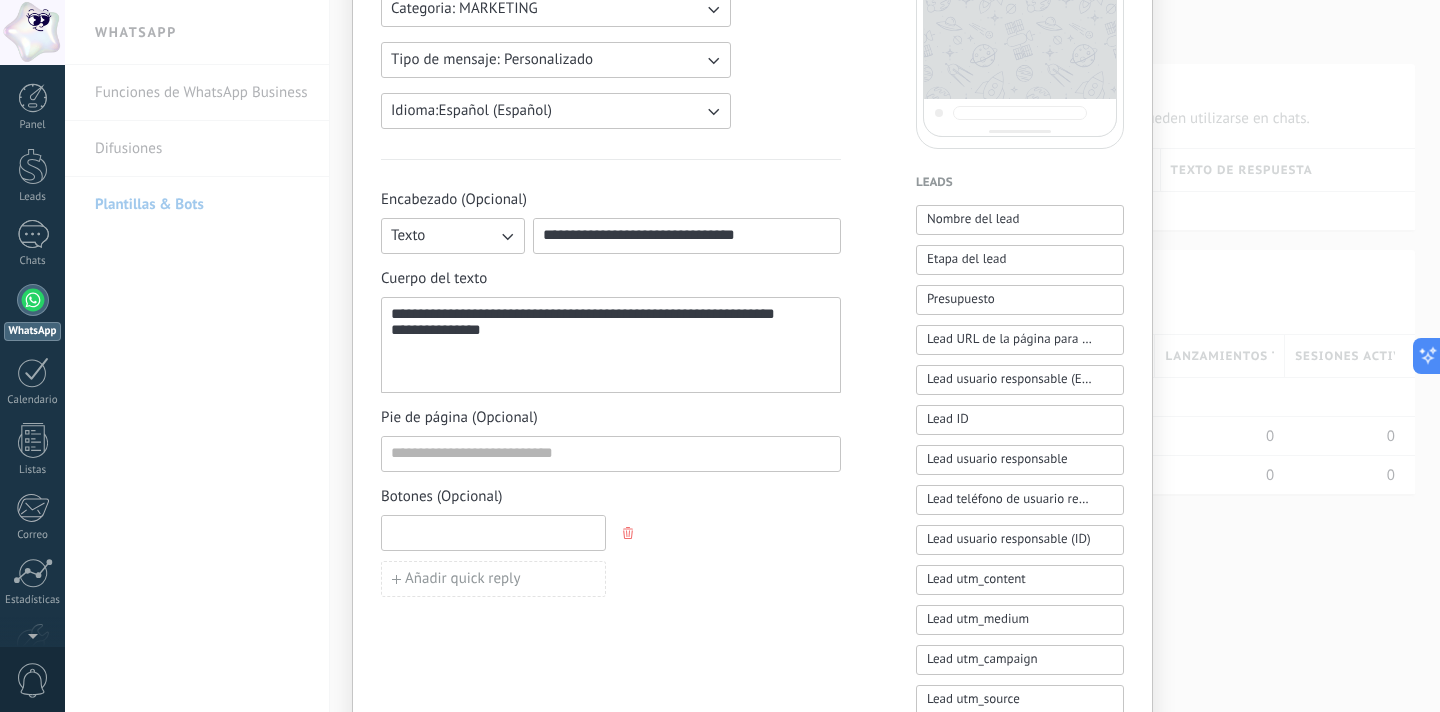 click at bounding box center [493, 532] 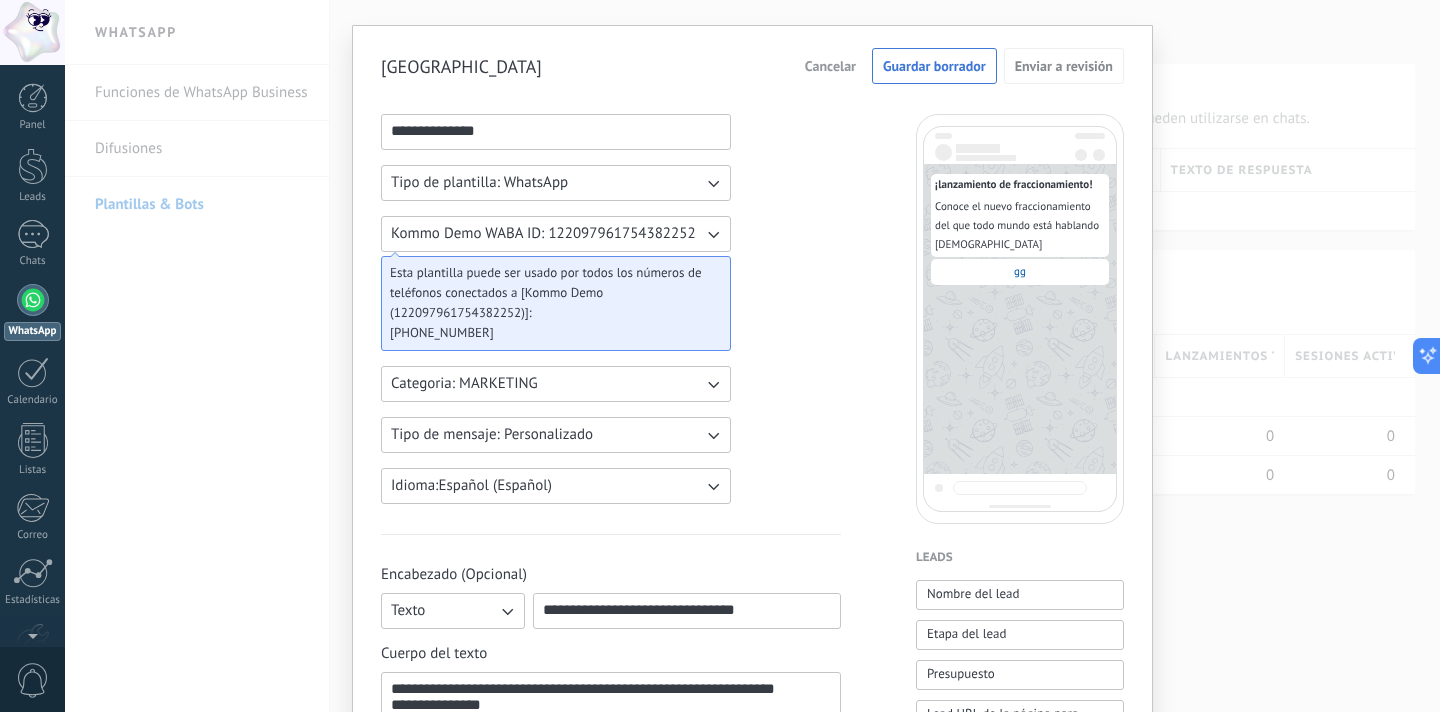 scroll, scrollTop: 245, scrollLeft: 0, axis: vertical 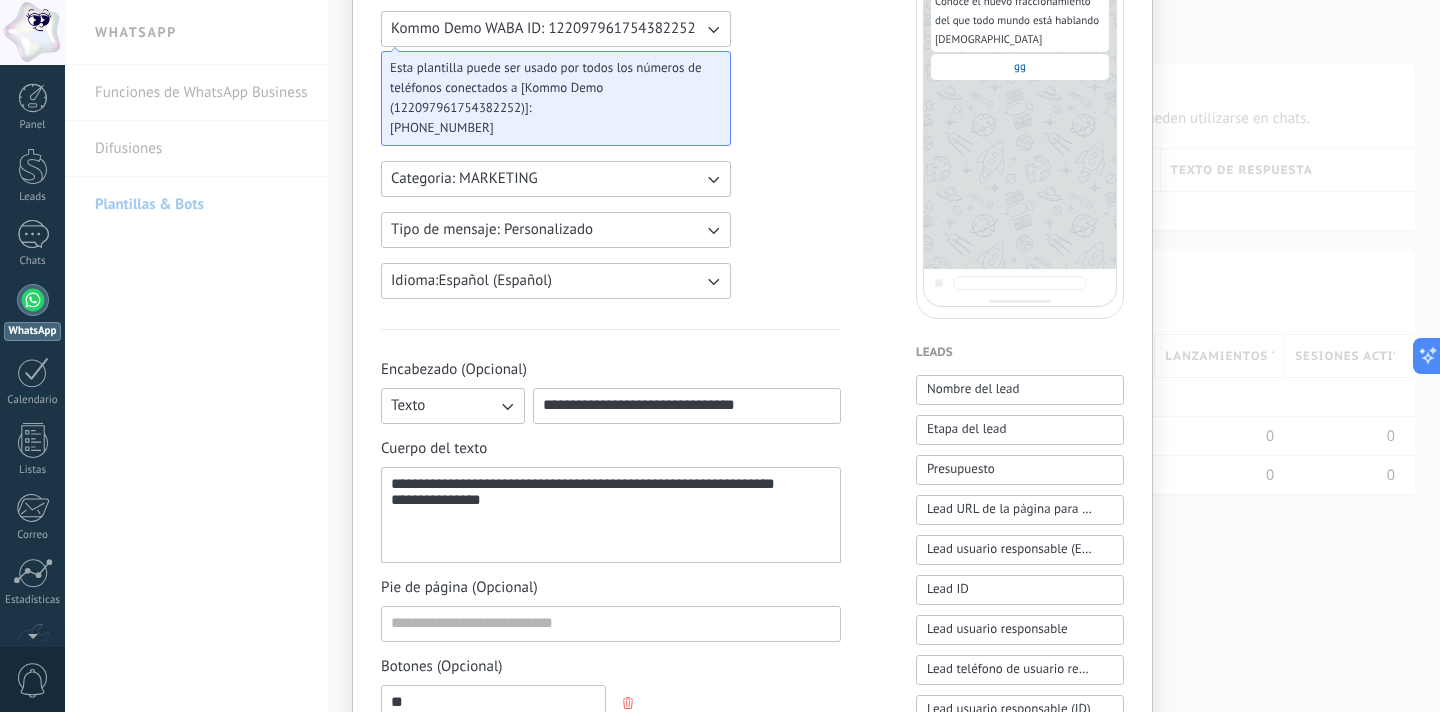 type on "*" 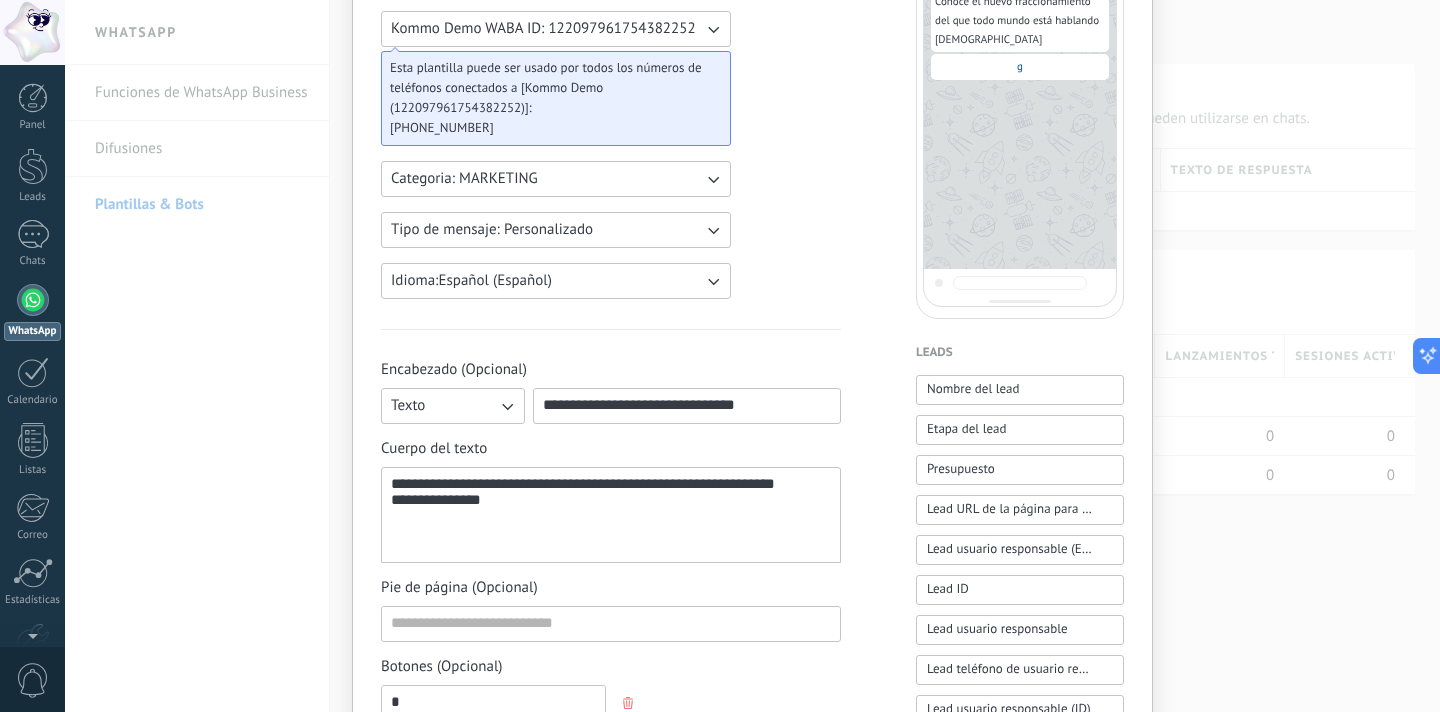 type 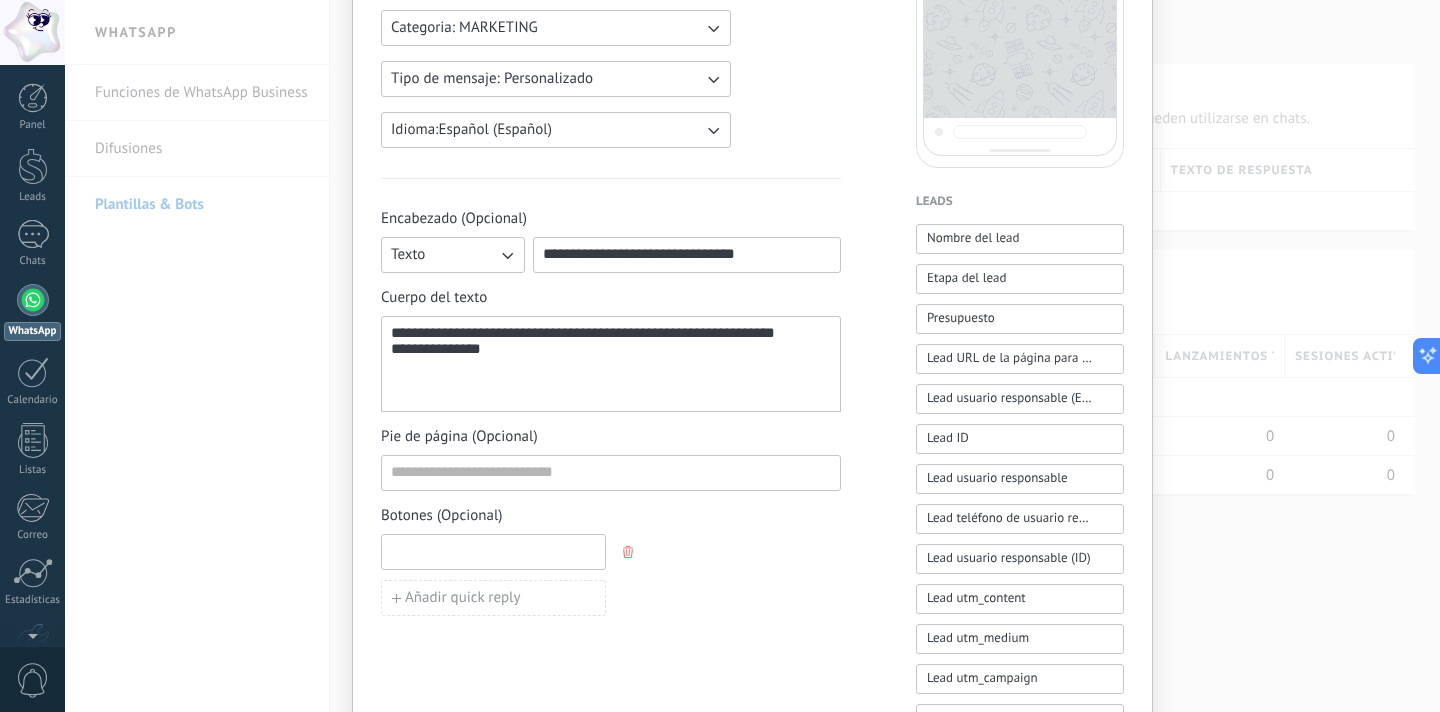 scroll, scrollTop: 397, scrollLeft: 0, axis: vertical 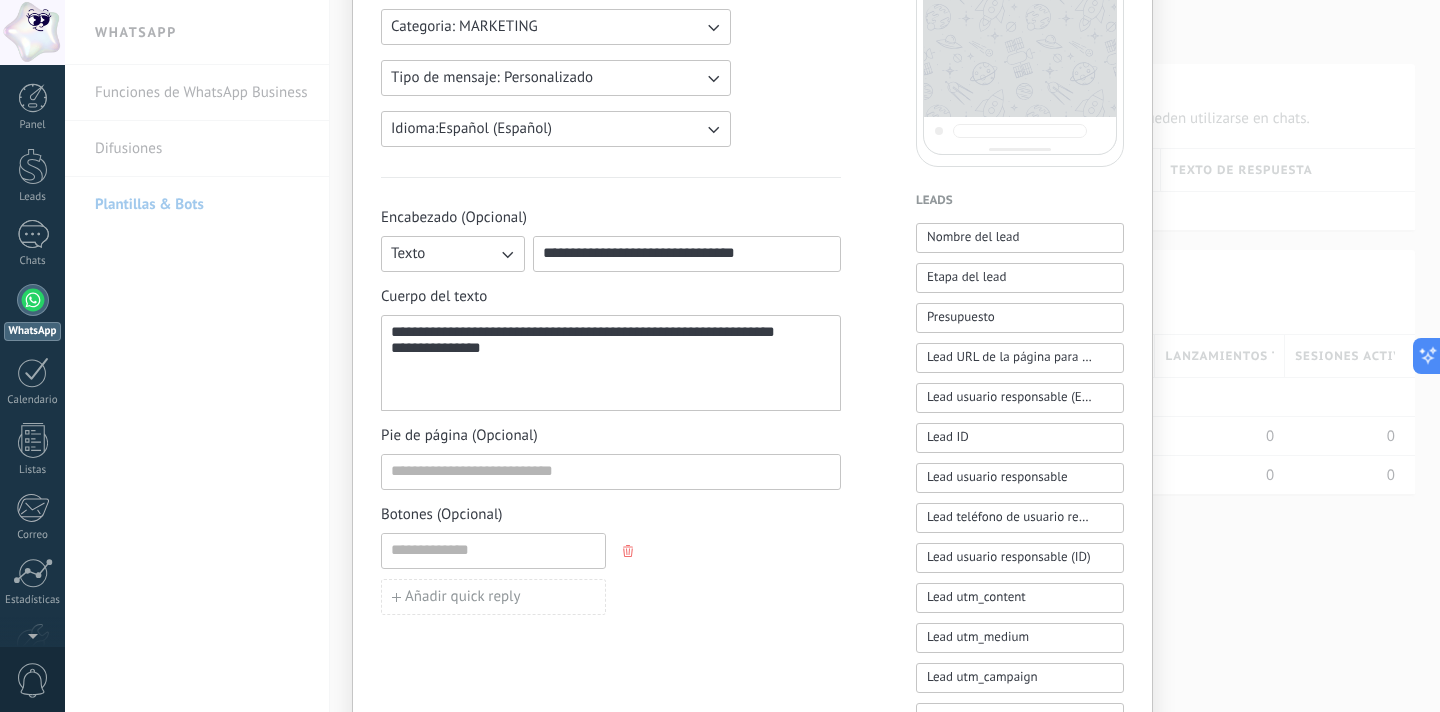 click at bounding box center (630, 551) 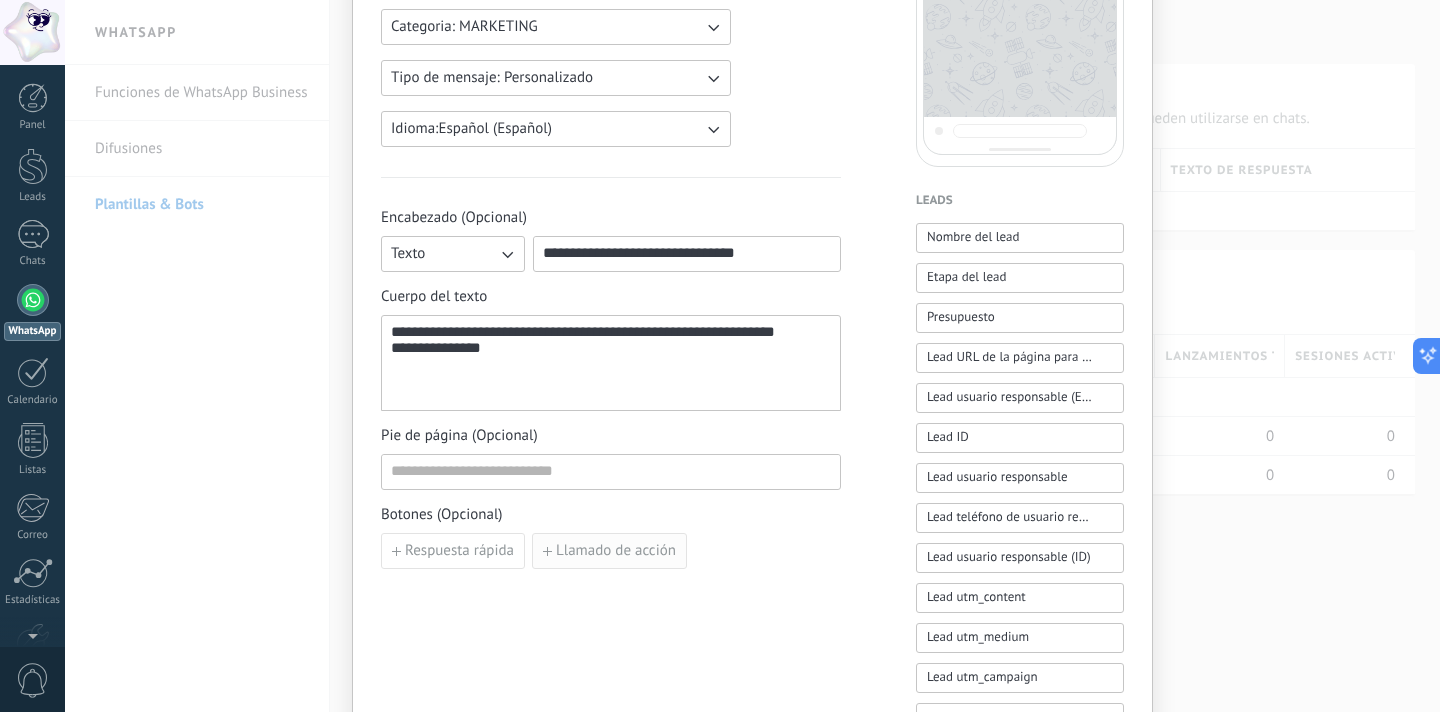 click on "Llamado de acción" at bounding box center [616, 551] 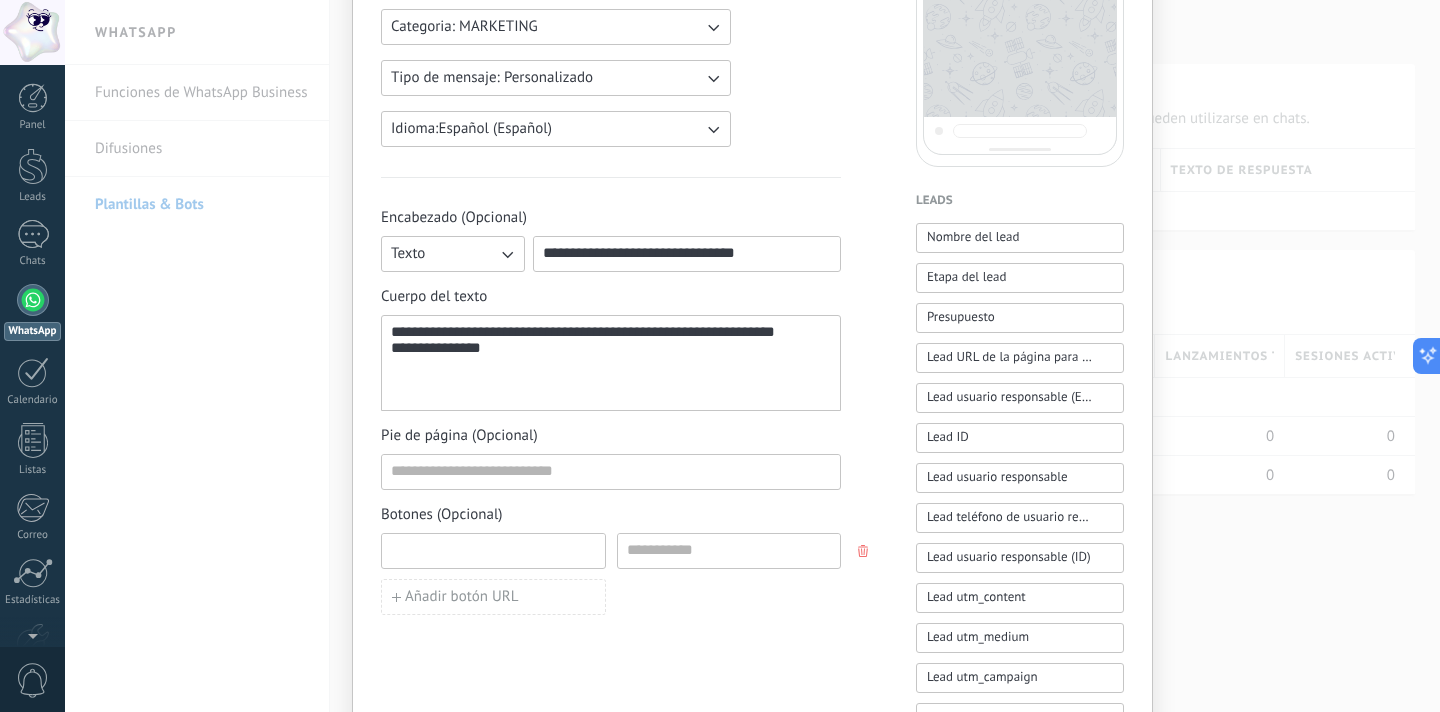 click at bounding box center (493, 550) 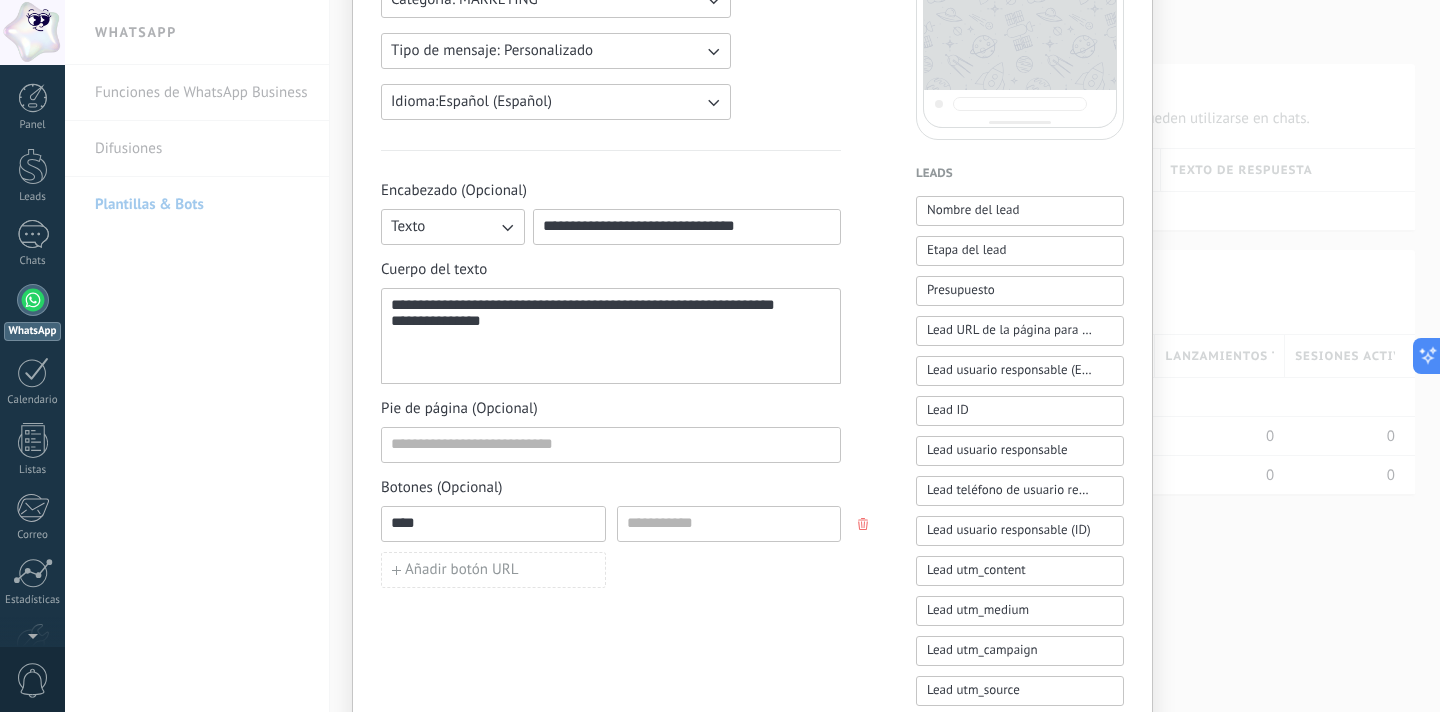scroll, scrollTop: 426, scrollLeft: 0, axis: vertical 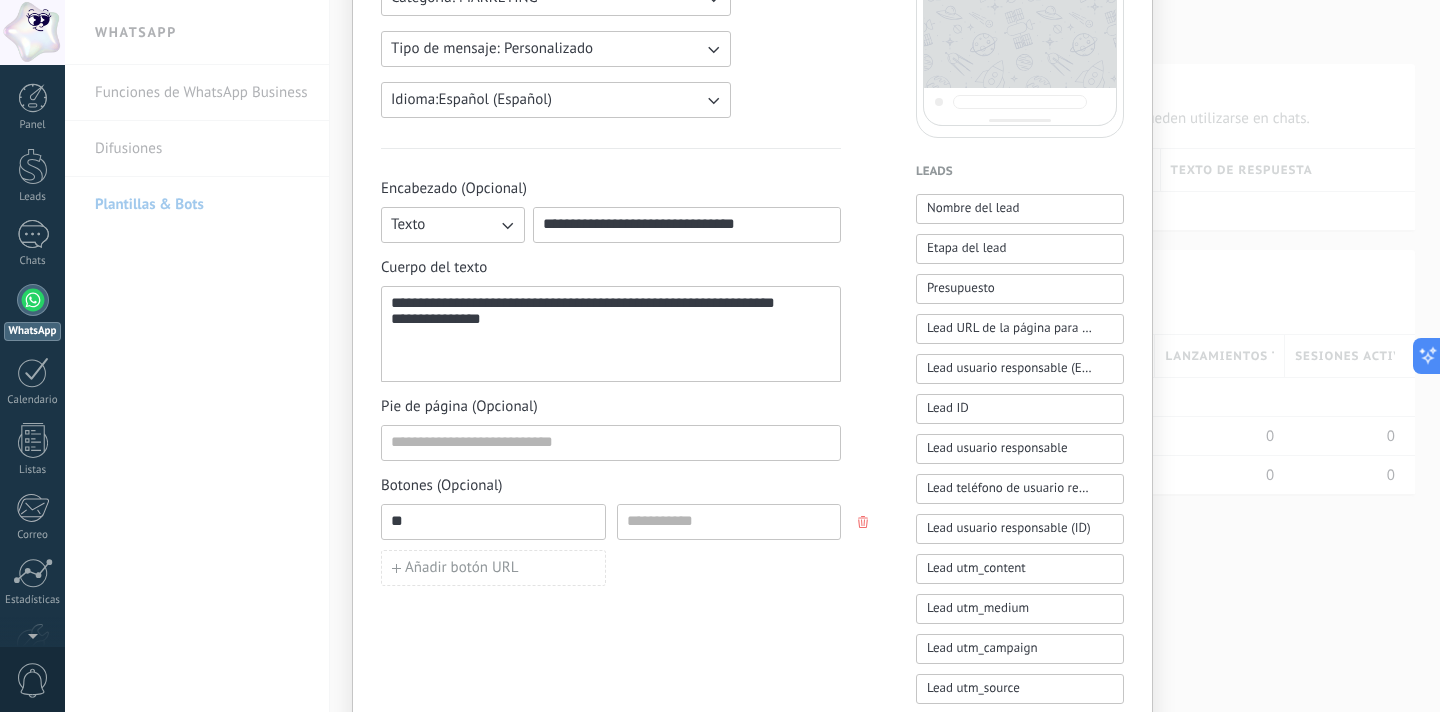 type on "*" 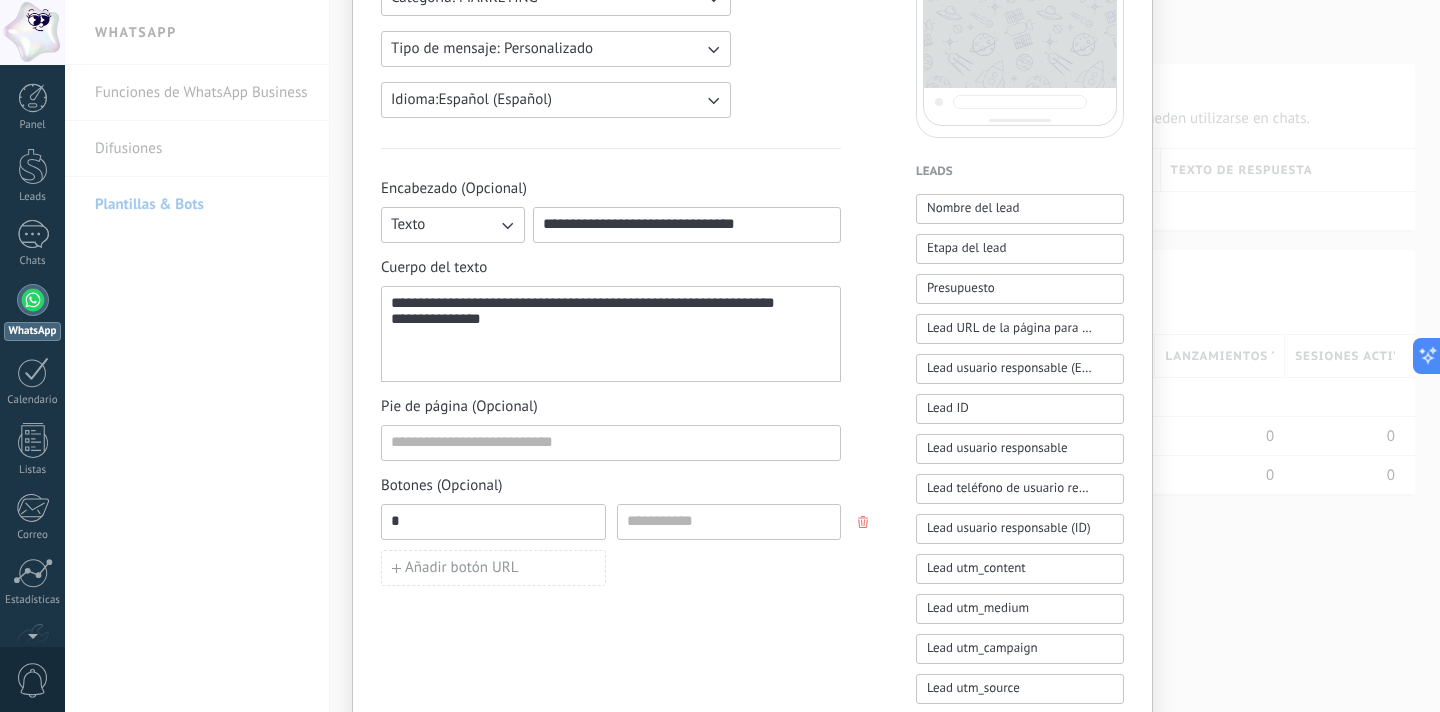 type 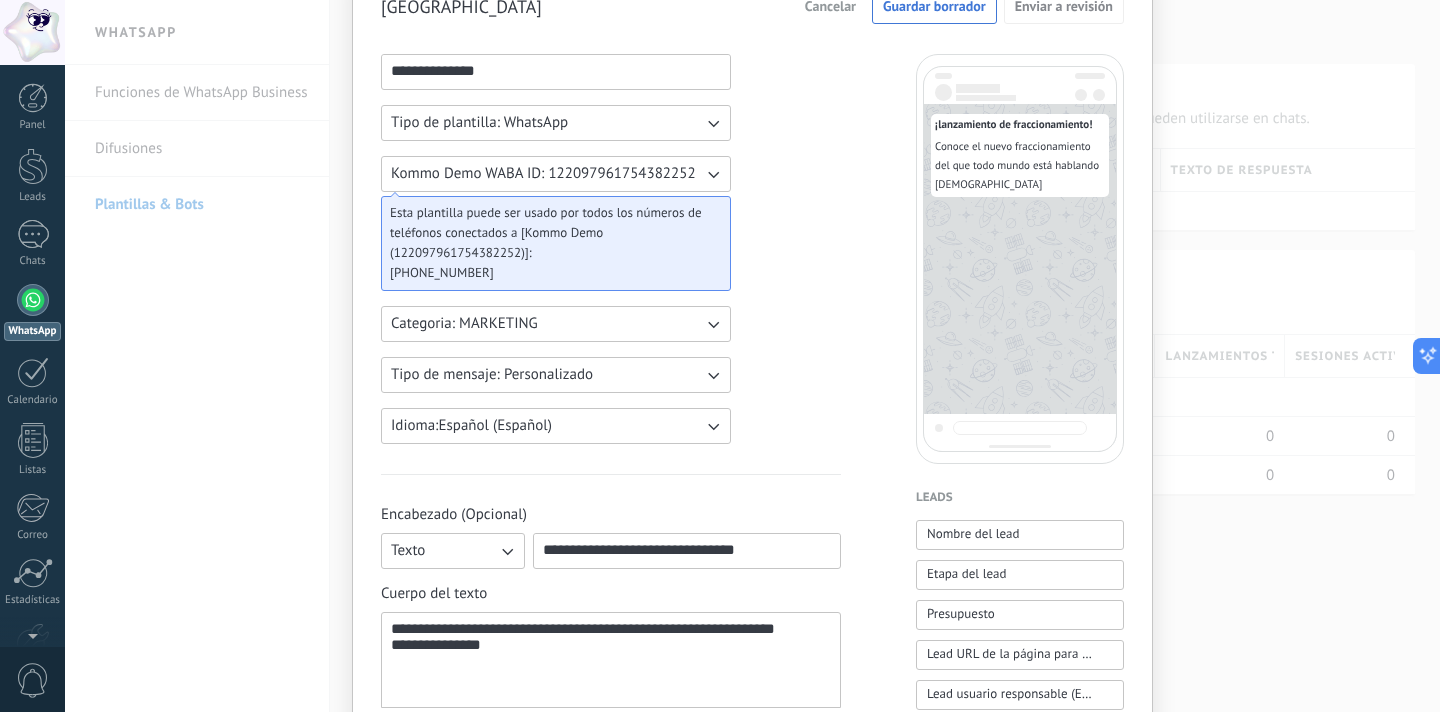 scroll, scrollTop: 39, scrollLeft: 0, axis: vertical 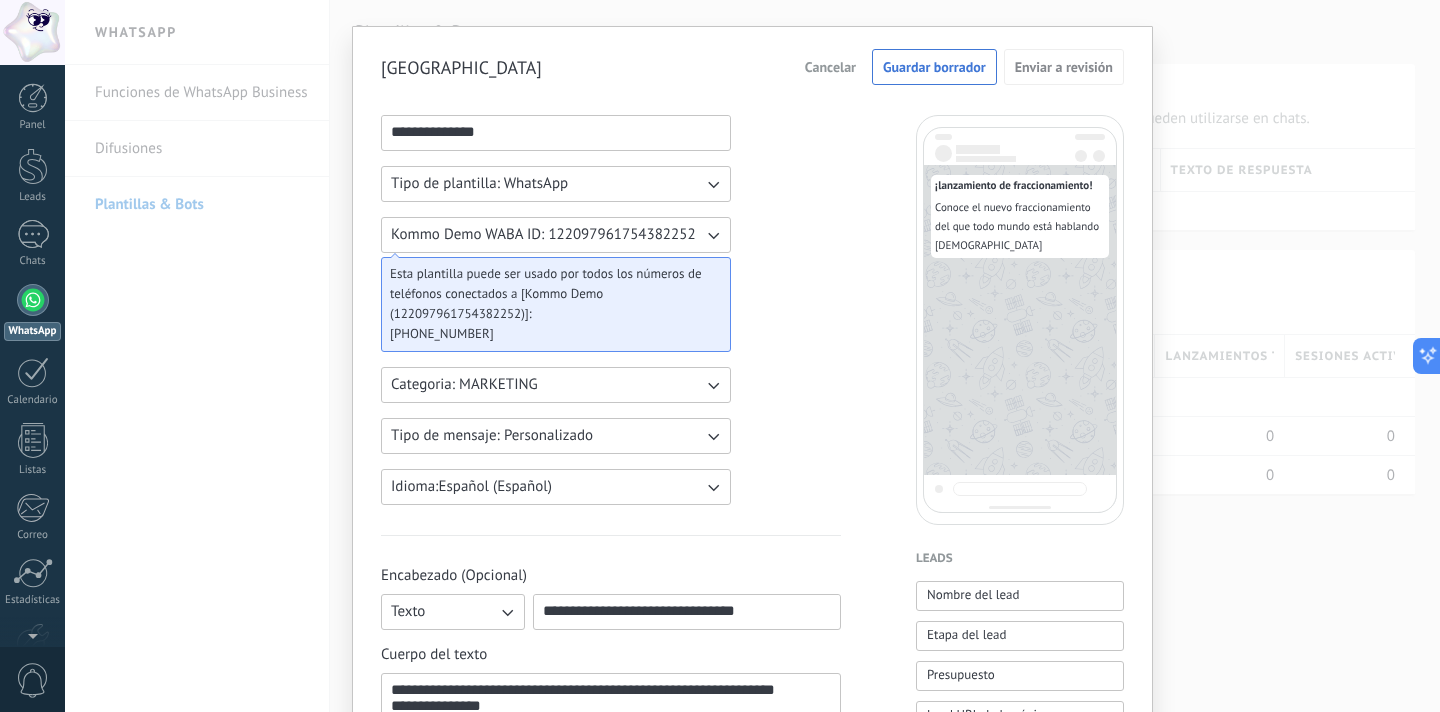 click on "¡lanzamiento de fraccionamiento! Conoce el nuevo fraccionamiento del que todo mundo está hablando
SAINT CHAPELLE" at bounding box center (1020, 320) 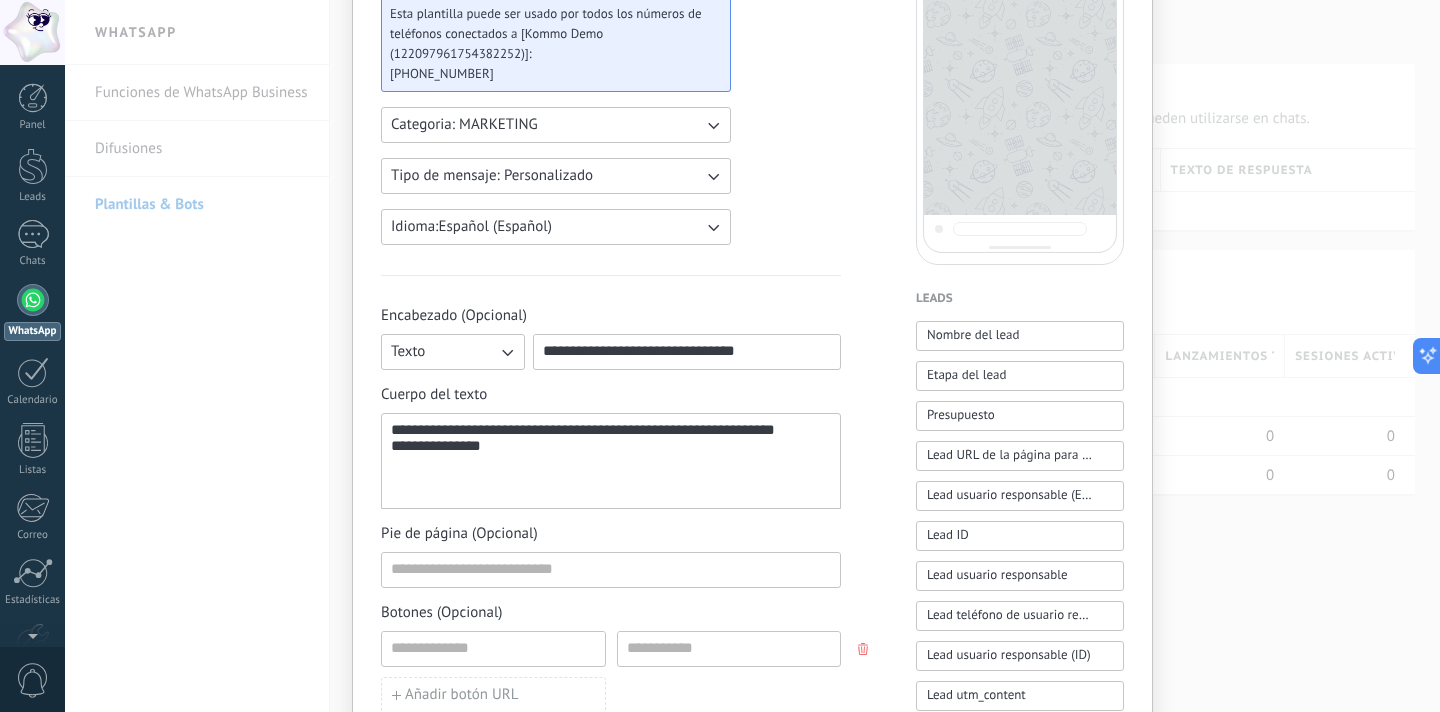 scroll, scrollTop: 295, scrollLeft: 0, axis: vertical 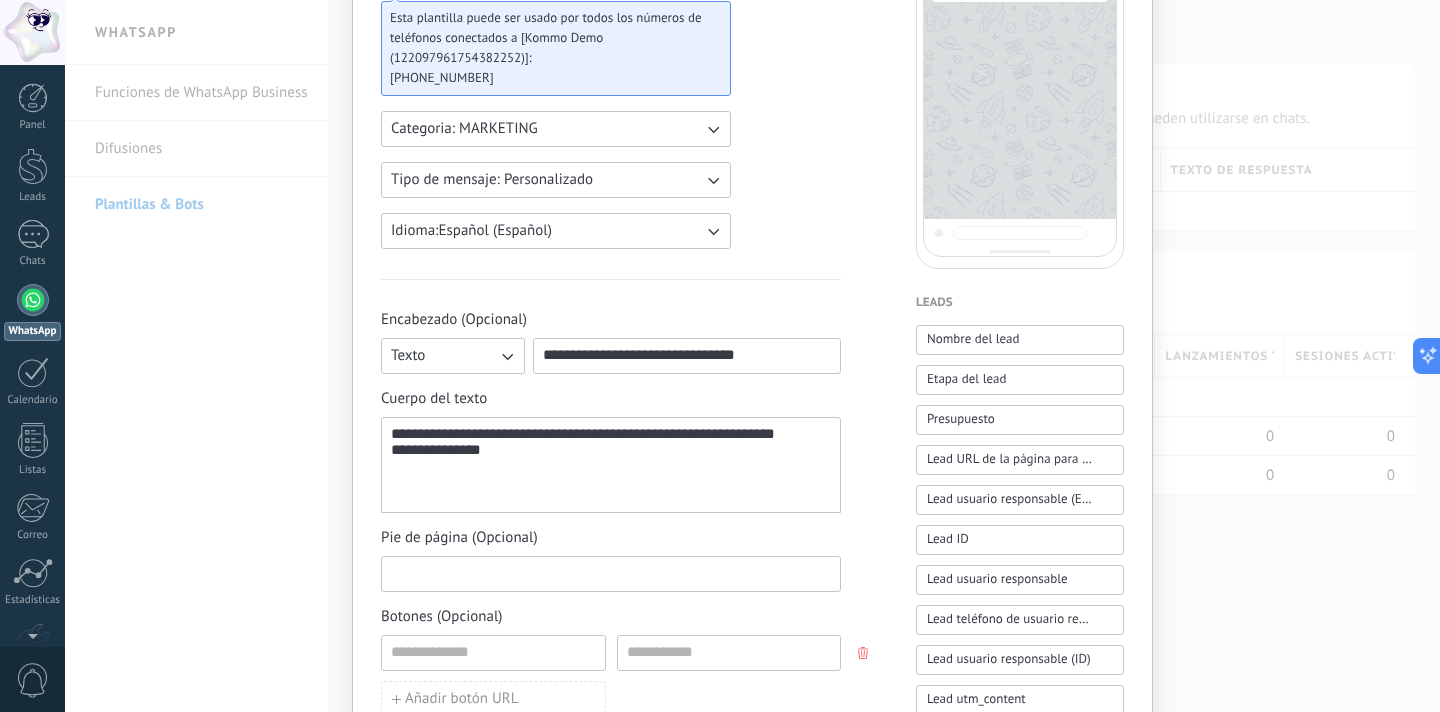 click at bounding box center (611, 573) 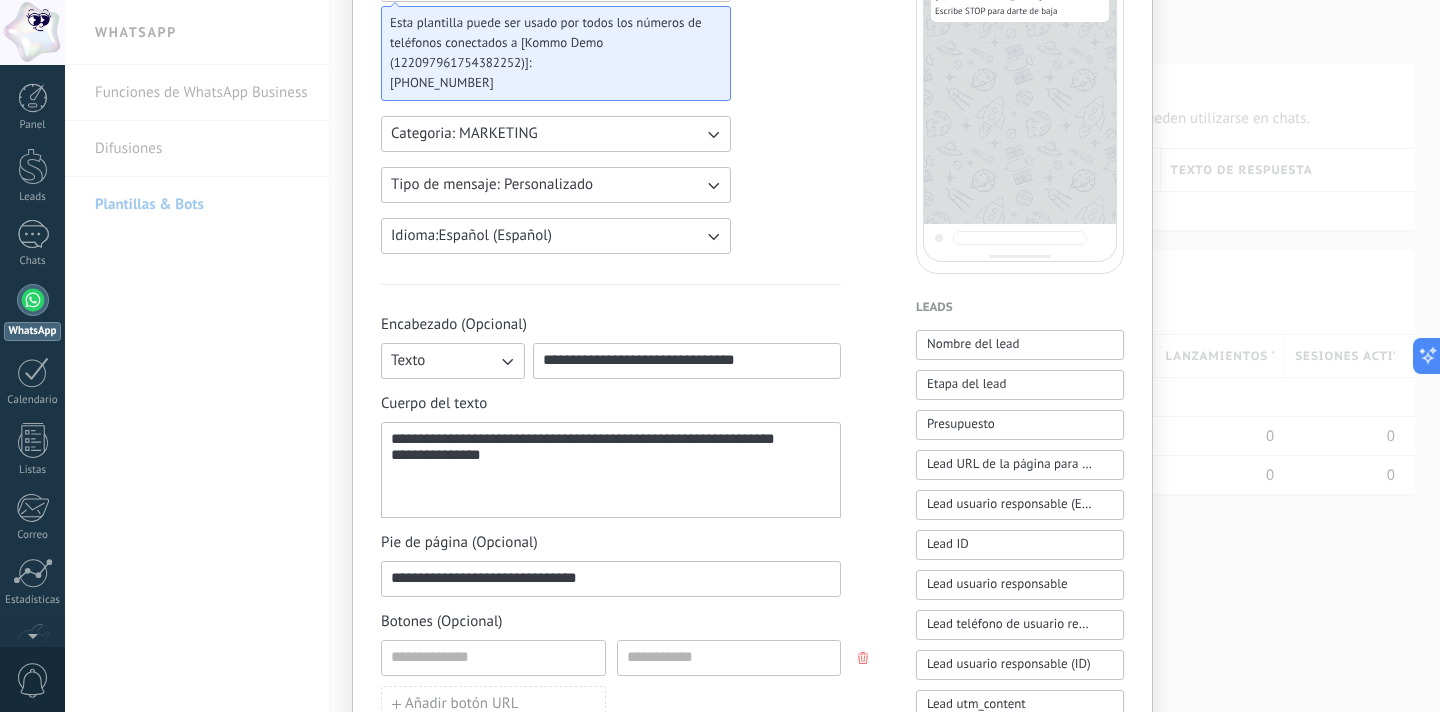 scroll, scrollTop: 292, scrollLeft: 0, axis: vertical 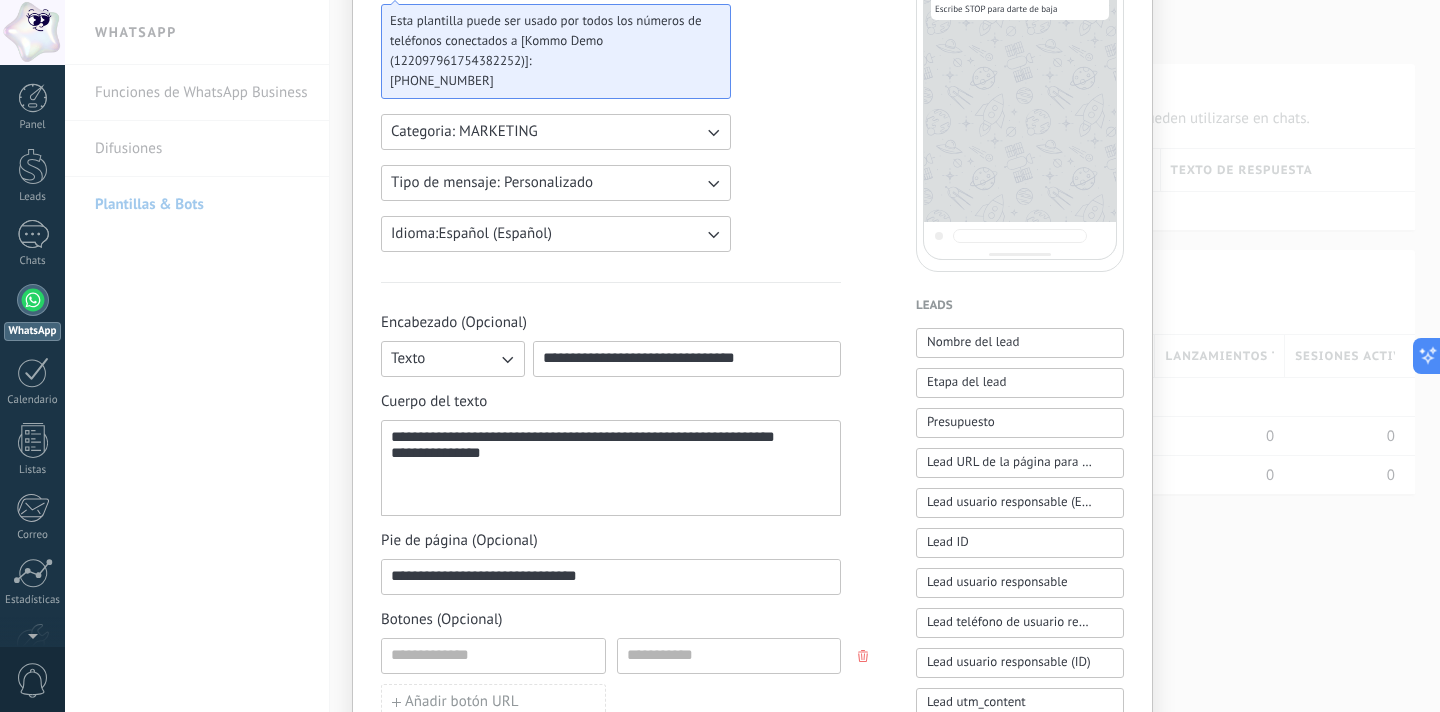 type on "**********" 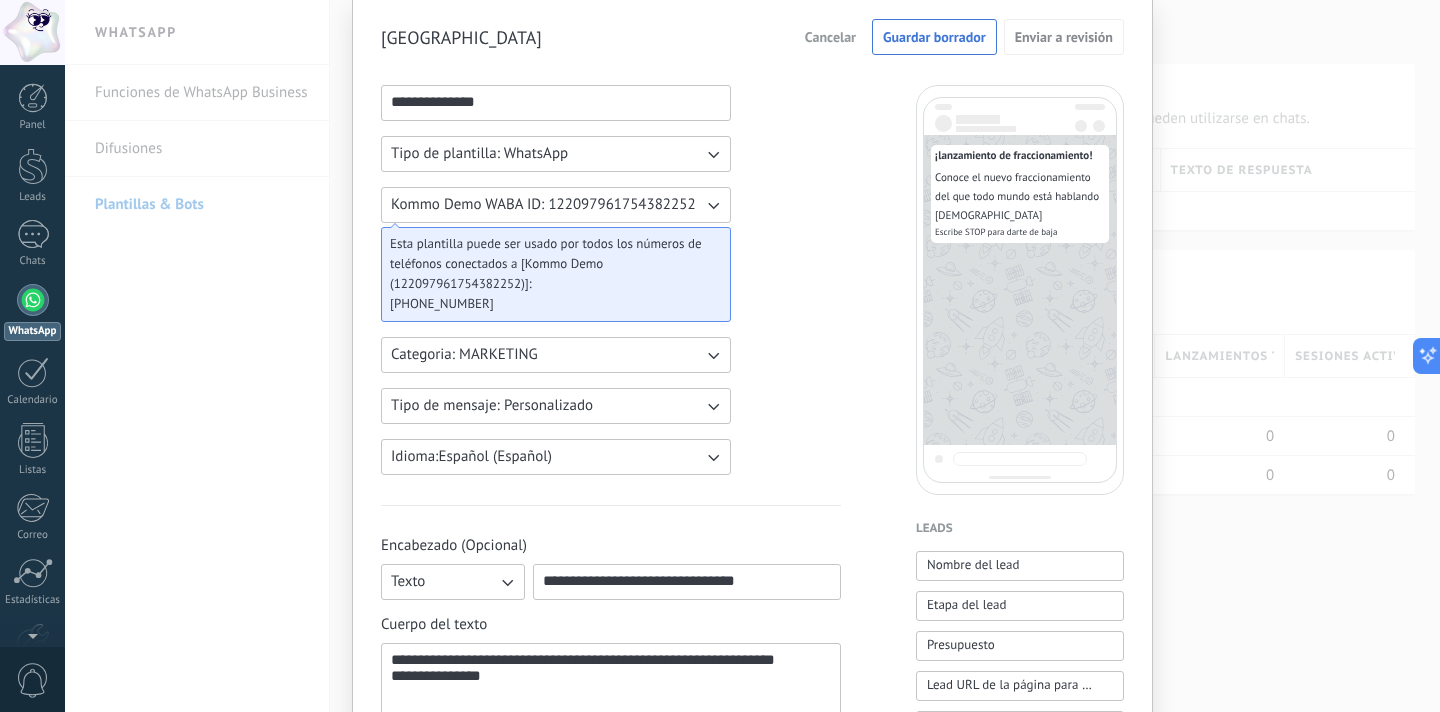 scroll, scrollTop: 90, scrollLeft: 0, axis: vertical 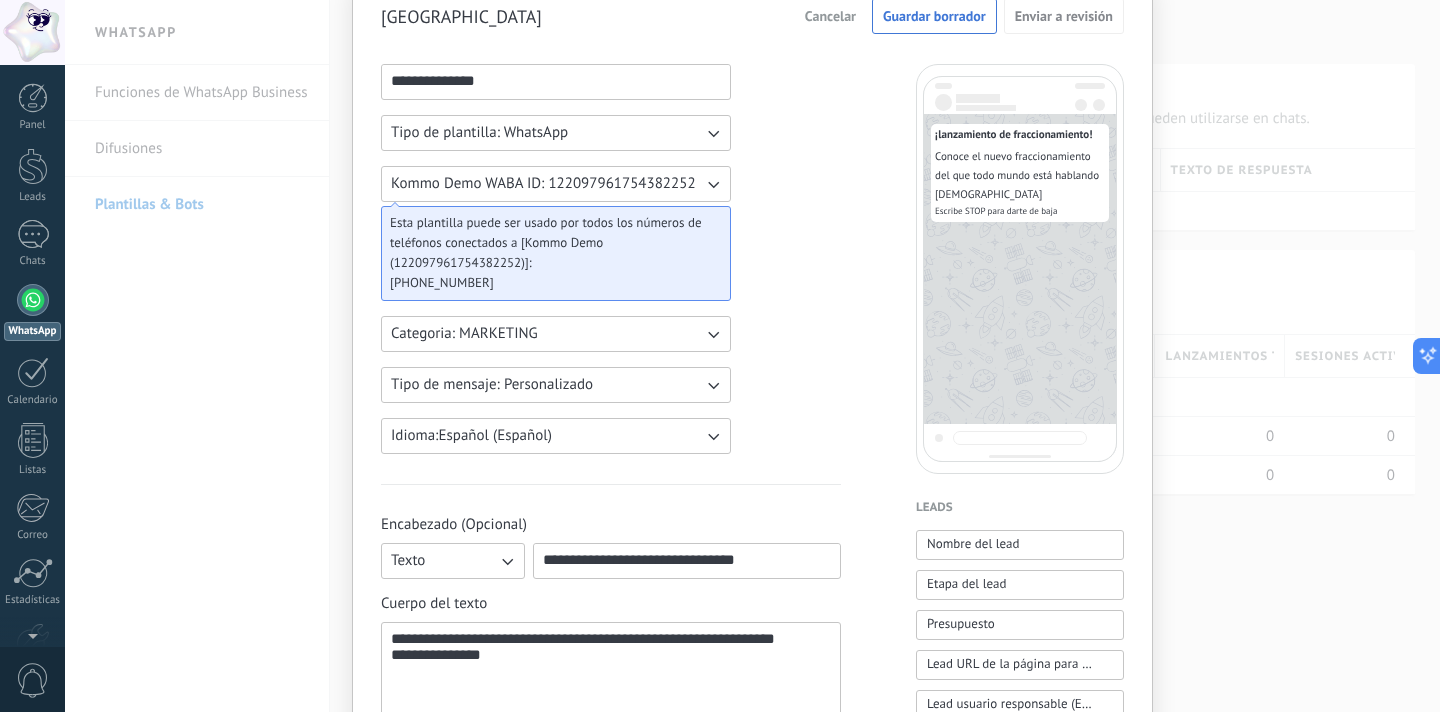 click on "Kommo Demo WABA ID: 122097961754382252" at bounding box center [543, 184] 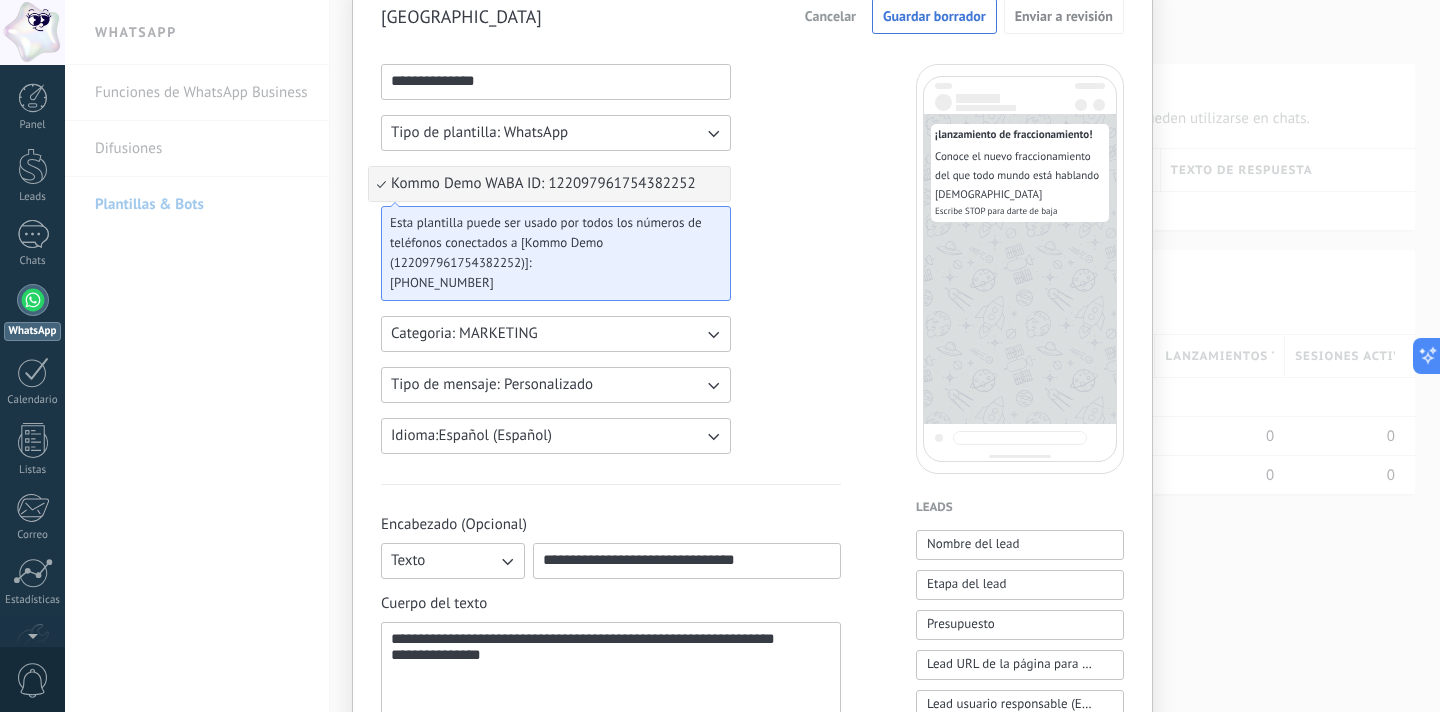 click on "**********" at bounding box center [556, 259] 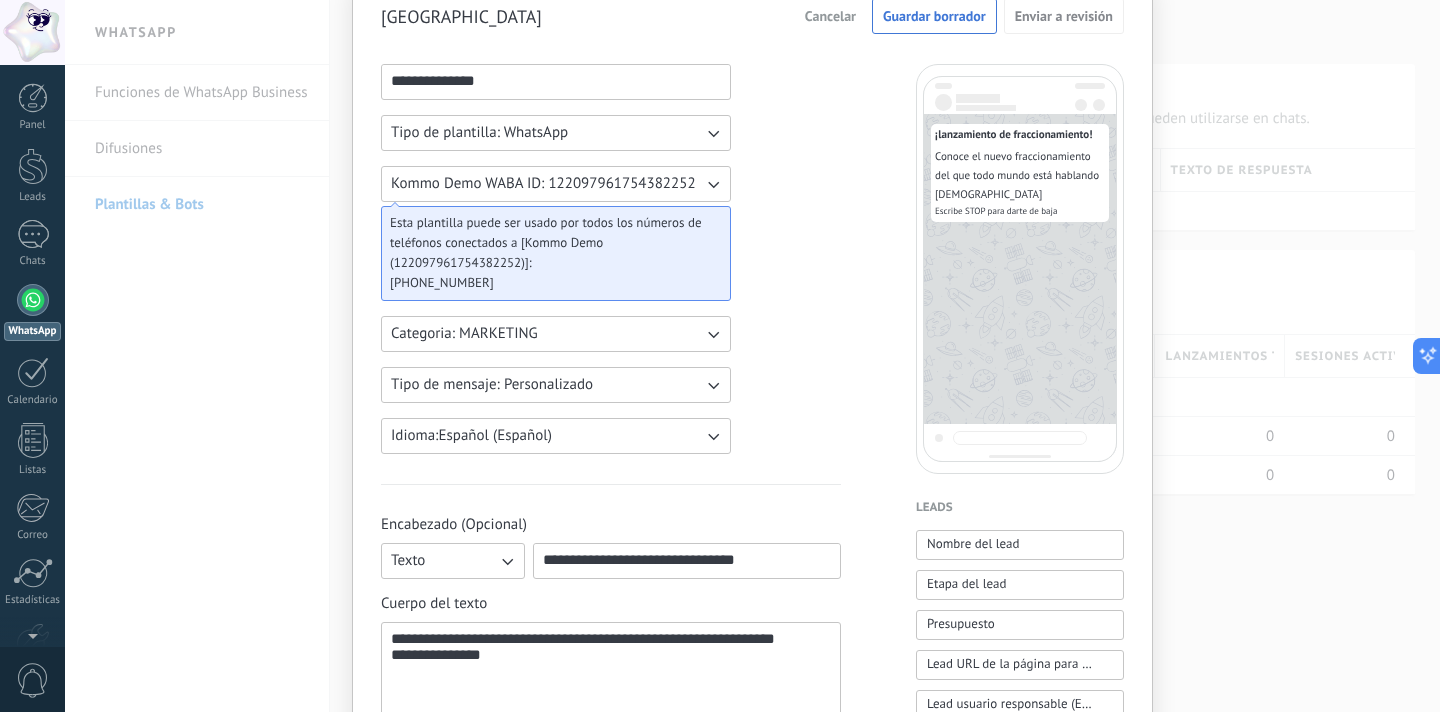 click on "Tipo de plantilla: WhatsApp" at bounding box center [556, 133] 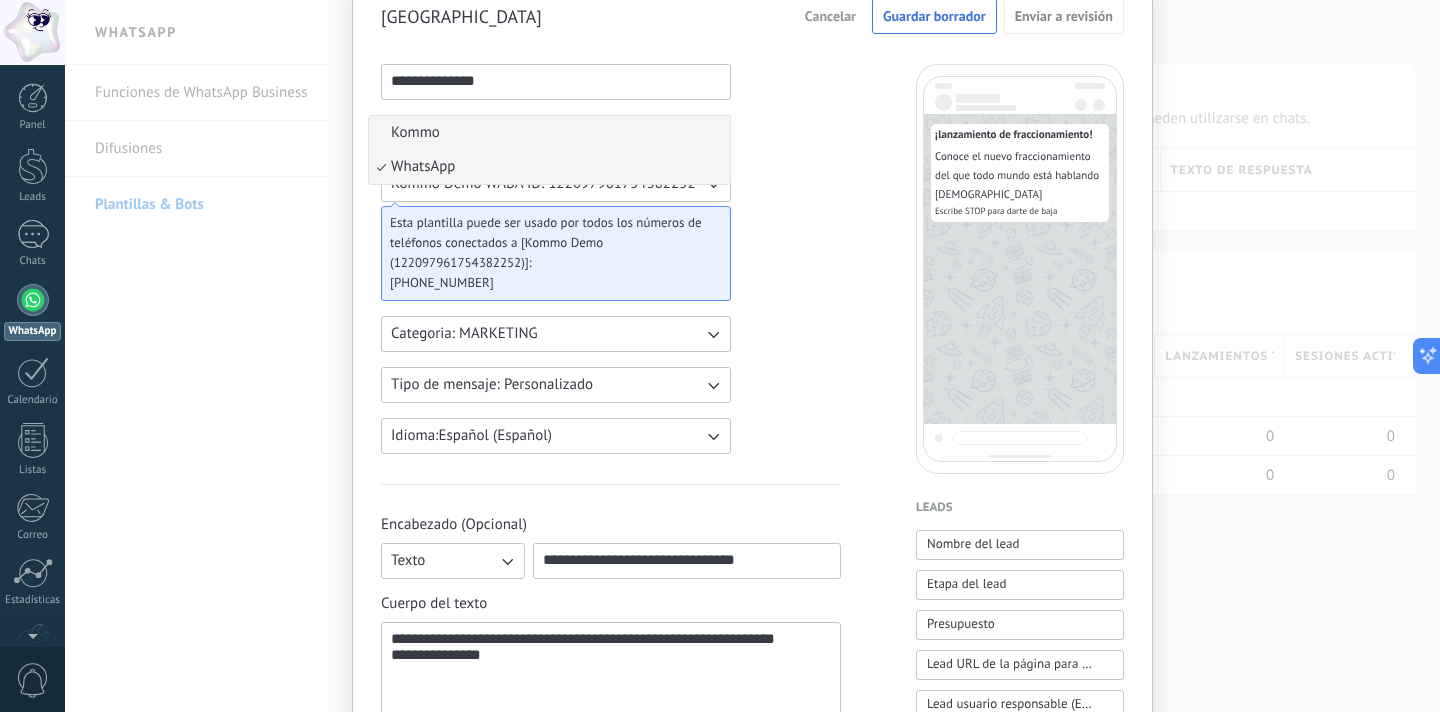 click on "Kommo" at bounding box center (549, 133) 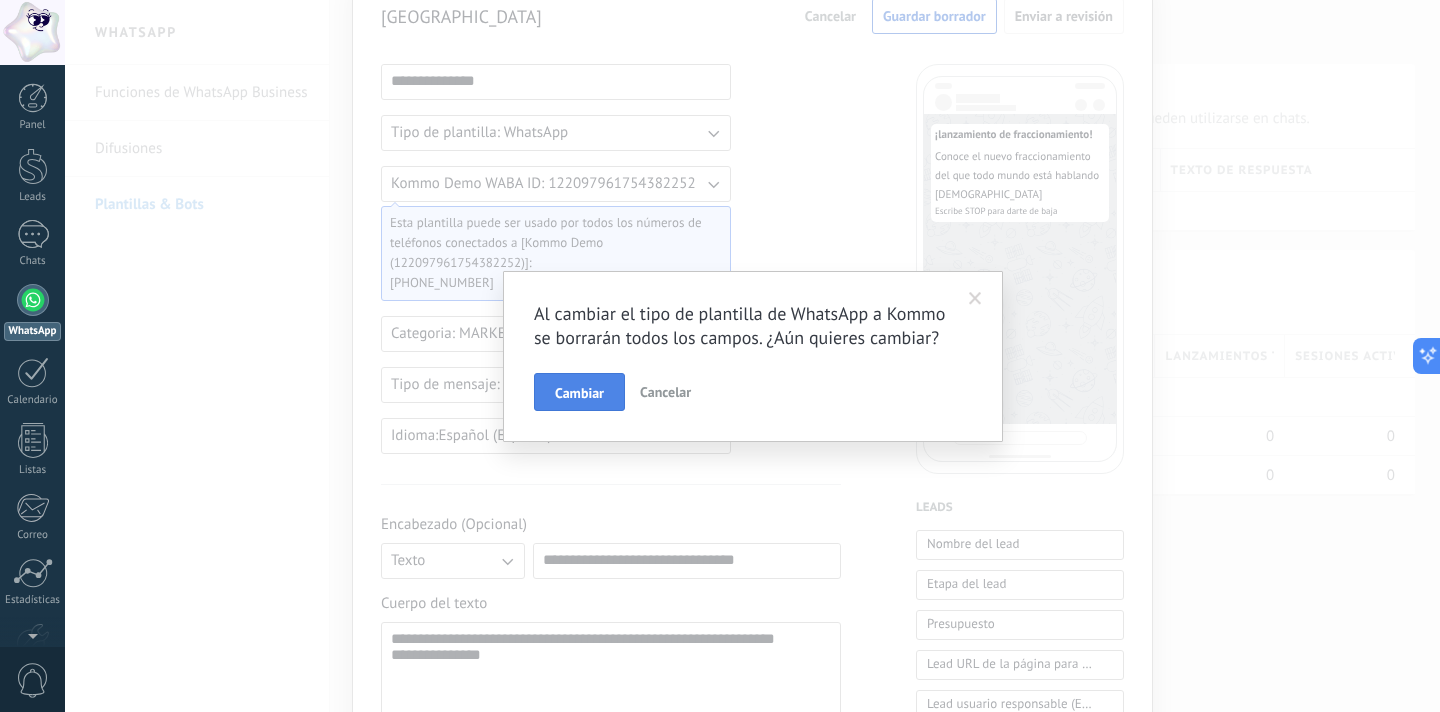 click on "Cambiar" at bounding box center (579, 393) 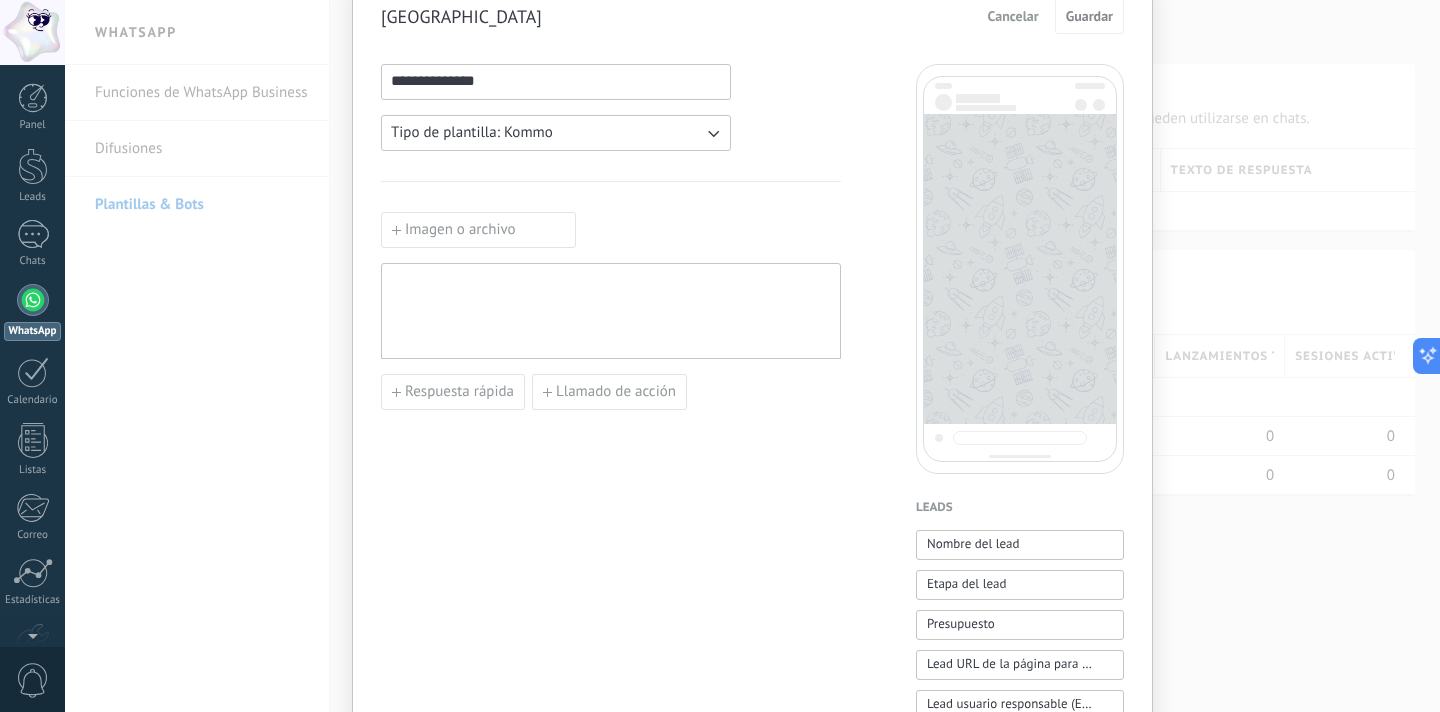 click on "Imagen o archivo" at bounding box center [478, 230] 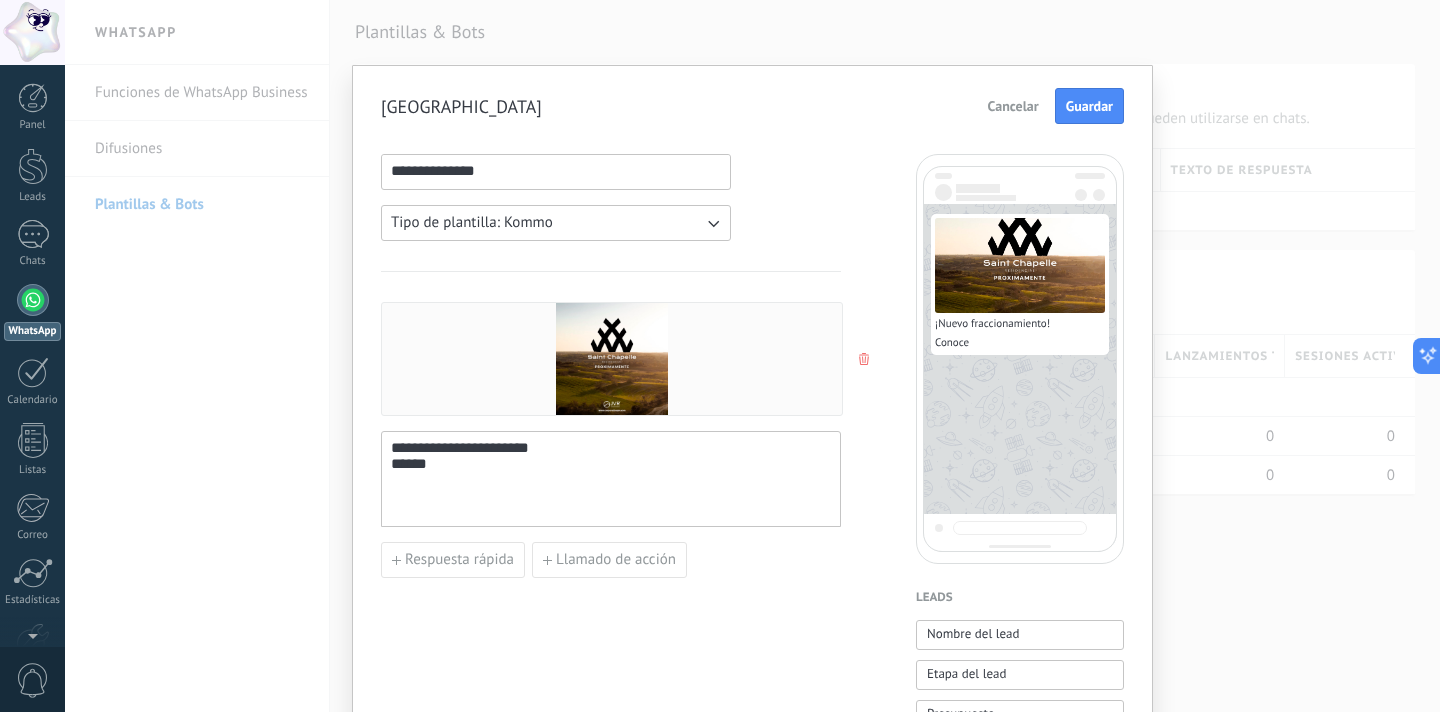 type 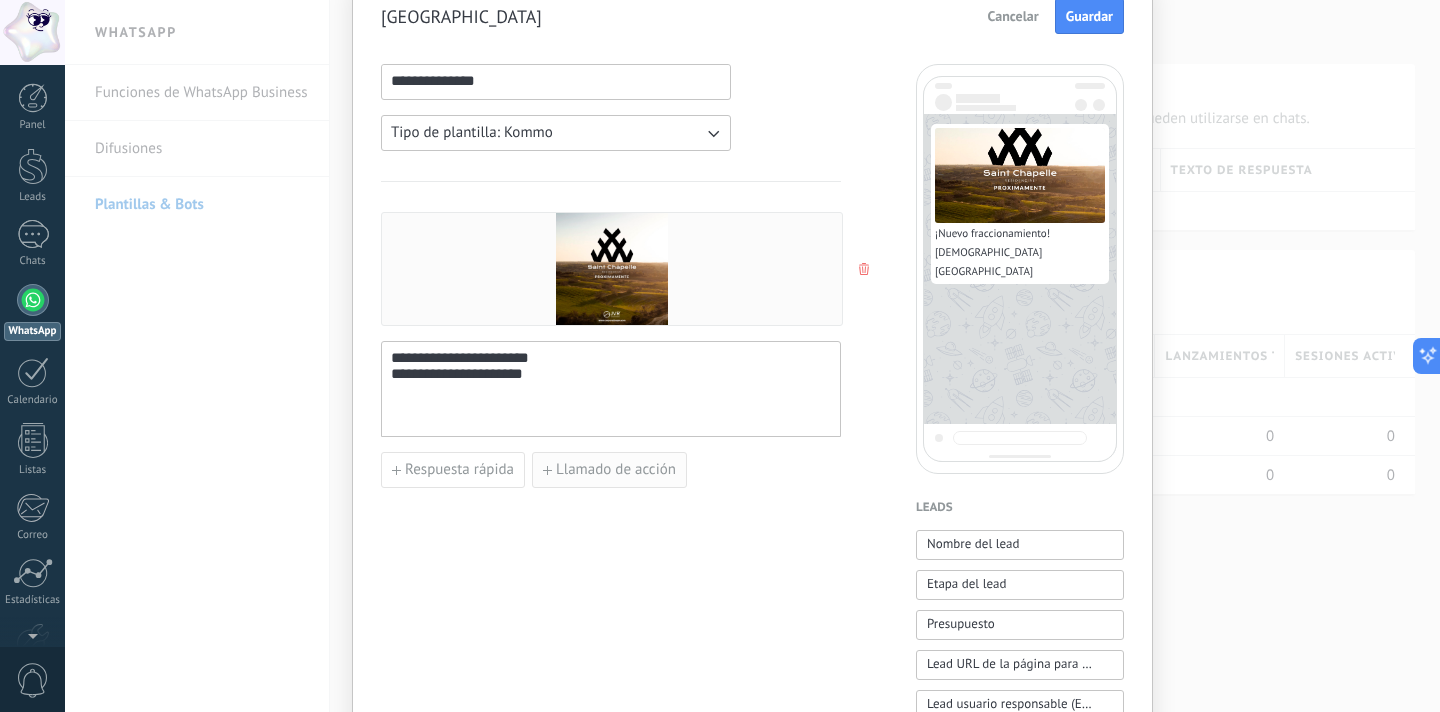click on "Llamado de acción" at bounding box center (616, 470) 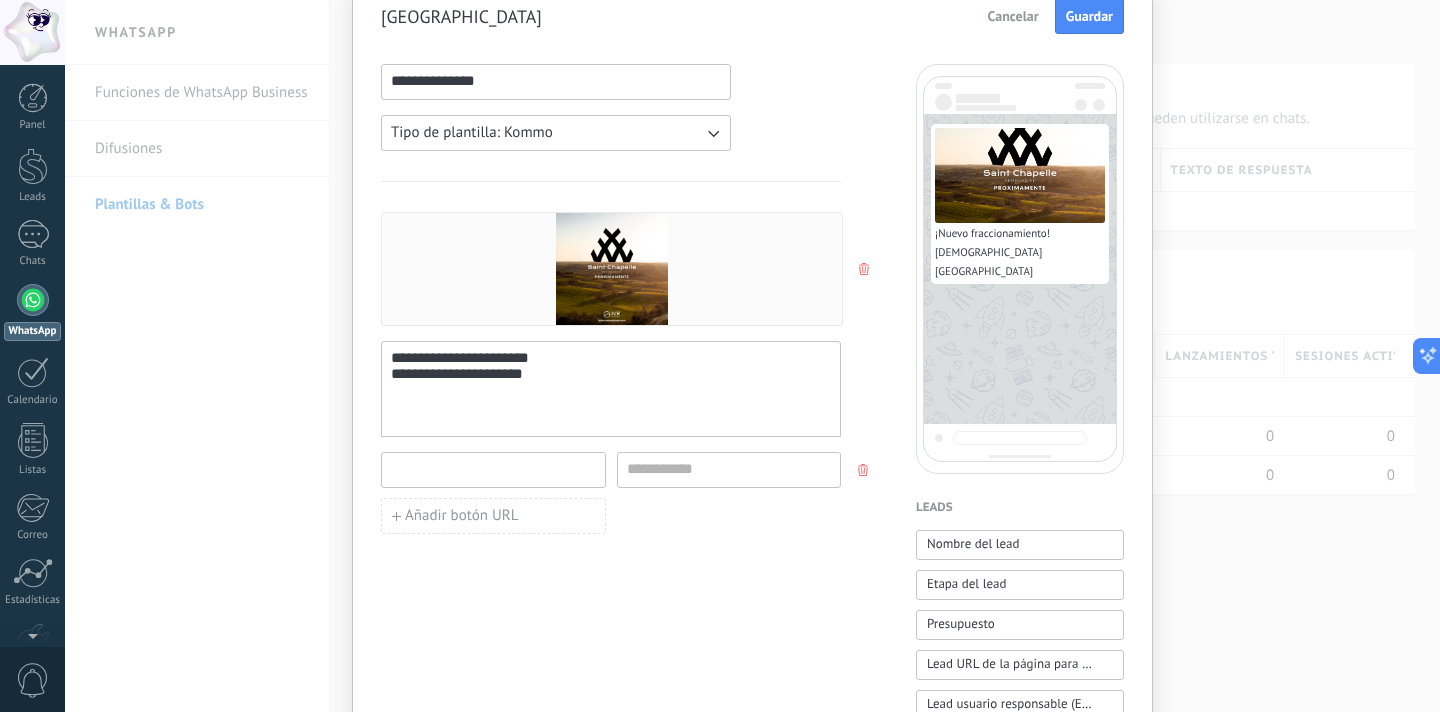 click at bounding box center (493, 469) 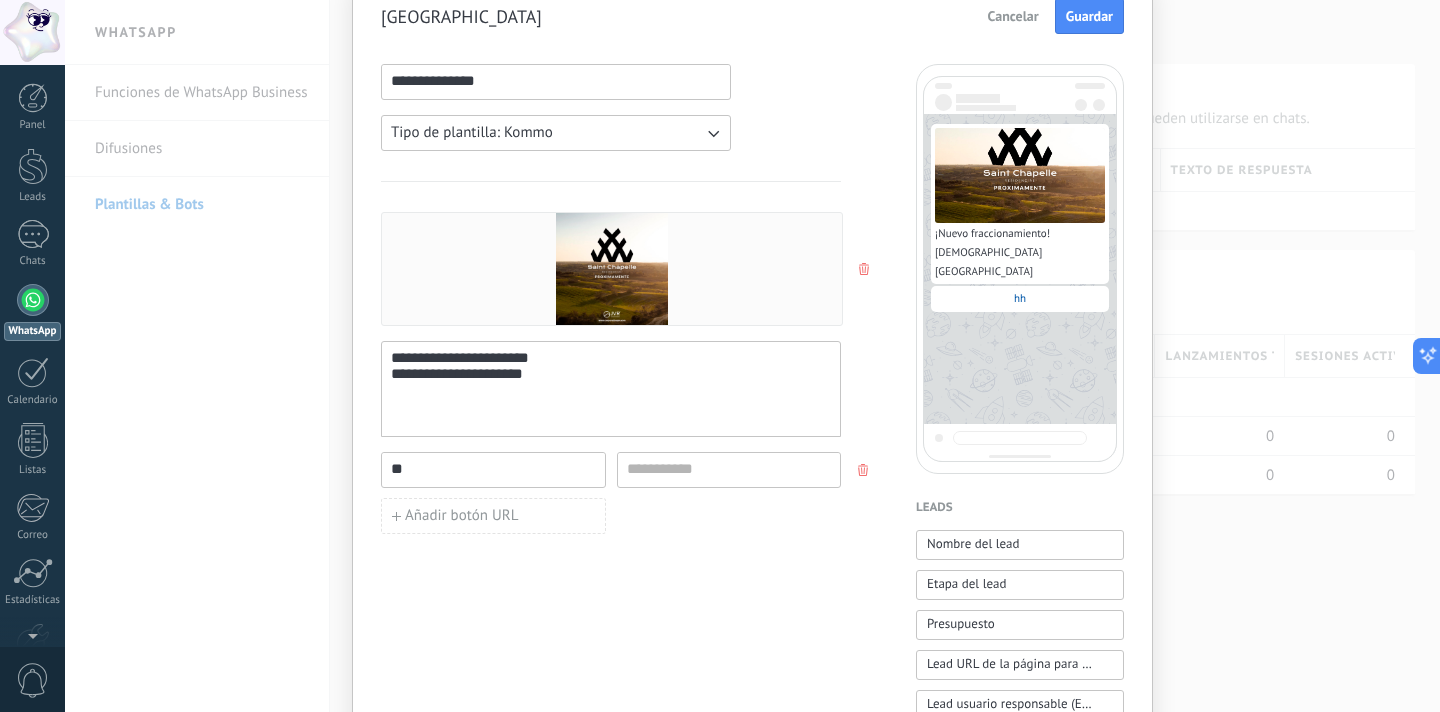 type on "*" 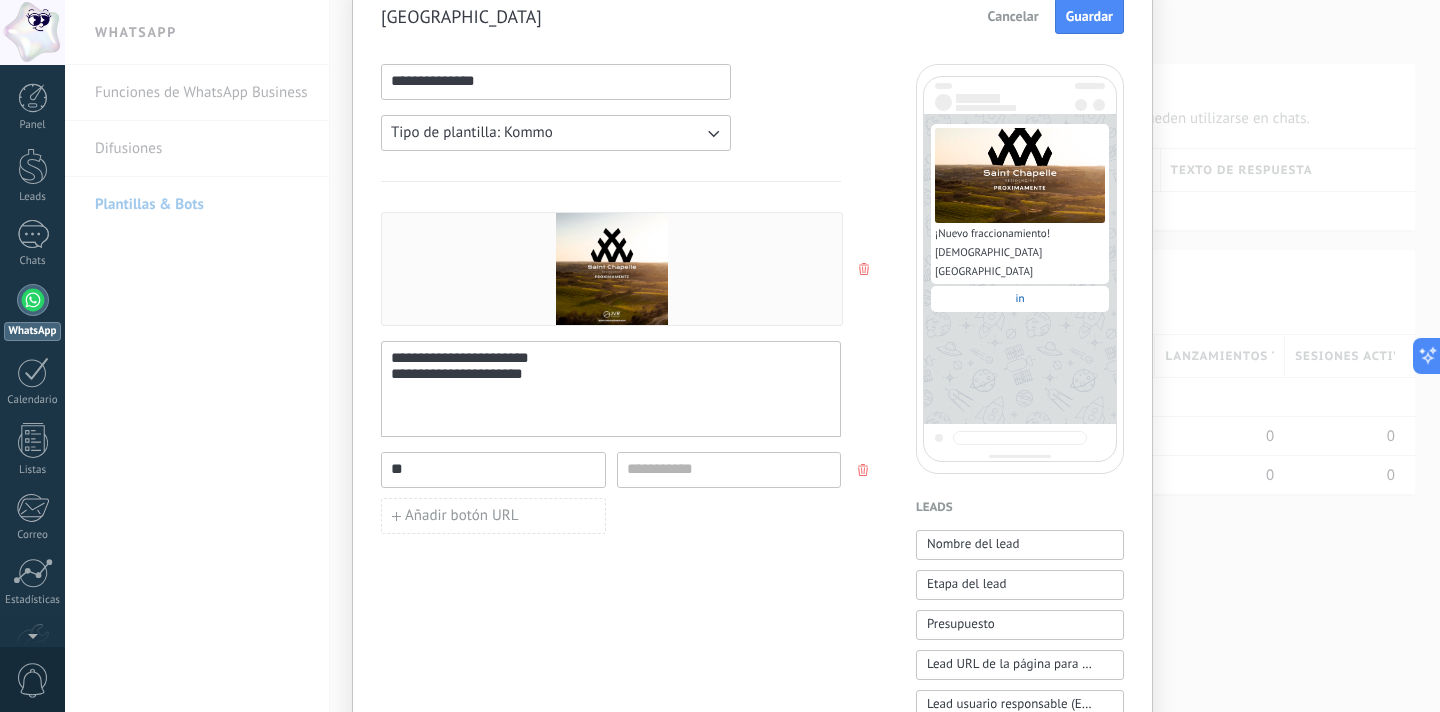 type on "*" 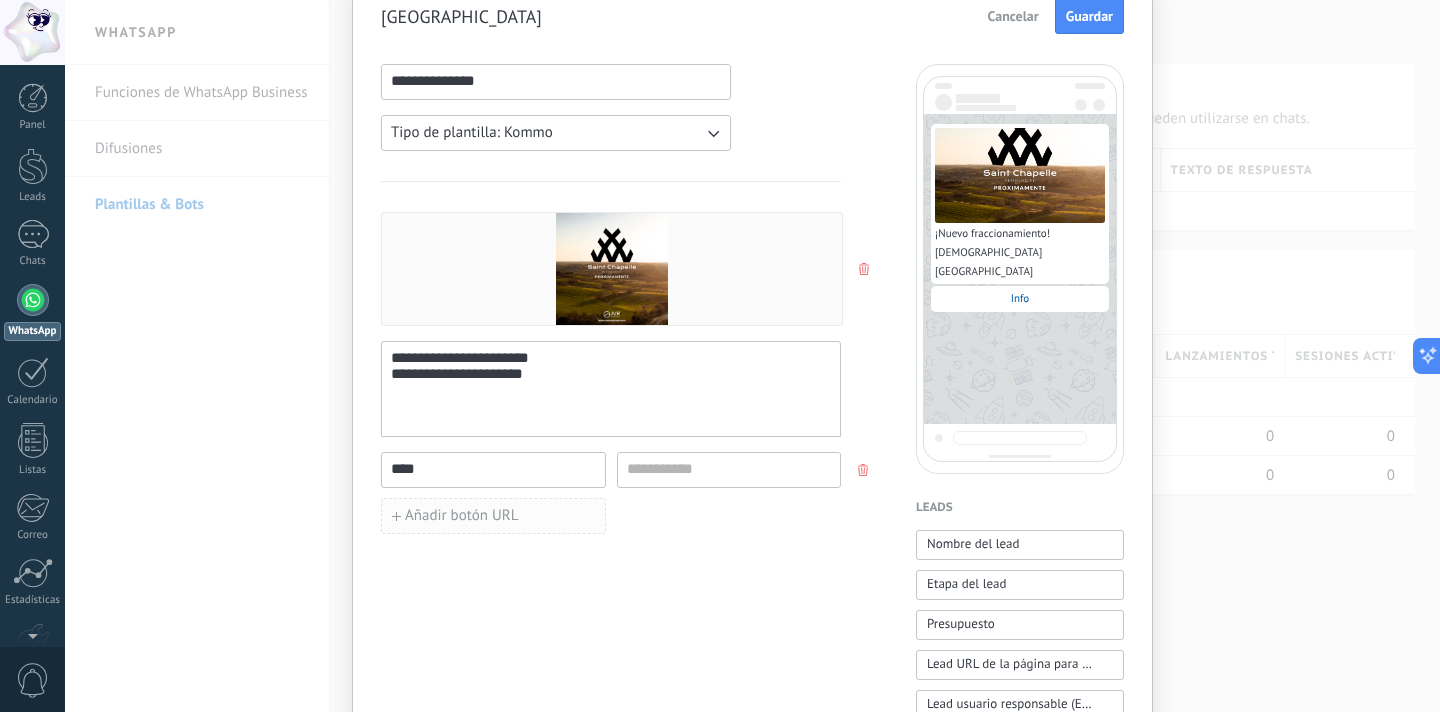 type on "****" 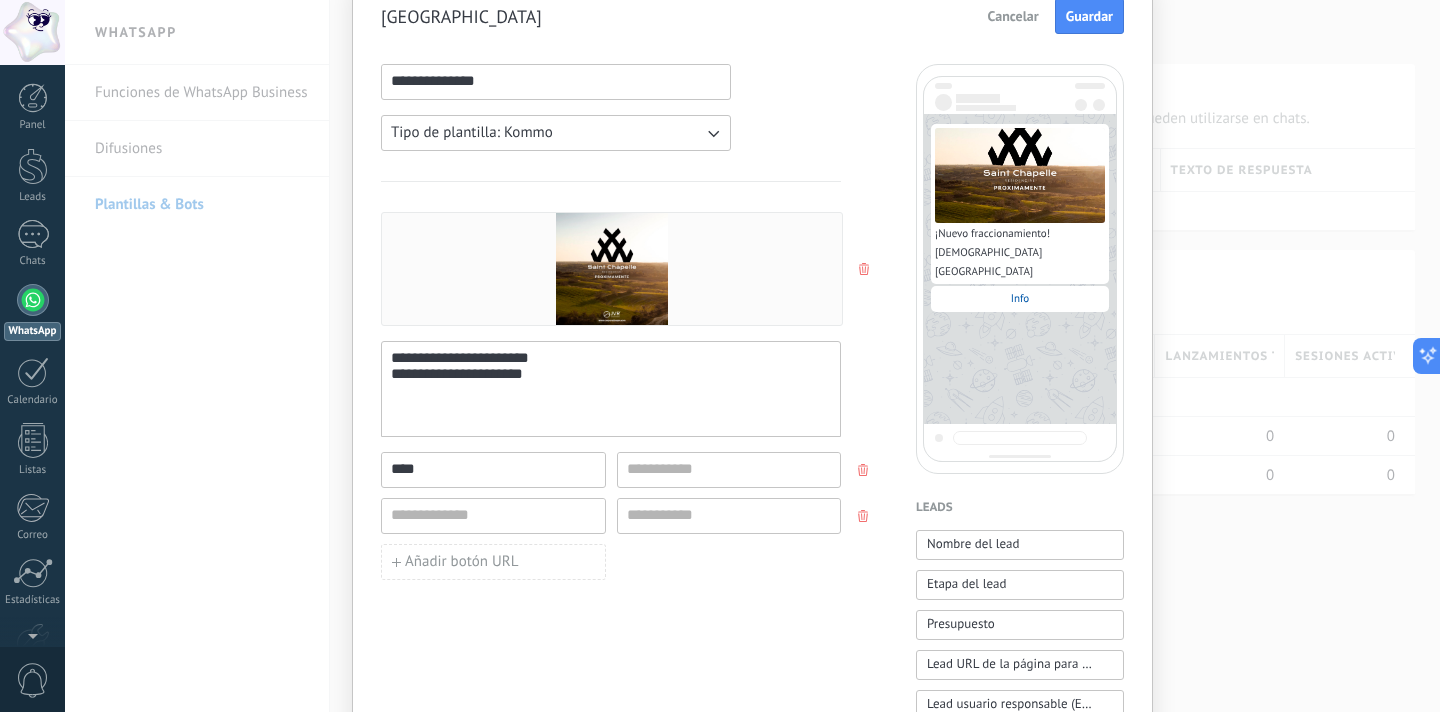 click at bounding box center [865, 516] 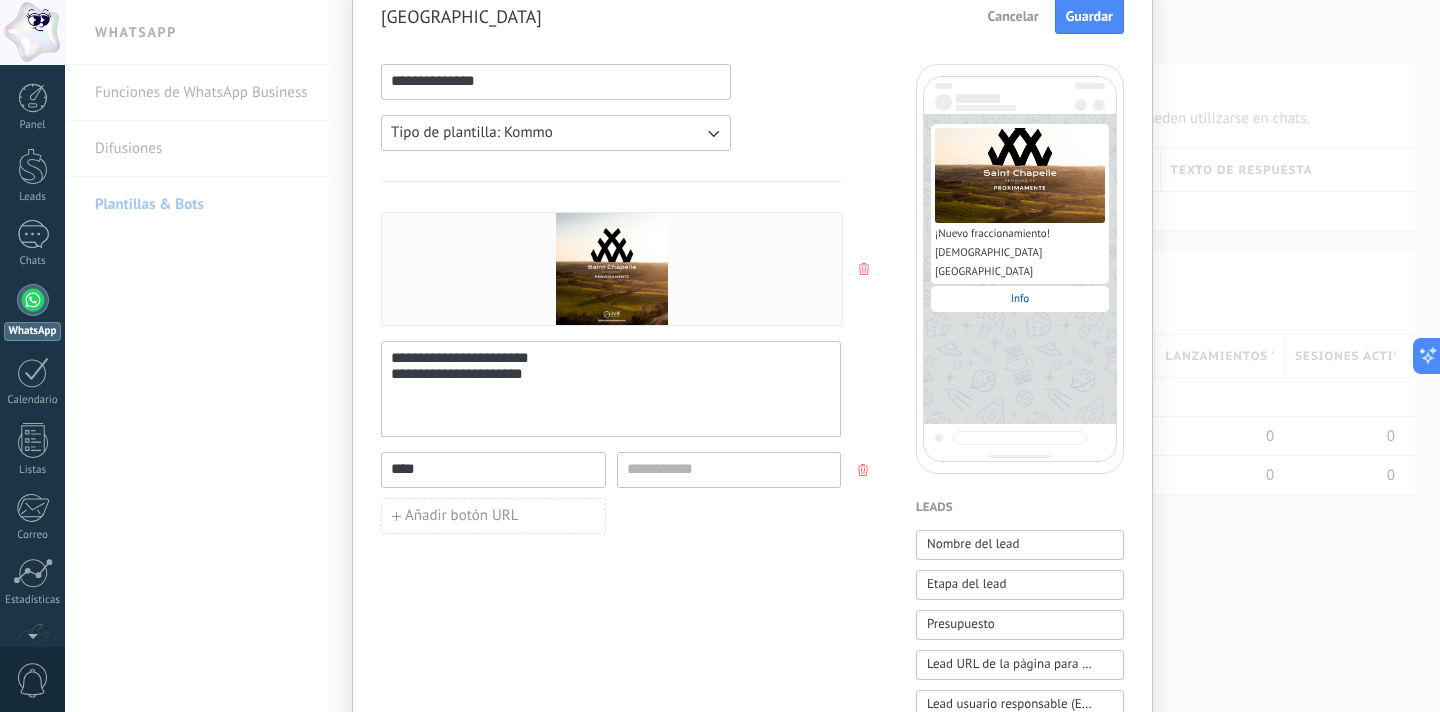 click 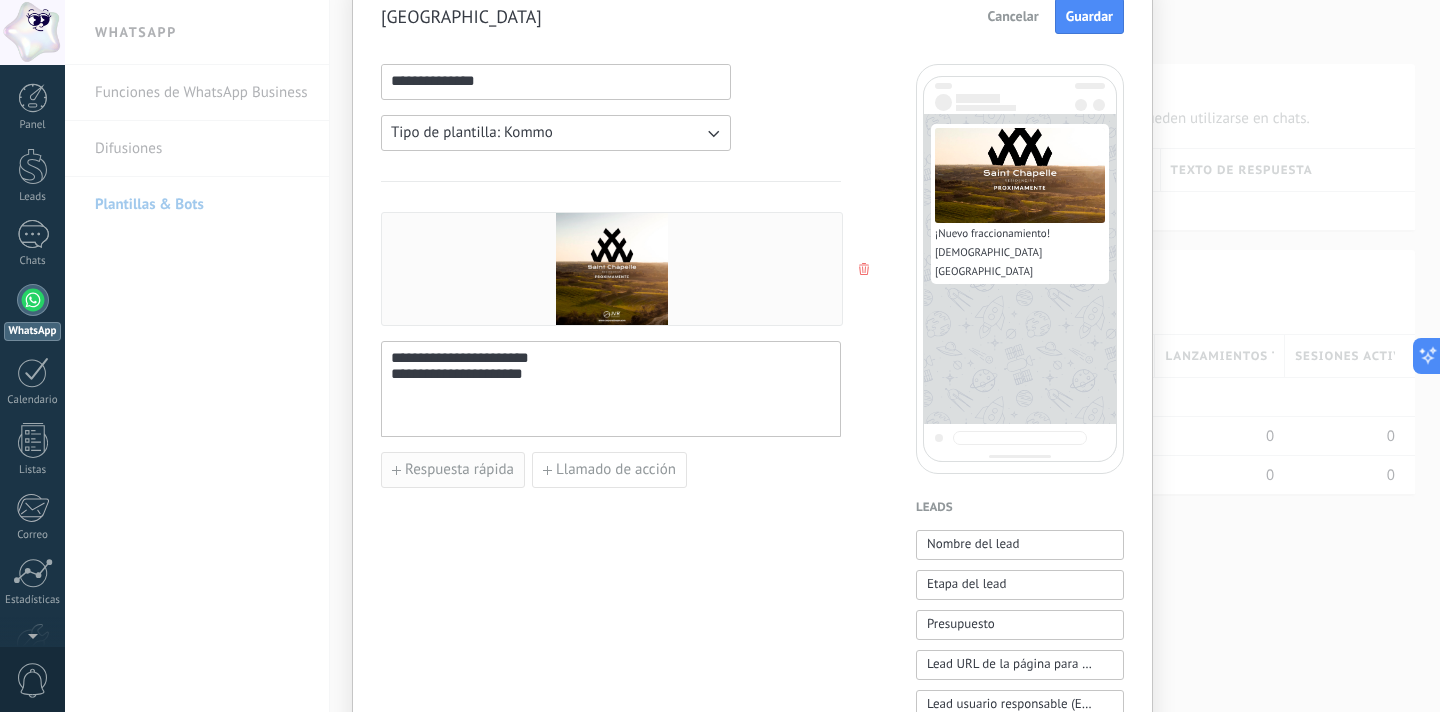 click on "Respuesta rápida" at bounding box center [453, 470] 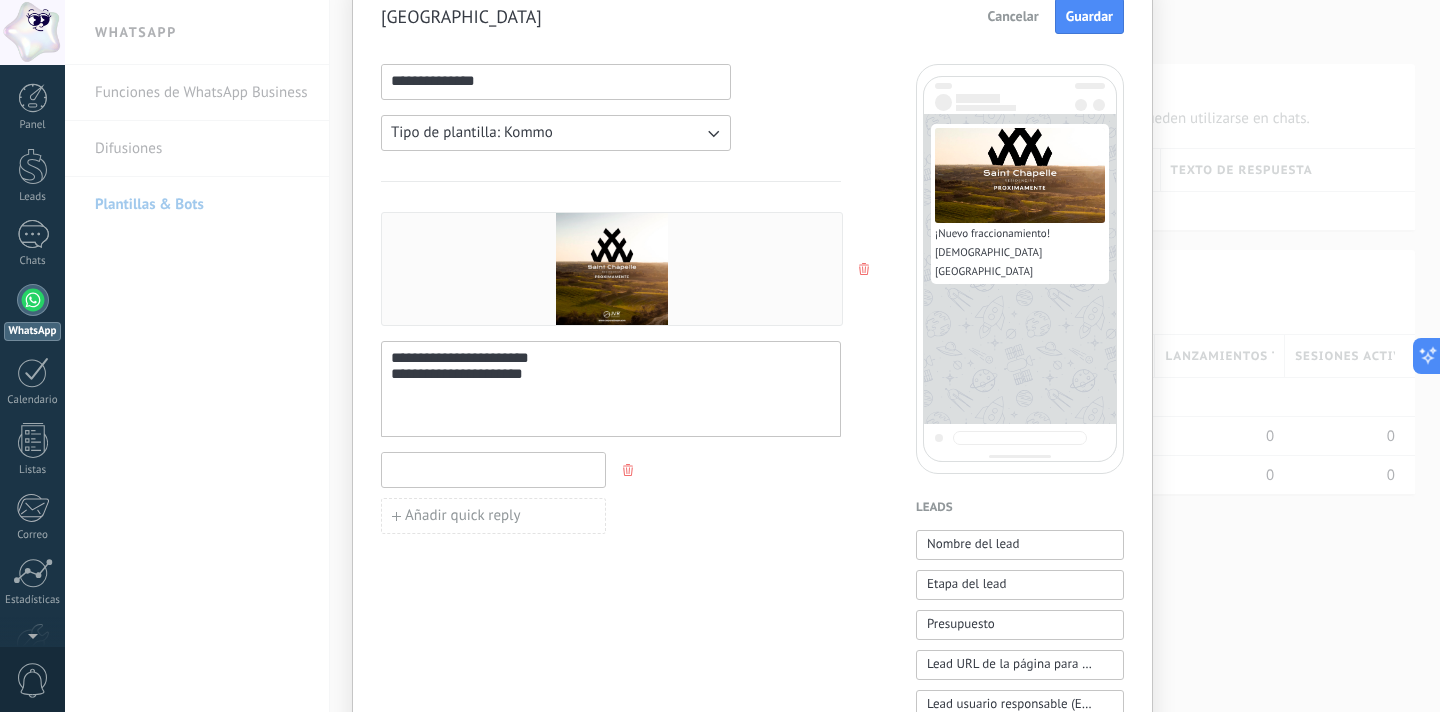 click at bounding box center (493, 469) 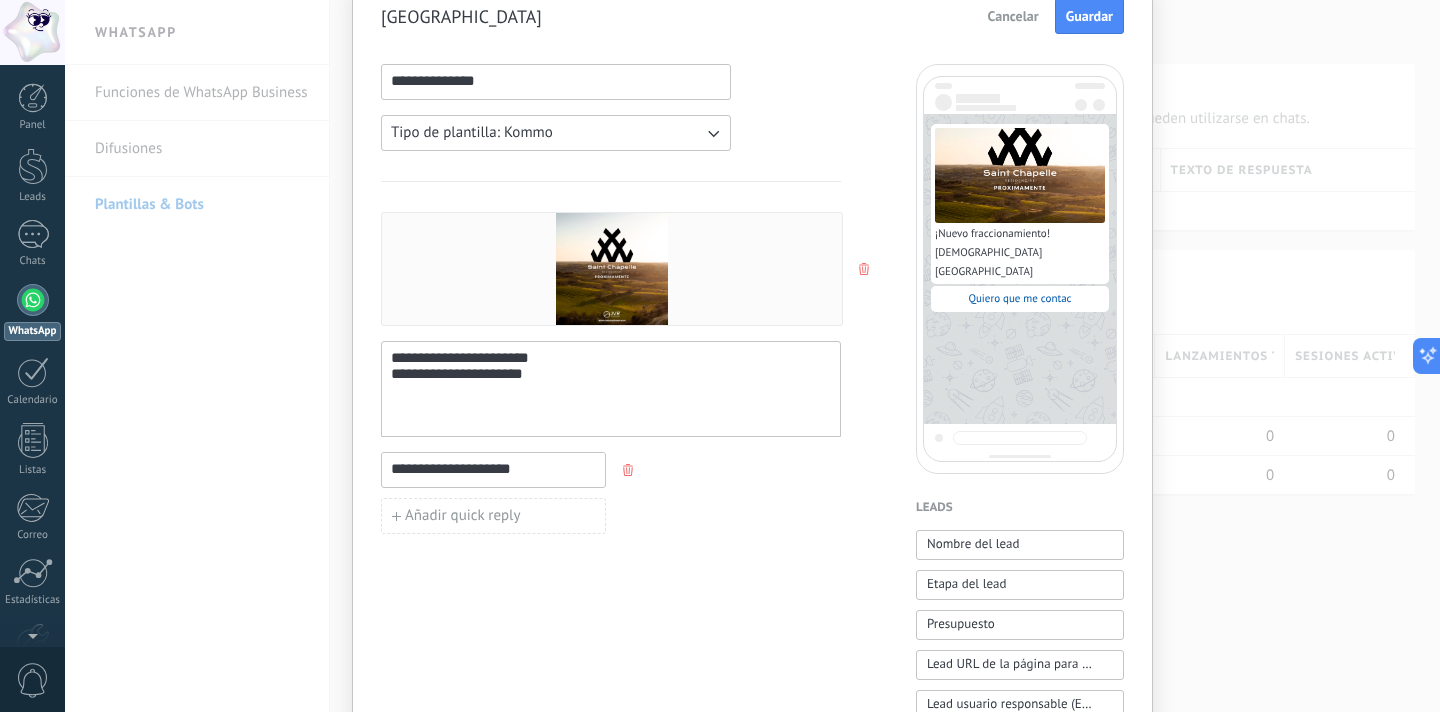 drag, startPoint x: 538, startPoint y: 476, endPoint x: 442, endPoint y: 475, distance: 96.00521 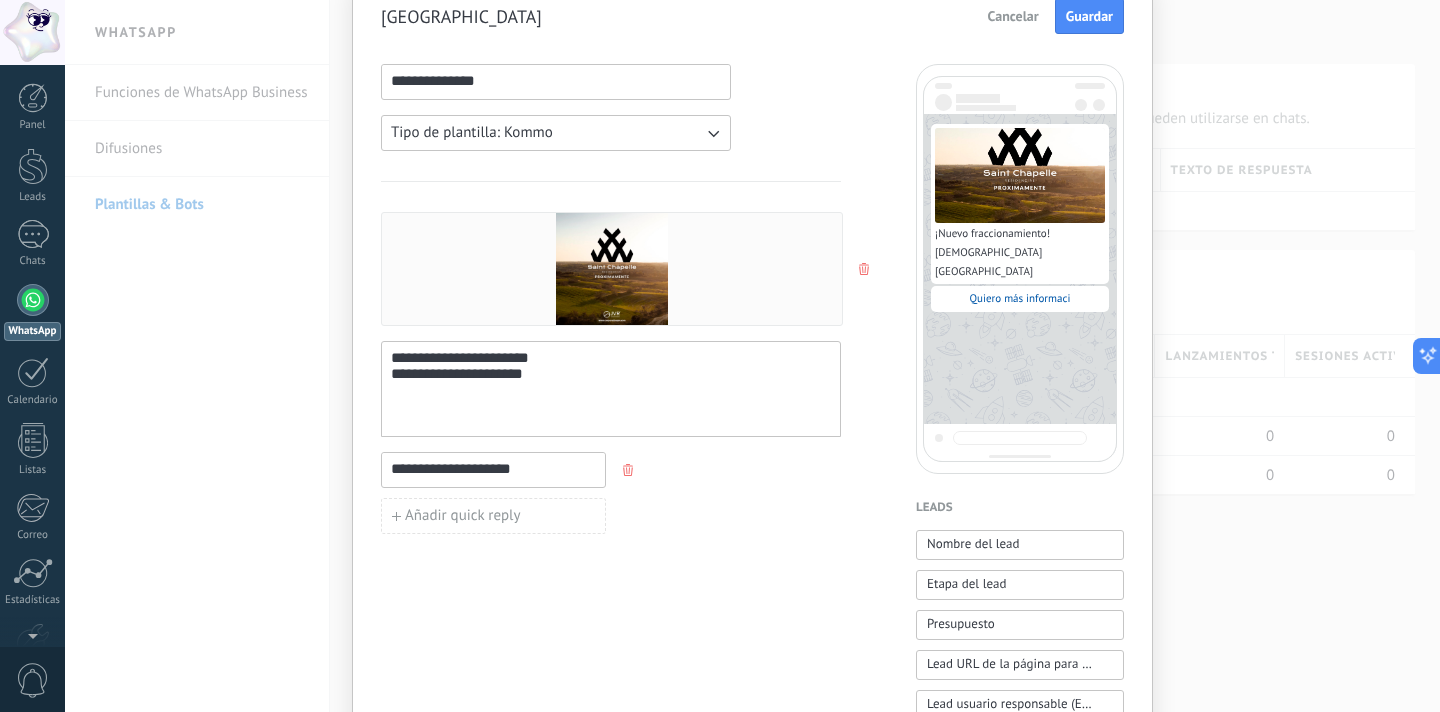 drag, startPoint x: 459, startPoint y: 474, endPoint x: 444, endPoint y: 474, distance: 15 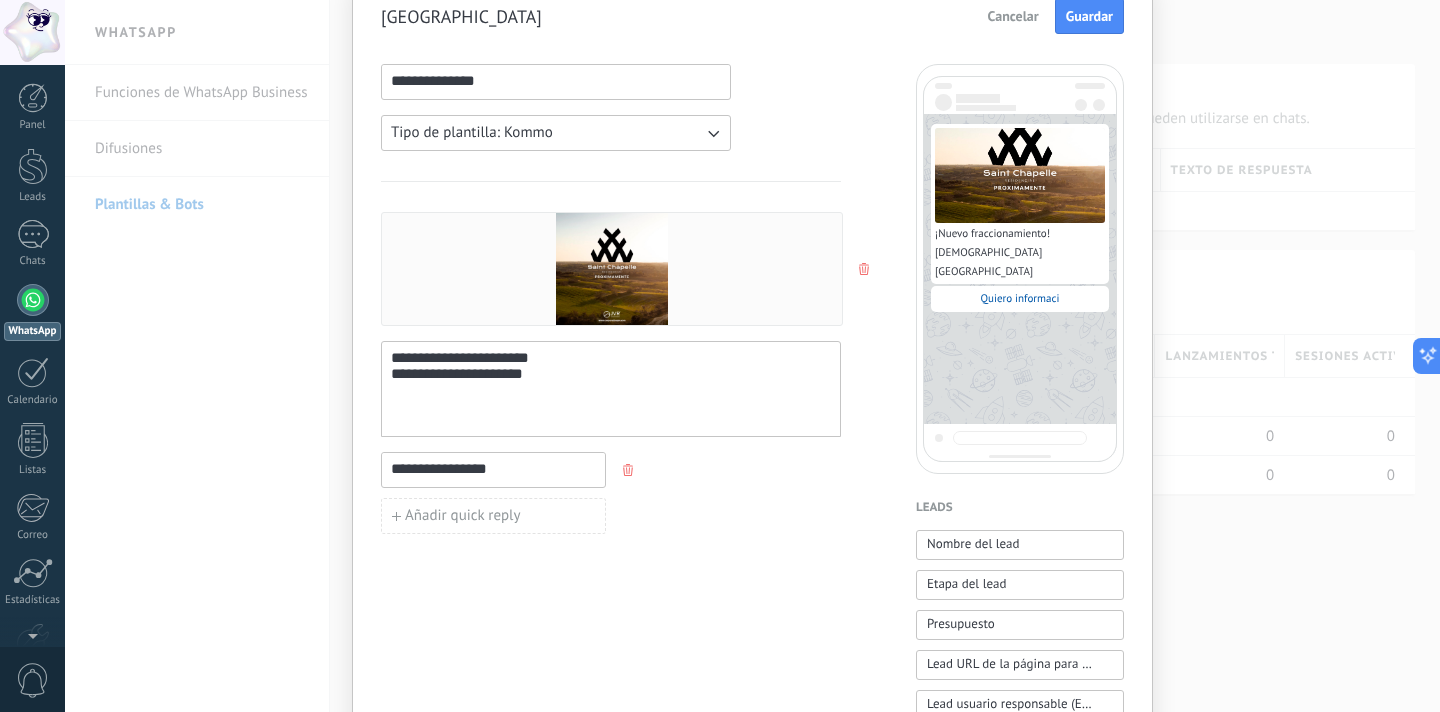 click on "**********" at bounding box center [493, 469] 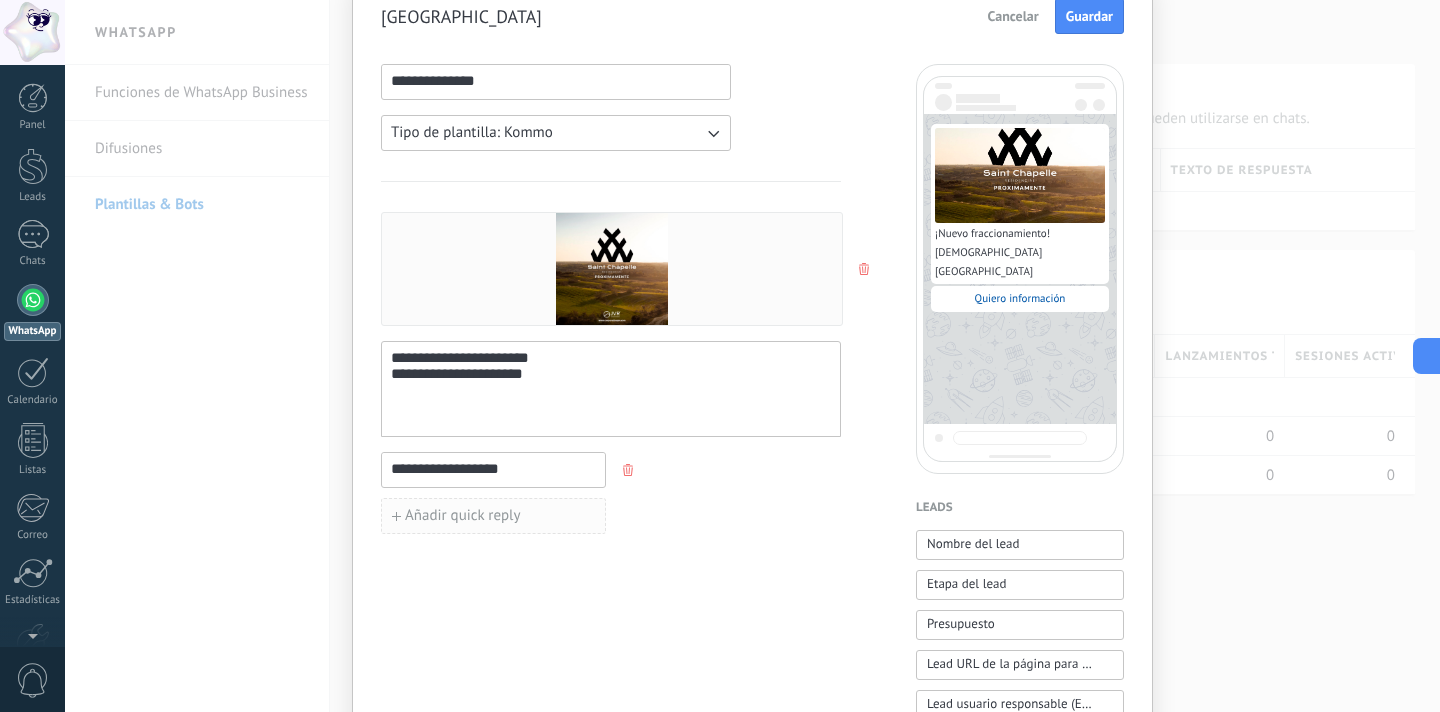 type on "**********" 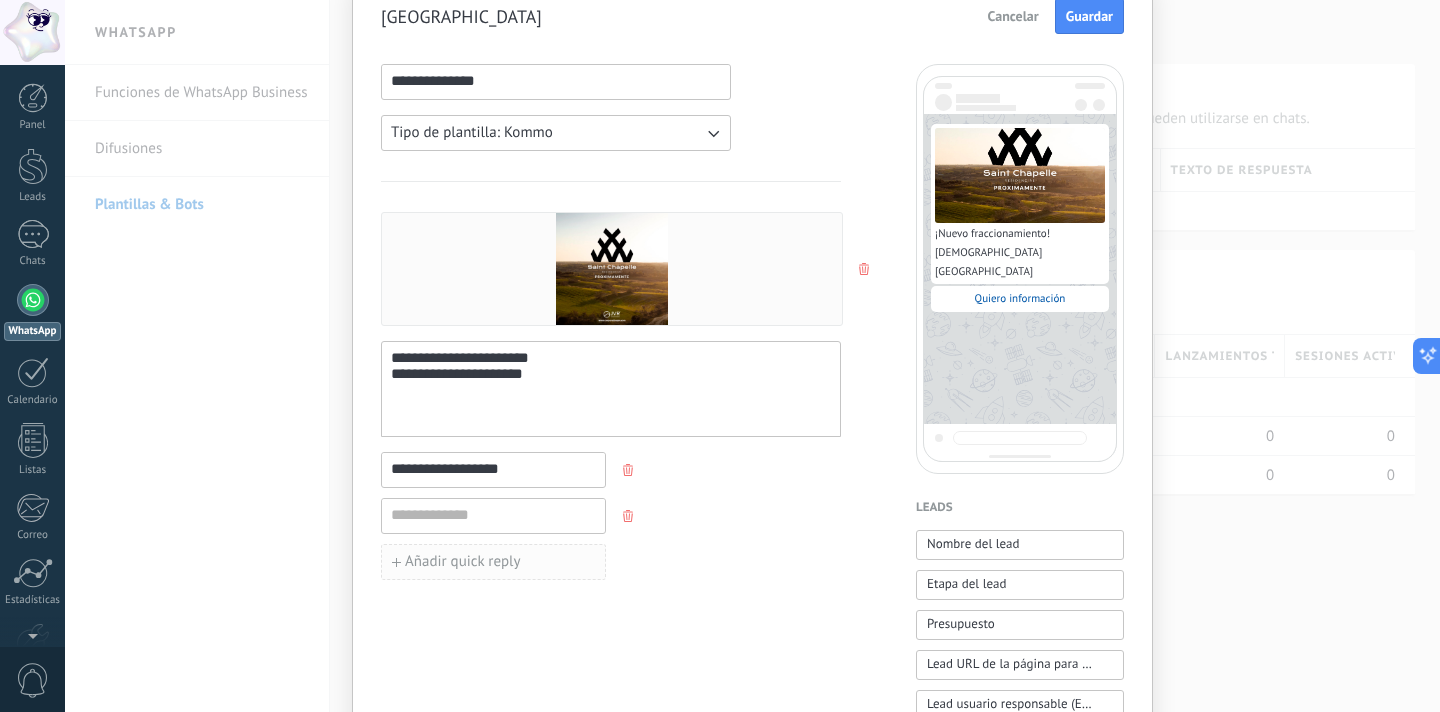 type 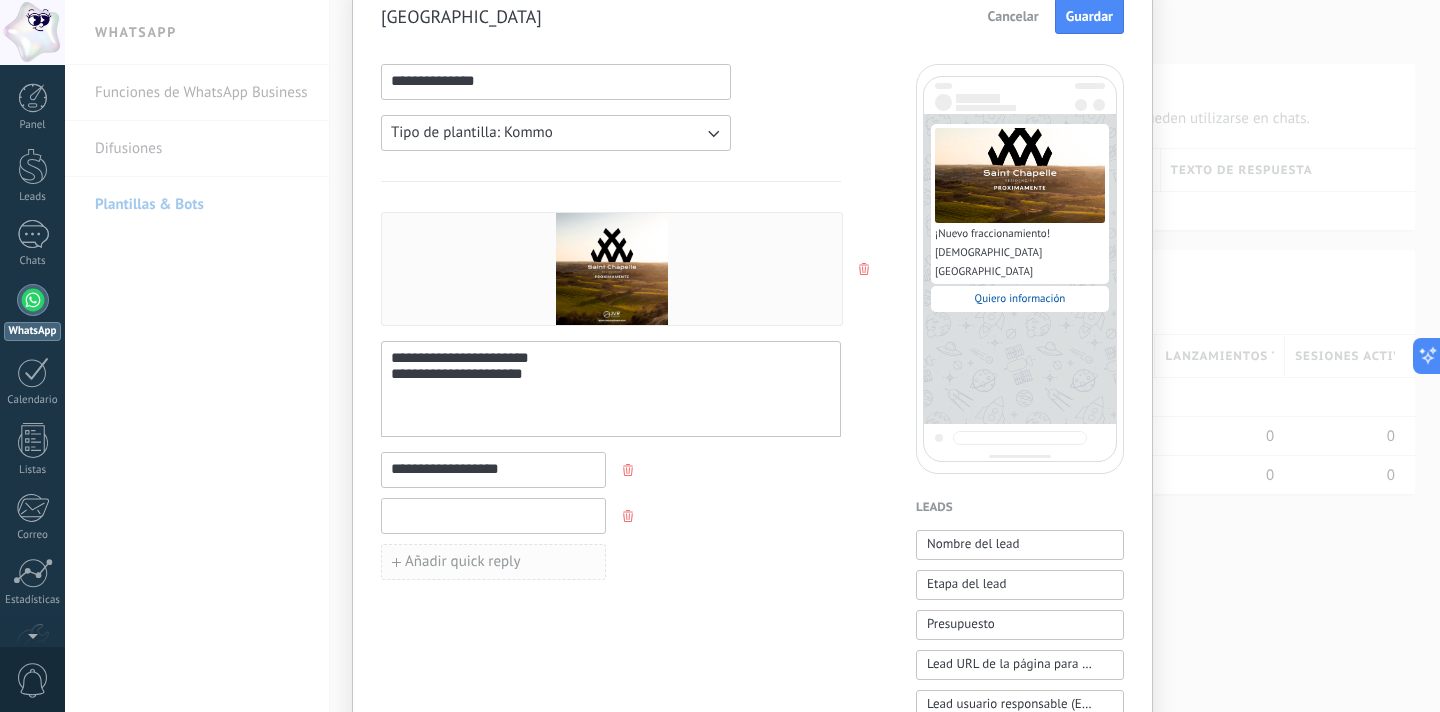click at bounding box center (493, 515) 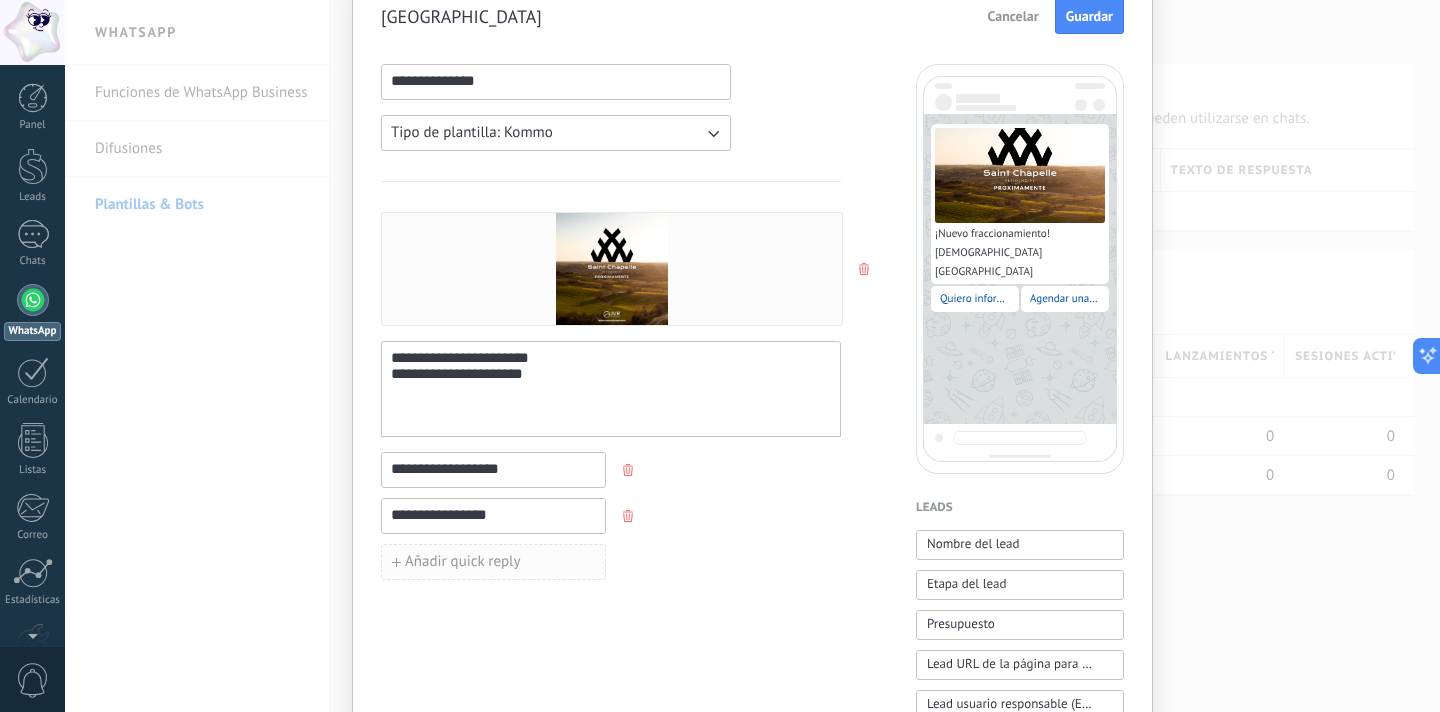 type on "**********" 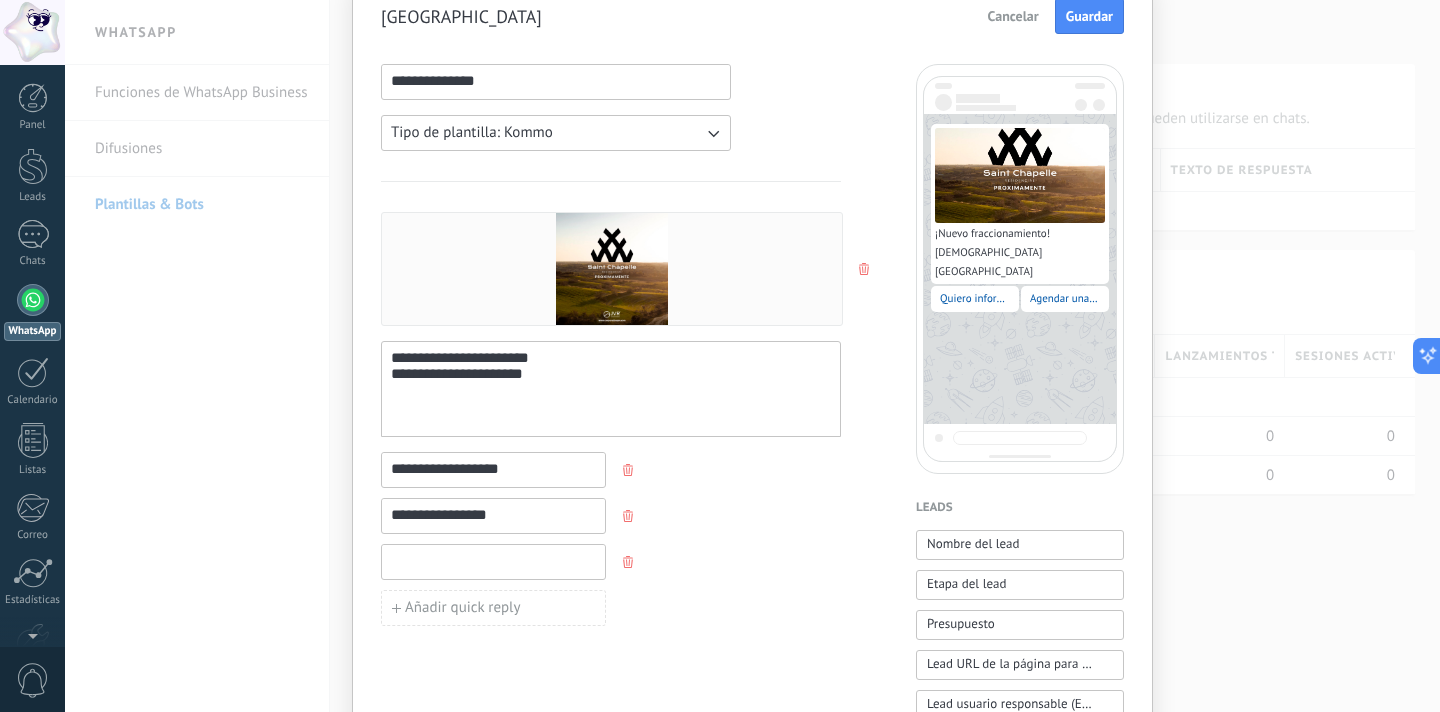 click at bounding box center (493, 561) 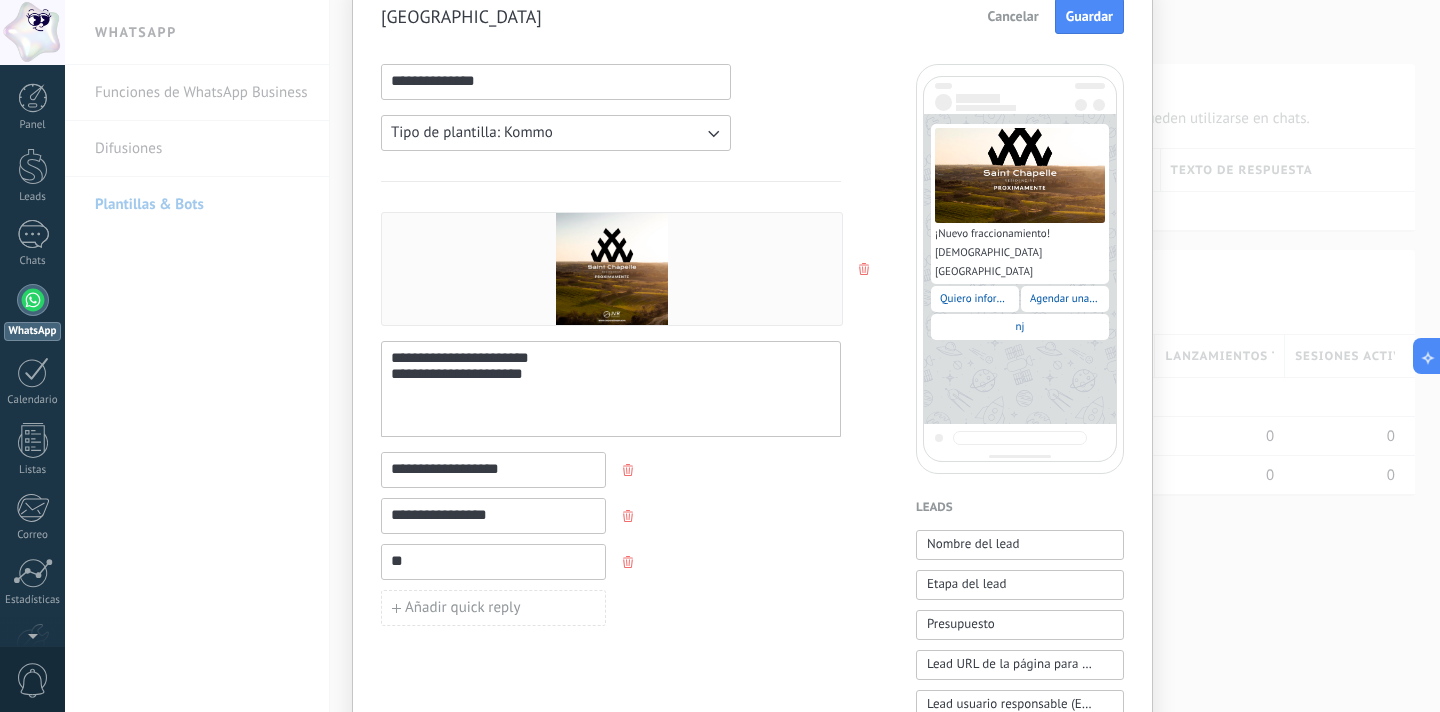 type on "*" 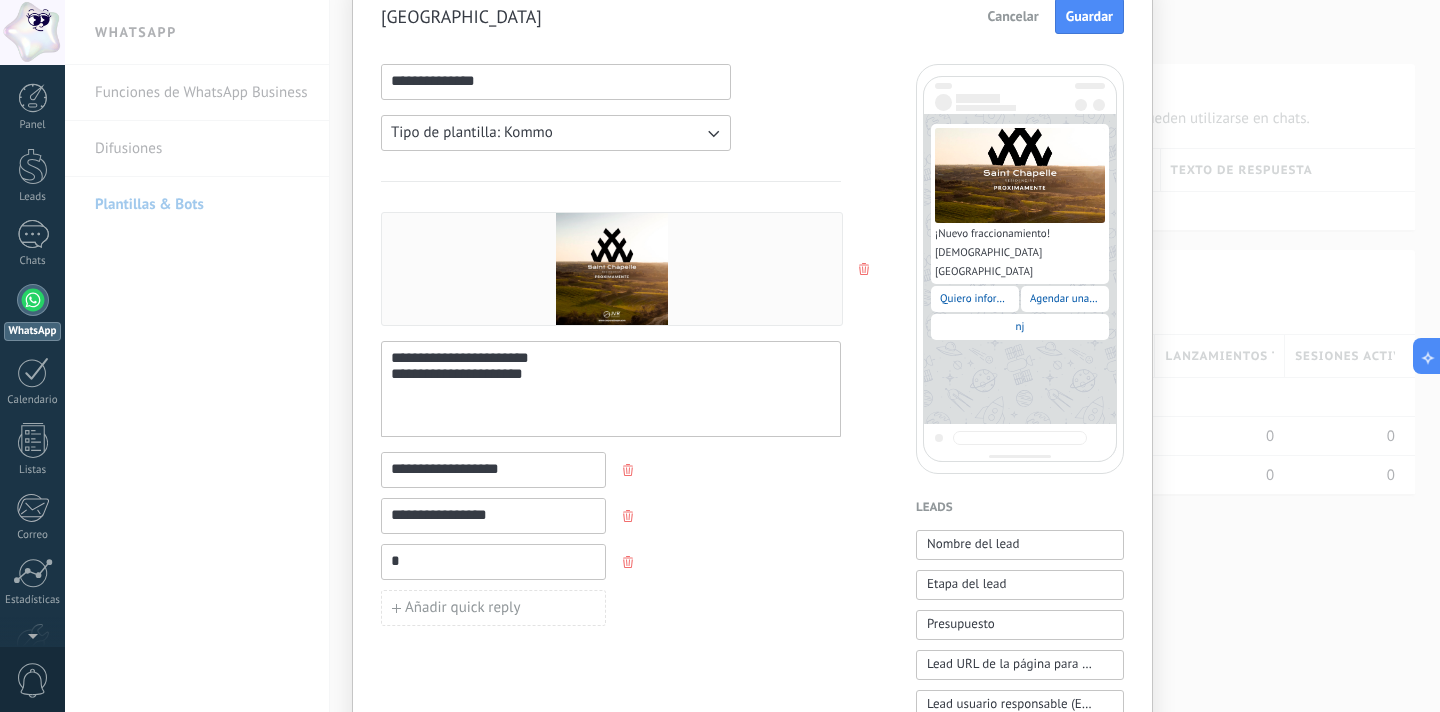 type 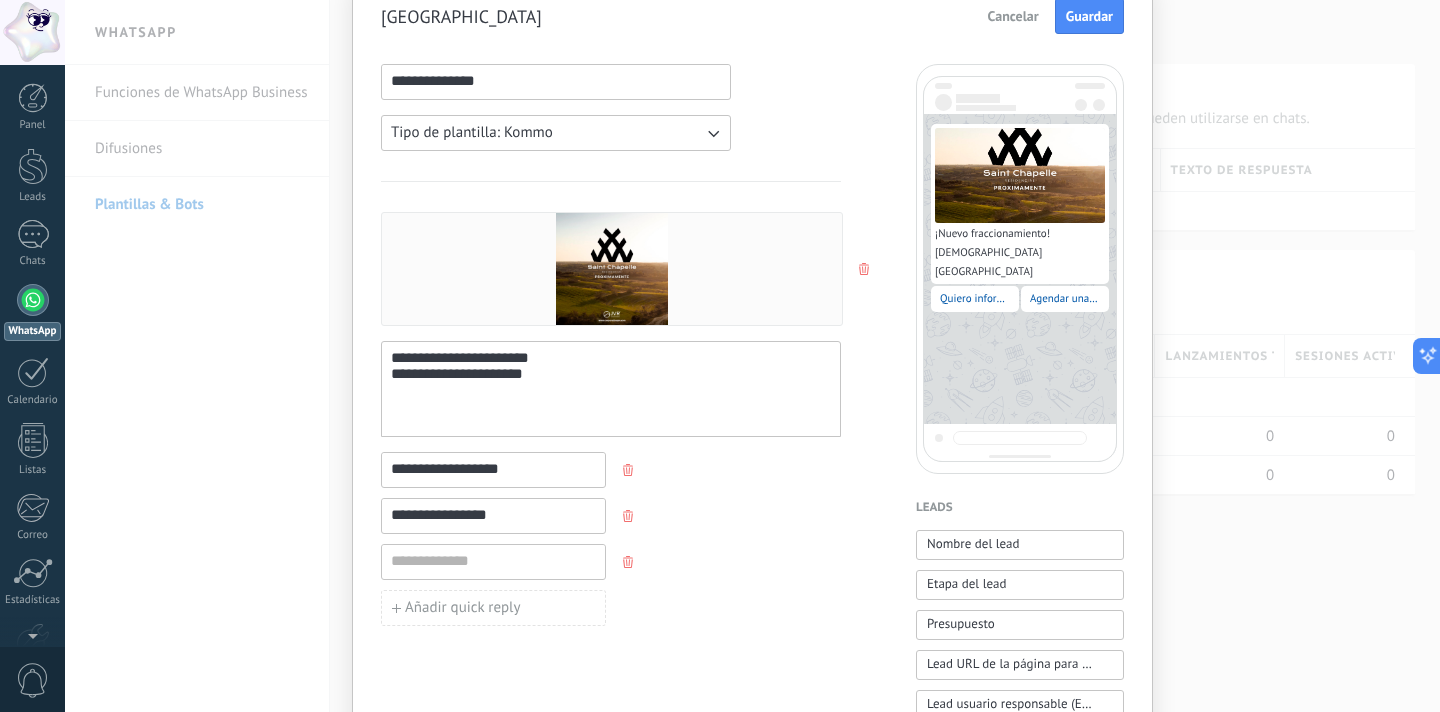 drag, startPoint x: 432, startPoint y: 468, endPoint x: 364, endPoint y: 470, distance: 68.0294 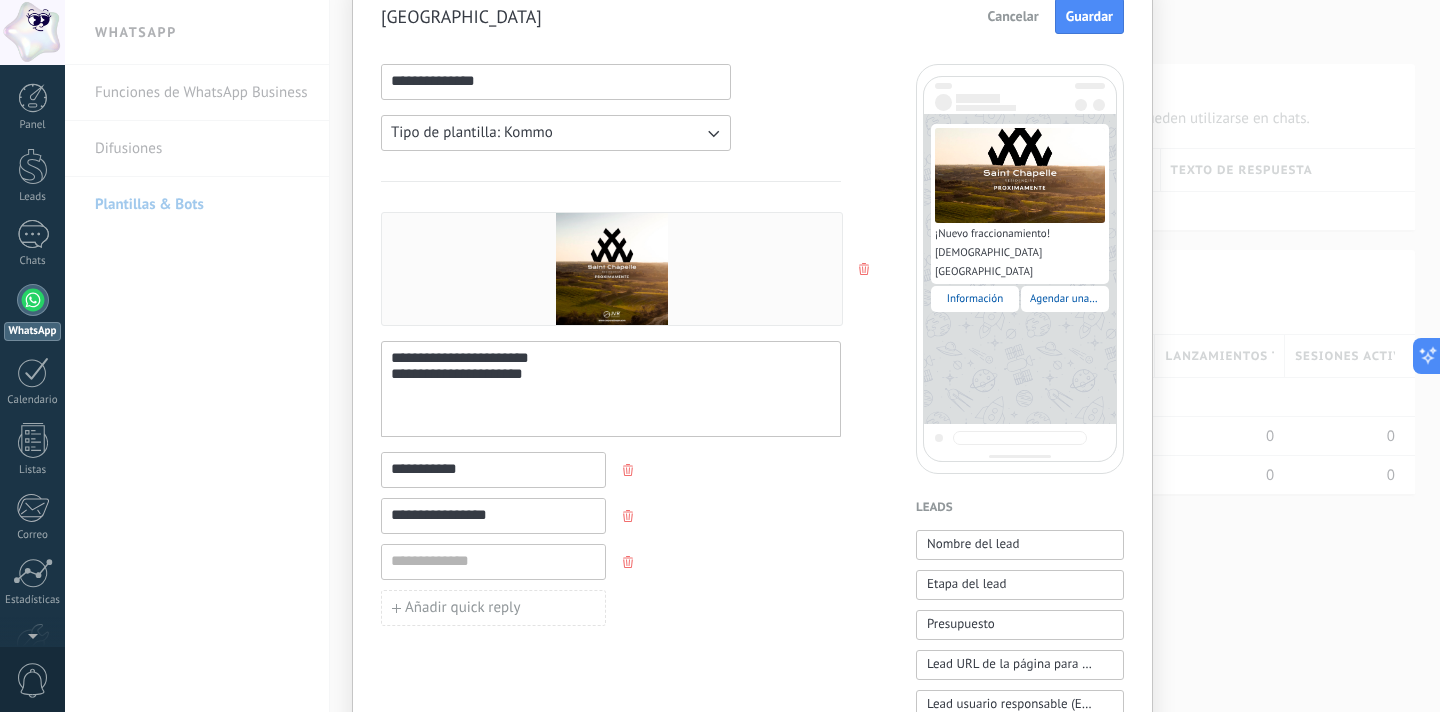 type on "**********" 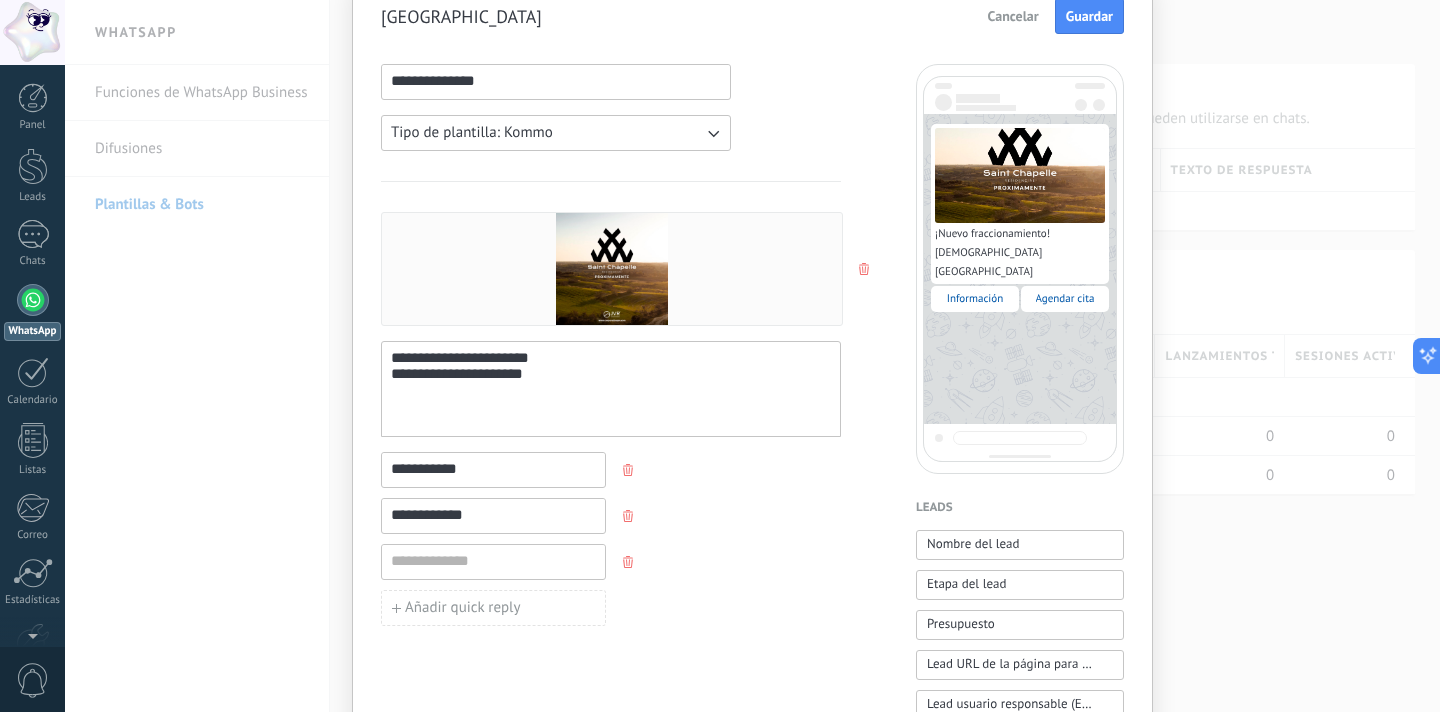 type on "**********" 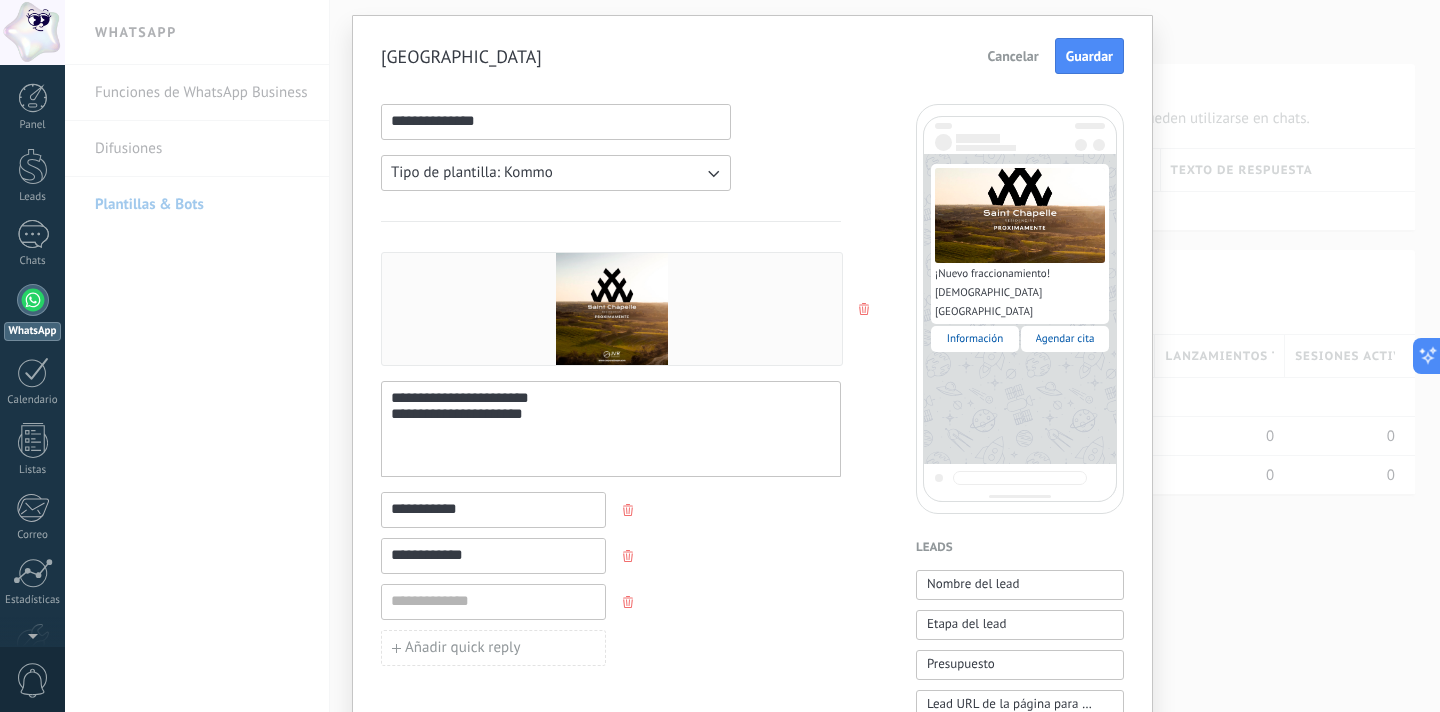 scroll, scrollTop: 49, scrollLeft: 0, axis: vertical 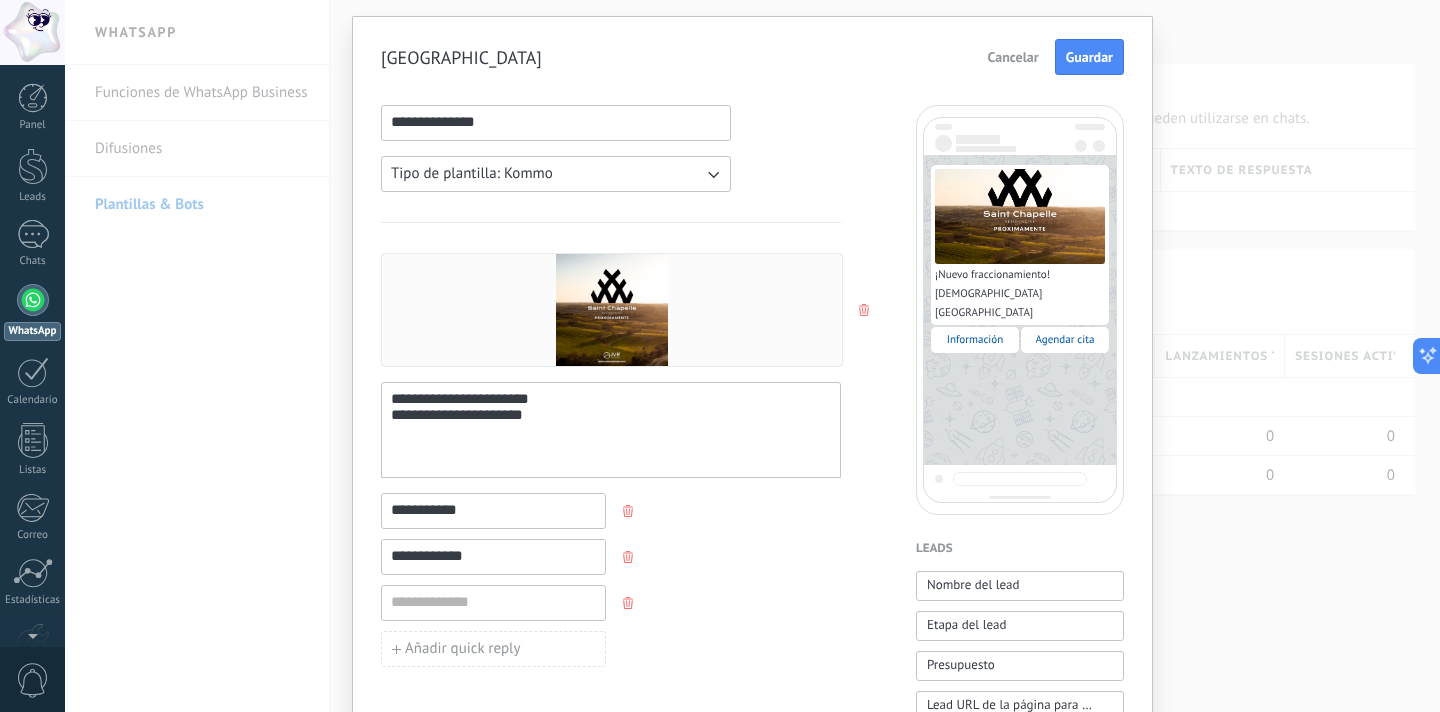 click on "Tipo de plantilla: Kommo" at bounding box center (556, 174) 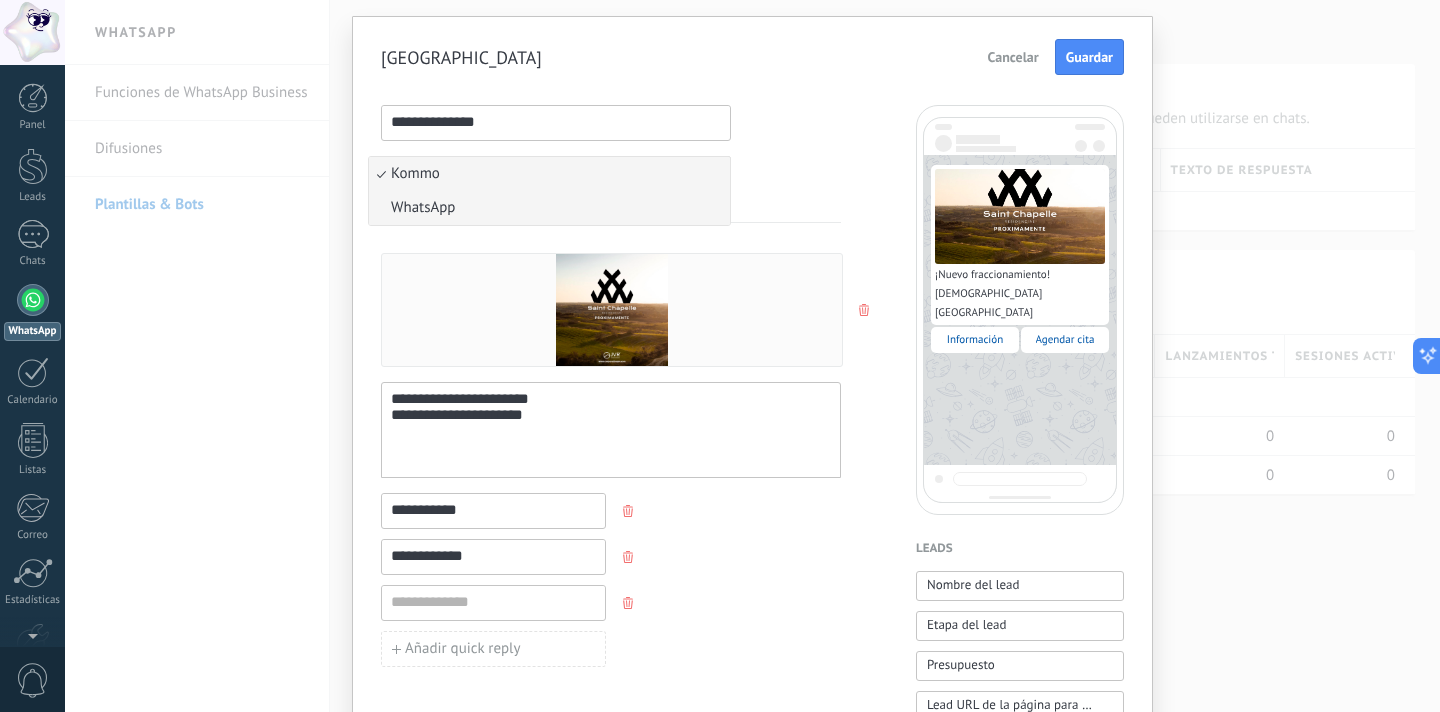 click on "WhatsApp" at bounding box center (549, 208) 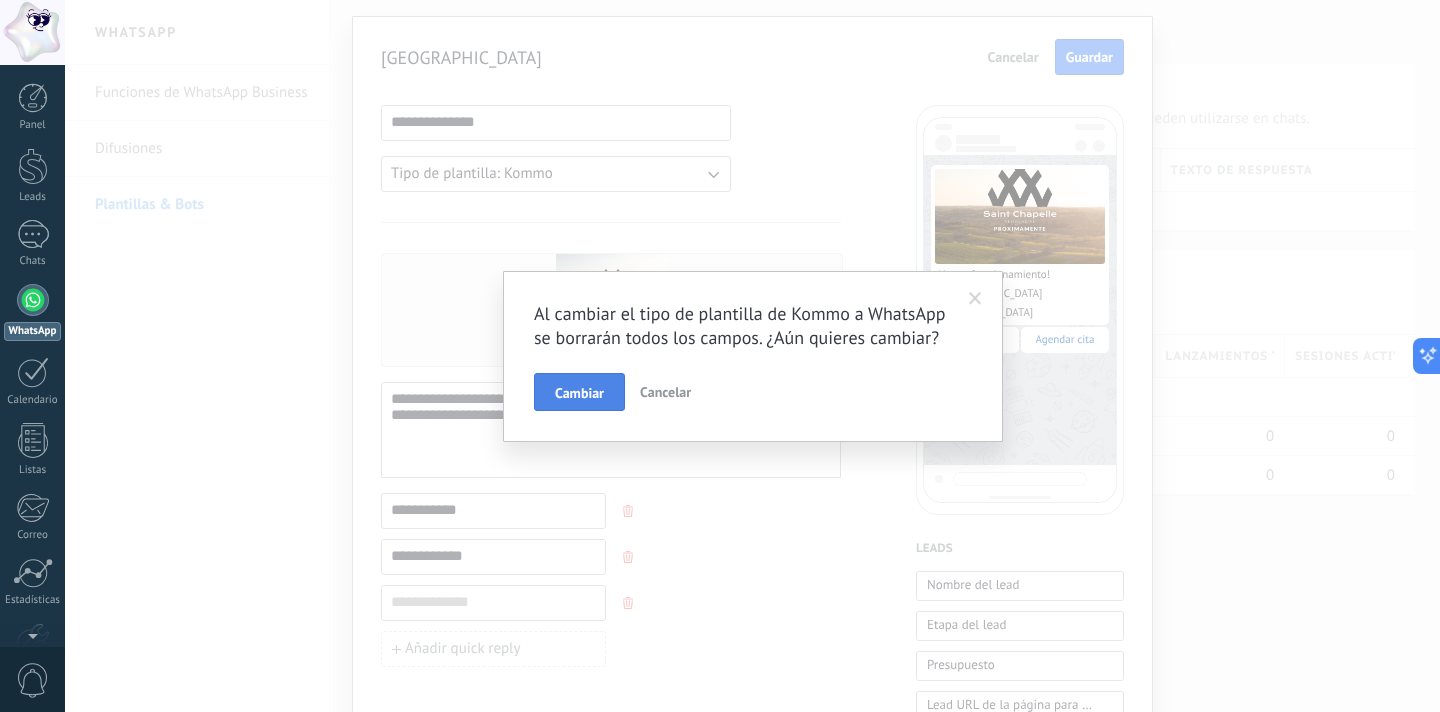 click on "Cambiar" at bounding box center [579, 393] 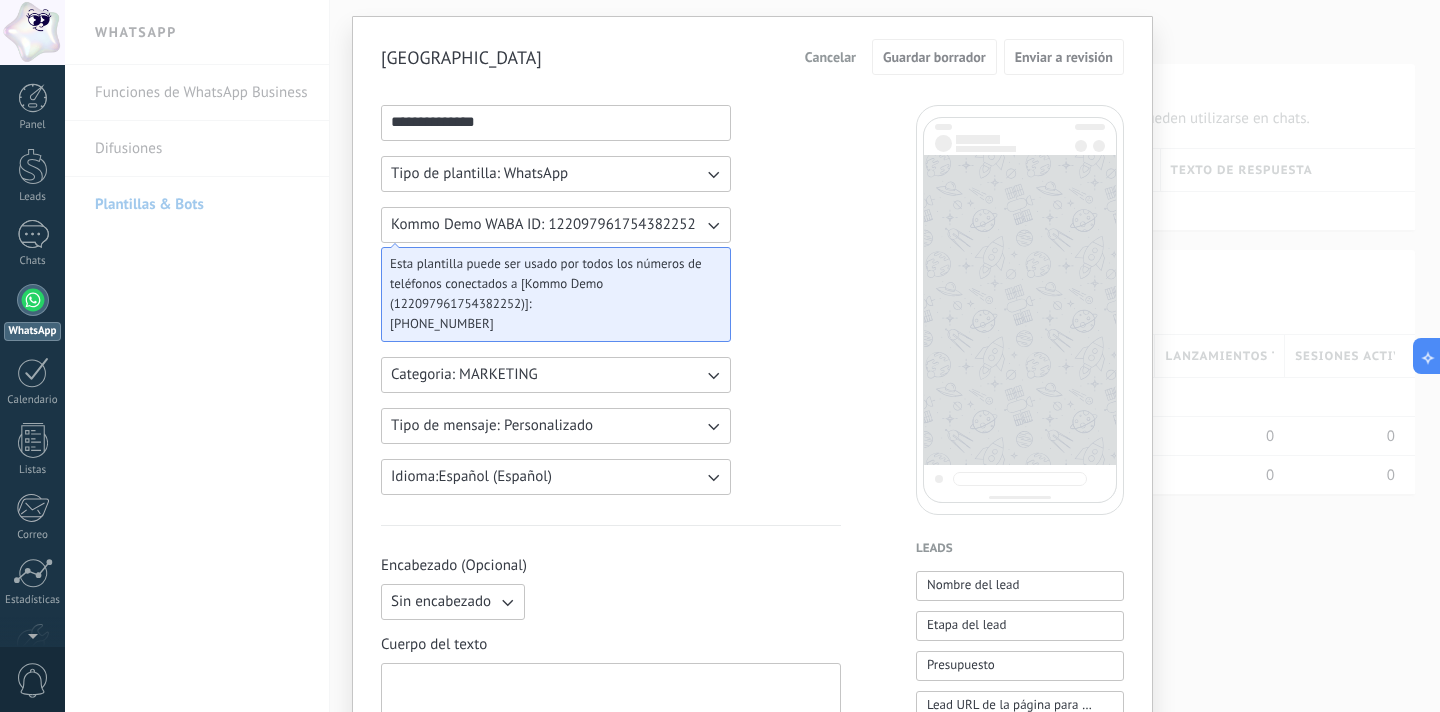 click on "Categoria: MARKETING" at bounding box center (464, 375) 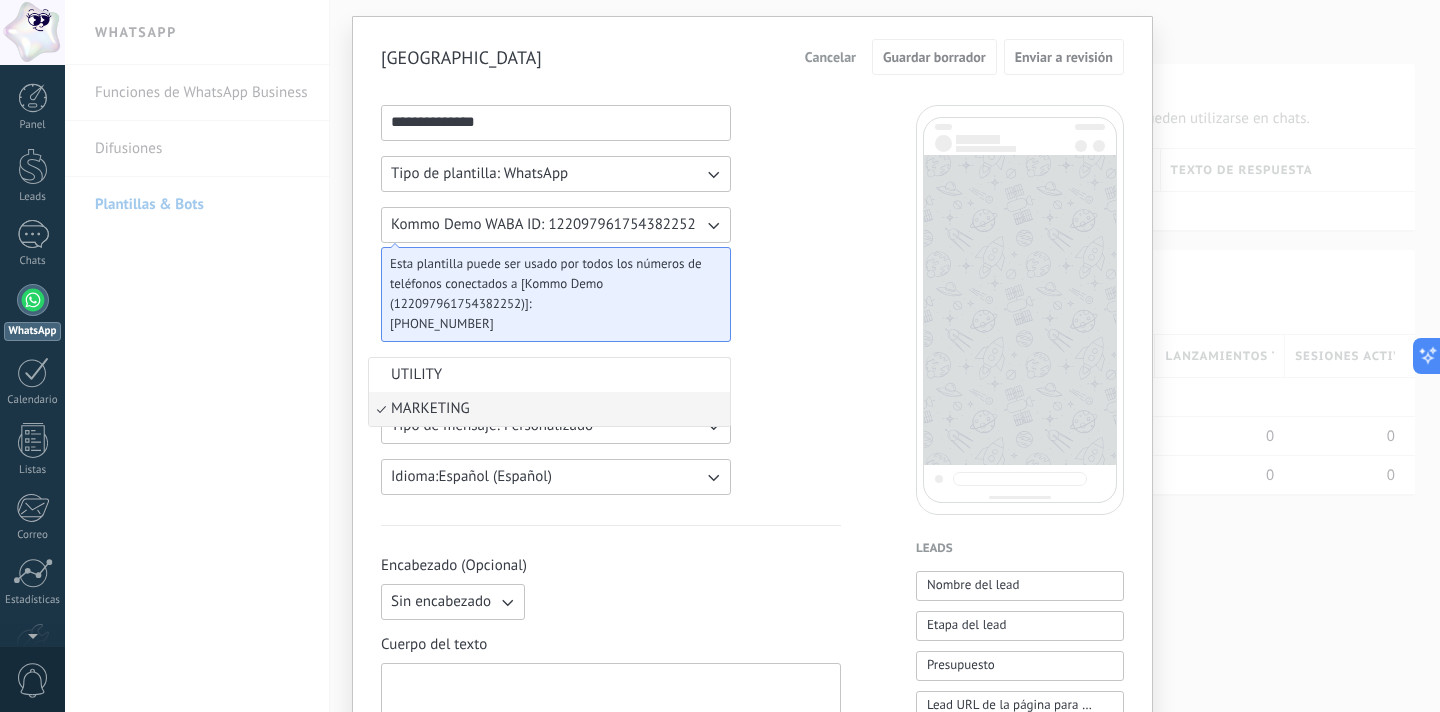 click on "MARKETING" at bounding box center [430, 409] 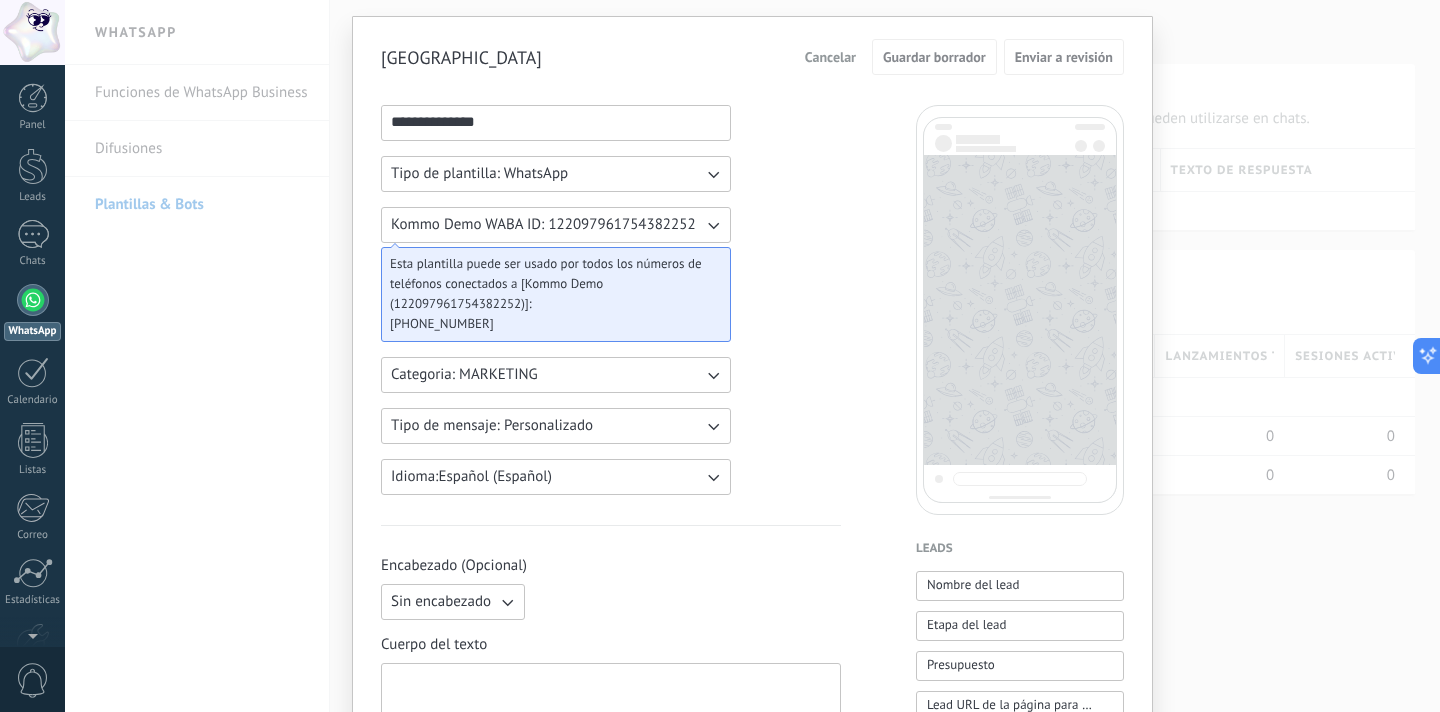 click on "Tipo de mensaje: Personalizado" at bounding box center (492, 426) 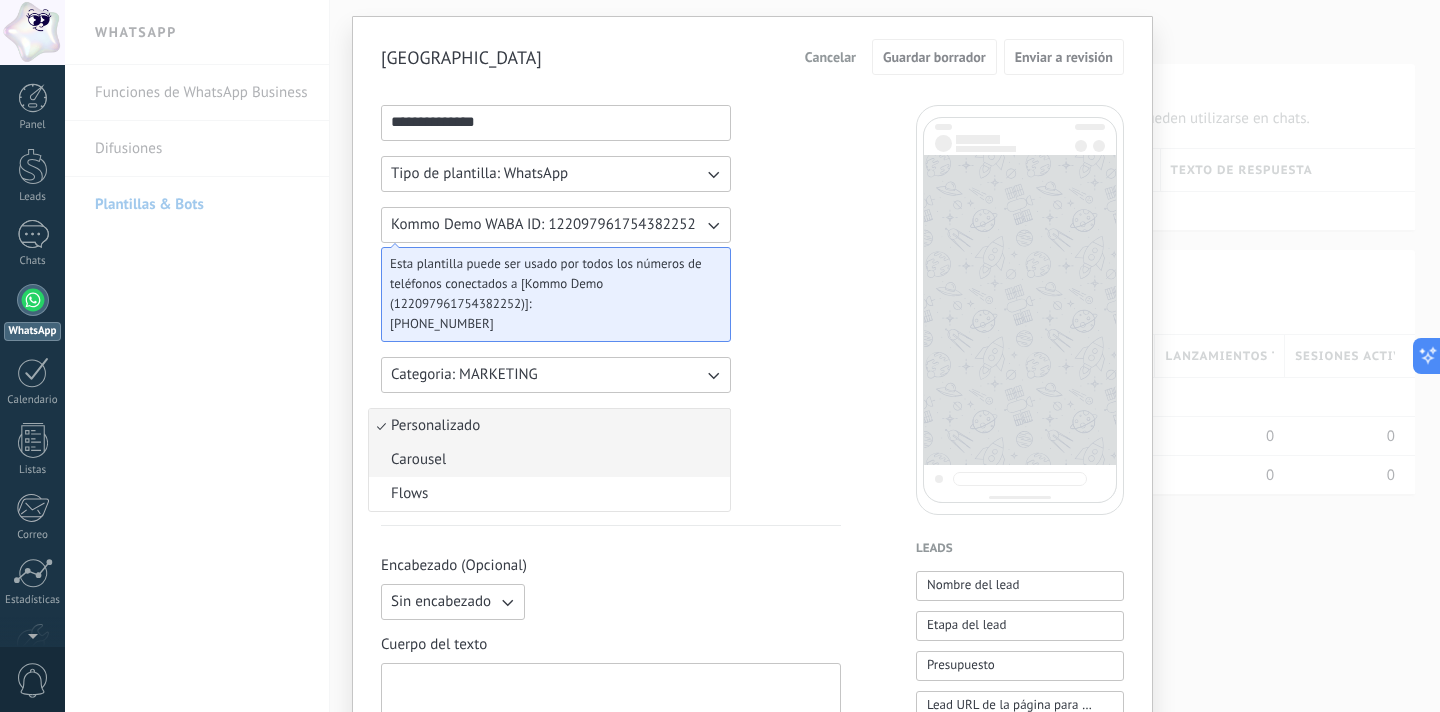 click on "Carousel" at bounding box center [549, 460] 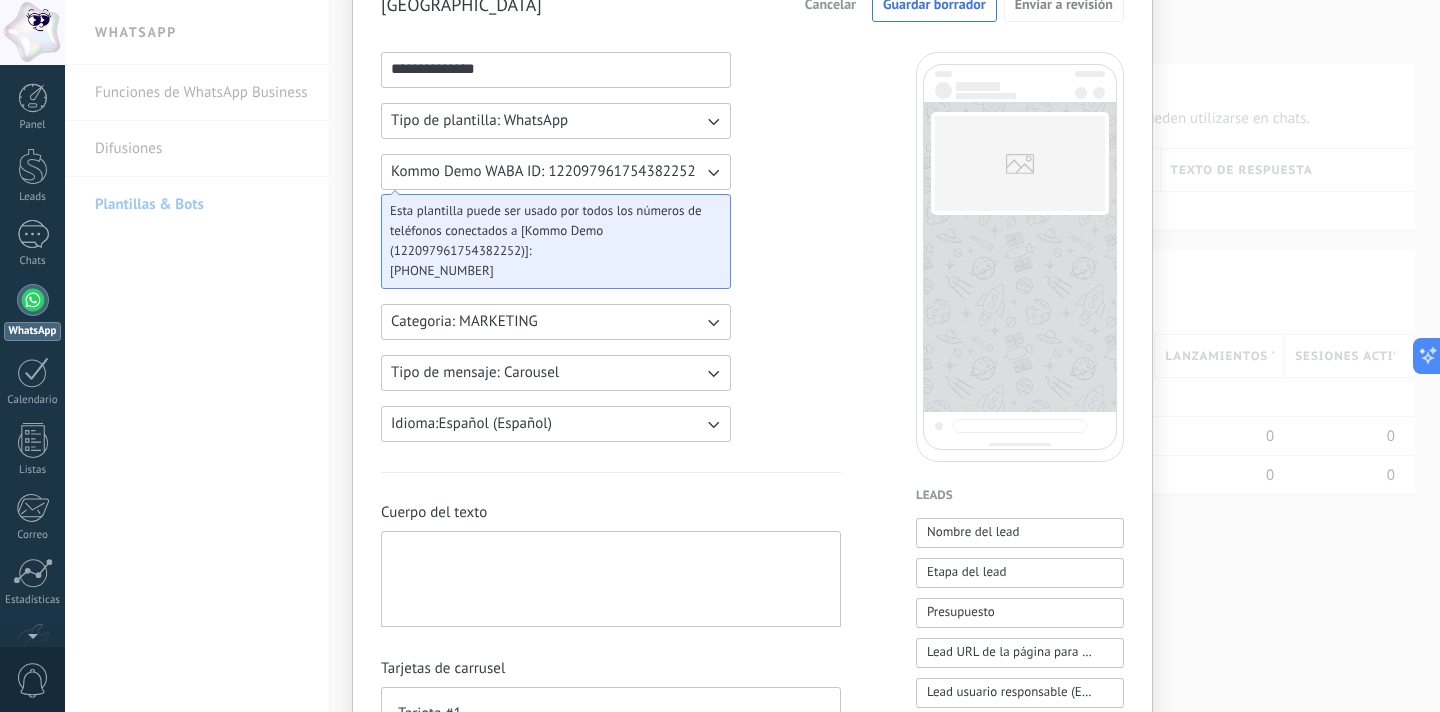 scroll, scrollTop: 210, scrollLeft: 0, axis: vertical 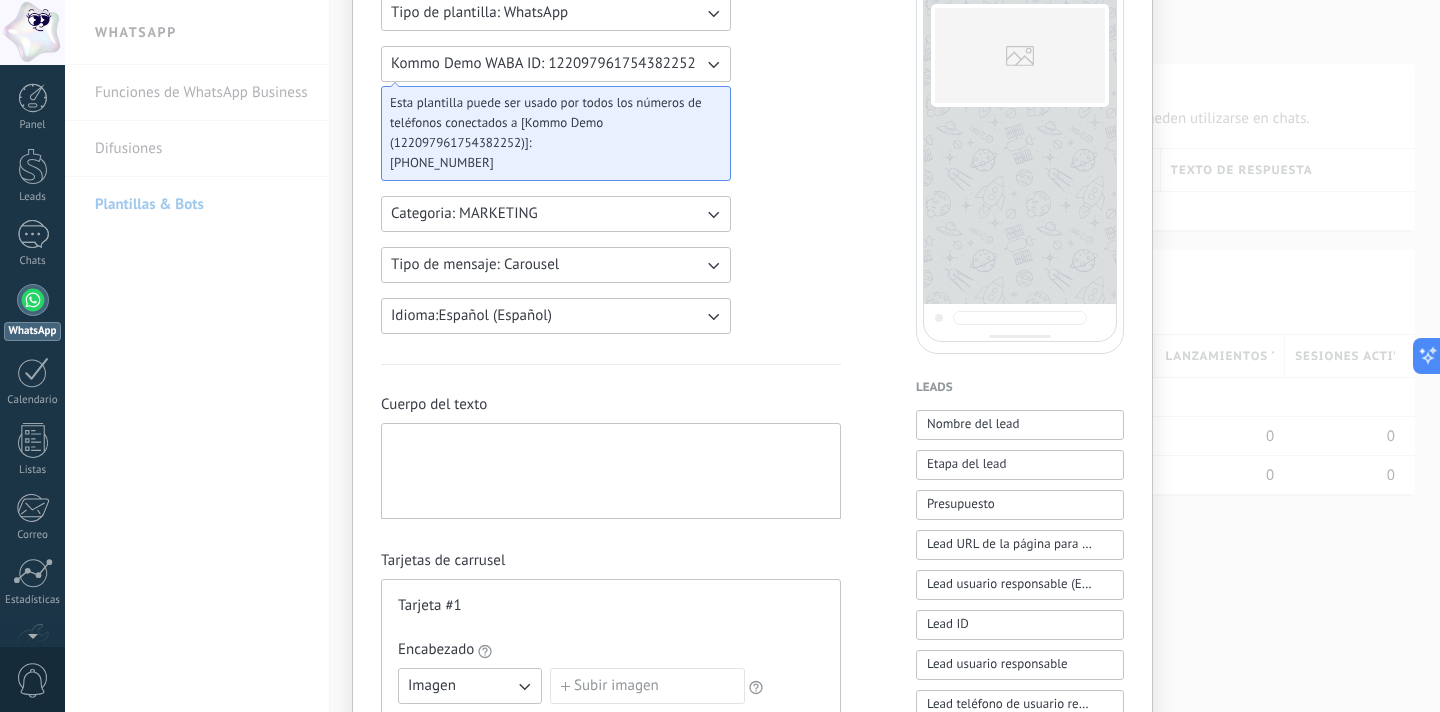 click at bounding box center [611, 471] 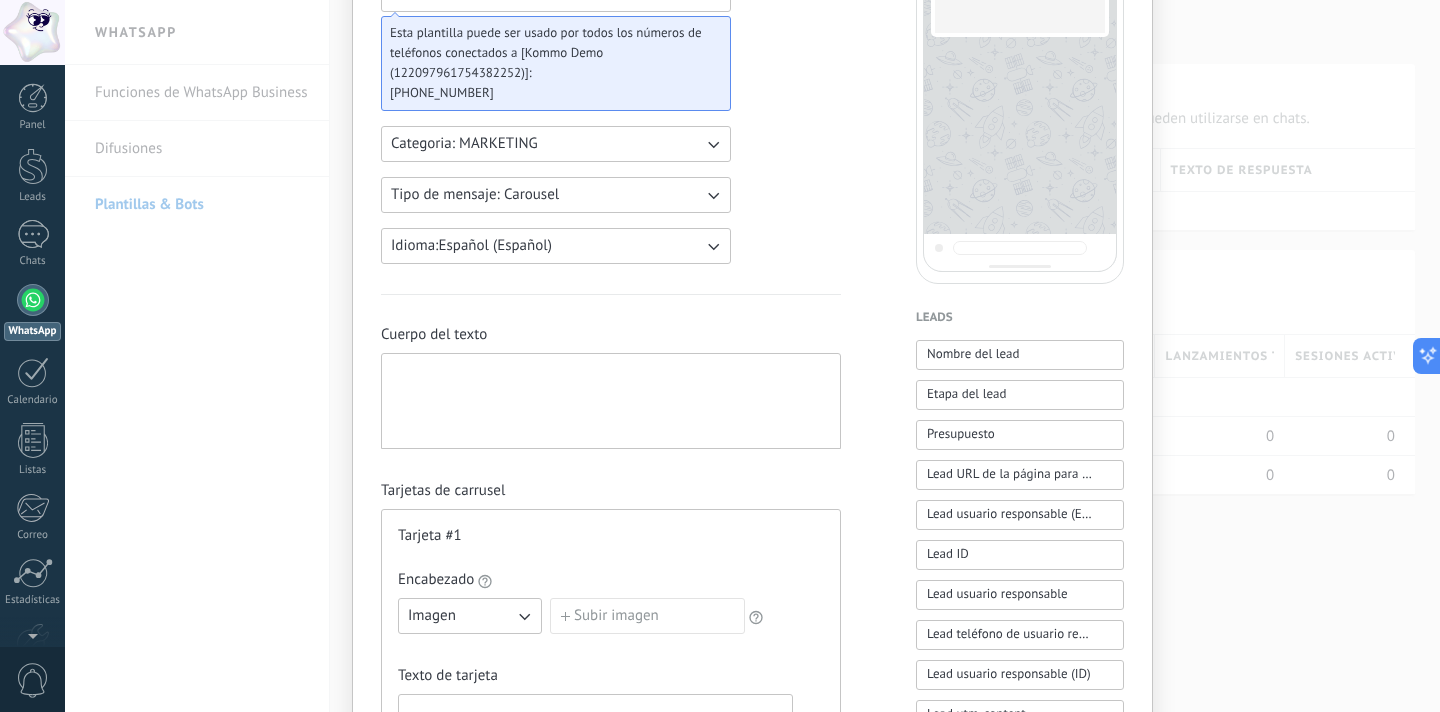 scroll, scrollTop: 319, scrollLeft: 0, axis: vertical 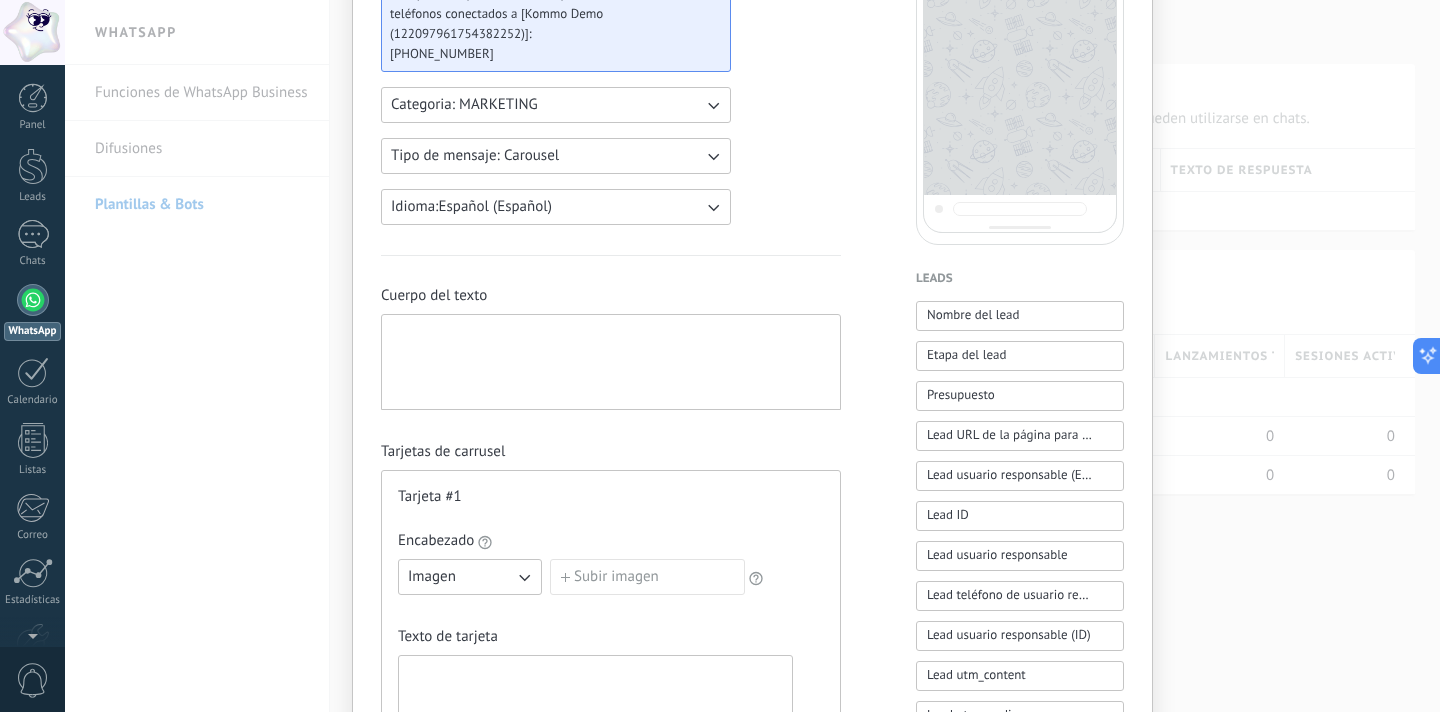 type 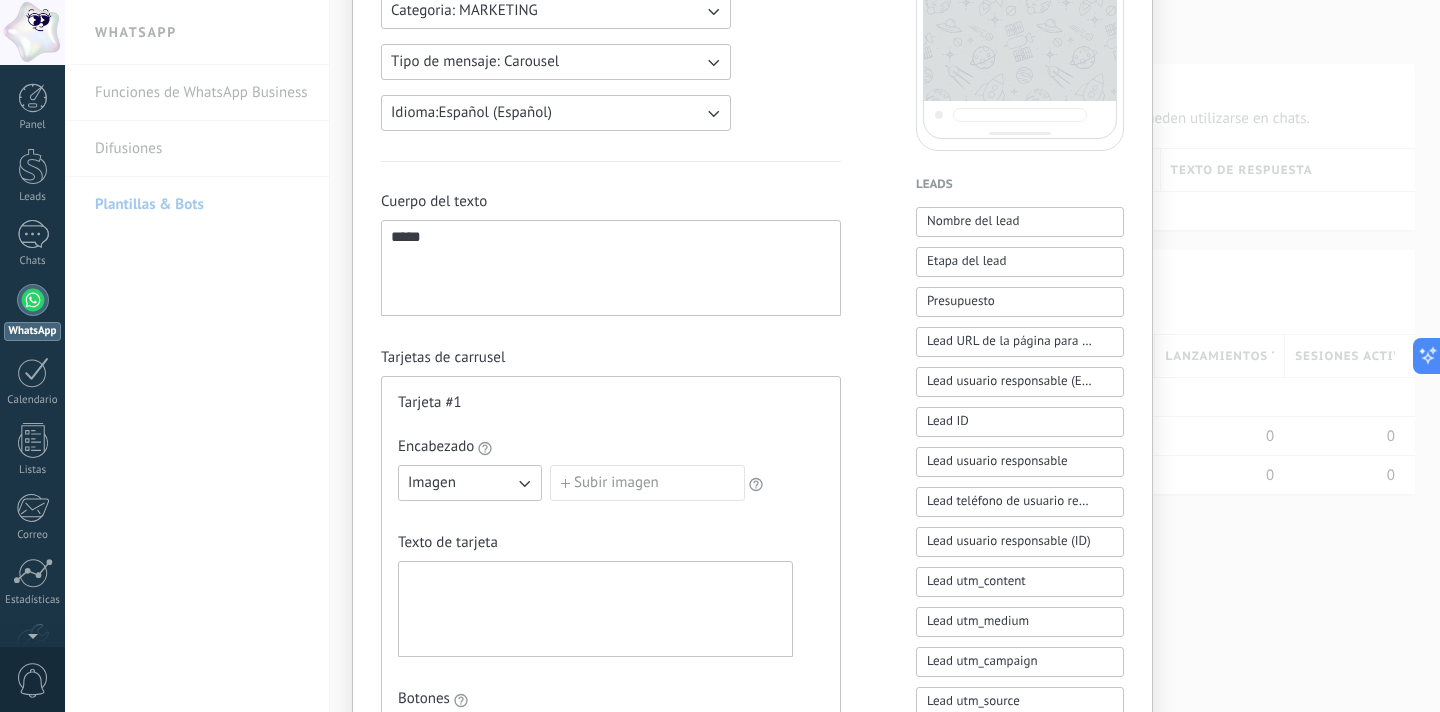 scroll, scrollTop: 414, scrollLeft: 0, axis: vertical 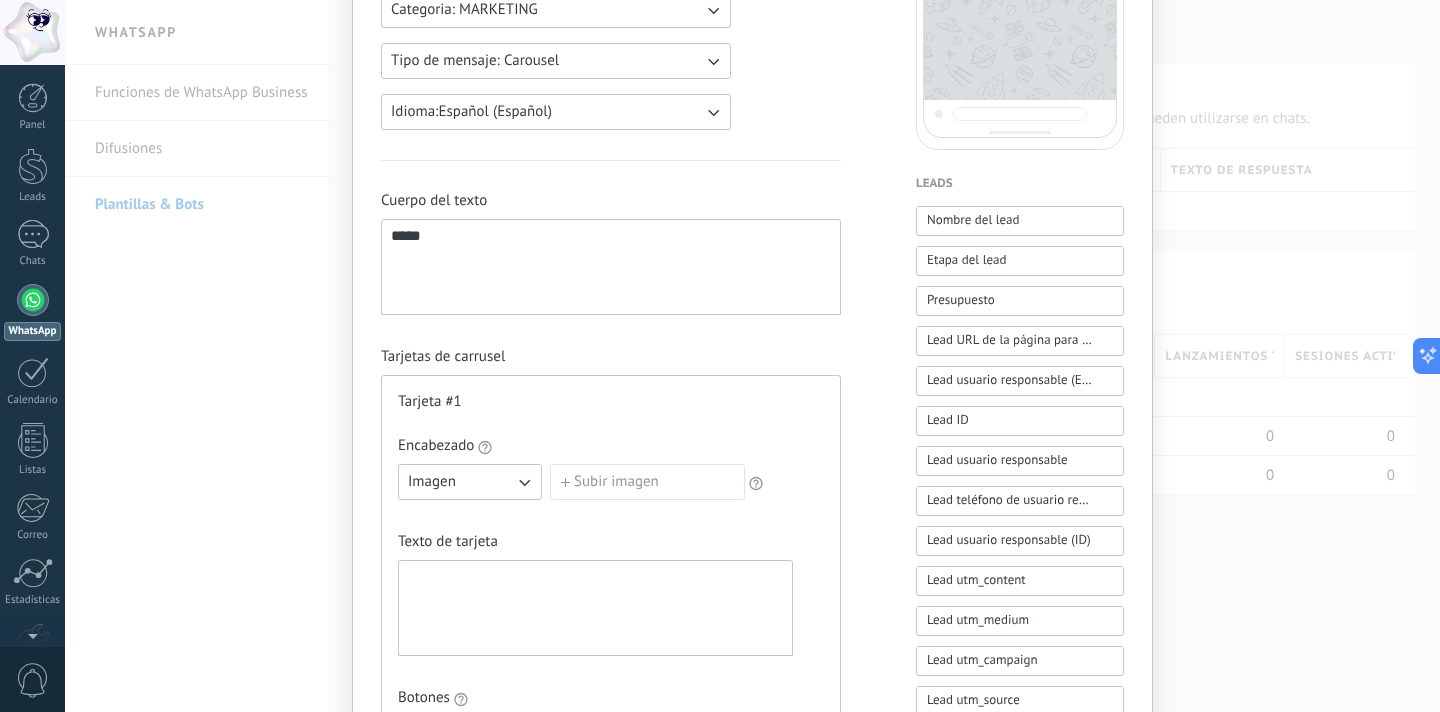 click on "Imagen" at bounding box center [470, 482] 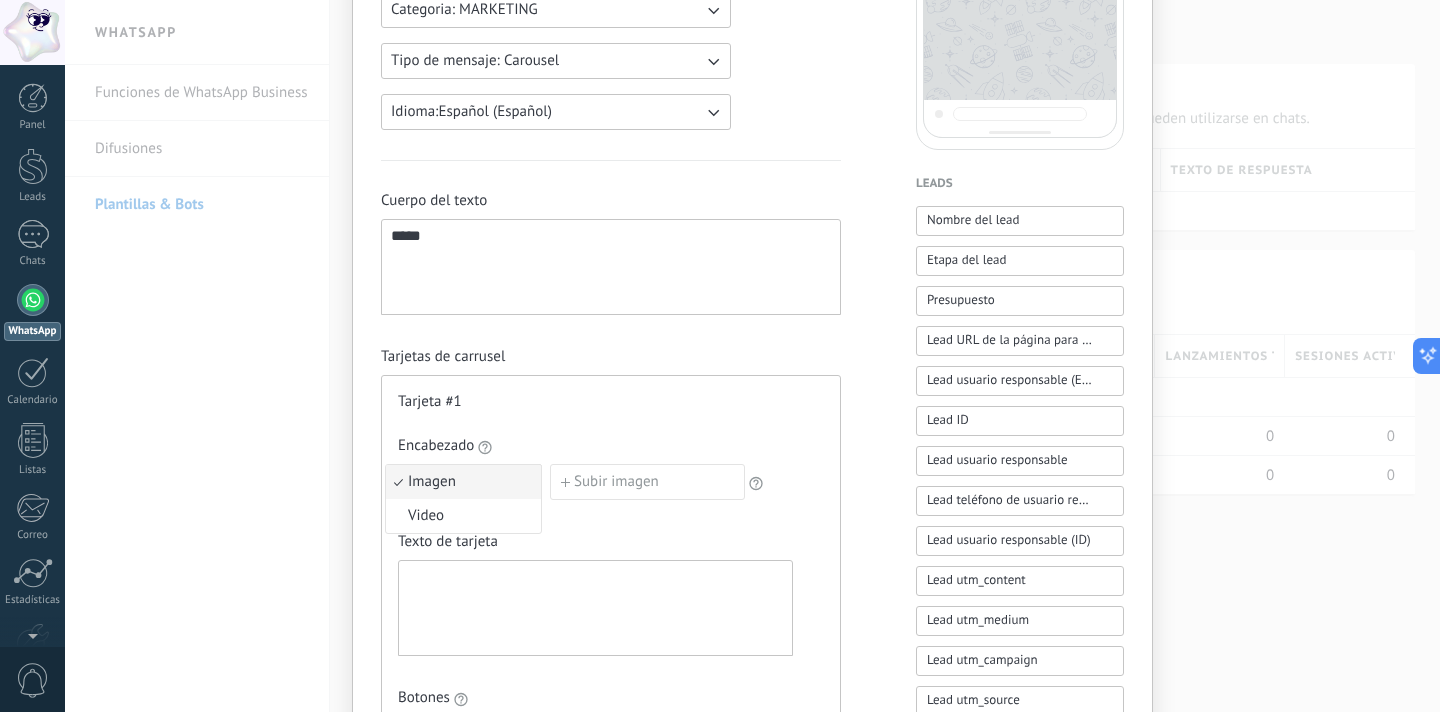 click on "Imagen" at bounding box center [463, 482] 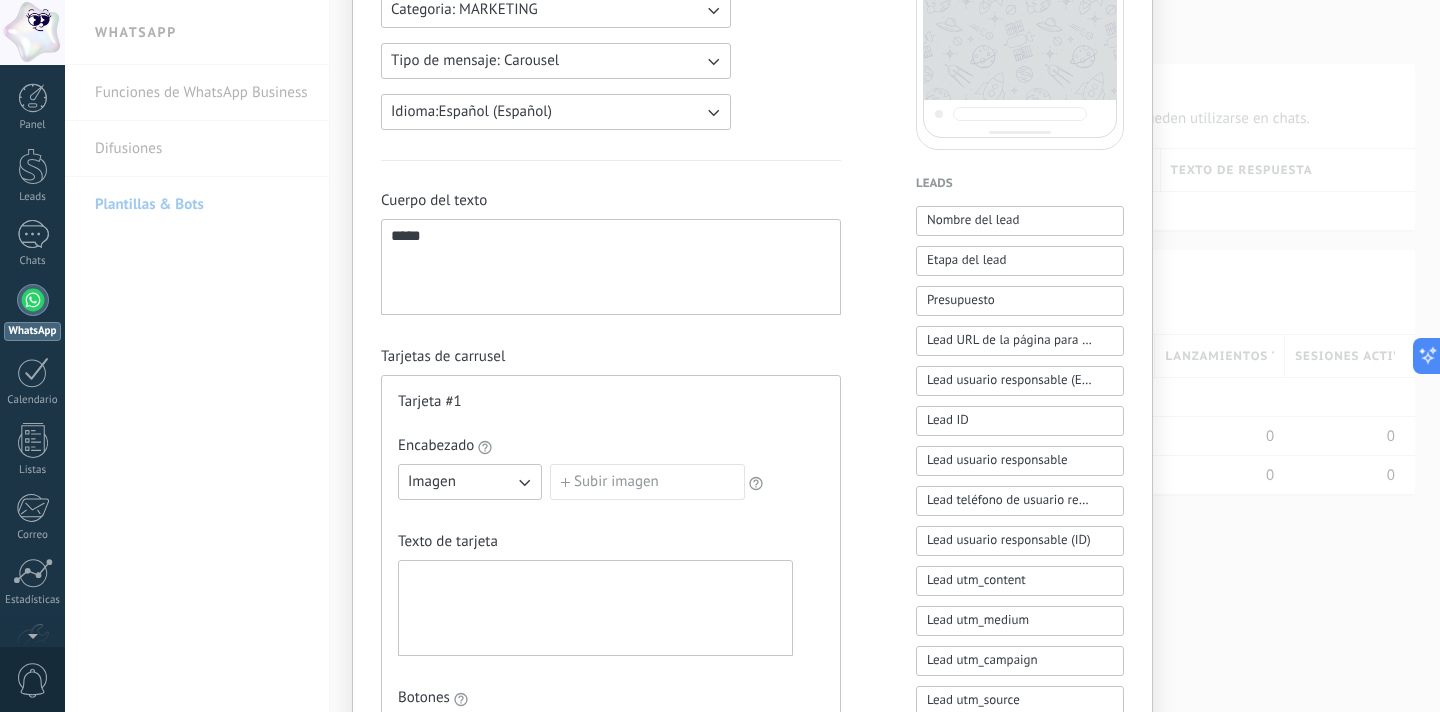 click on "Subir imagen" at bounding box center [647, 482] 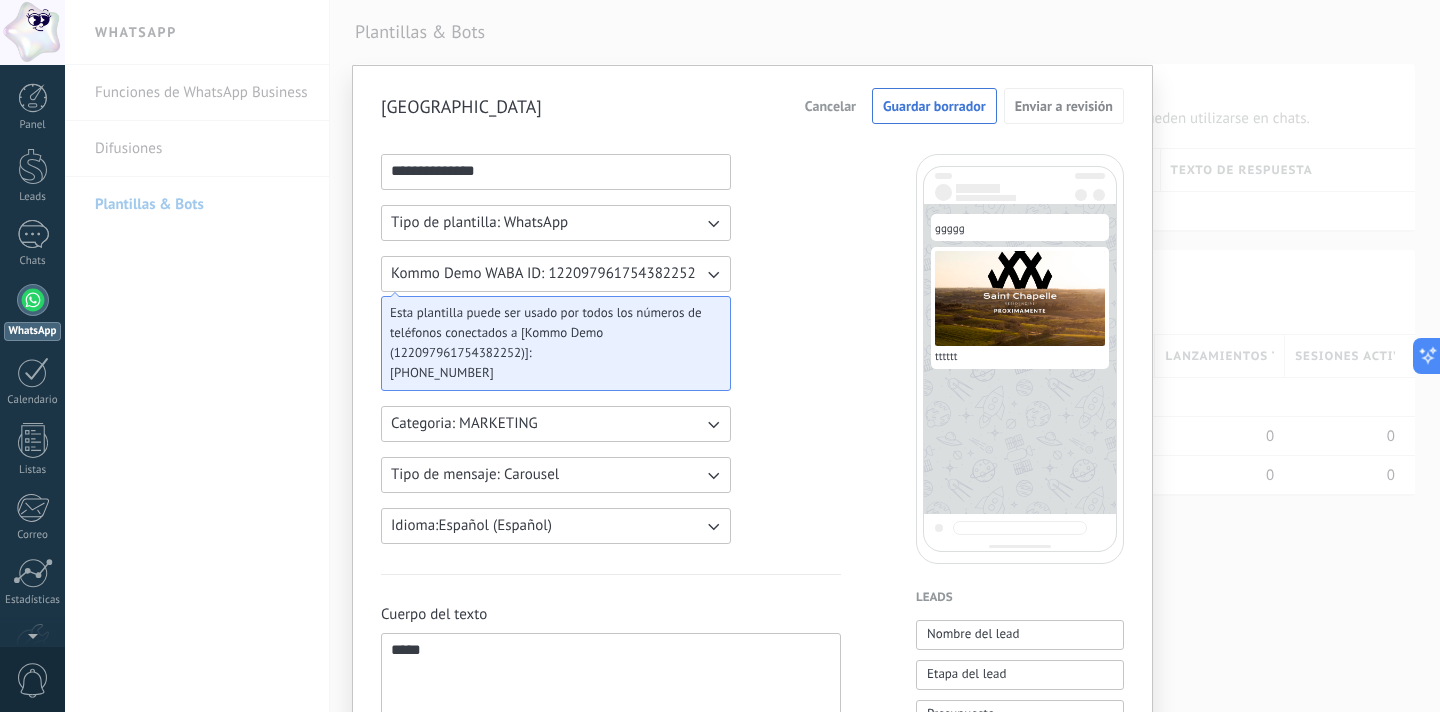 scroll, scrollTop: 0, scrollLeft: 0, axis: both 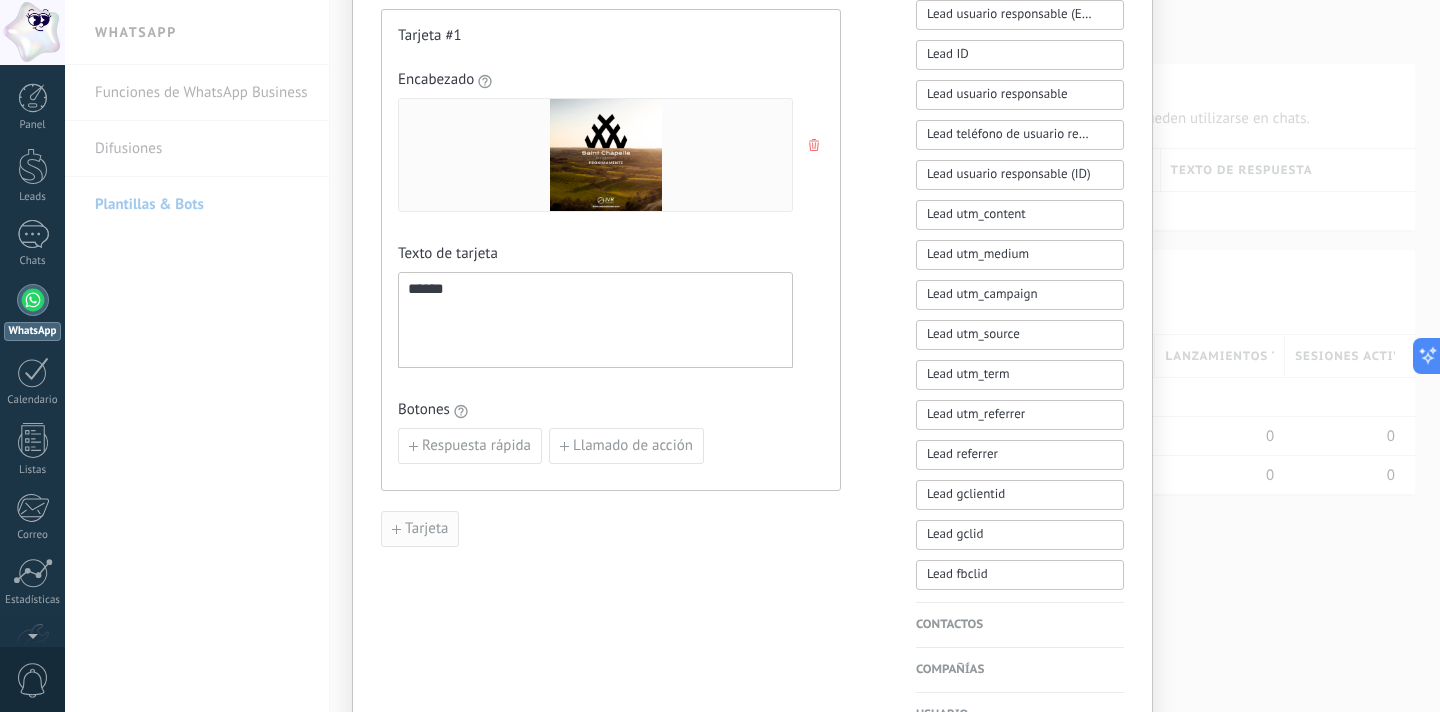 click on "Tarjeta" at bounding box center [426, 529] 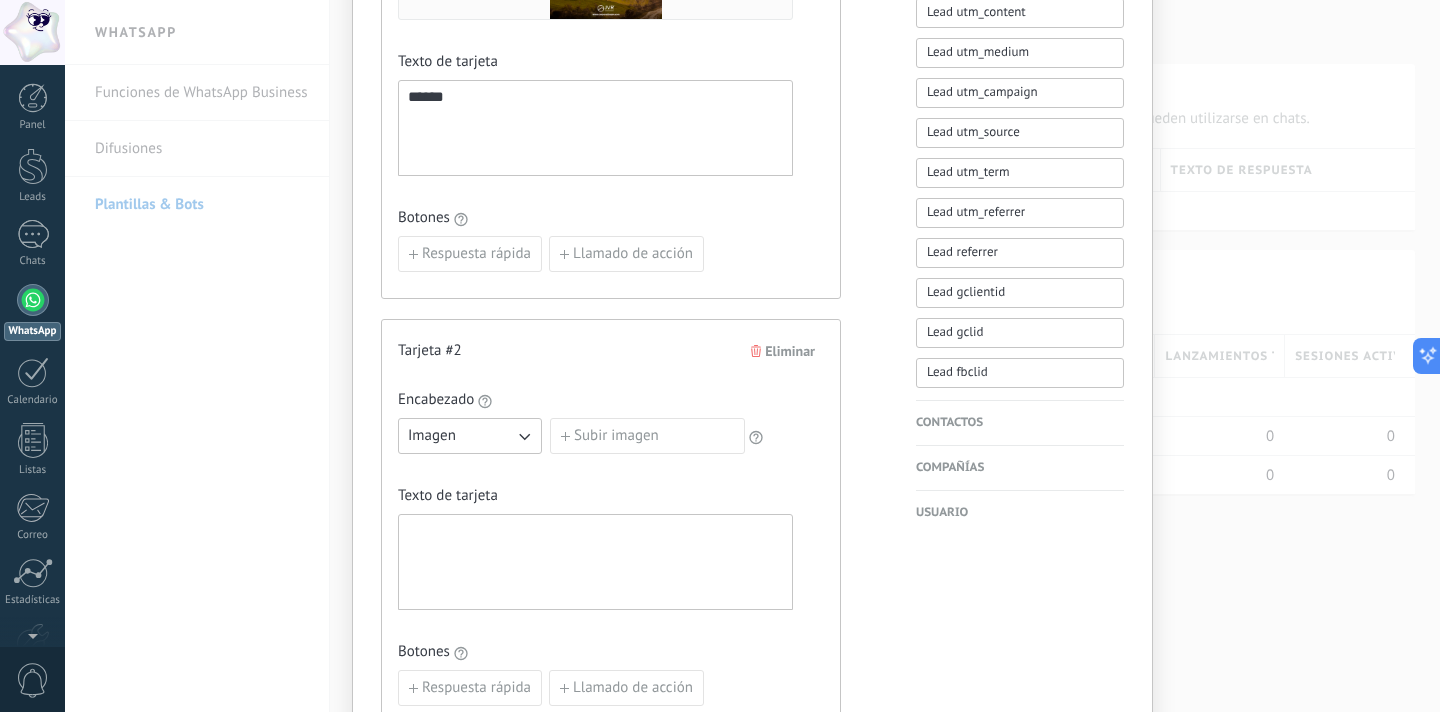 scroll, scrollTop: 968, scrollLeft: 0, axis: vertical 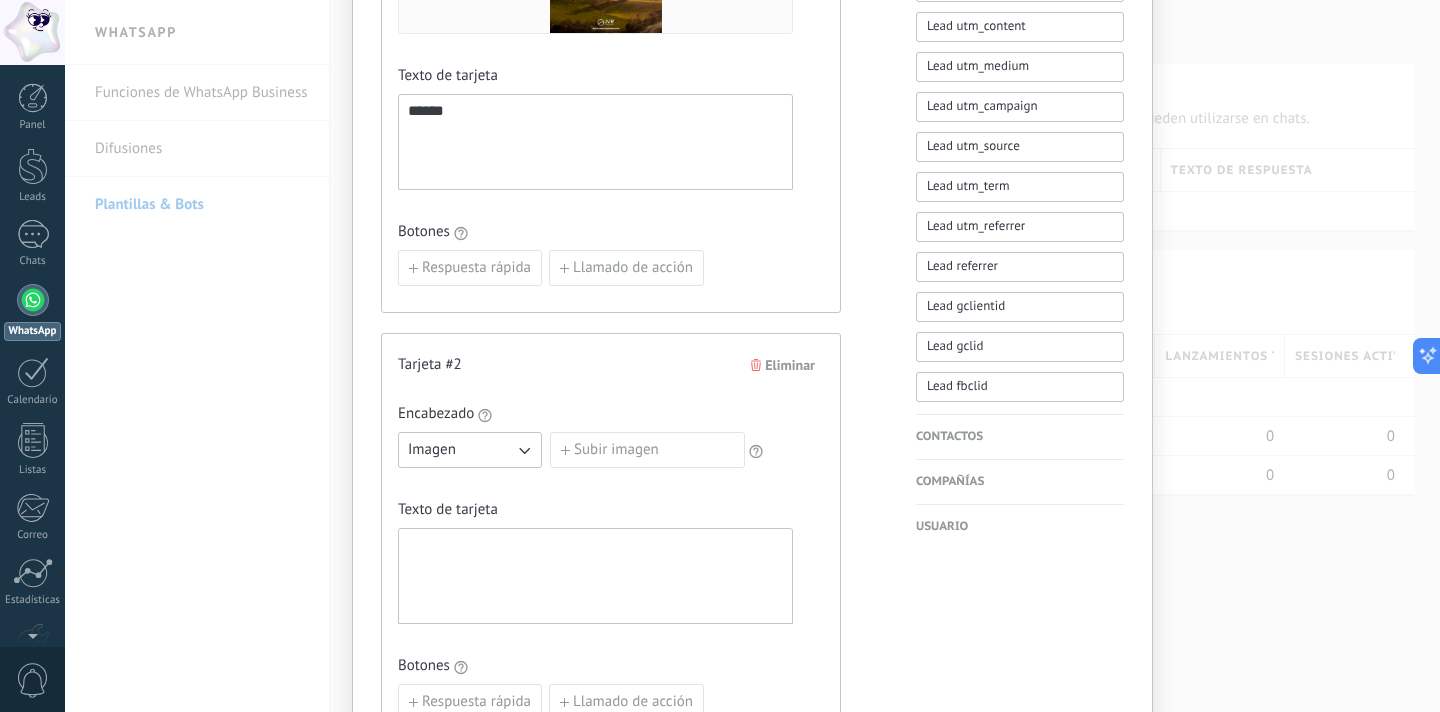 click on "Eliminar" at bounding box center [783, 365] 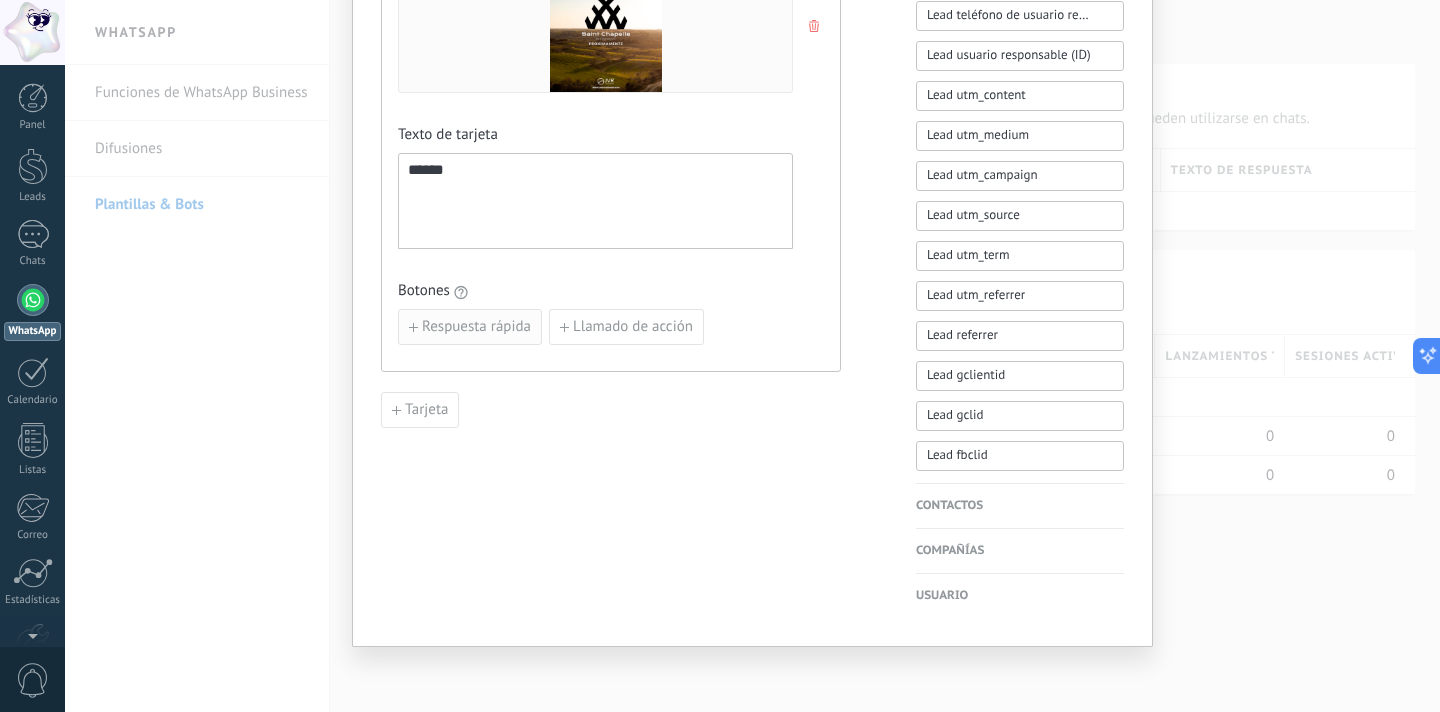 click on "Respuesta rápida" at bounding box center (476, 327) 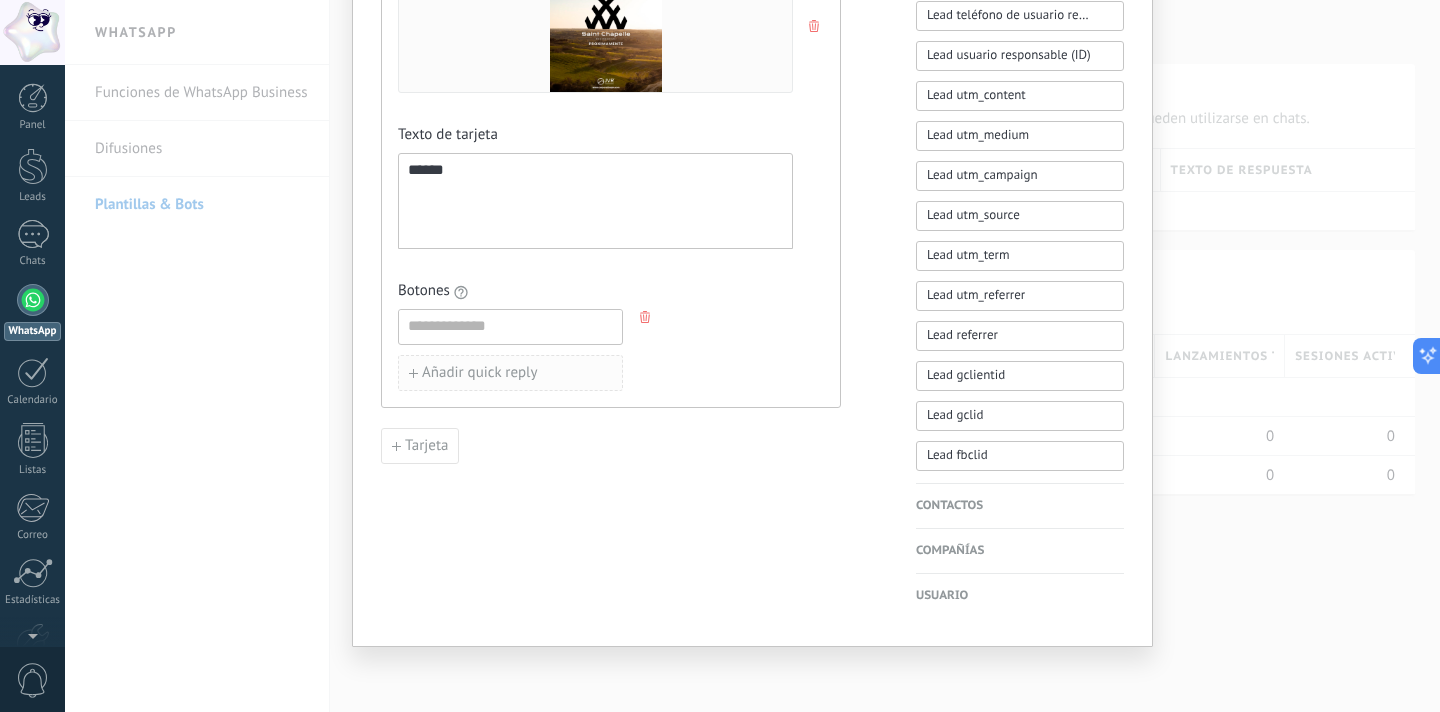 click on "Añadir quick reply" at bounding box center [480, 373] 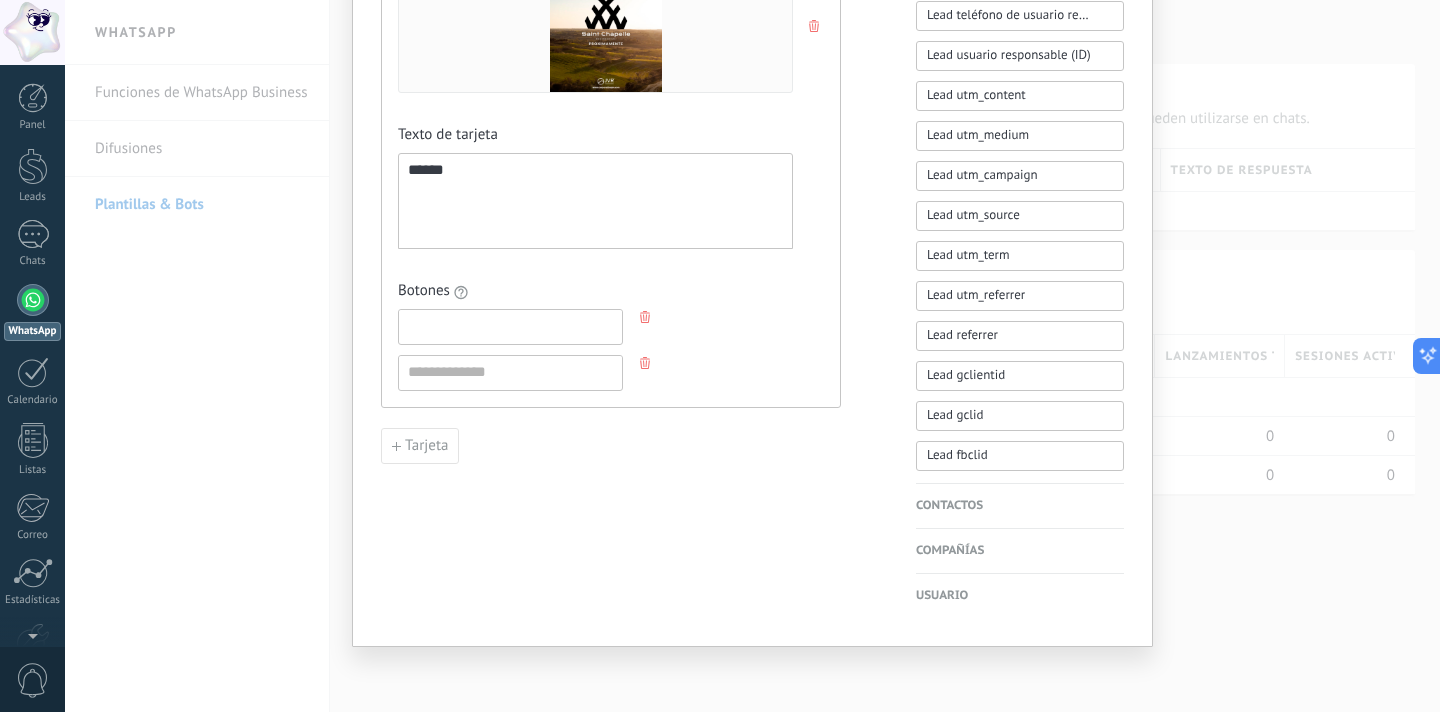 click at bounding box center [510, 326] 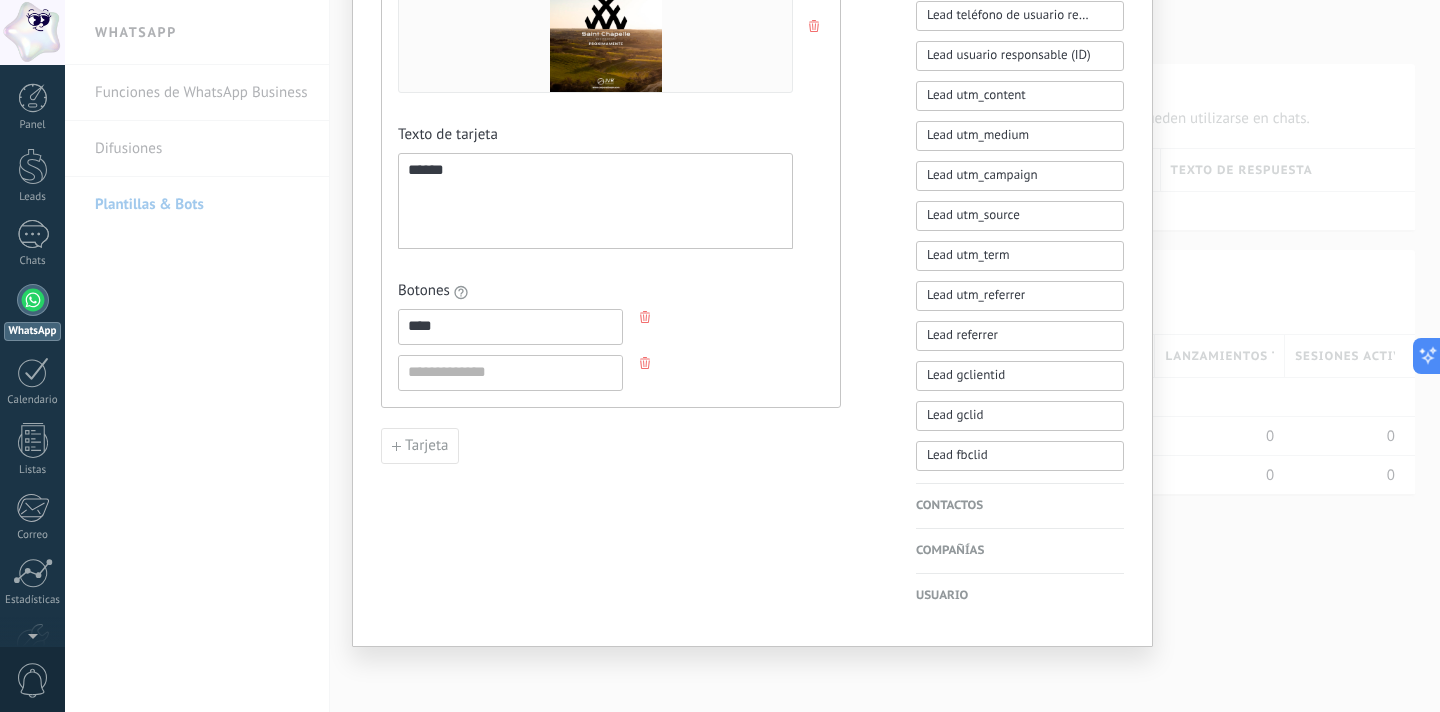 type on "****" 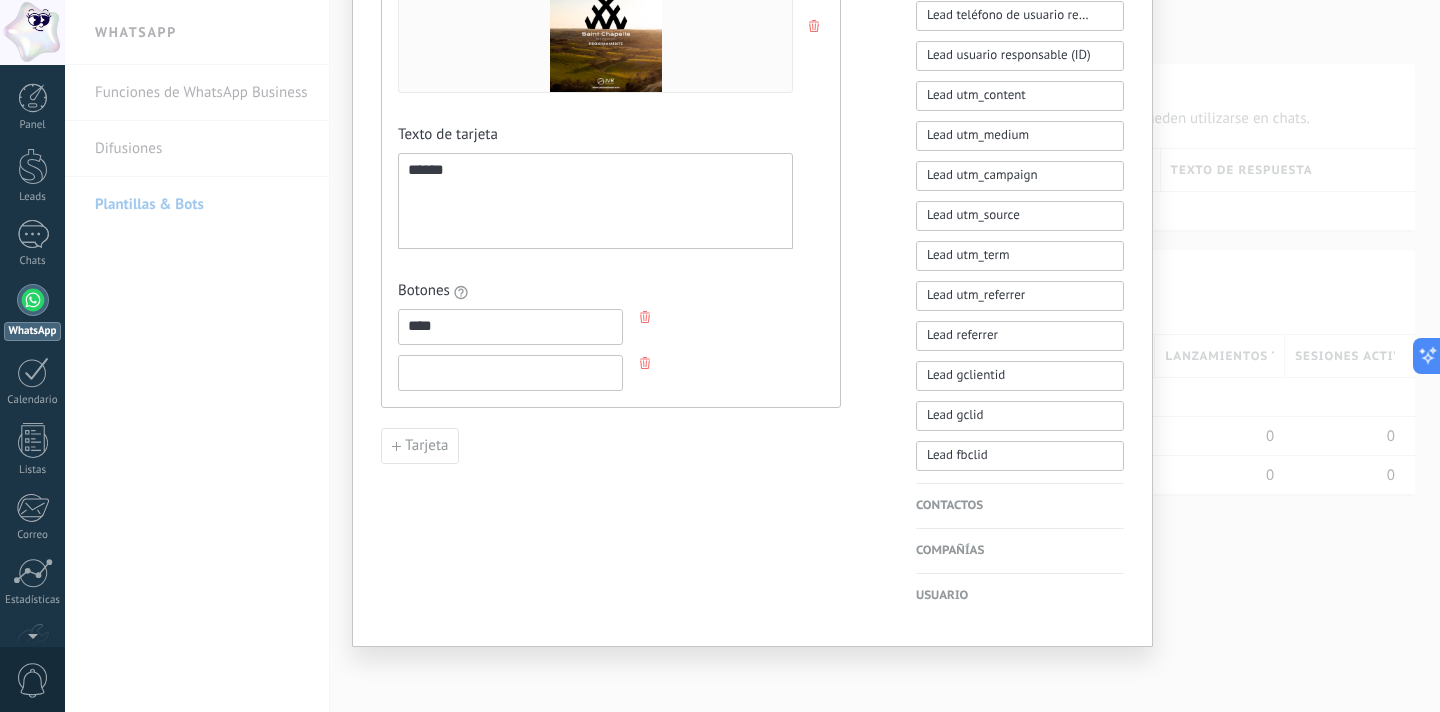 click at bounding box center (510, 372) 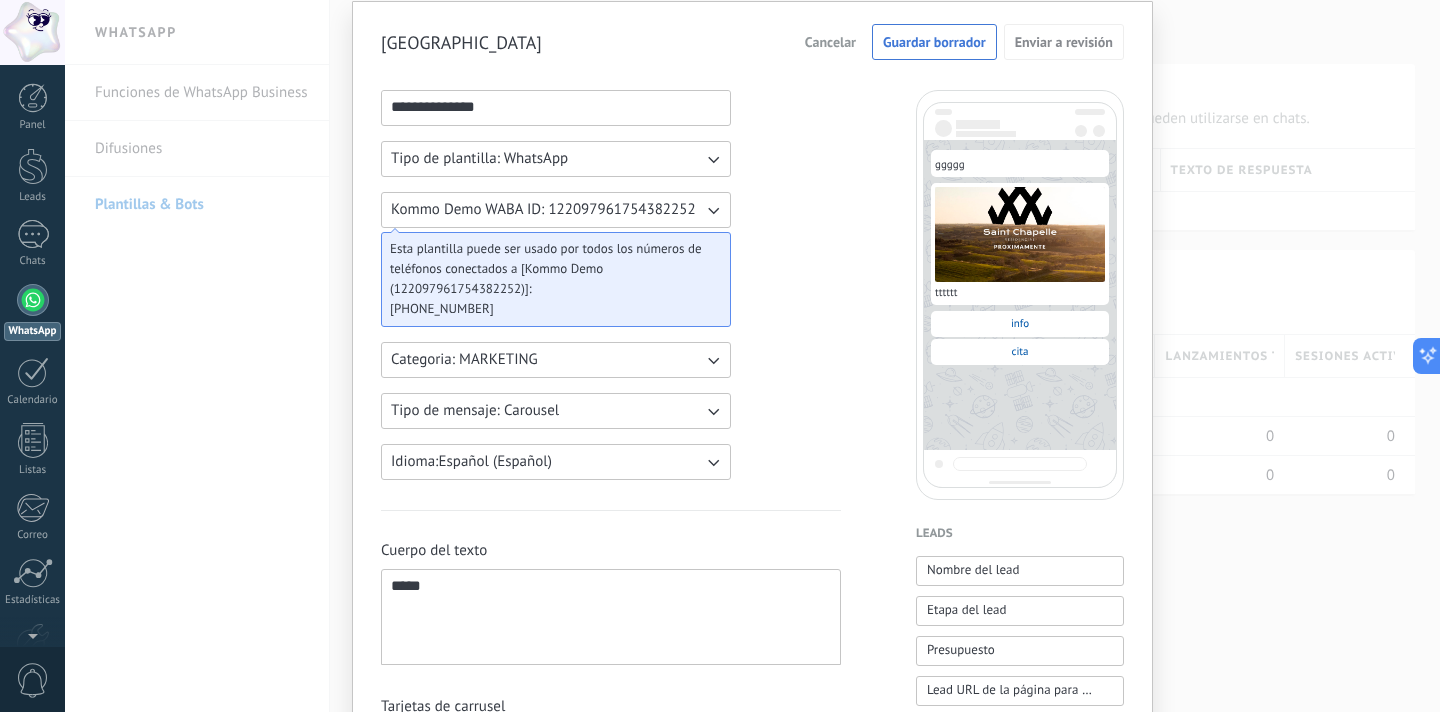 scroll, scrollTop: 0, scrollLeft: 0, axis: both 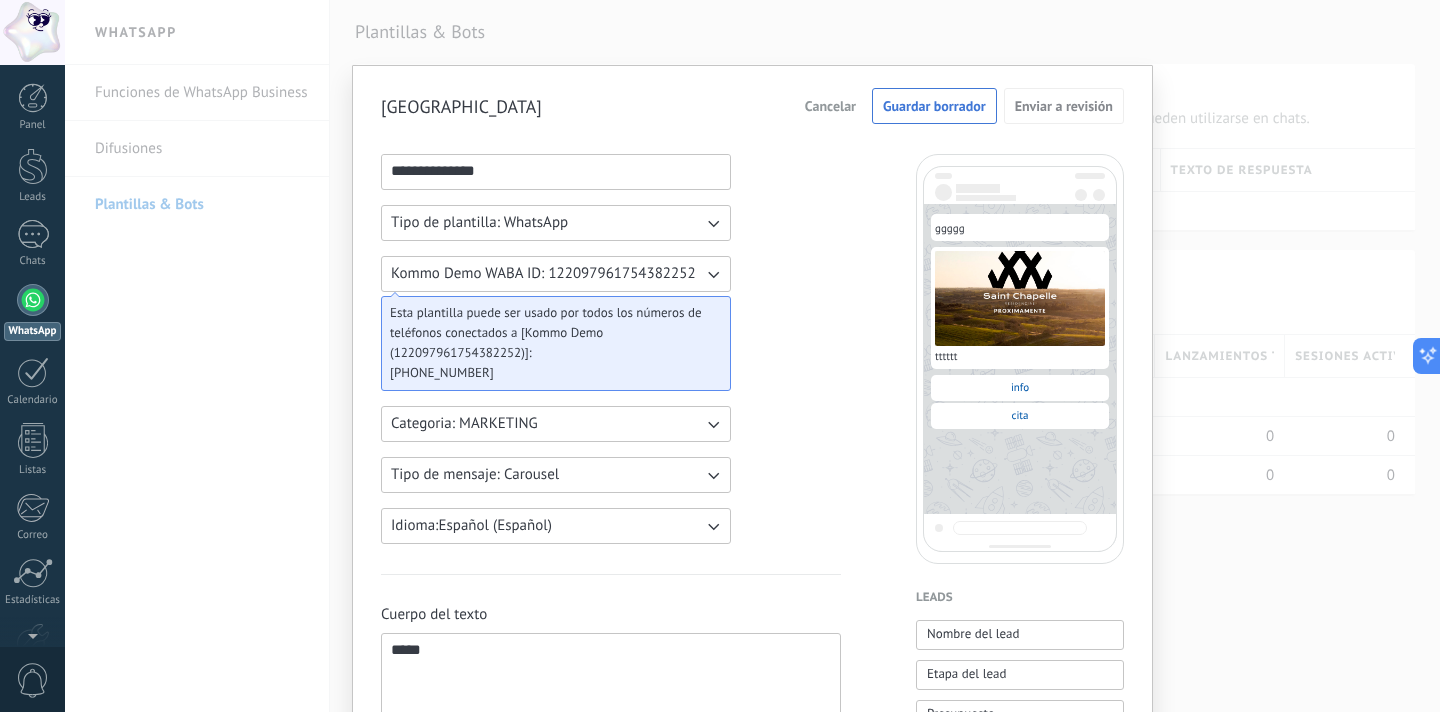 type on "****" 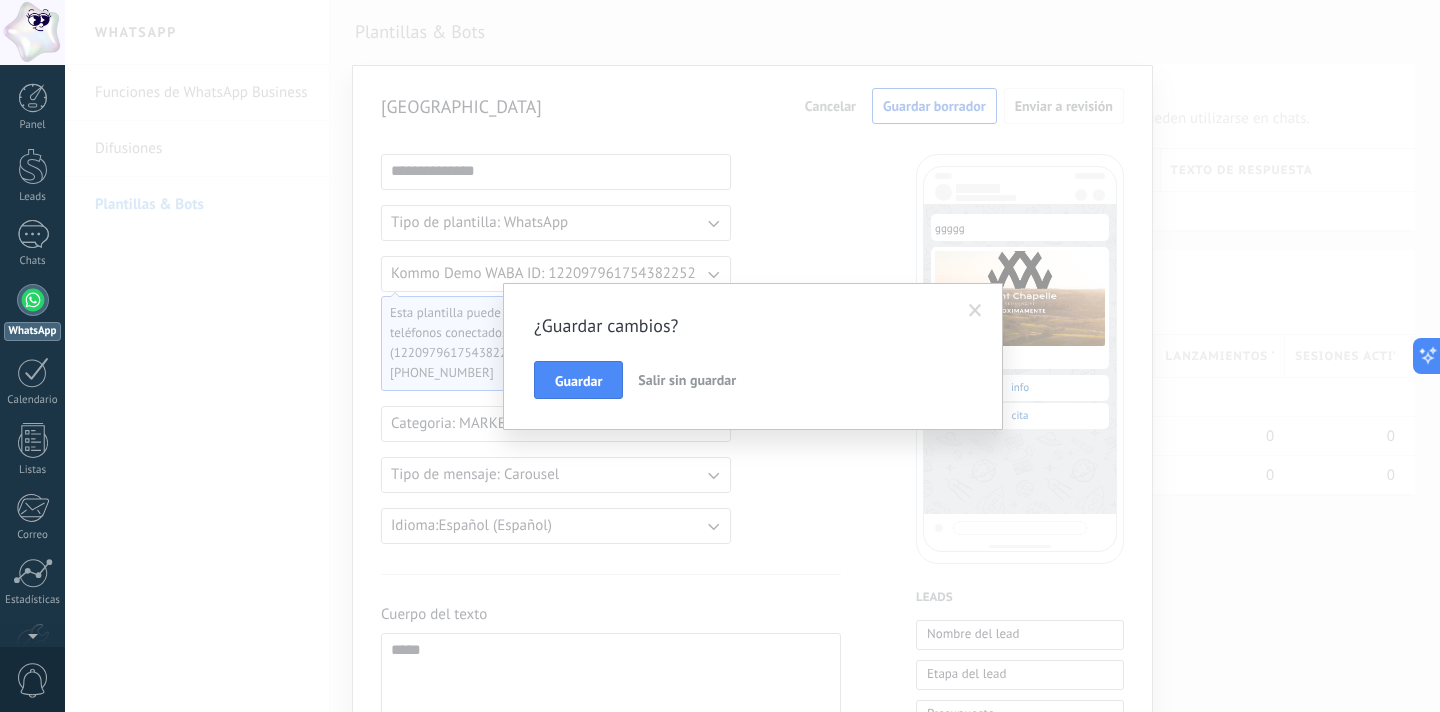 click on "Salir sin guardar" at bounding box center (687, 380) 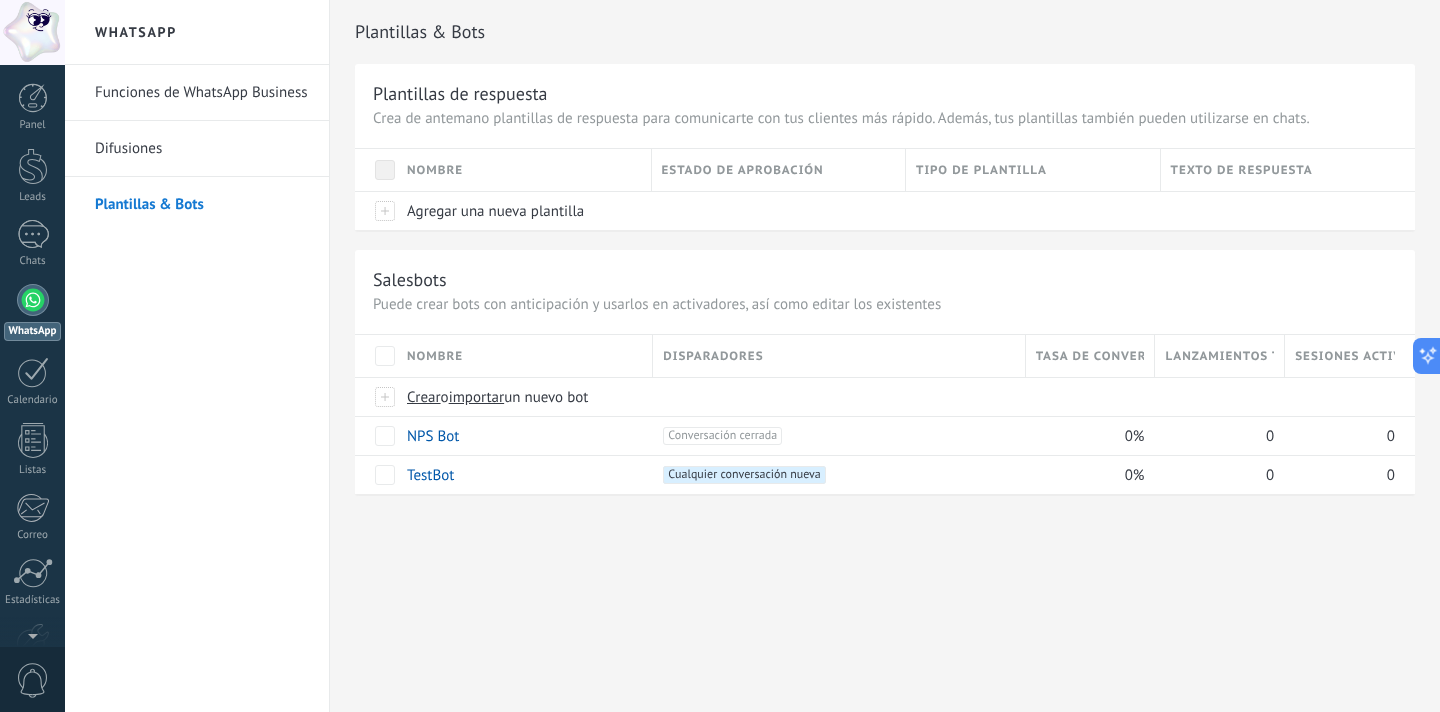click on "Funciones de WhatsApp Business" at bounding box center (202, 93) 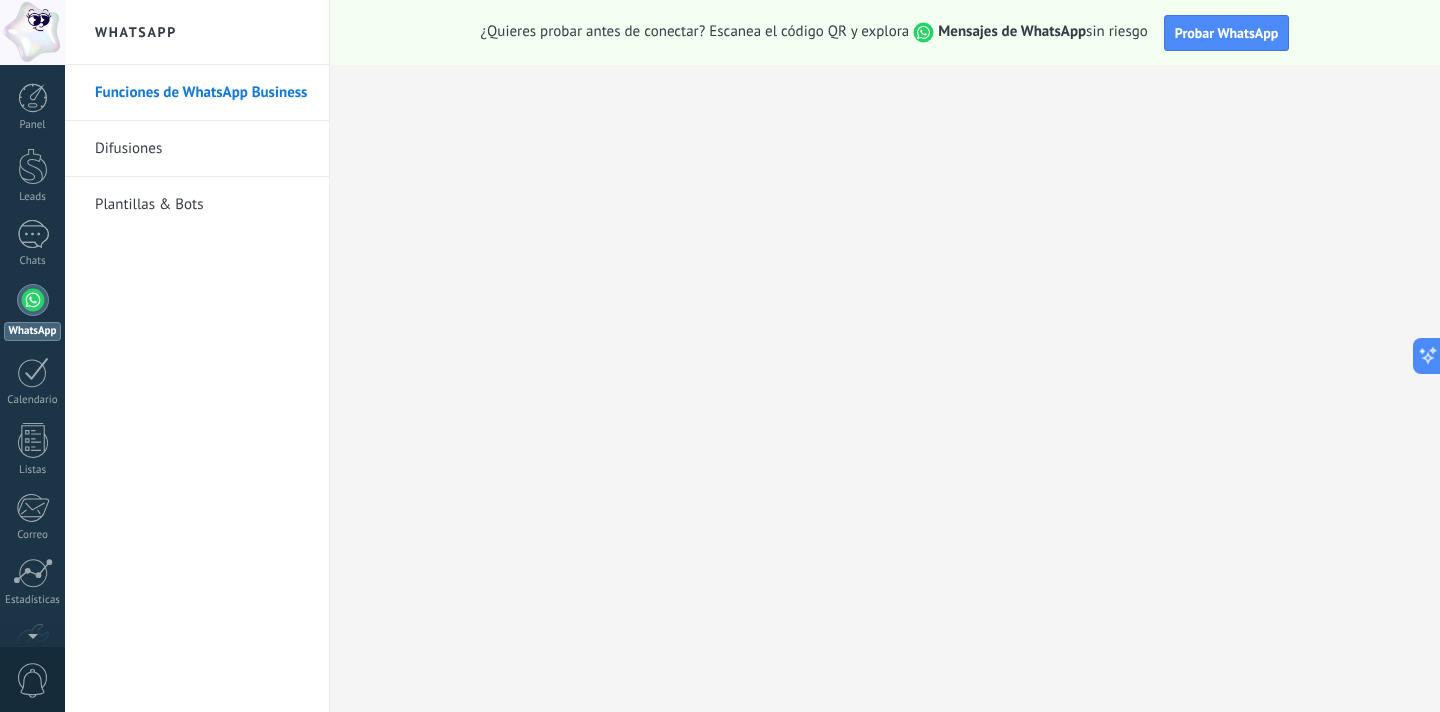 click on "Difusiones" at bounding box center (202, 149) 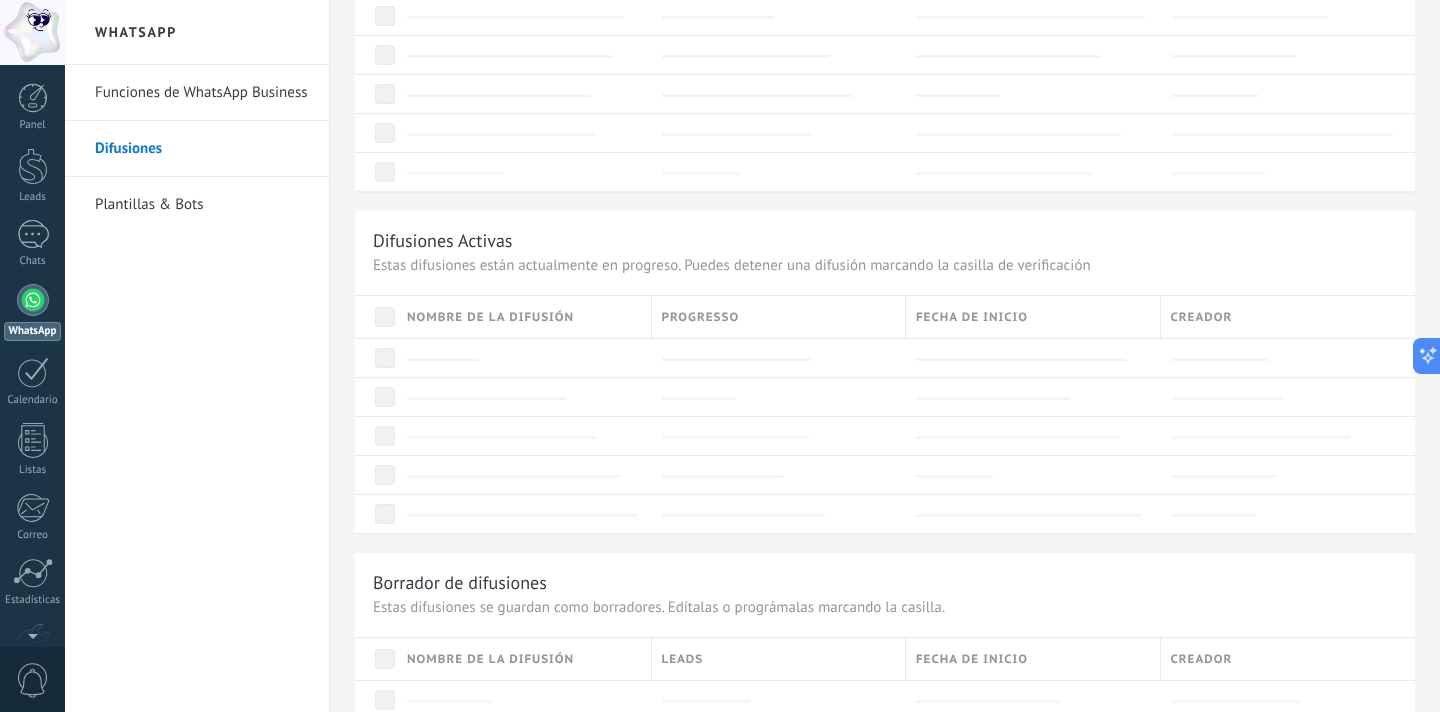 scroll, scrollTop: 0, scrollLeft: 0, axis: both 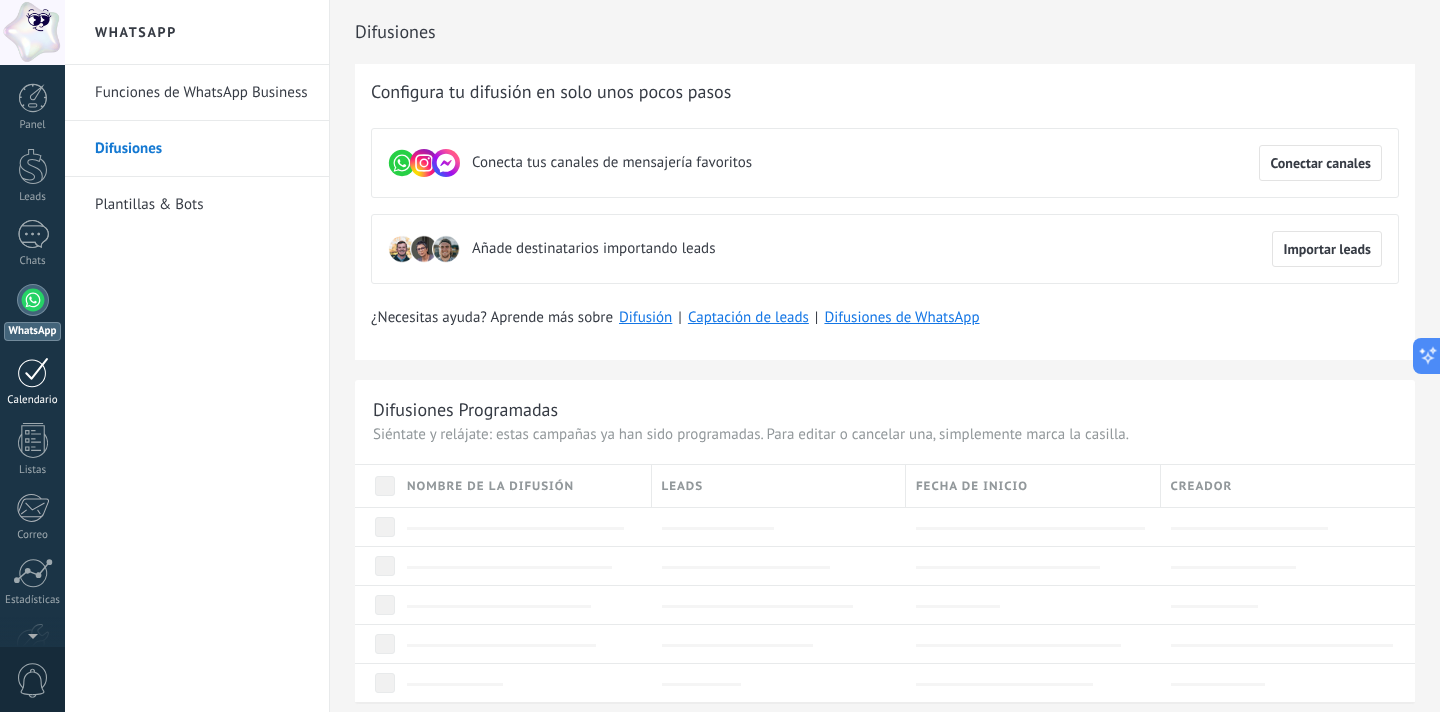 click at bounding box center [33, 372] 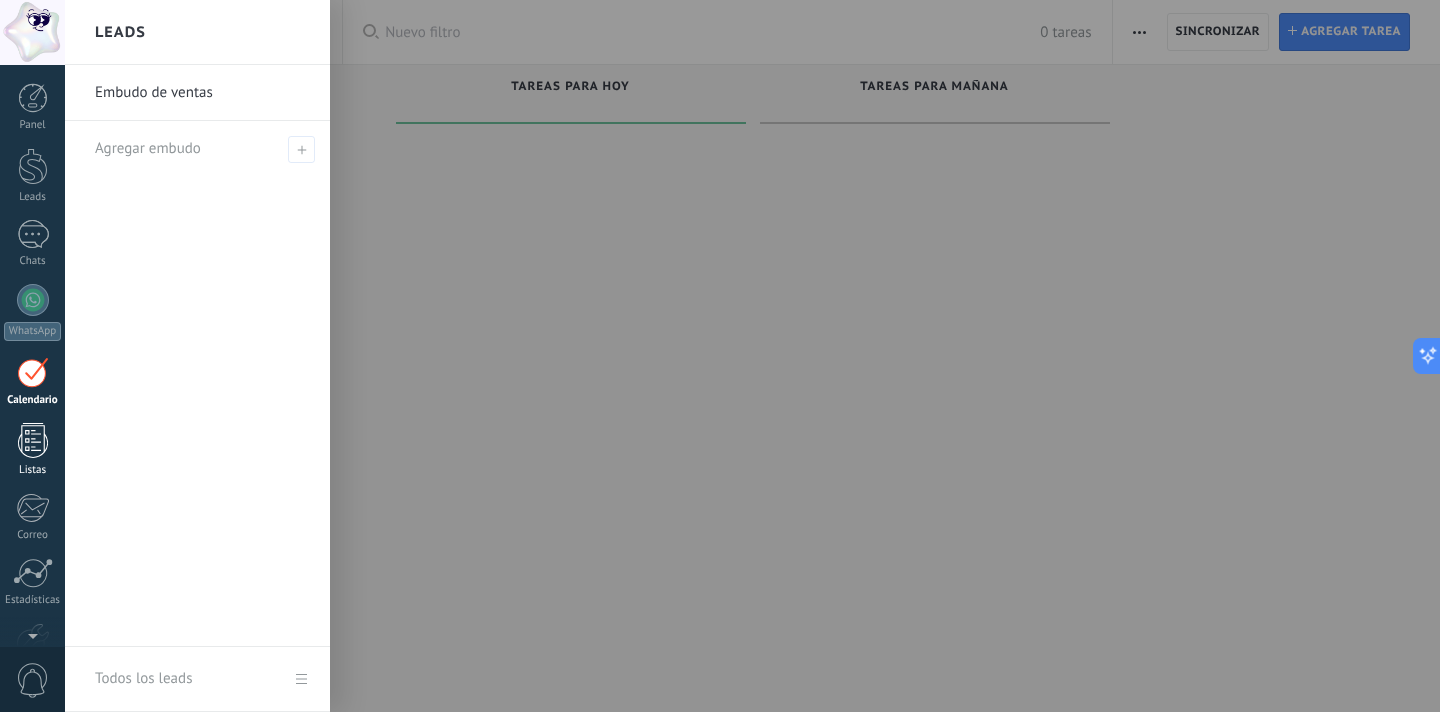 click at bounding box center [33, 440] 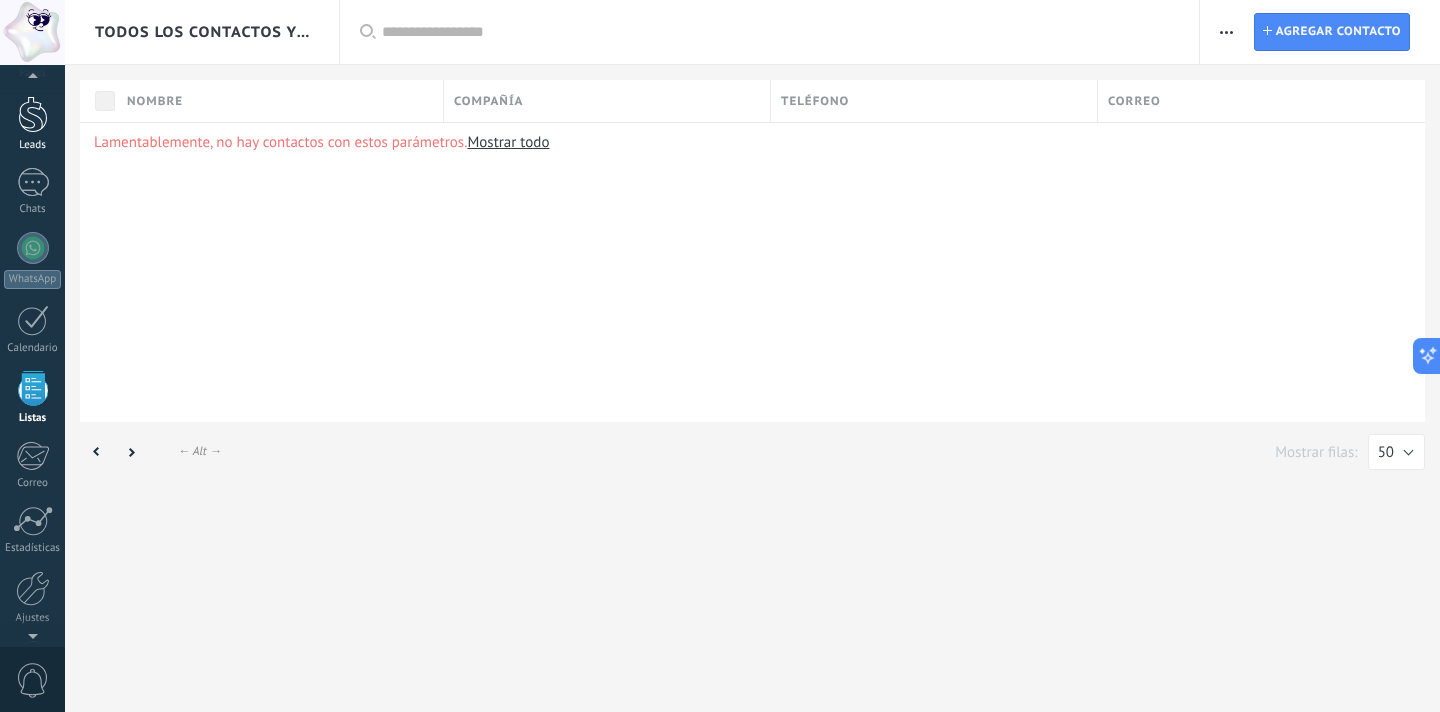 scroll, scrollTop: 0, scrollLeft: 0, axis: both 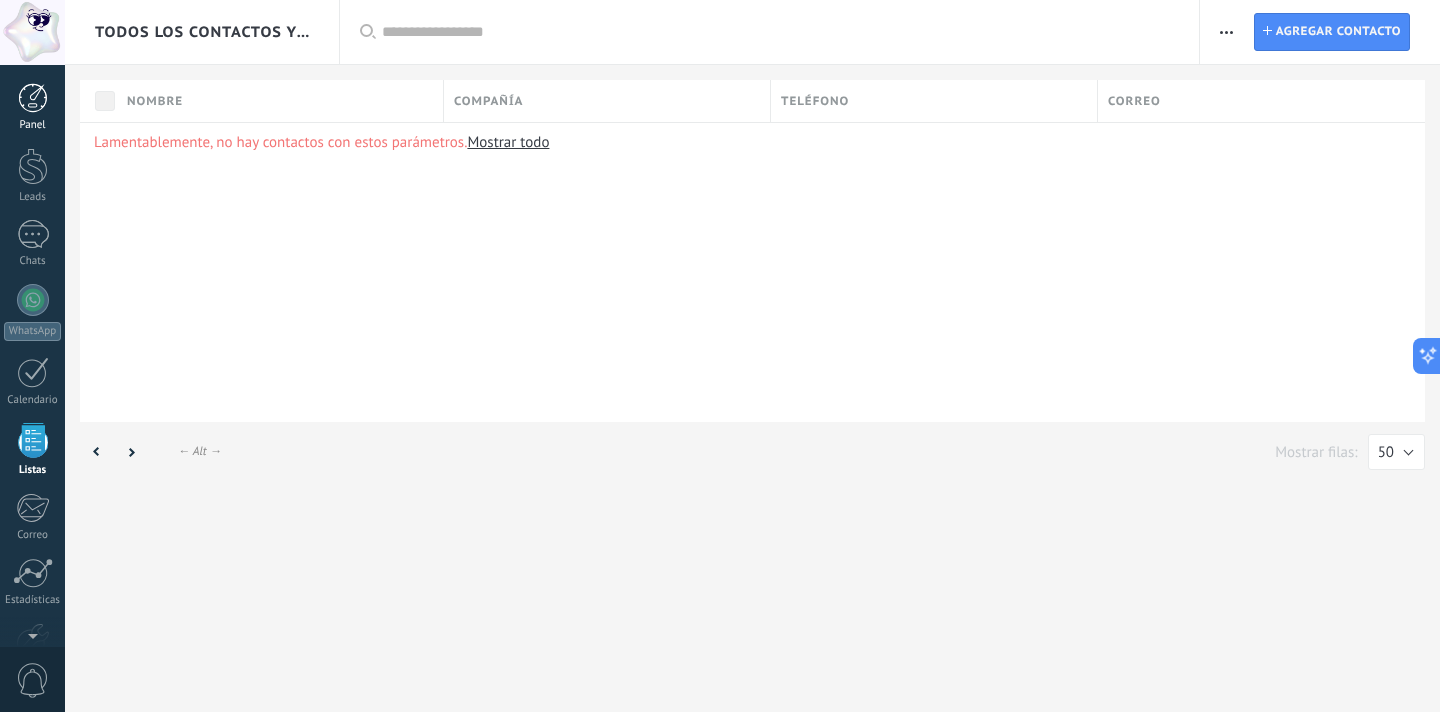 click at bounding box center [33, 98] 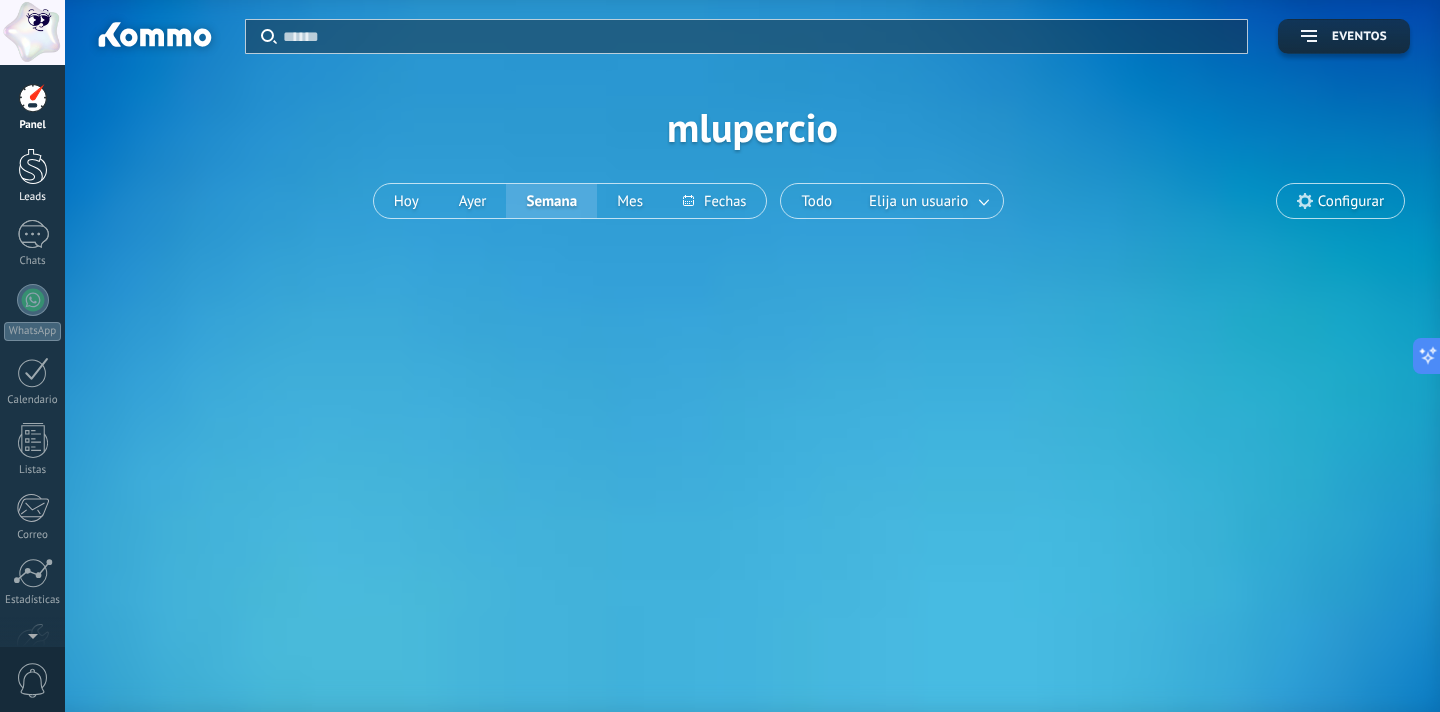 click at bounding box center [33, 166] 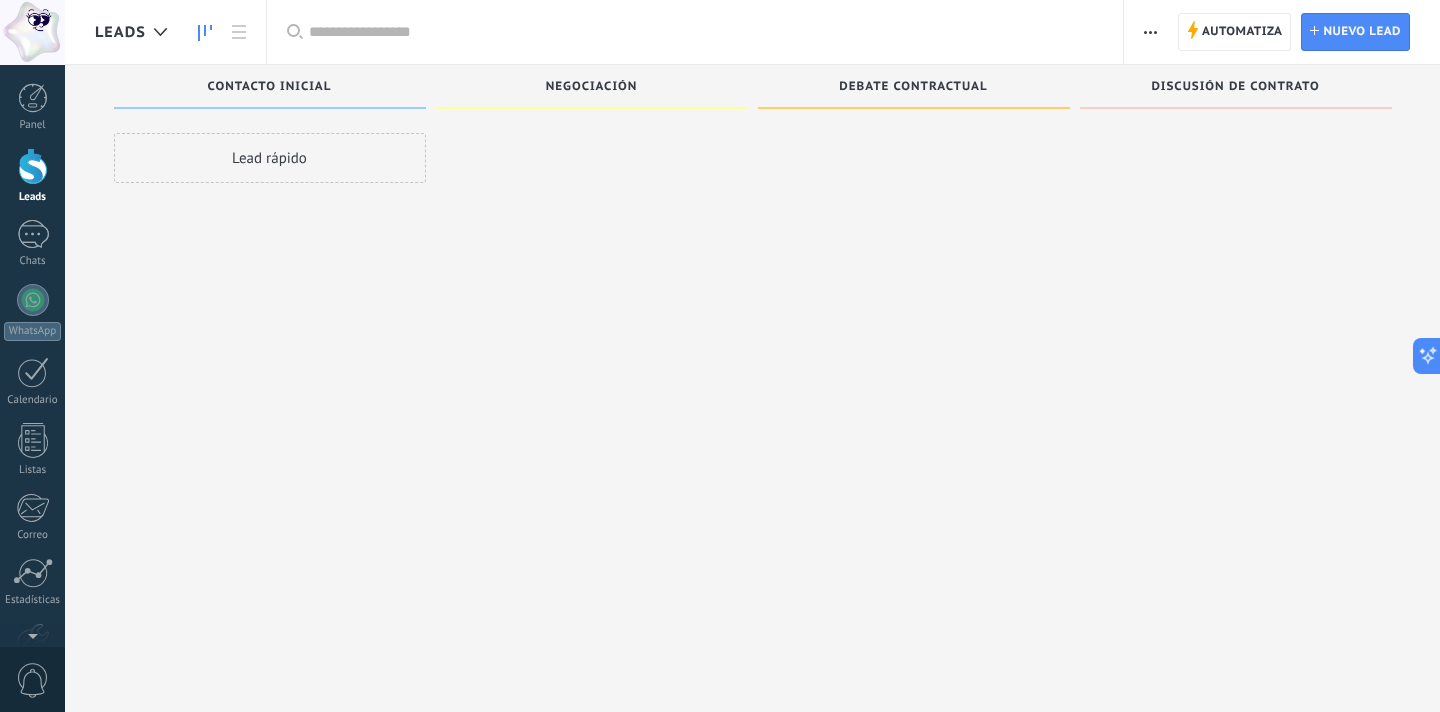 click at bounding box center (1150, 32) 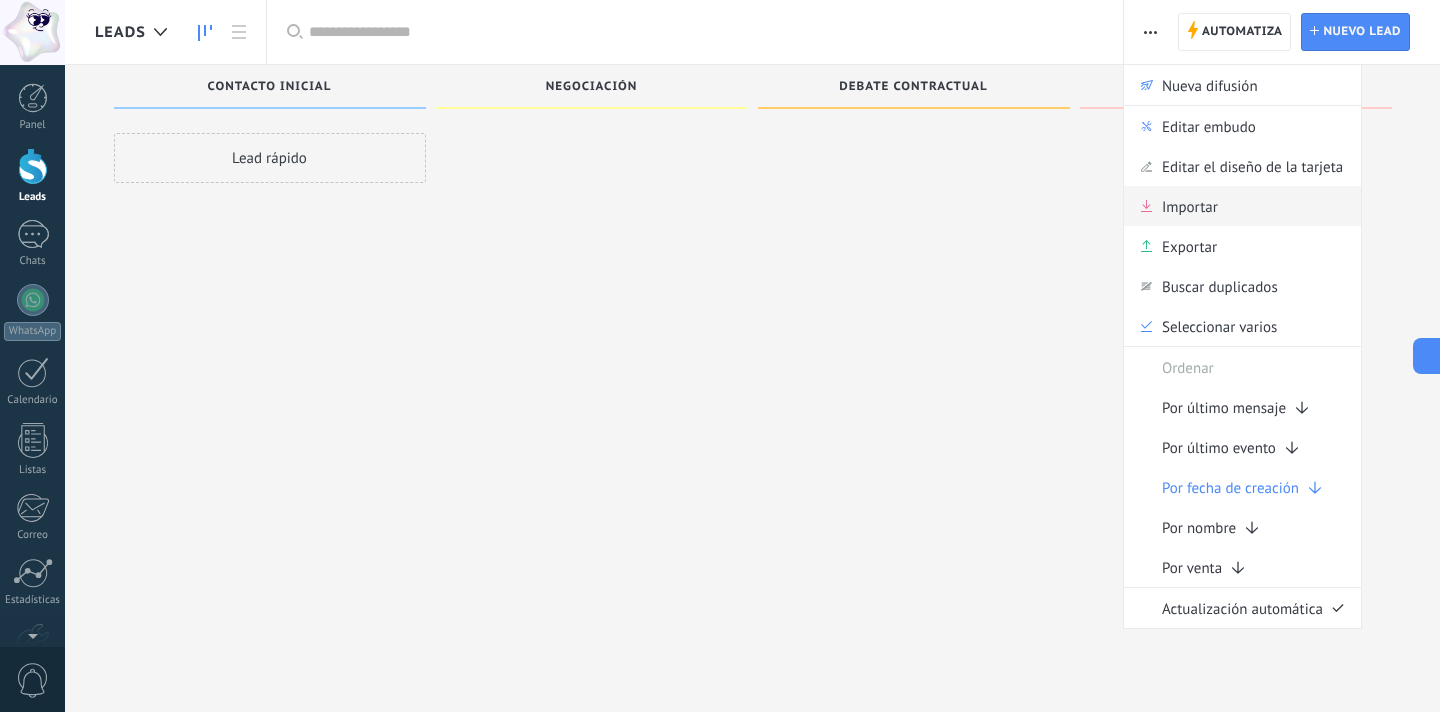 click on "Importar" at bounding box center (1190, 206) 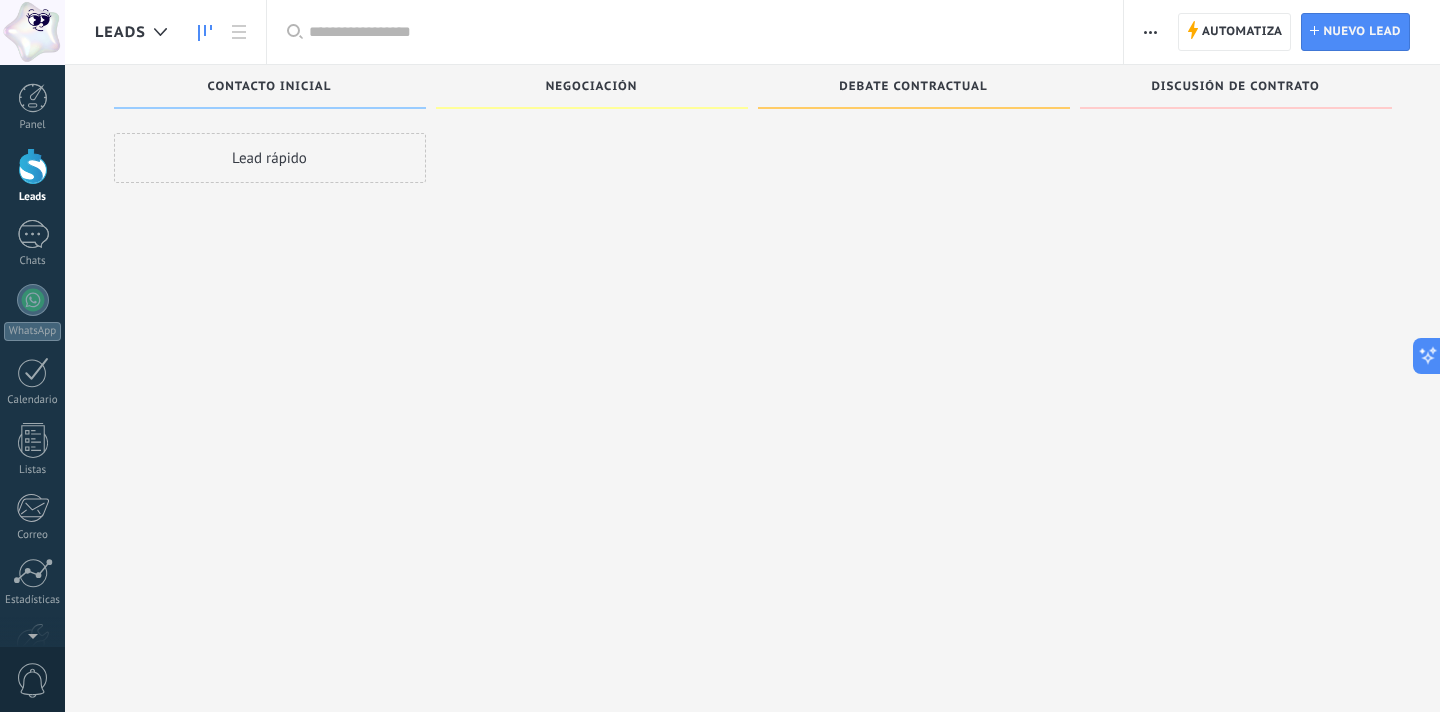 click at bounding box center (1150, 32) 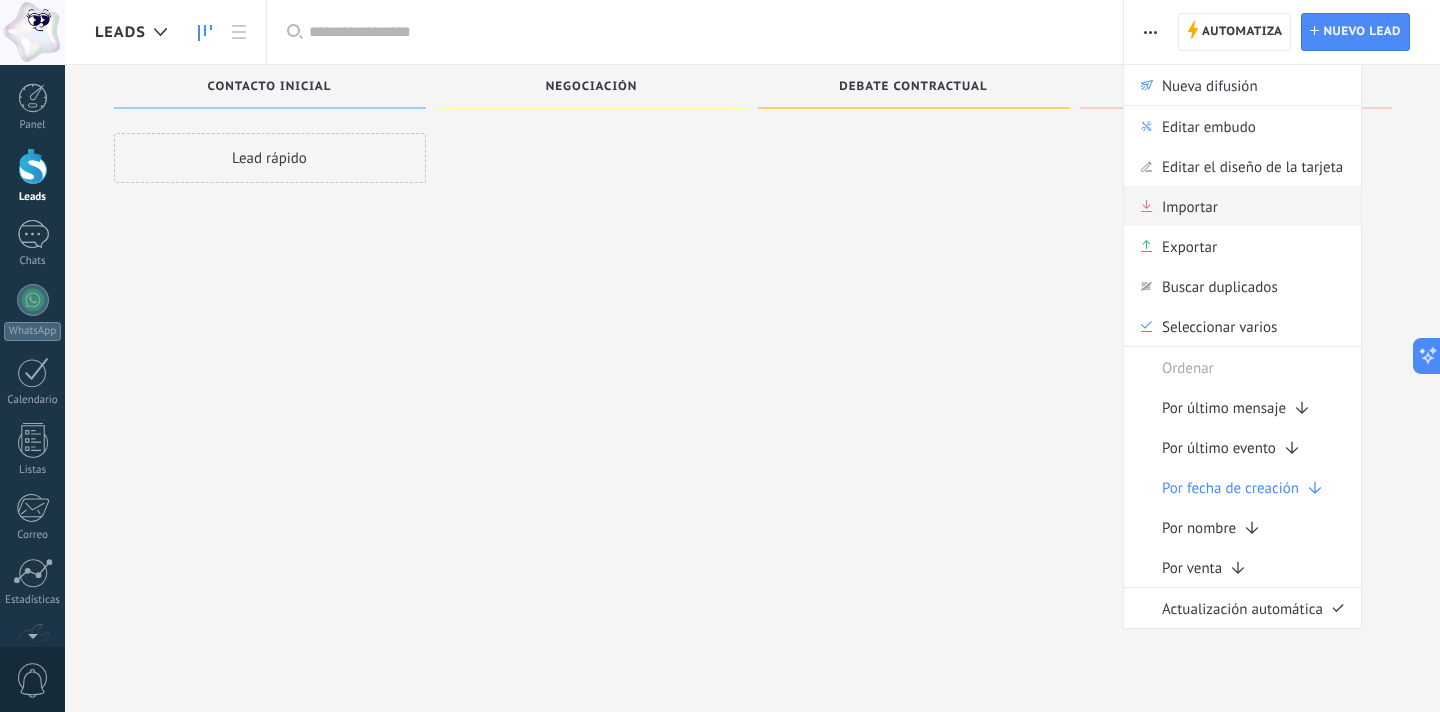 click on "Importar" at bounding box center (1190, 206) 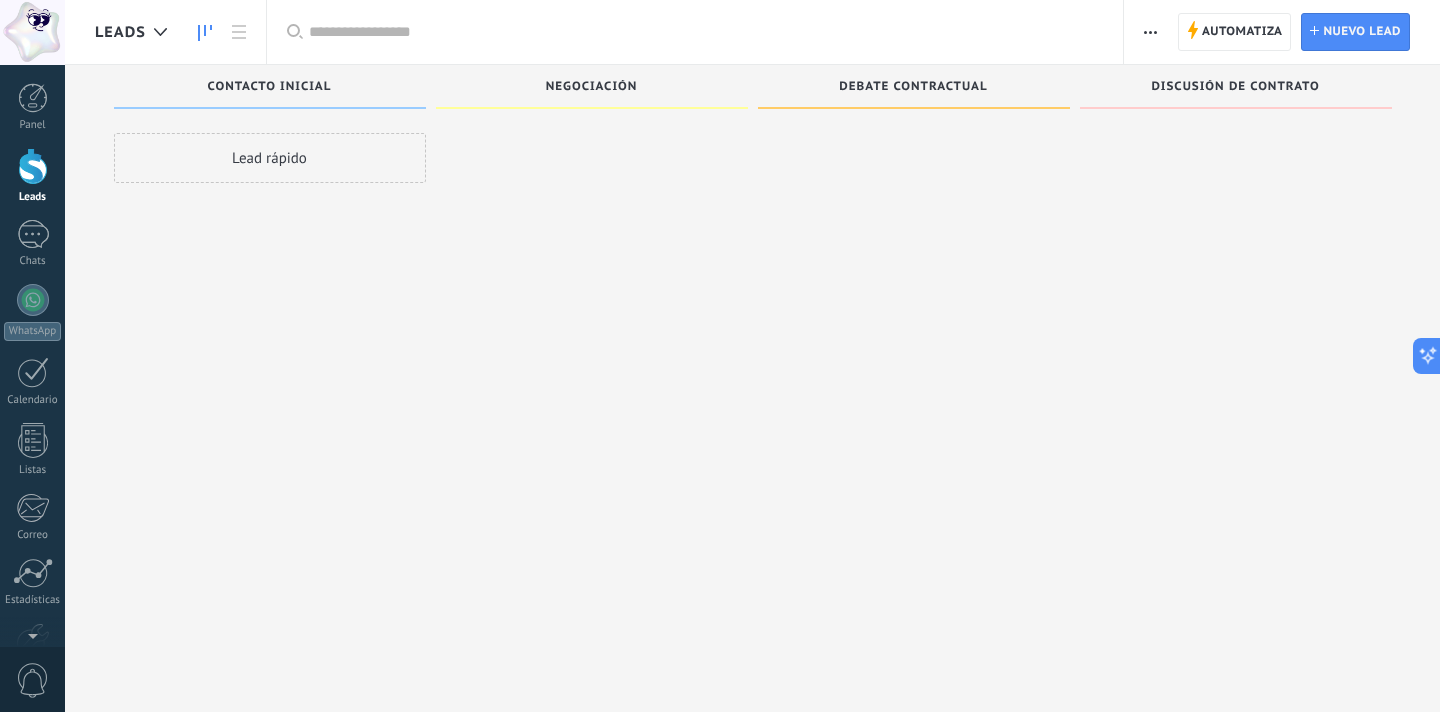 click at bounding box center [1150, 32] 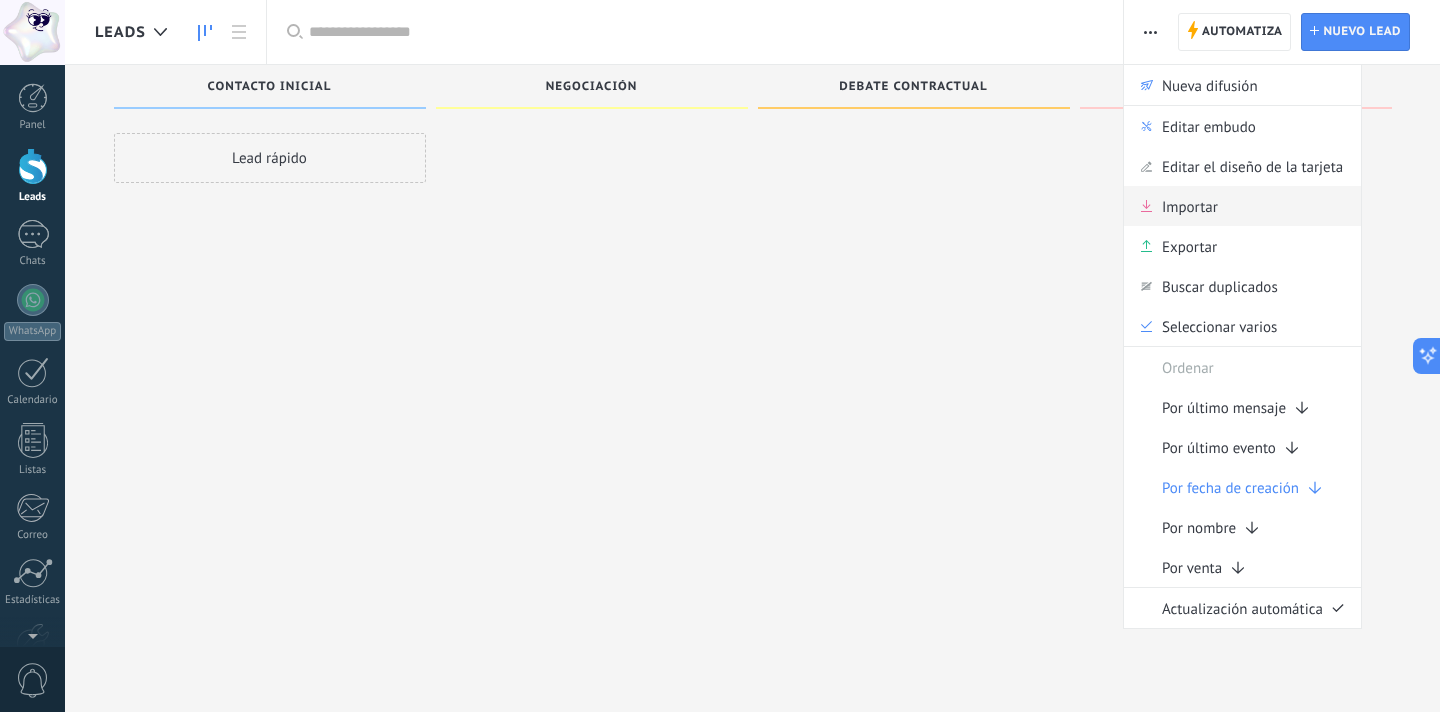 click on "Importar" at bounding box center [1190, 206] 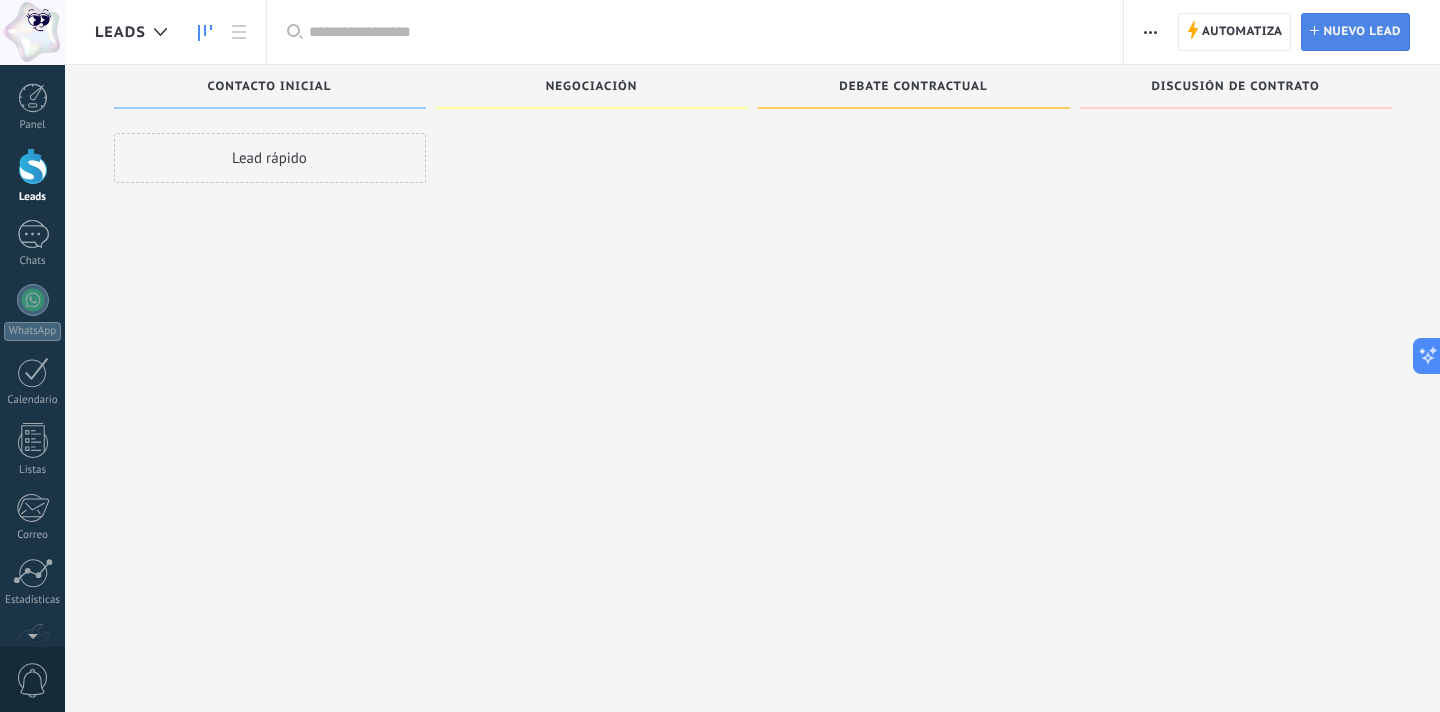 click on "Nuevo lead" at bounding box center [1362, 32] 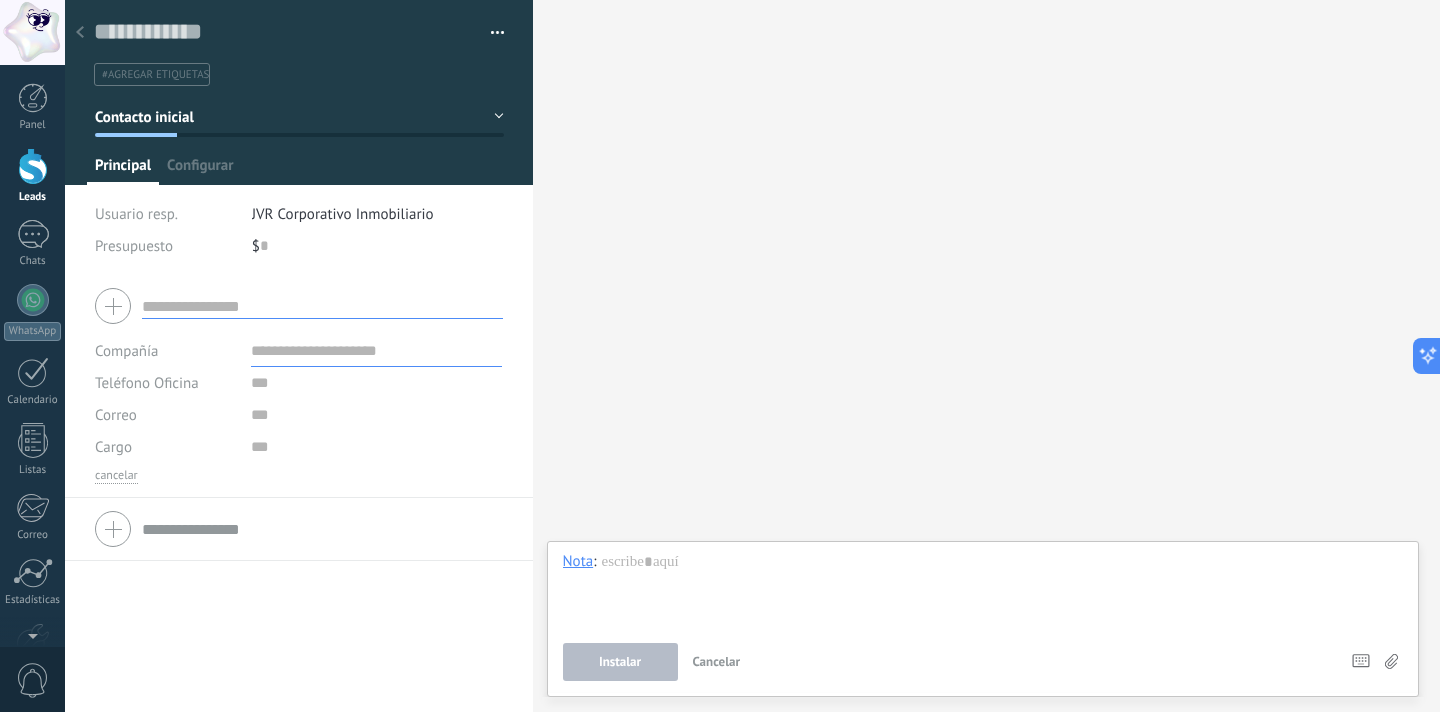 click 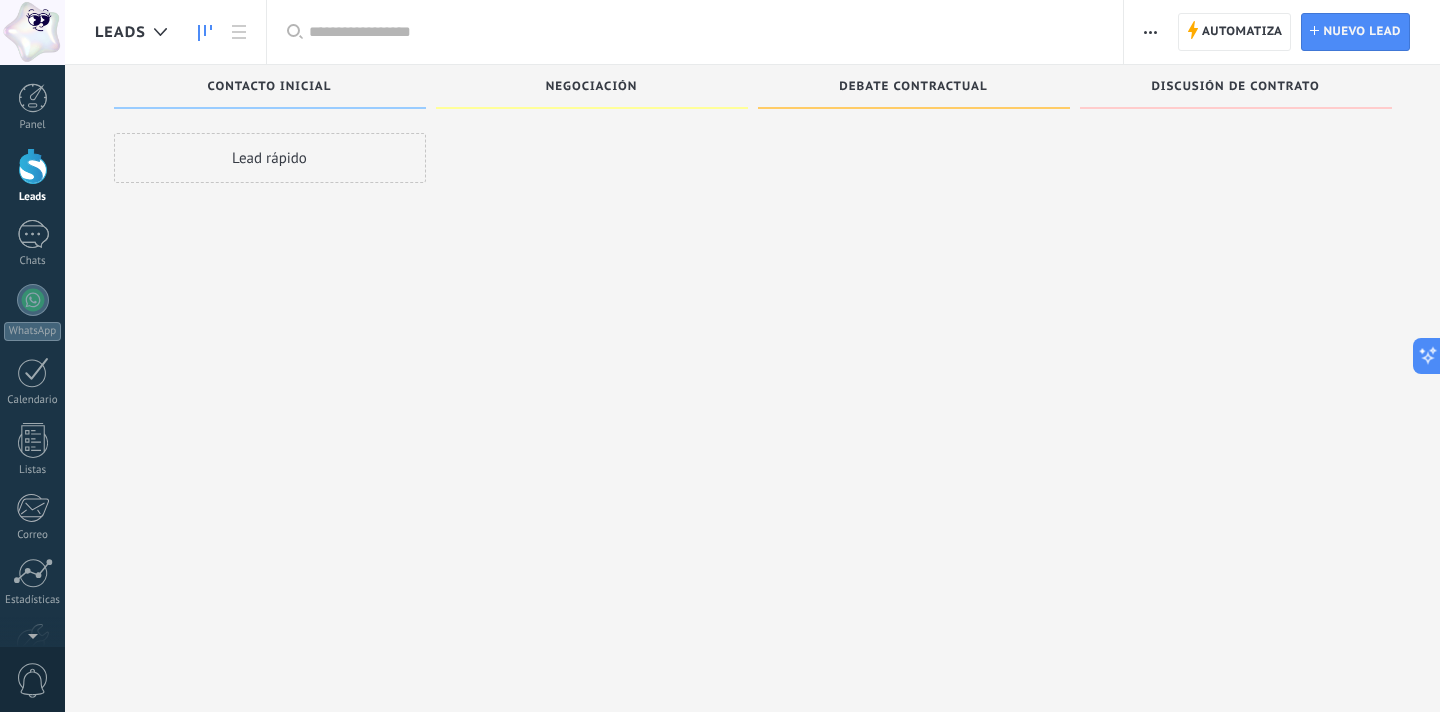 click at bounding box center (33, 166) 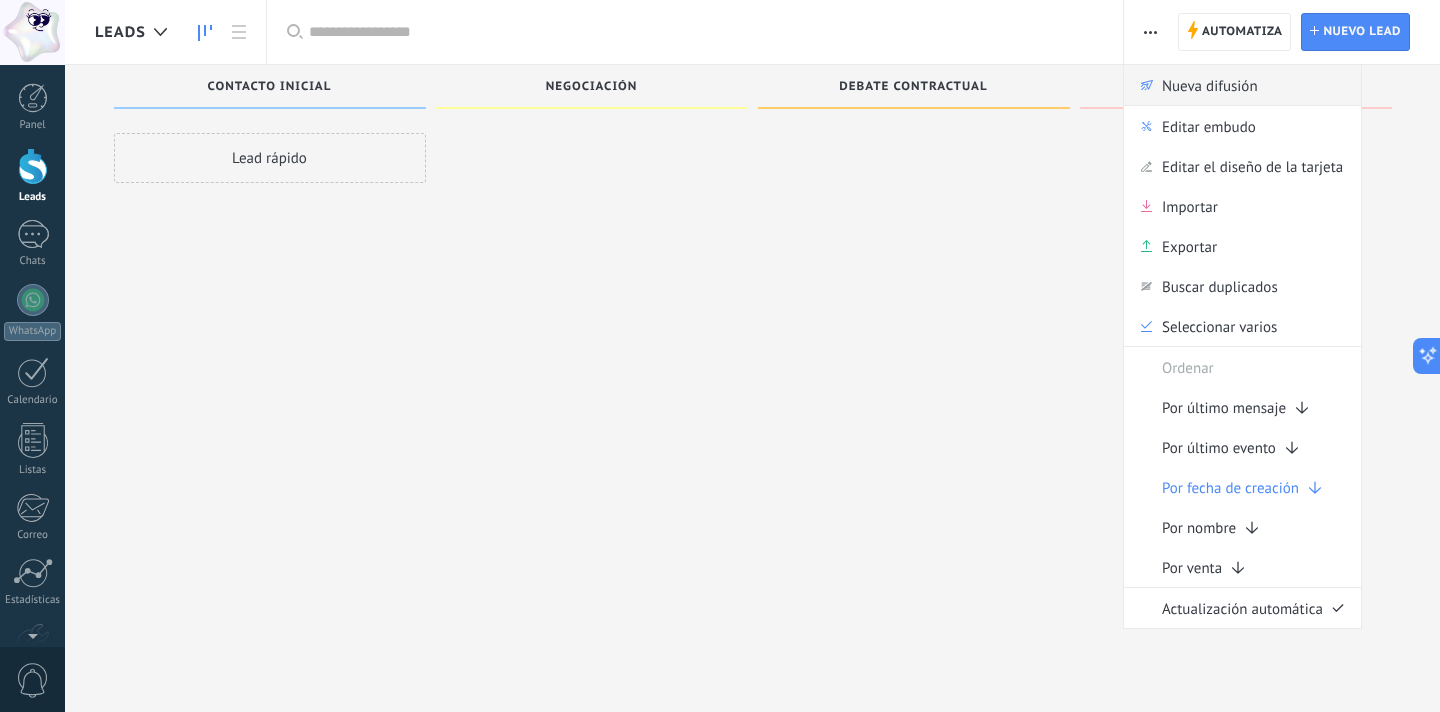 click on "Nueva difusión" at bounding box center (1210, 85) 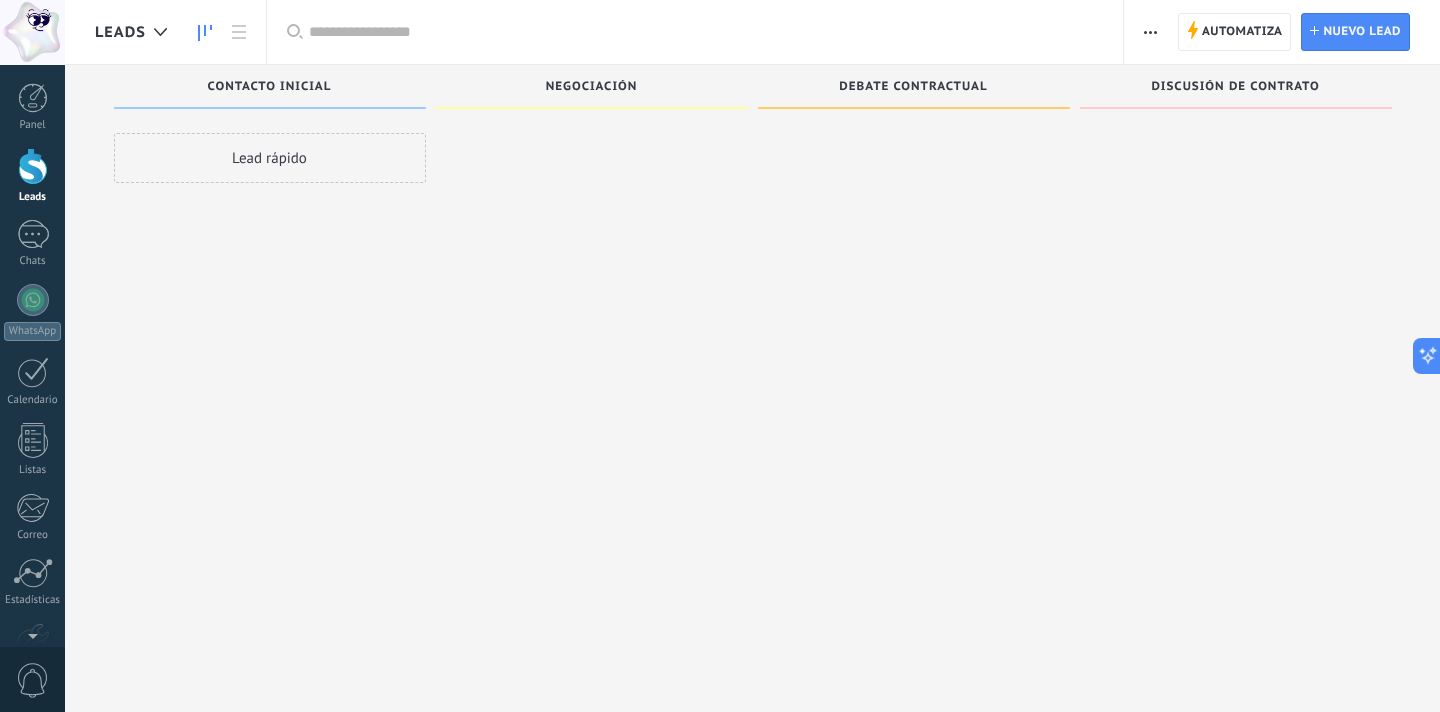 click at bounding box center [1150, 32] 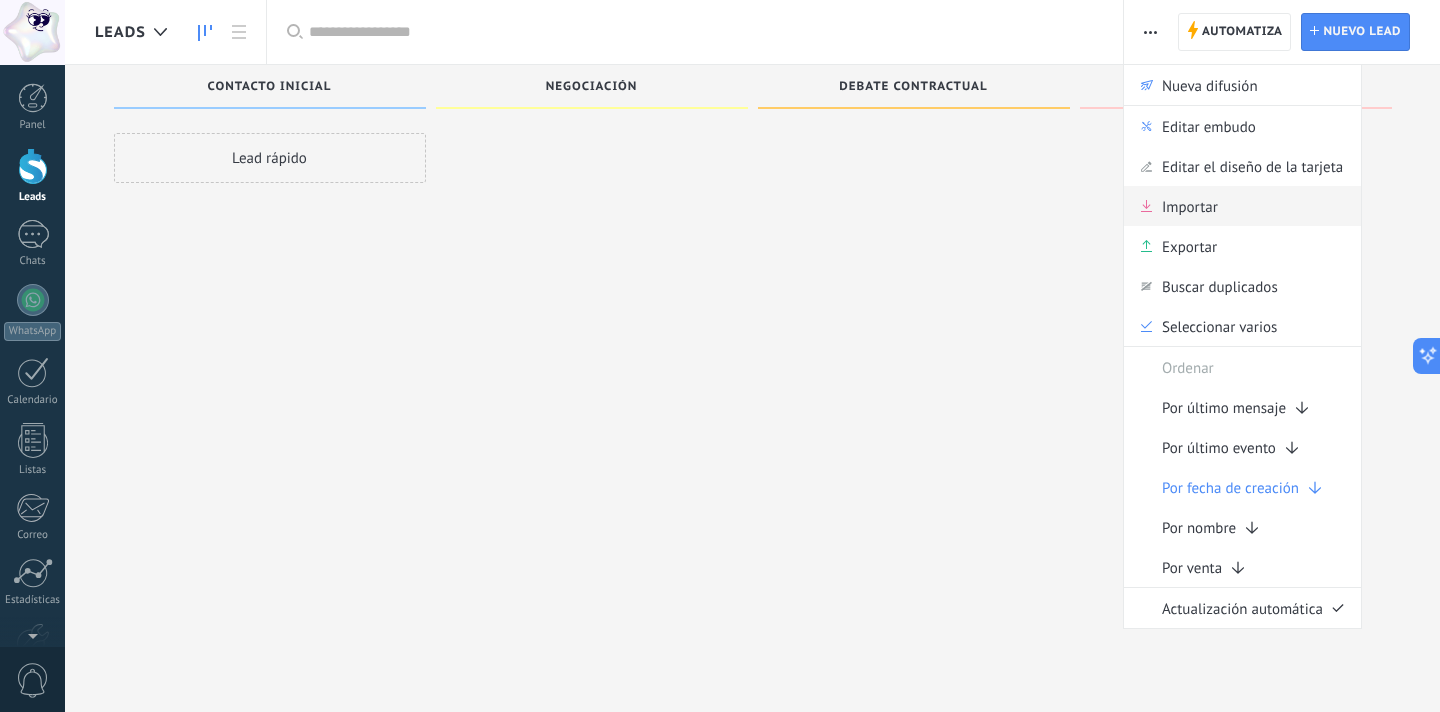 click on "Importar" at bounding box center [1190, 206] 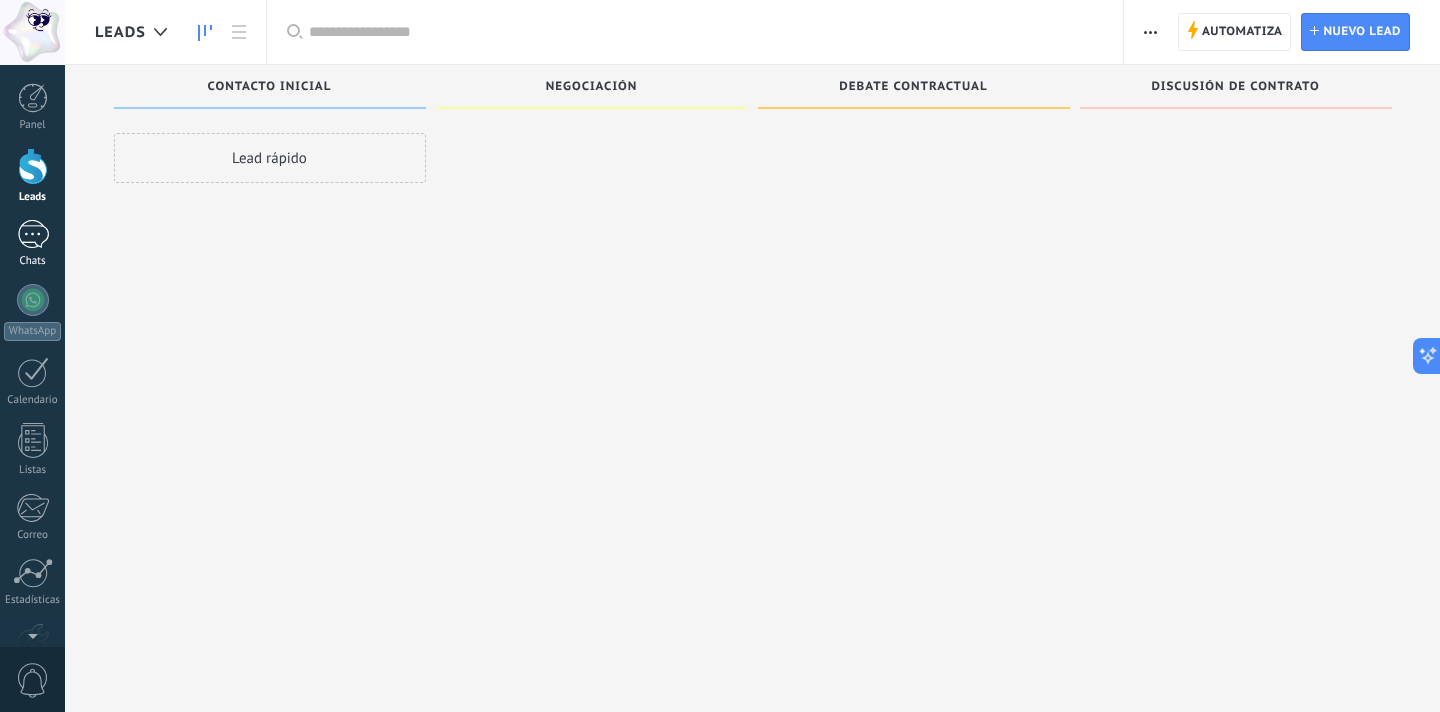 click at bounding box center (33, 234) 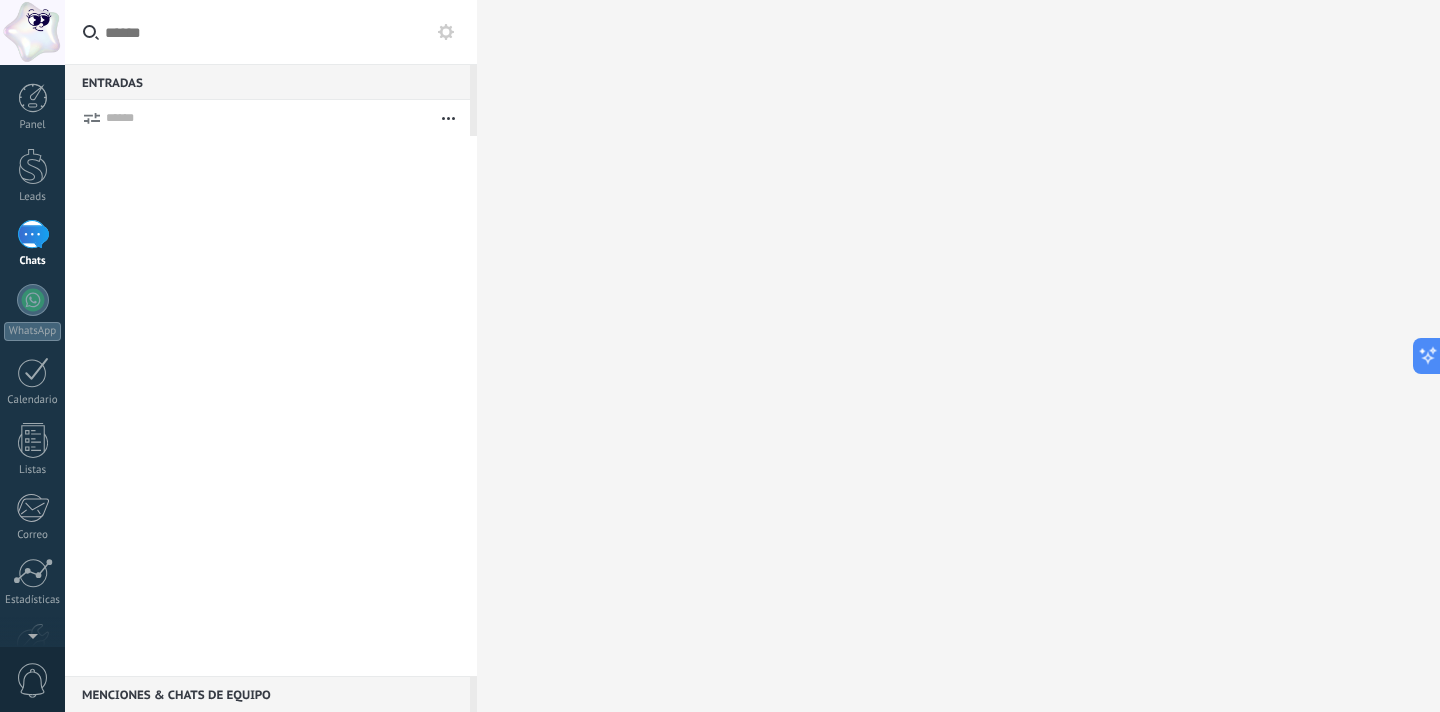 click 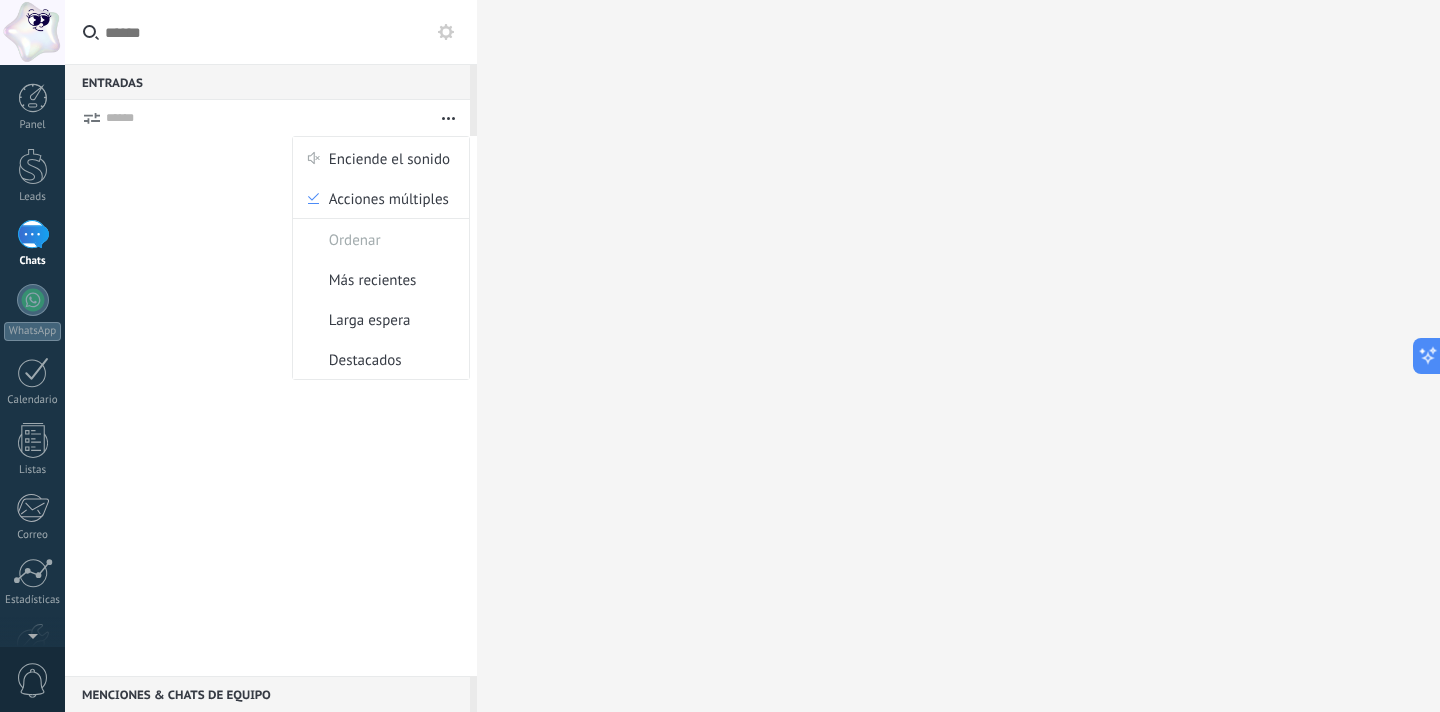 click at bounding box center [271, 406] 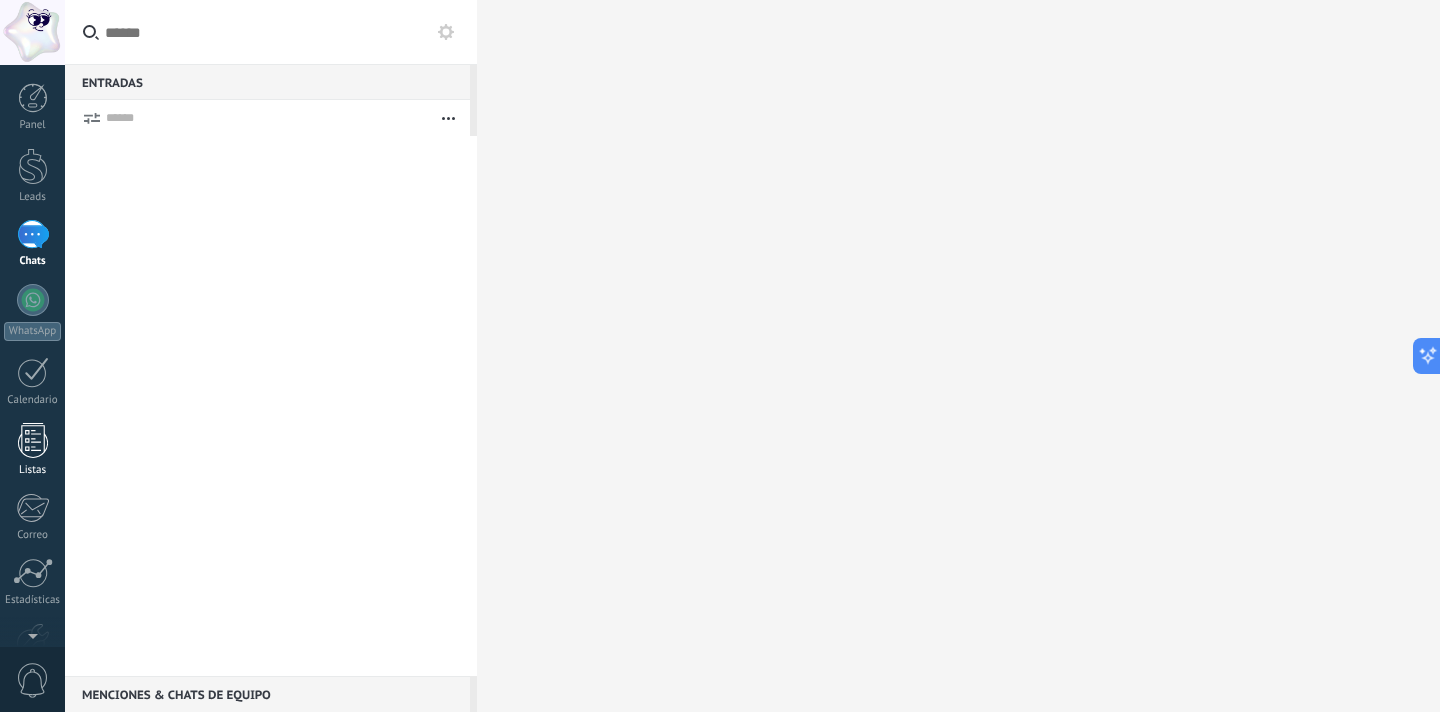 click at bounding box center [33, 440] 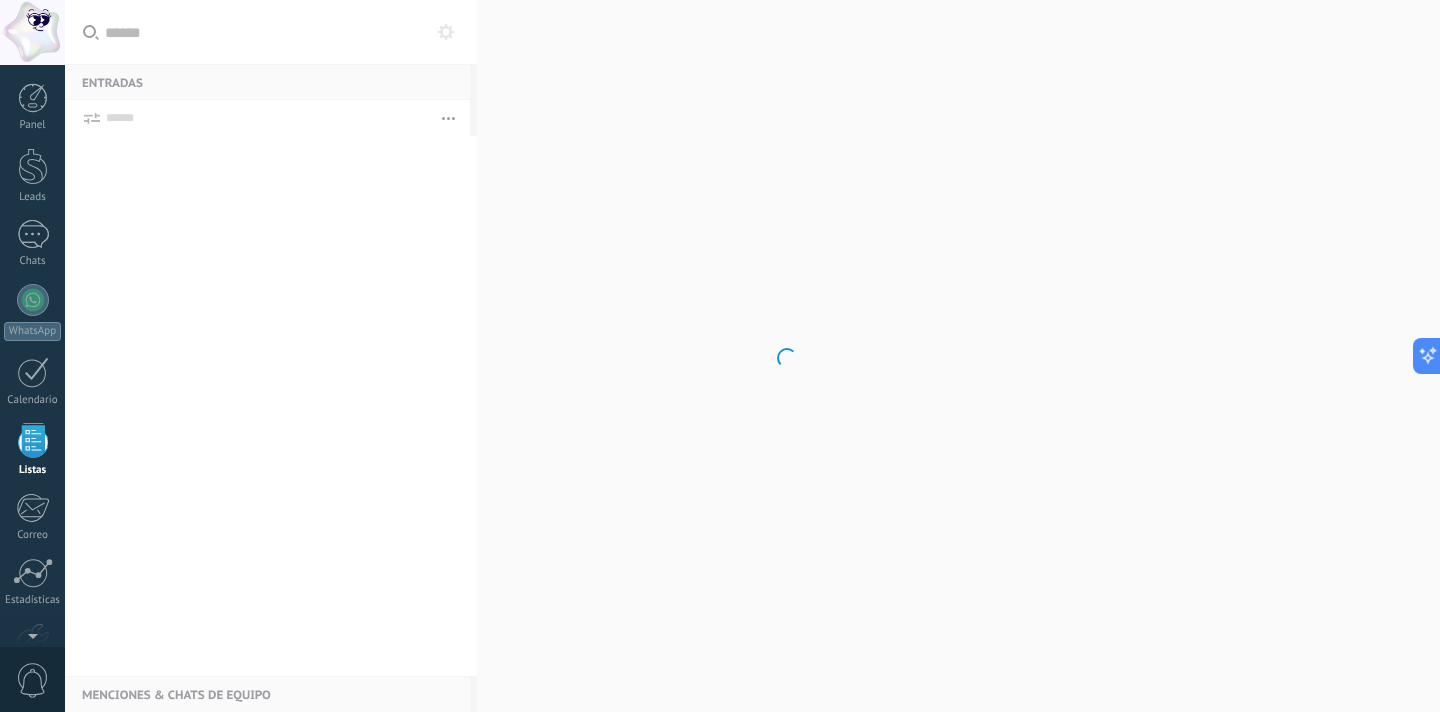 scroll, scrollTop: 52, scrollLeft: 0, axis: vertical 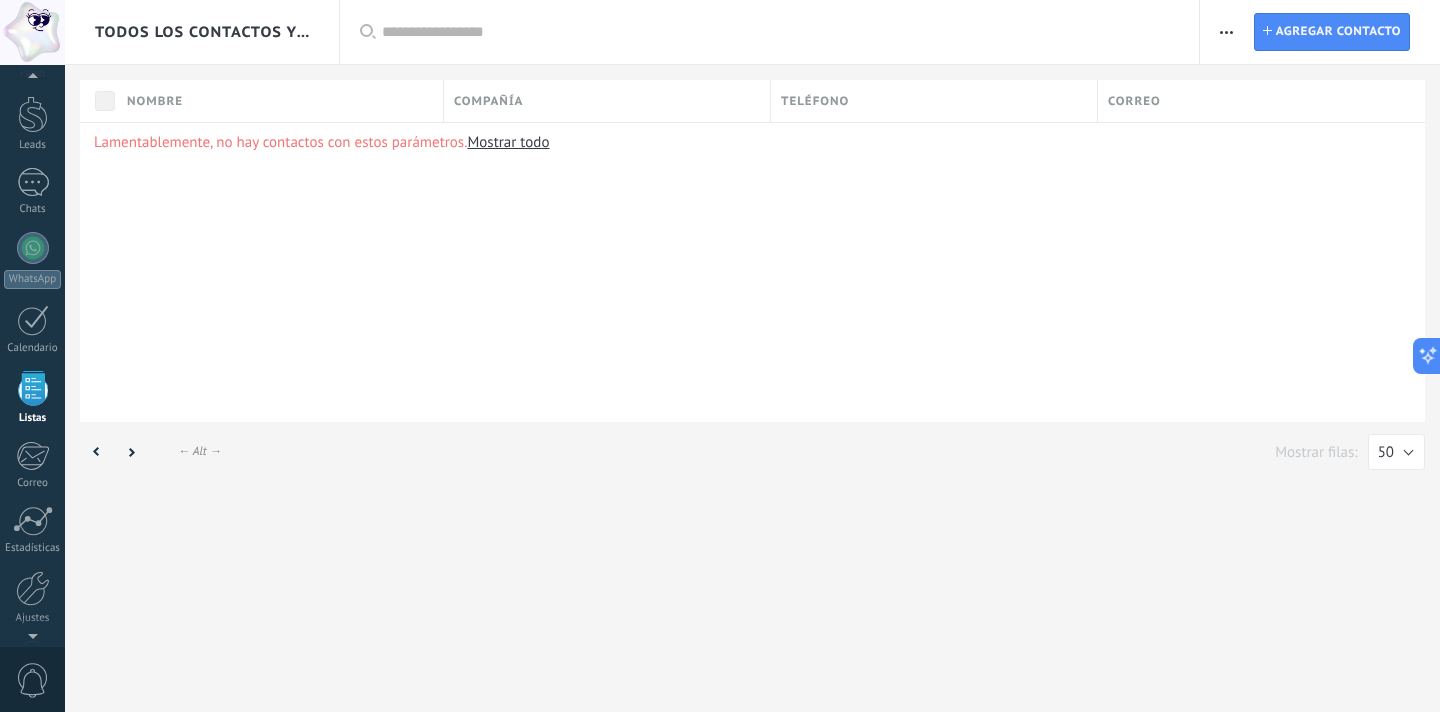 click at bounding box center (1226, 32) 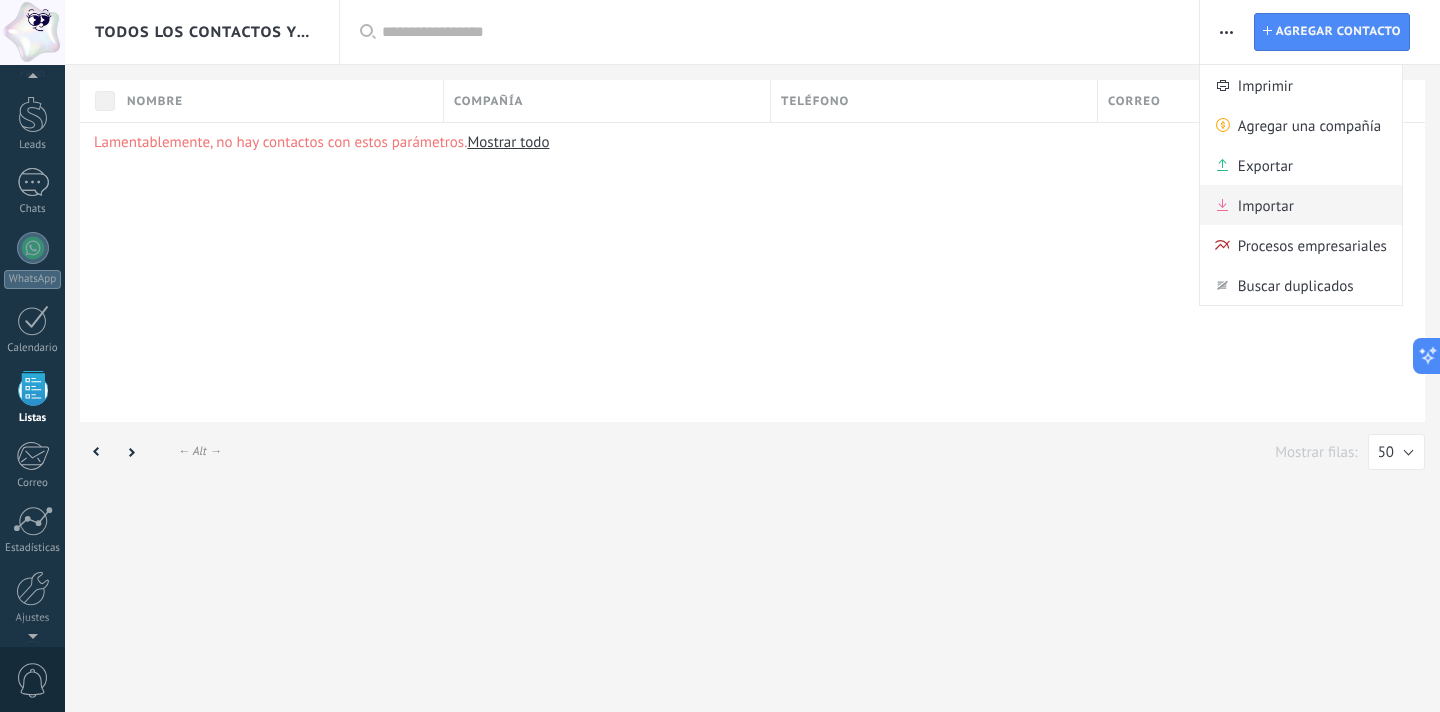 click on "Importar" at bounding box center (1266, 205) 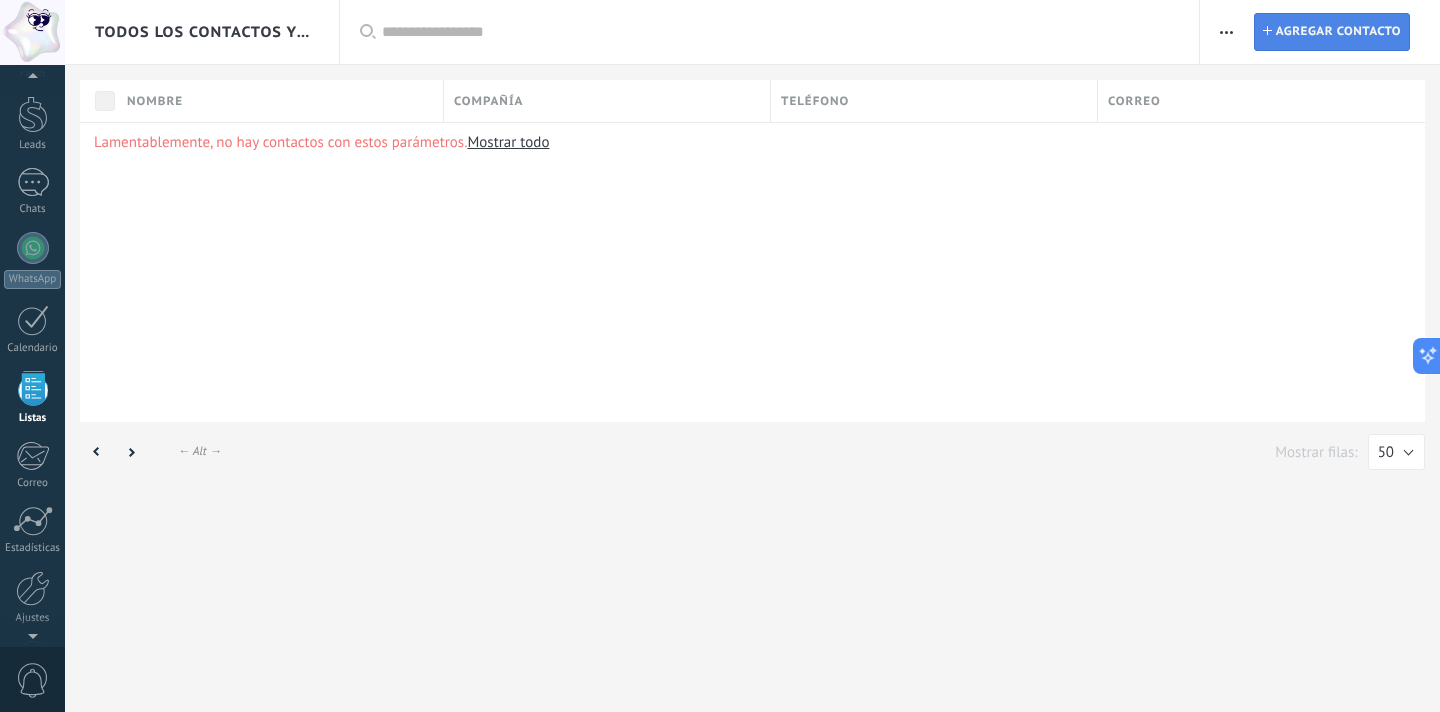 click on "Agregar contacto" at bounding box center [1338, 32] 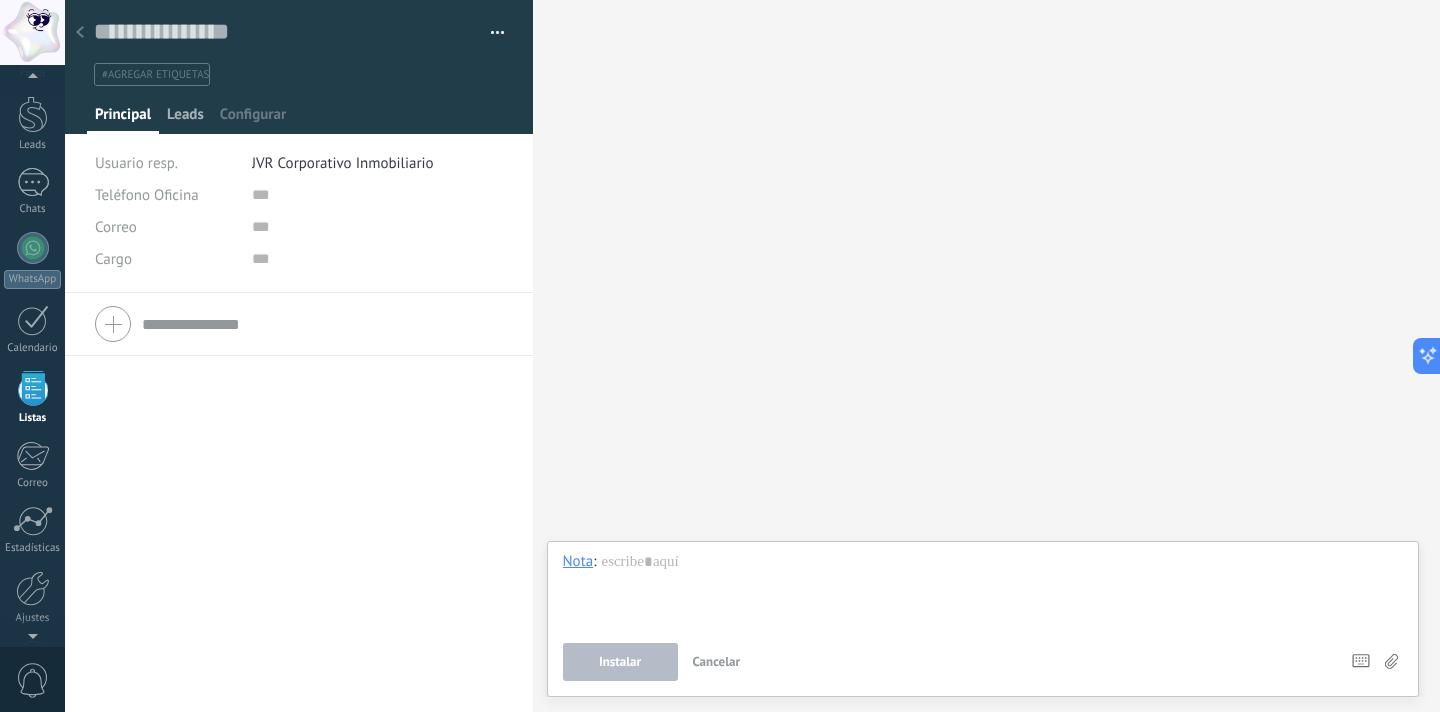 click on "Leads" at bounding box center (185, 119) 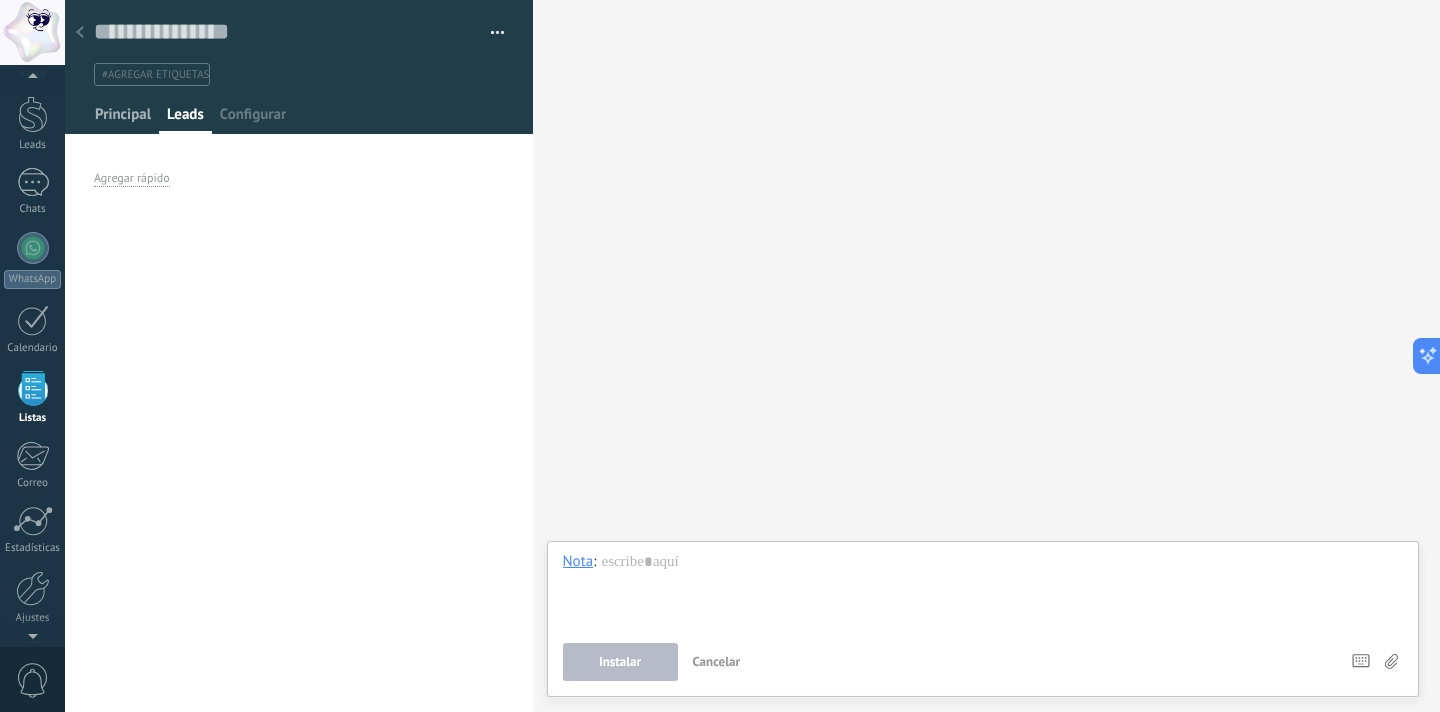 click on "Principal" at bounding box center [123, 119] 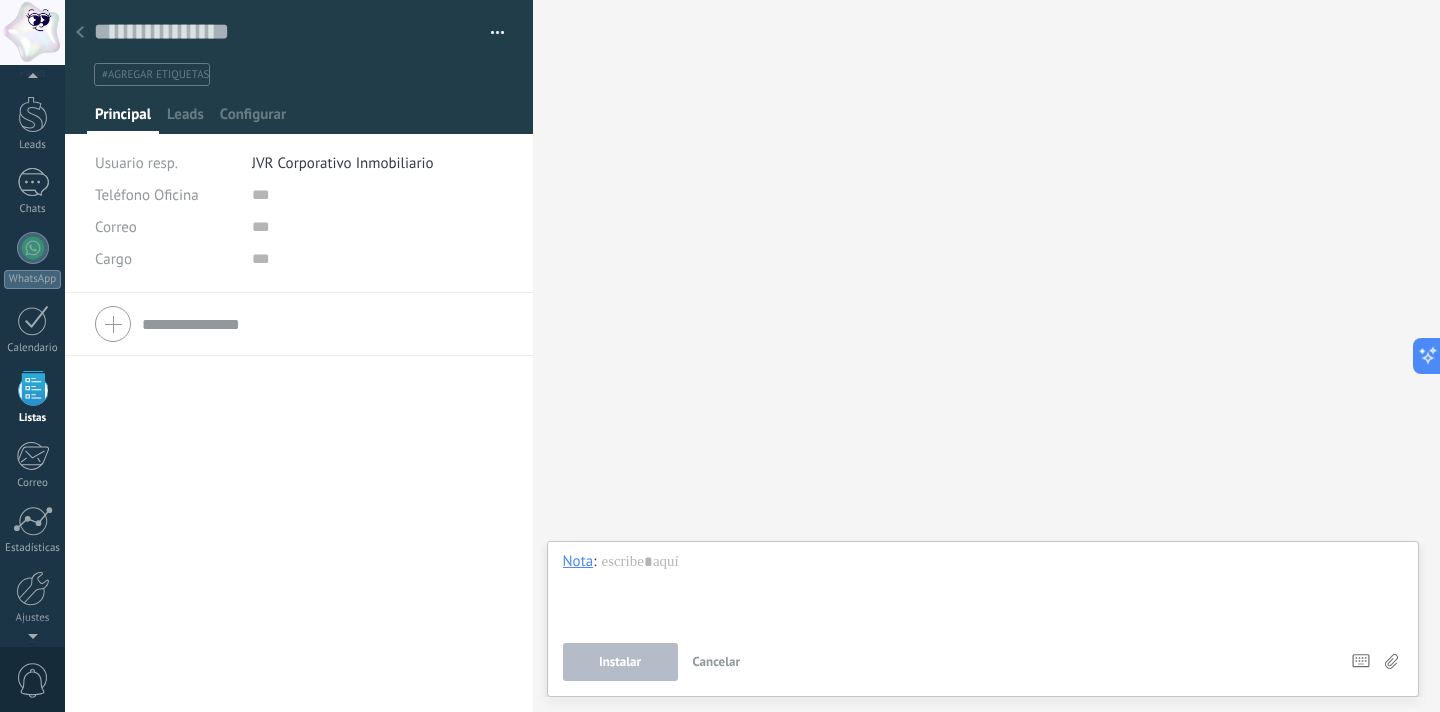 click at bounding box center [490, 33] 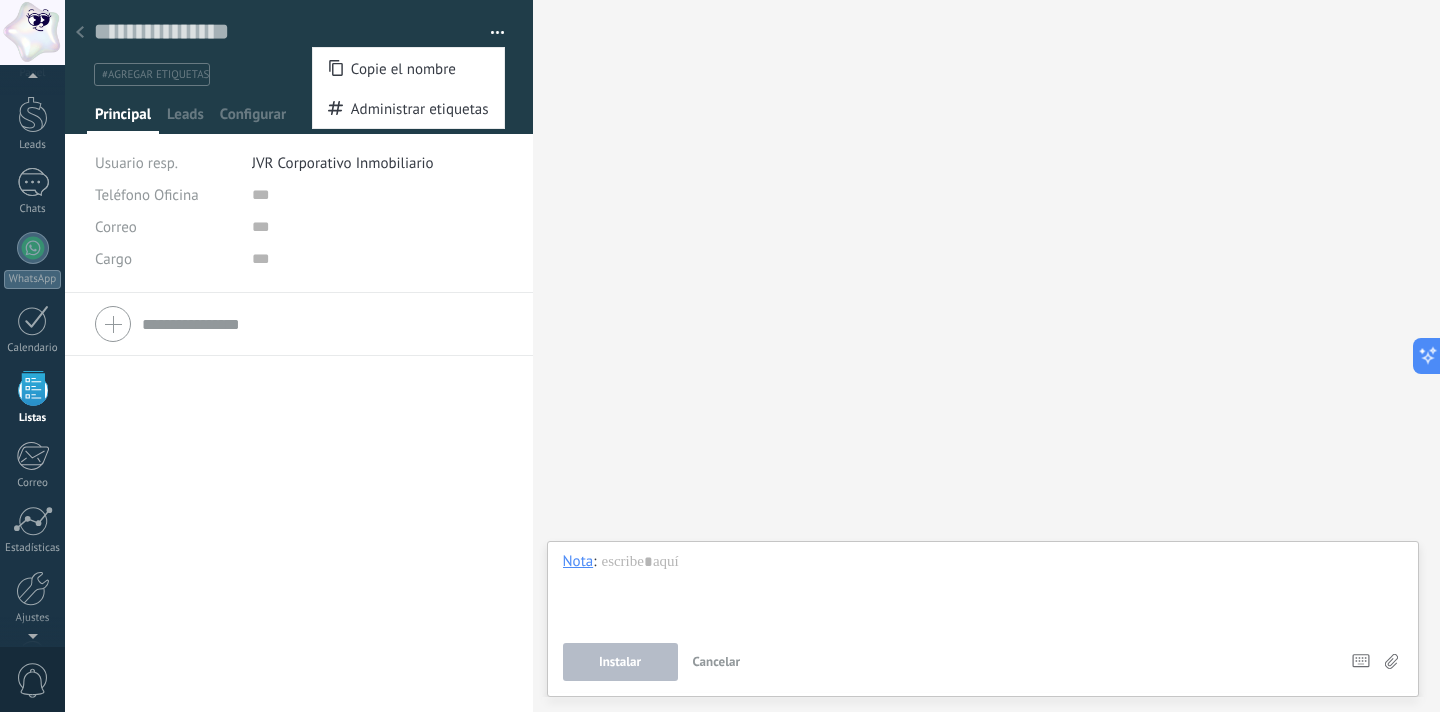 click on "Teléfono Oficina
Ofic. directo
Celular
Fax
Casa
Otro
Teléfono Oficina
Llamar
Copiar
Editar
Correo
E-mail priv.
Otro e-mail
Correo
Correo
Copiar" at bounding box center [299, 502] 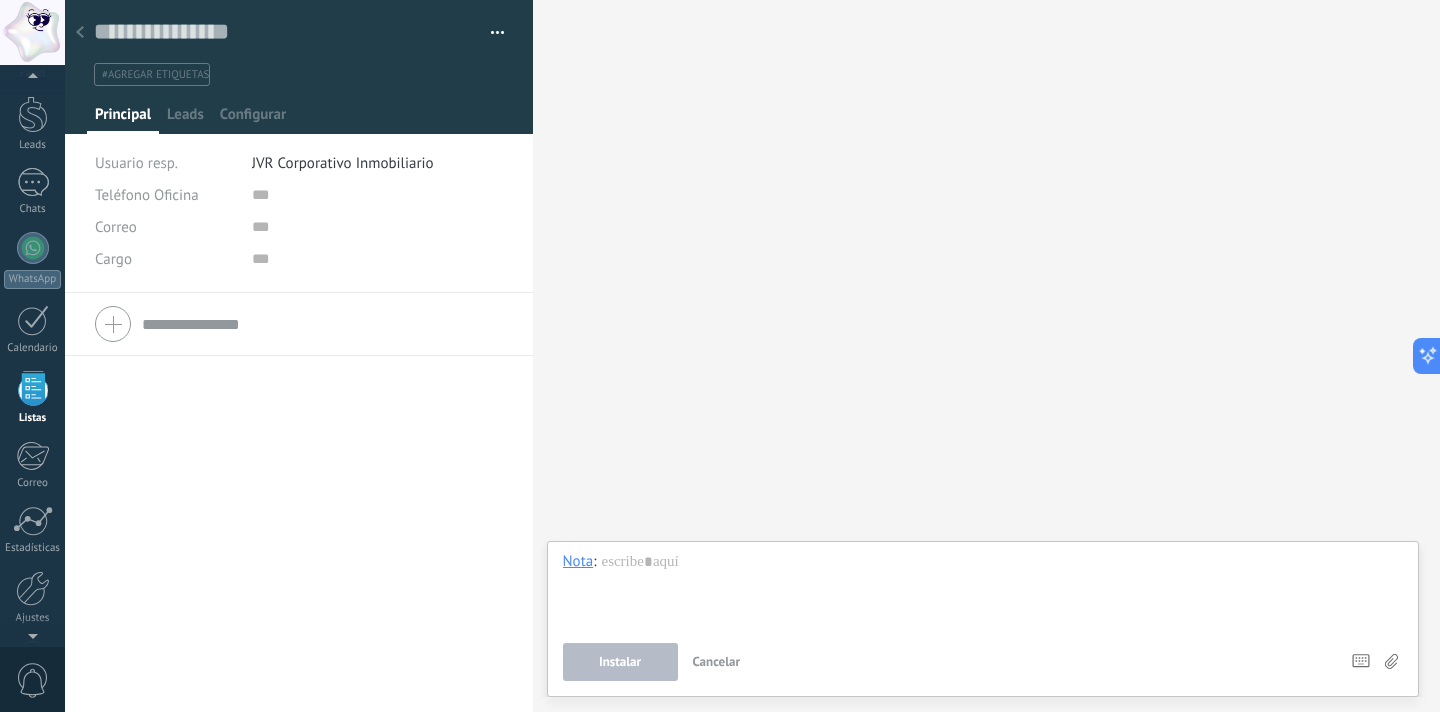 click at bounding box center (80, 33) 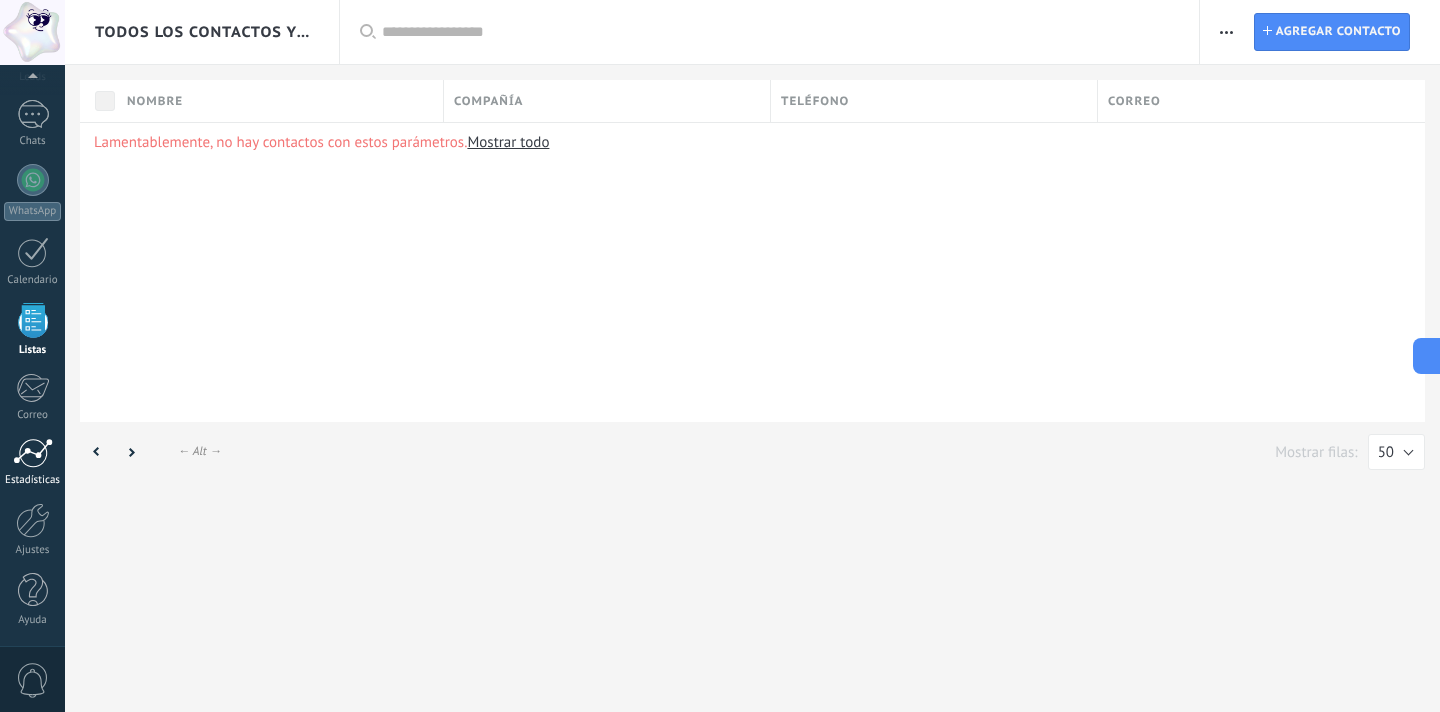 scroll, scrollTop: 0, scrollLeft: 0, axis: both 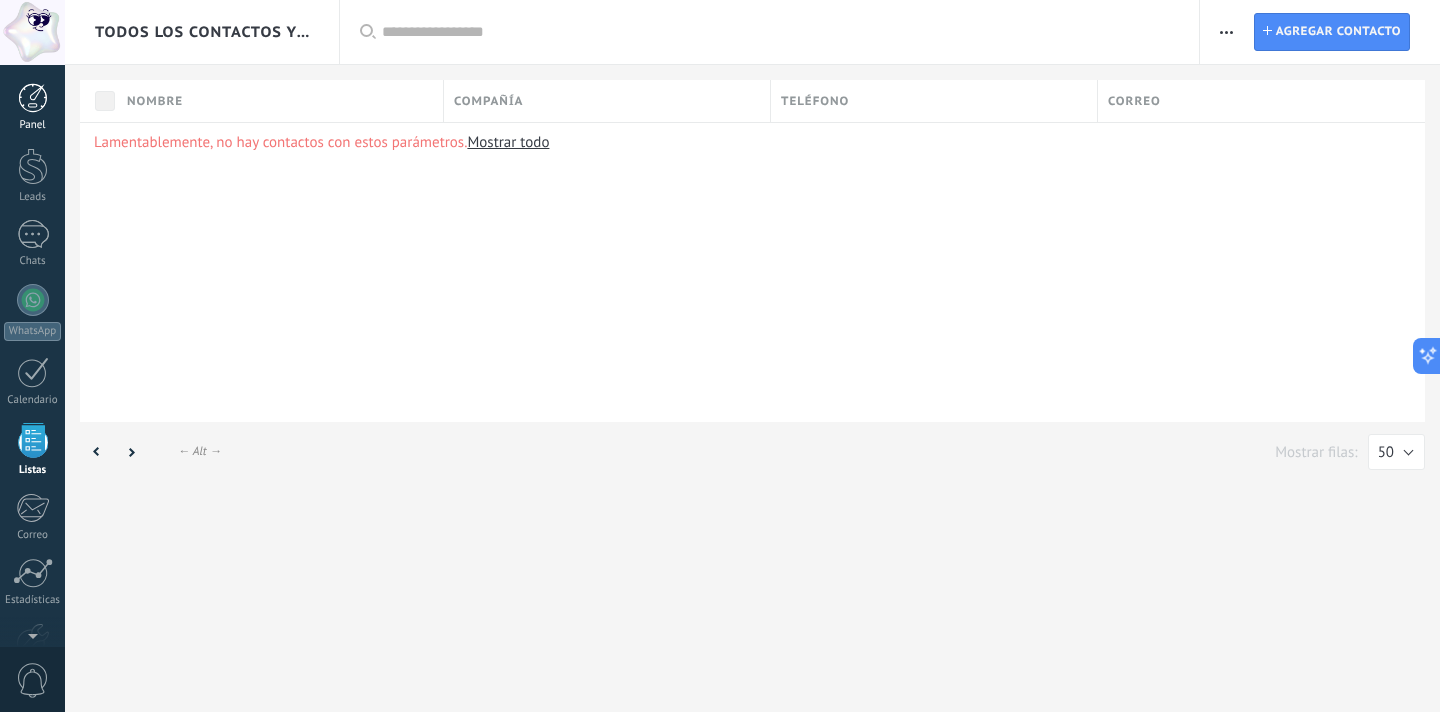 click at bounding box center [33, 98] 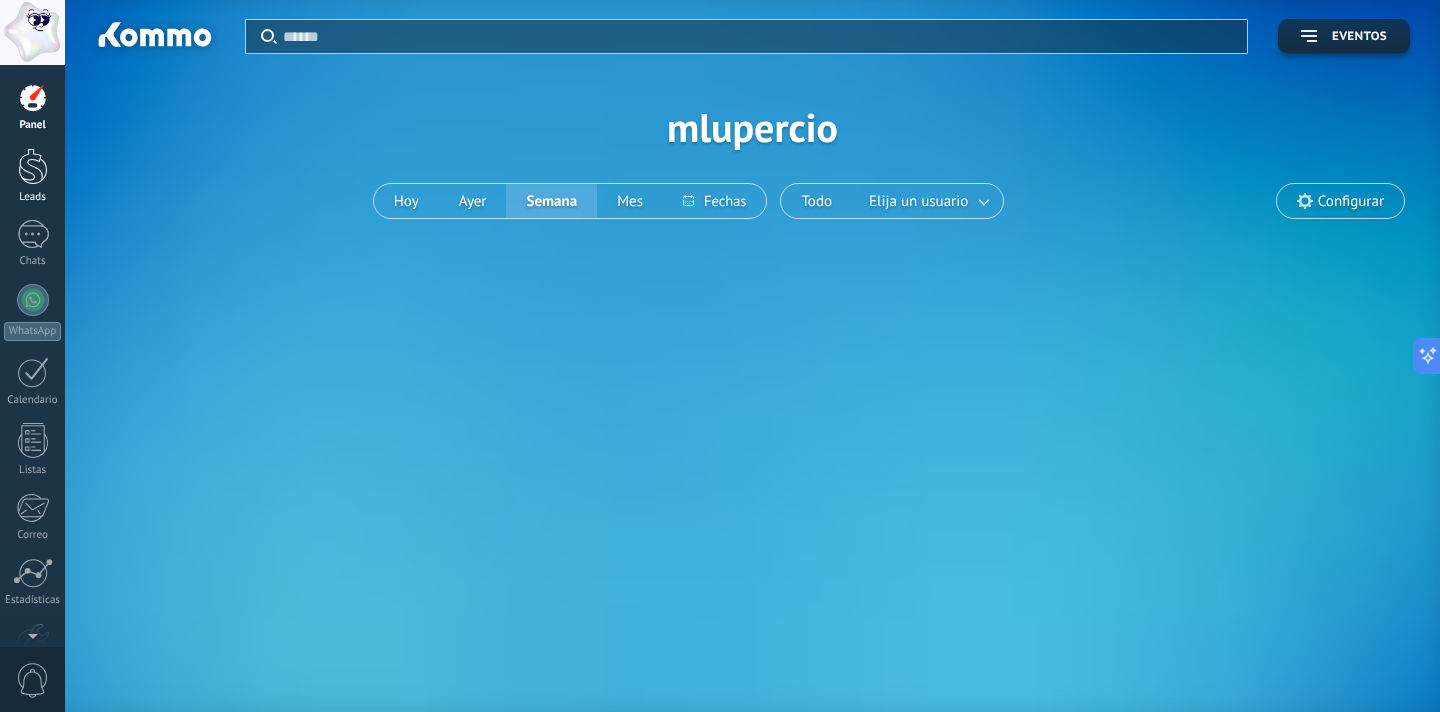 click at bounding box center (33, 166) 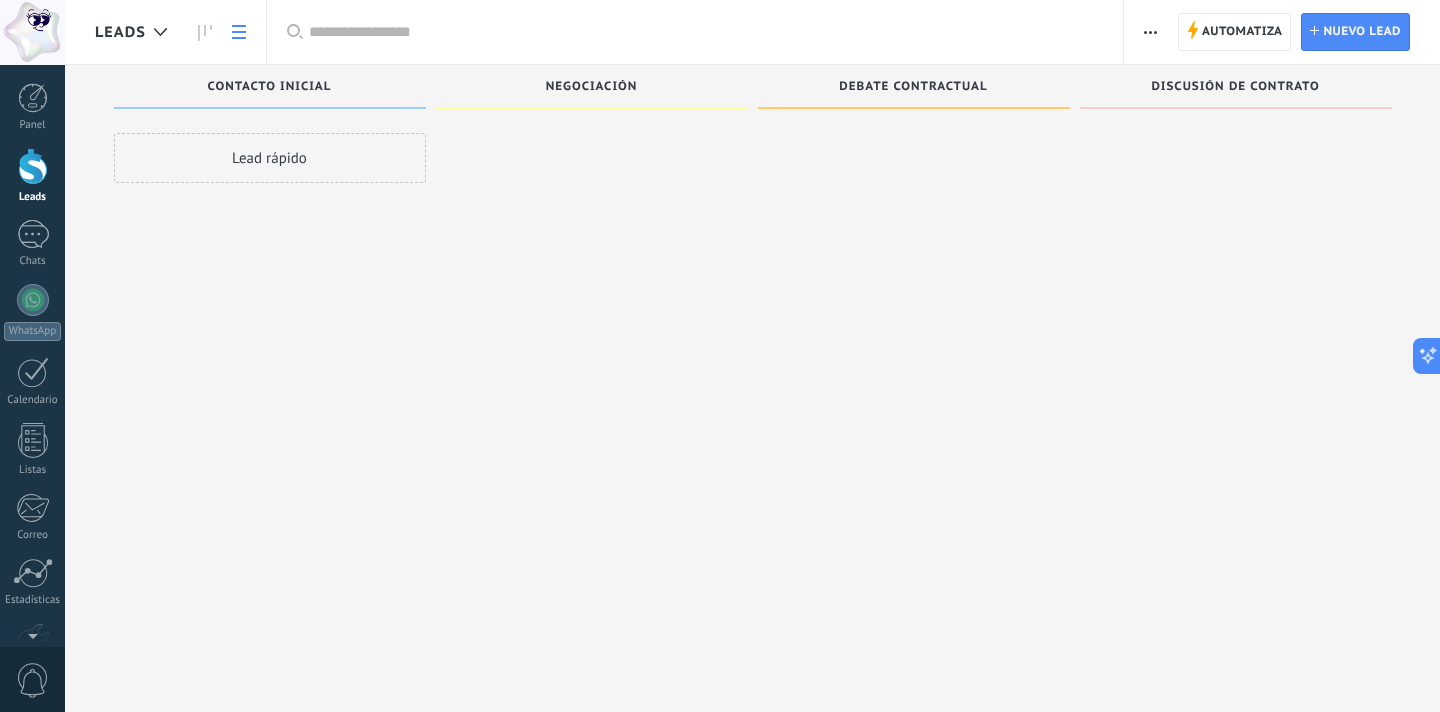 click 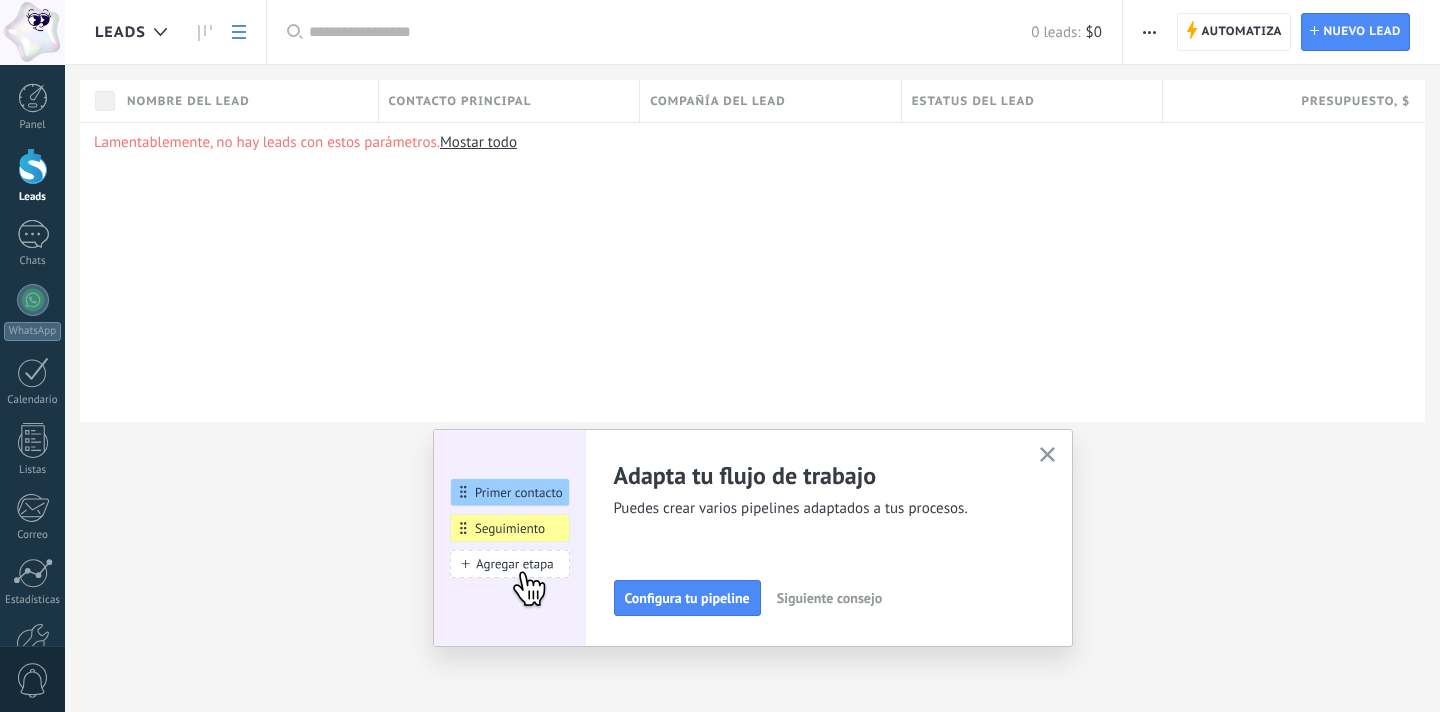 scroll, scrollTop: 0, scrollLeft: 0, axis: both 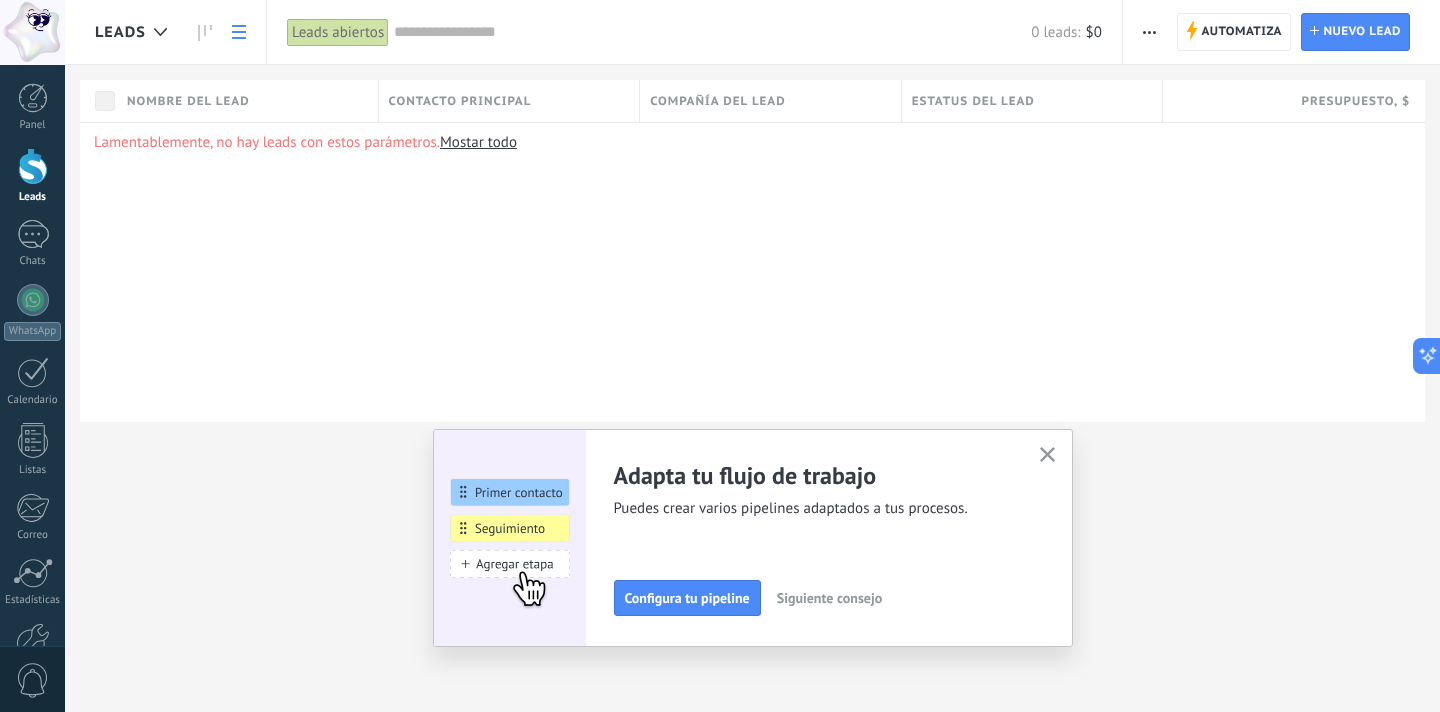 click at bounding box center (1047, 455) 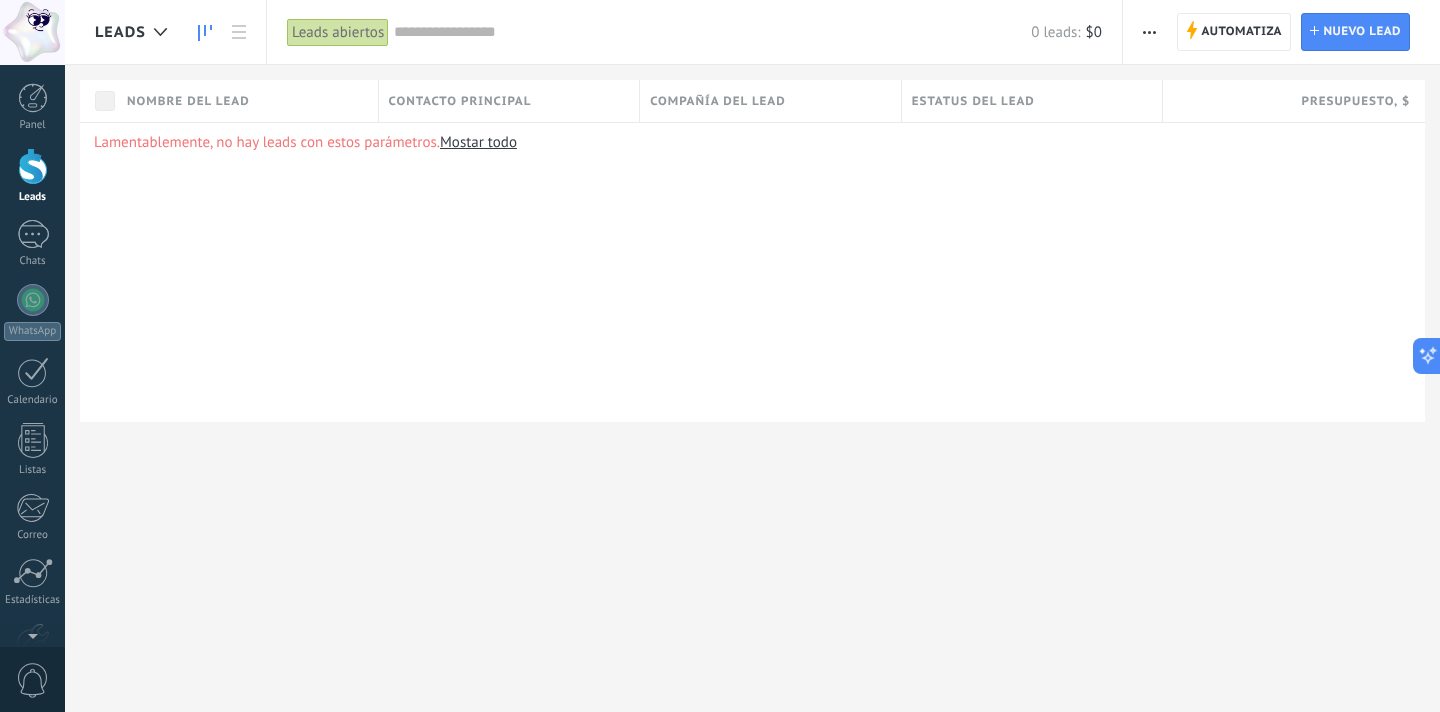click at bounding box center (205, 32) 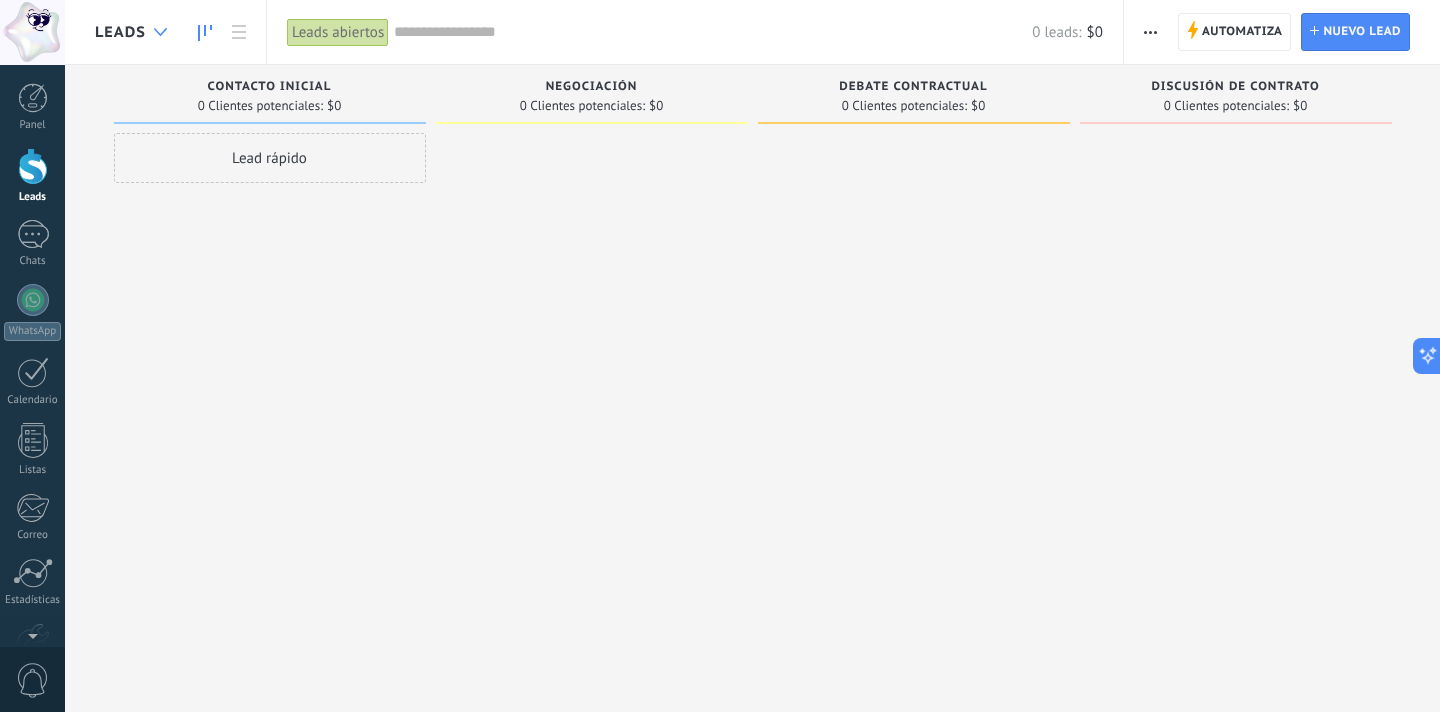 click at bounding box center (160, 32) 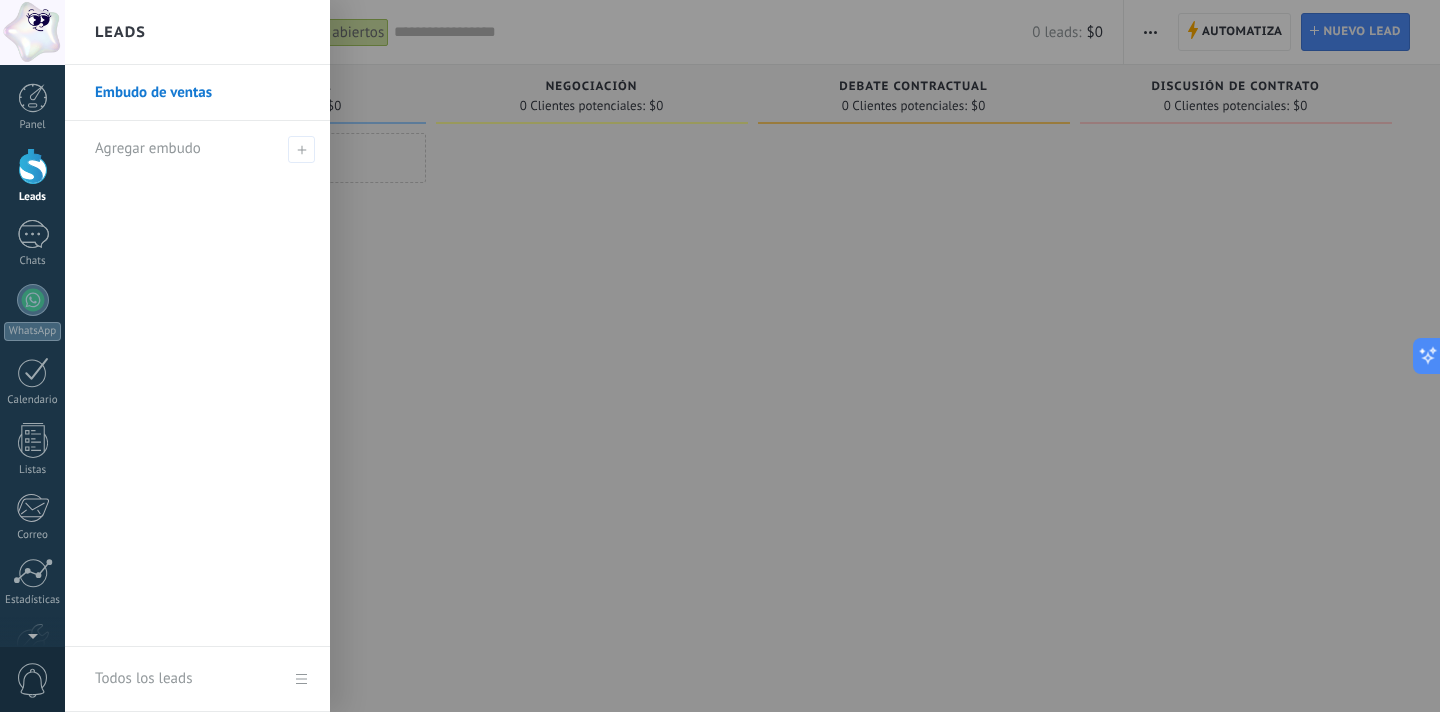 click at bounding box center (785, 356) 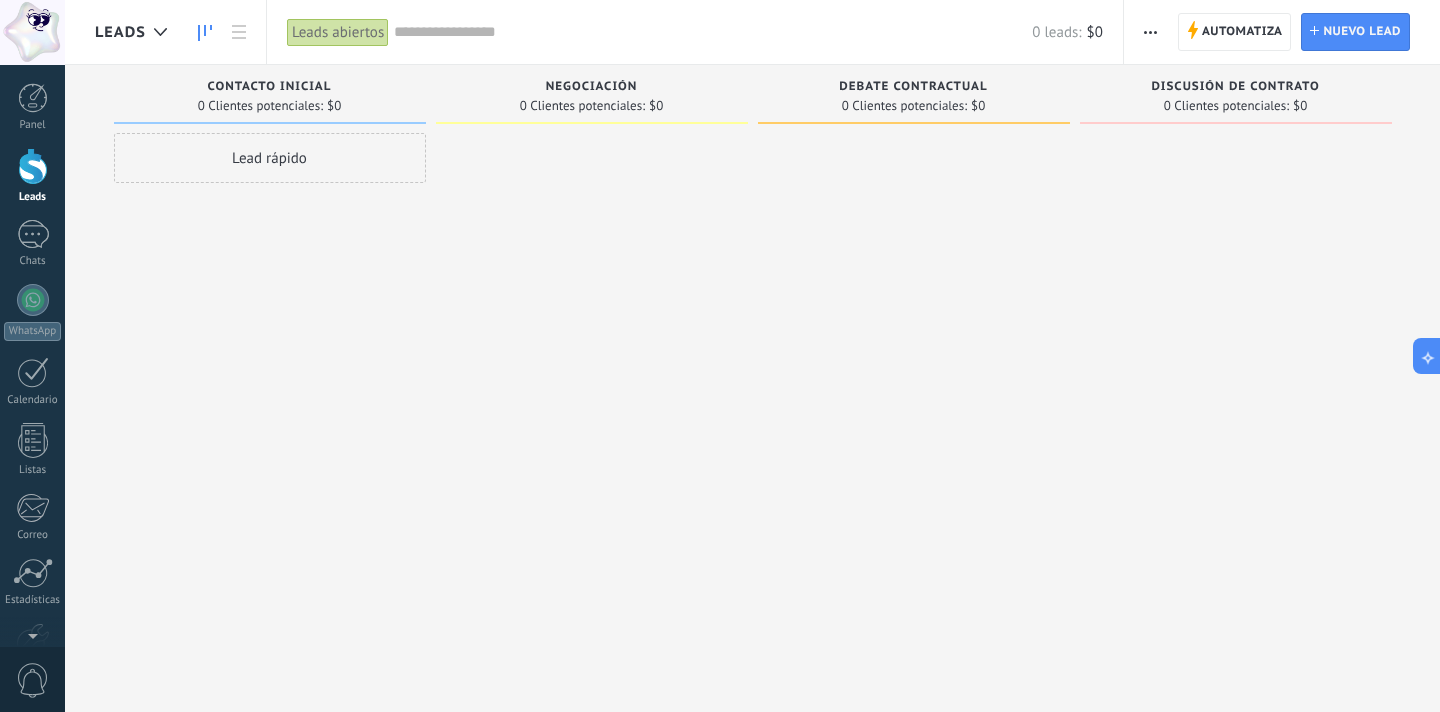 click at bounding box center (1150, 32) 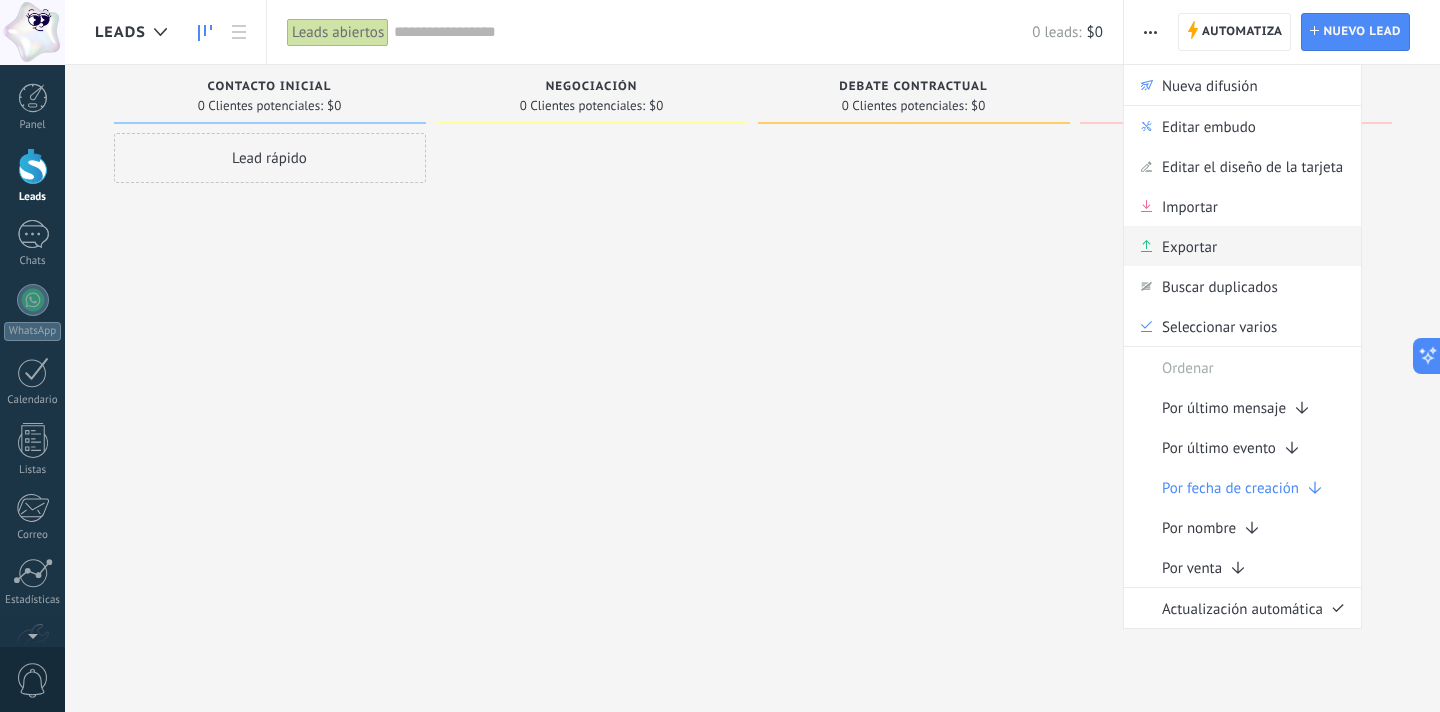 click on "Automatiza Nueva difusión Editar embudo Editar el diseño de la tarjeta Importar Exportar Buscar duplicados Seleccionar varios Ordenar Por último mensaje Por último evento Por fecha de creación Por nombre Por venta Actualización automática" at bounding box center [1242, 346] 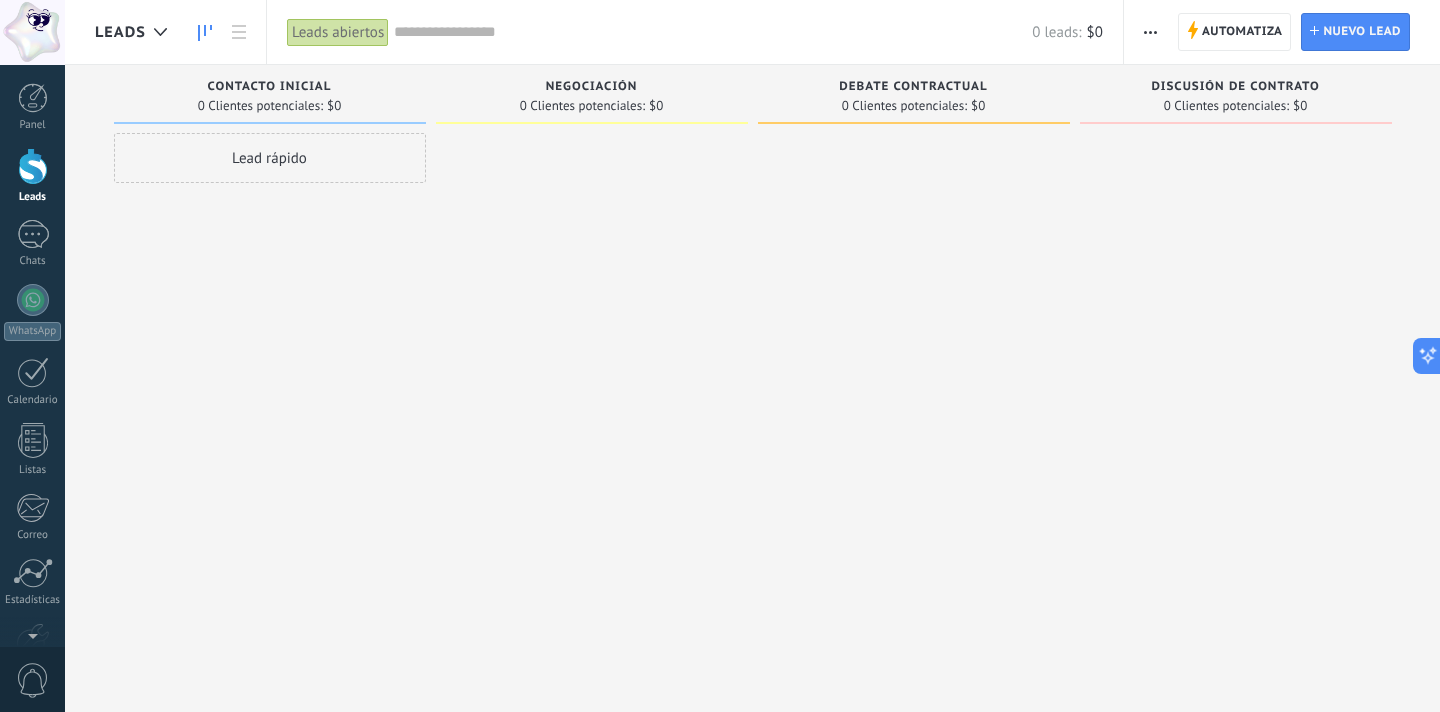 click on "Automatiza Nueva difusión Editar embudo Editar el diseño de la tarjeta Importar Exportar Buscar duplicados Seleccionar varios Ordenar Por último mensaje Por último evento Por fecha de creación Por nombre Por venta Actualización automática Automatiza Automatiza Lead Nuevo lead" at bounding box center (1282, 32) 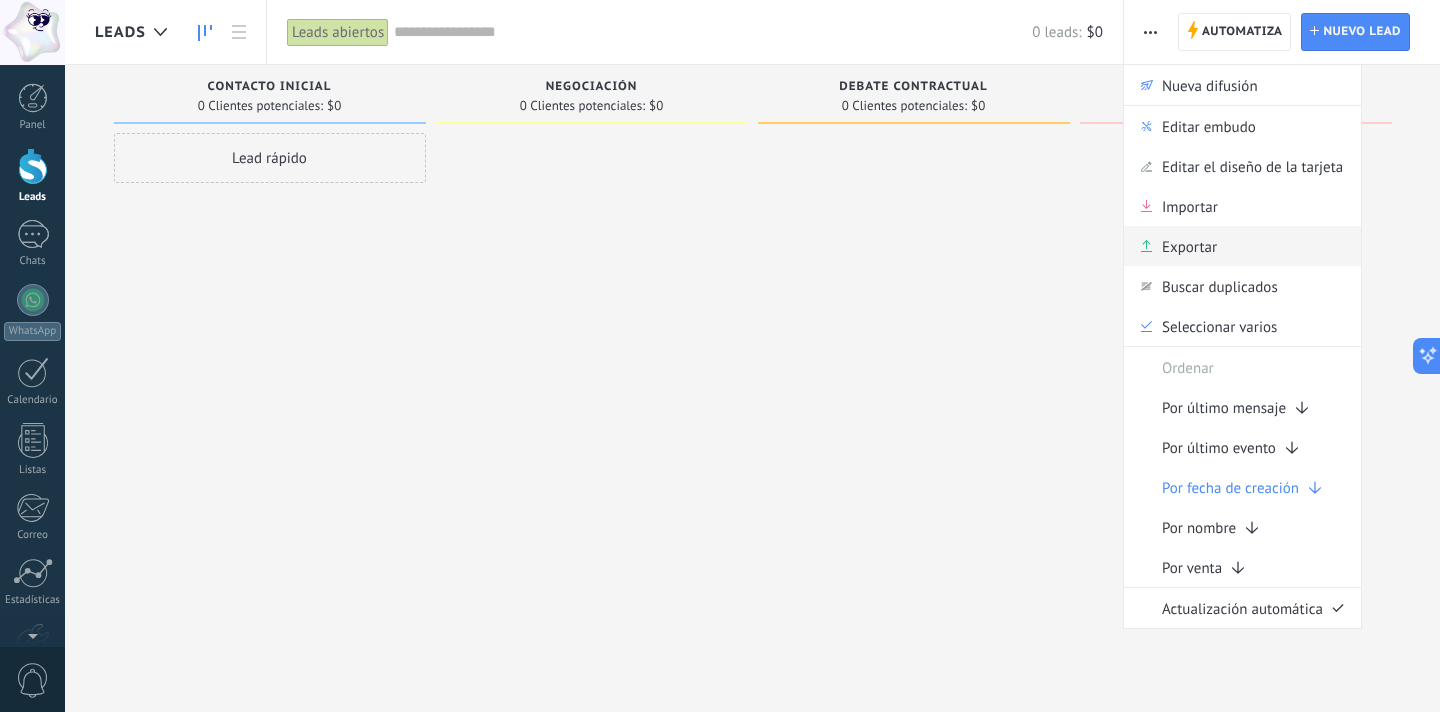 click on "Exportar" at bounding box center [1189, 246] 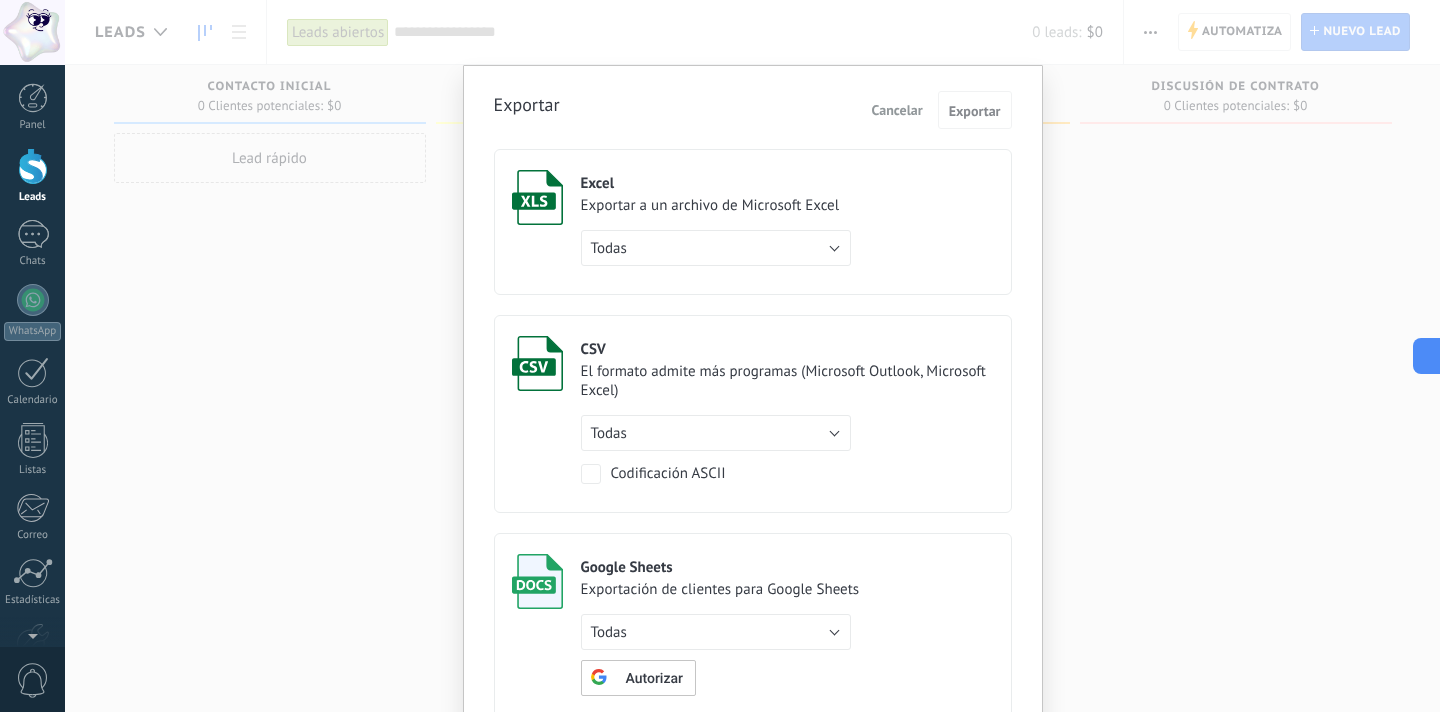 click on "Cancelar" at bounding box center [897, 110] 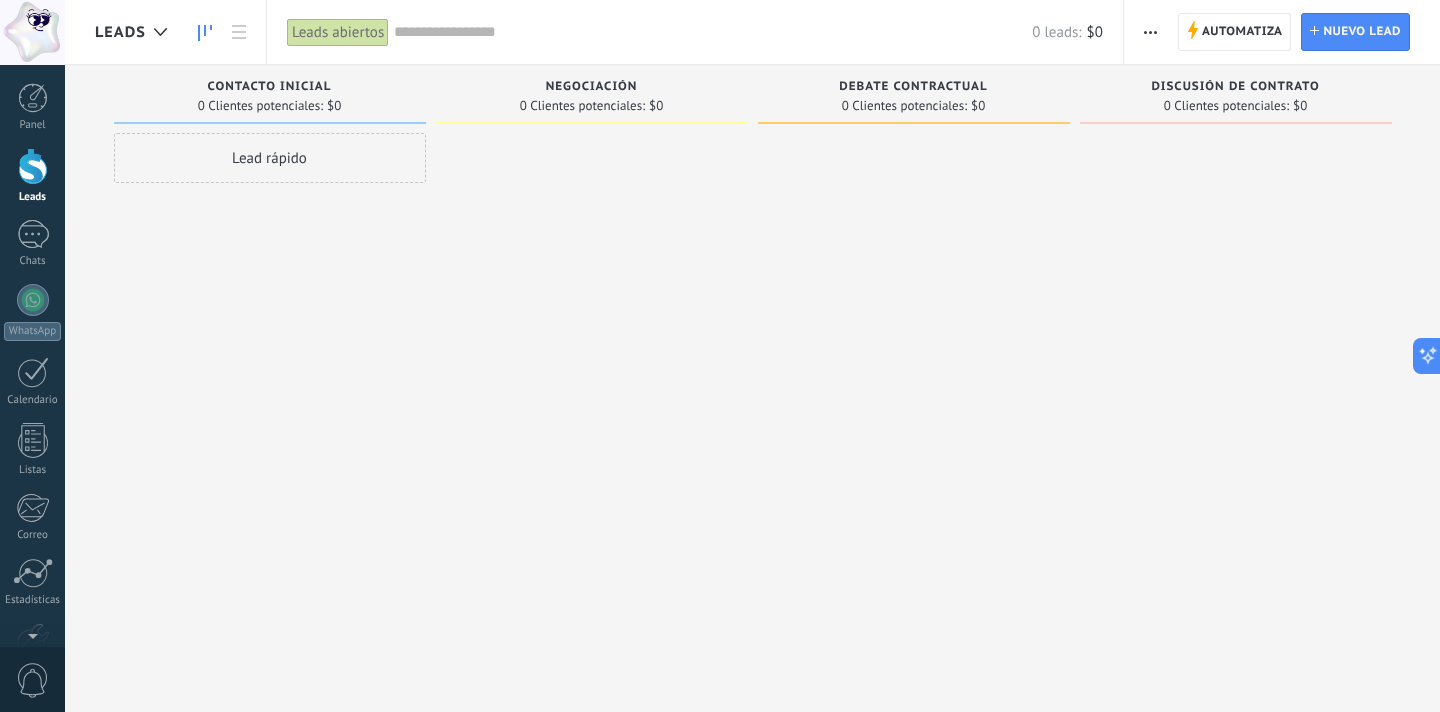click at bounding box center (1150, 32) 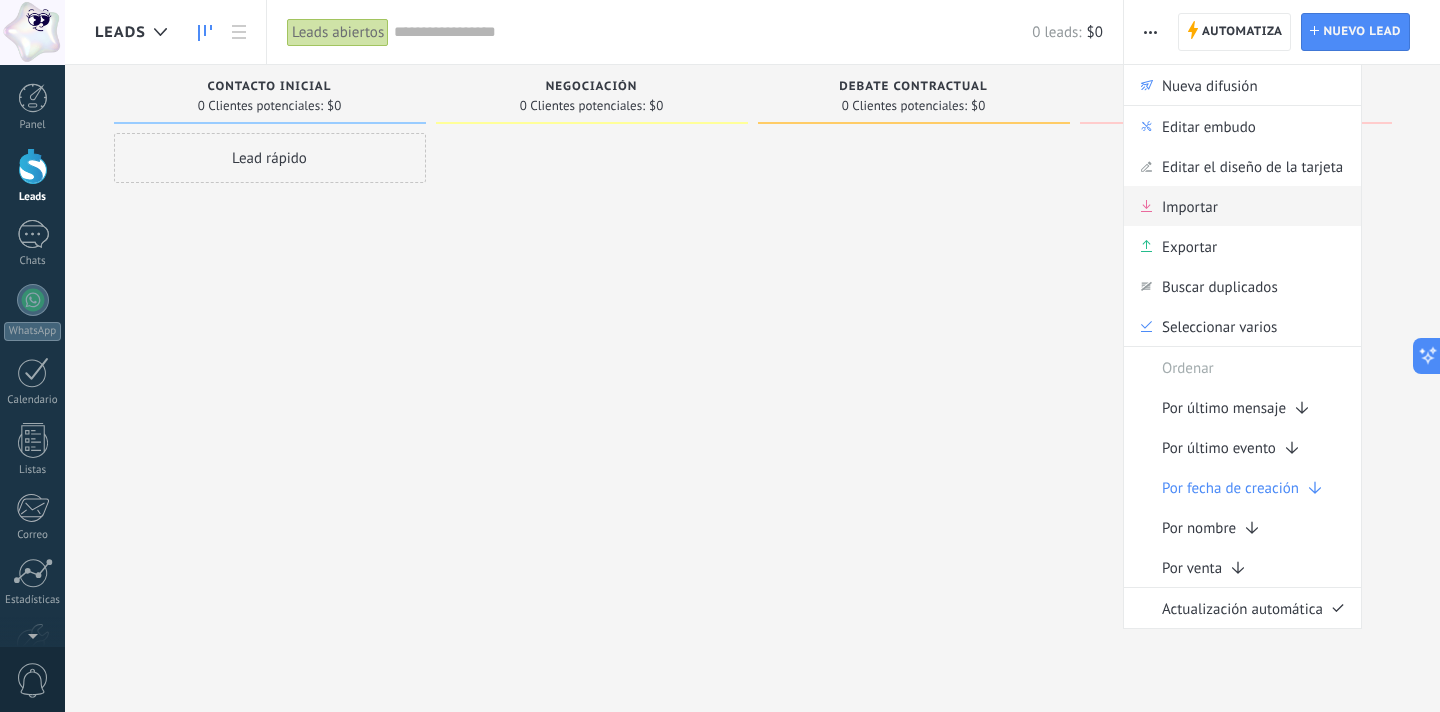 click on "Importar" at bounding box center (1190, 206) 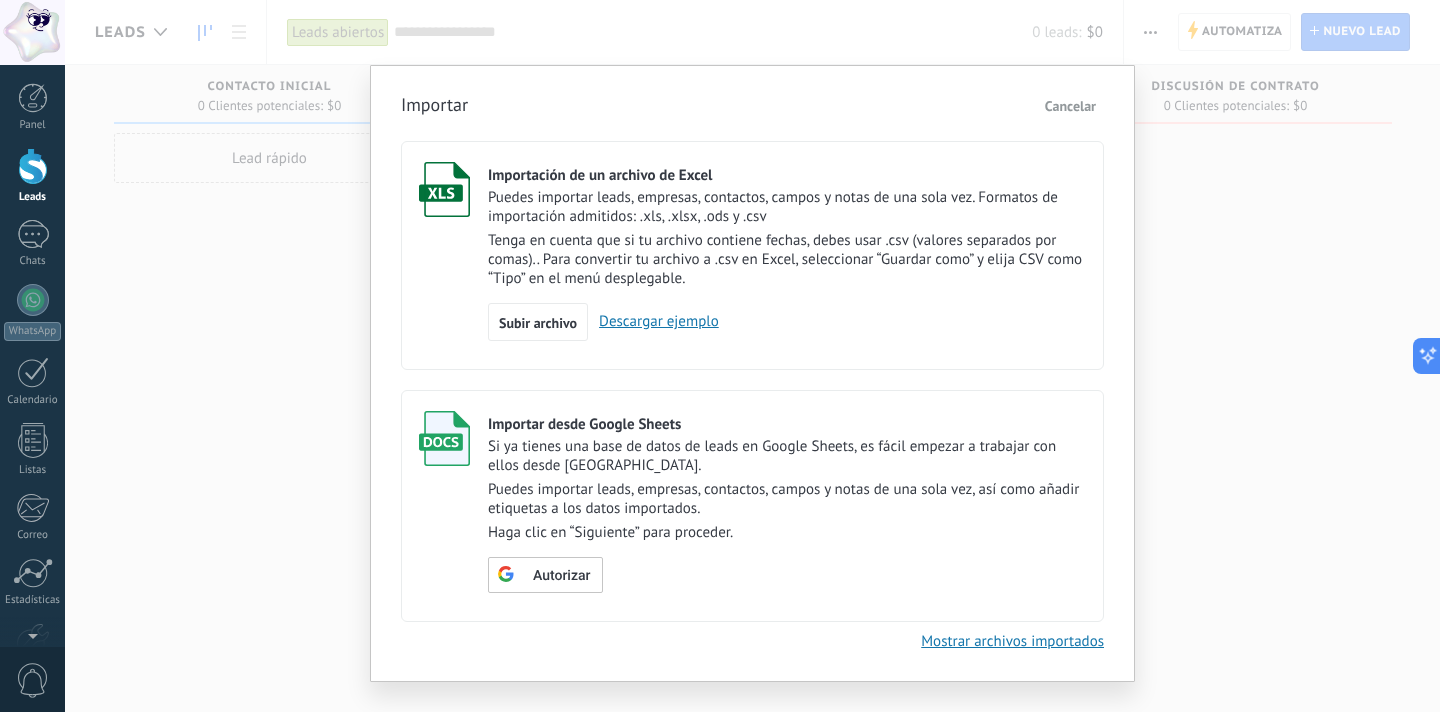 click on "Cancelar" at bounding box center [1070, 106] 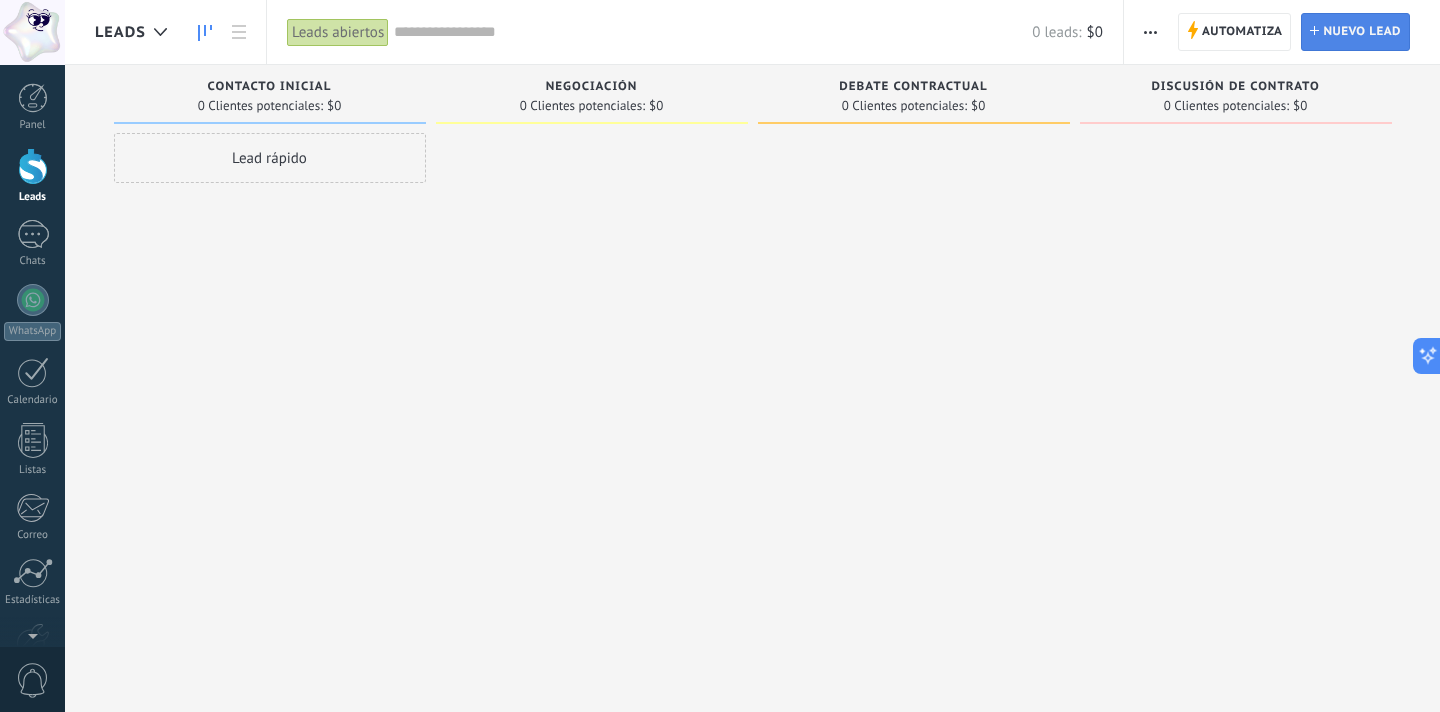 click on "Nuevo lead" at bounding box center [1362, 32] 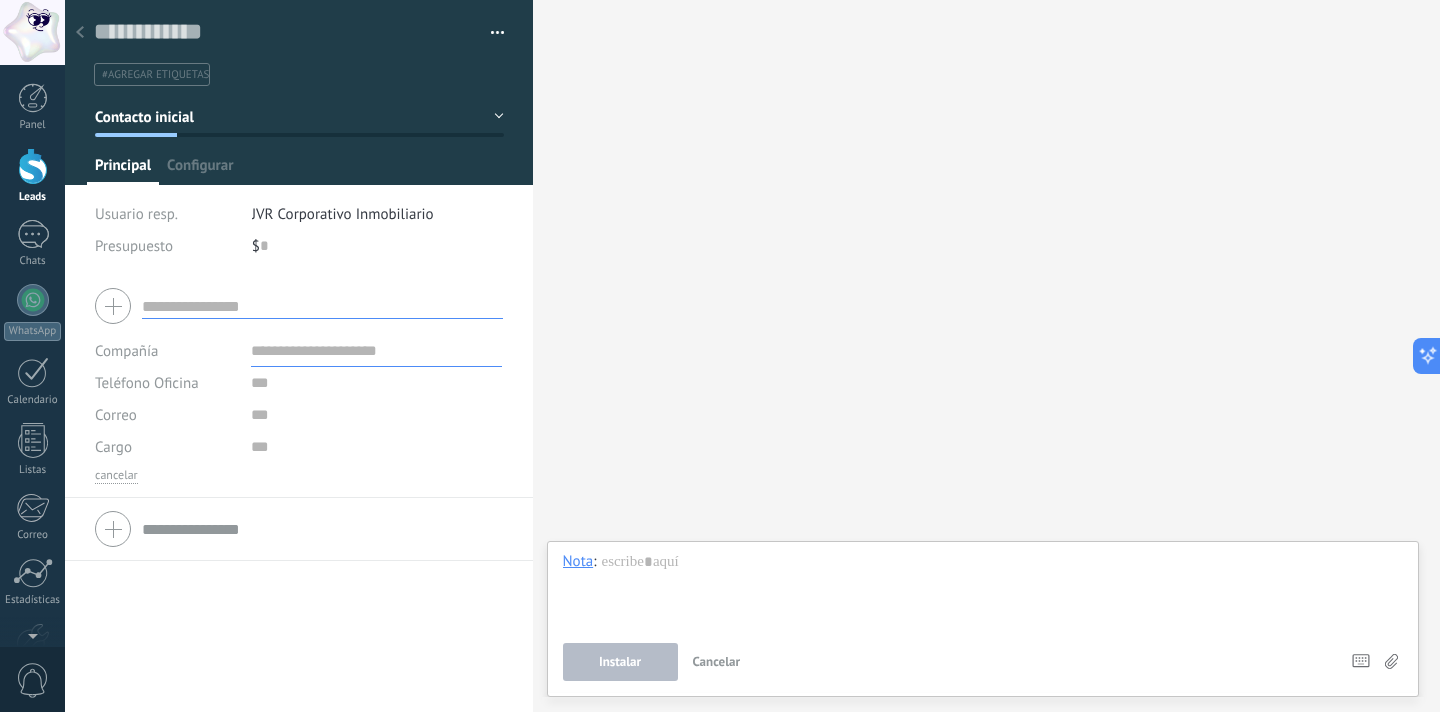 click at bounding box center (80, 33) 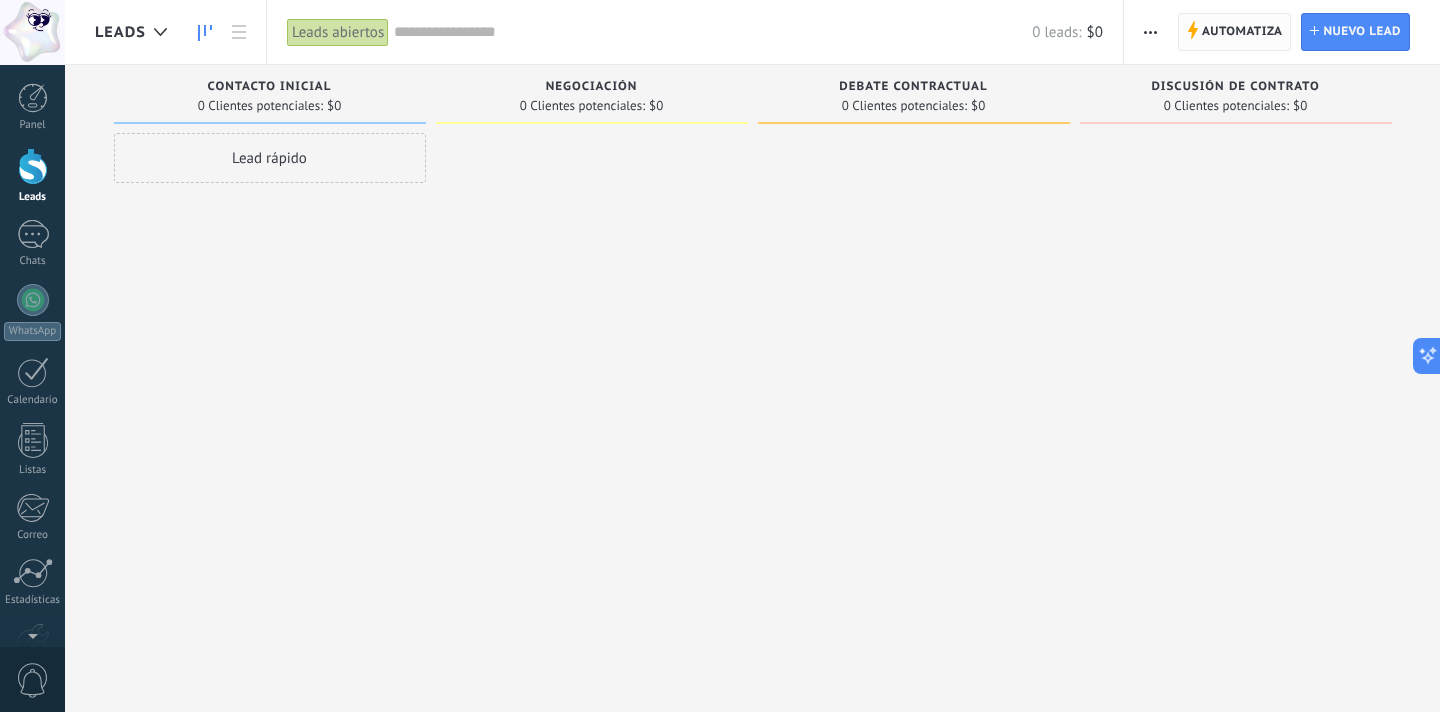 click 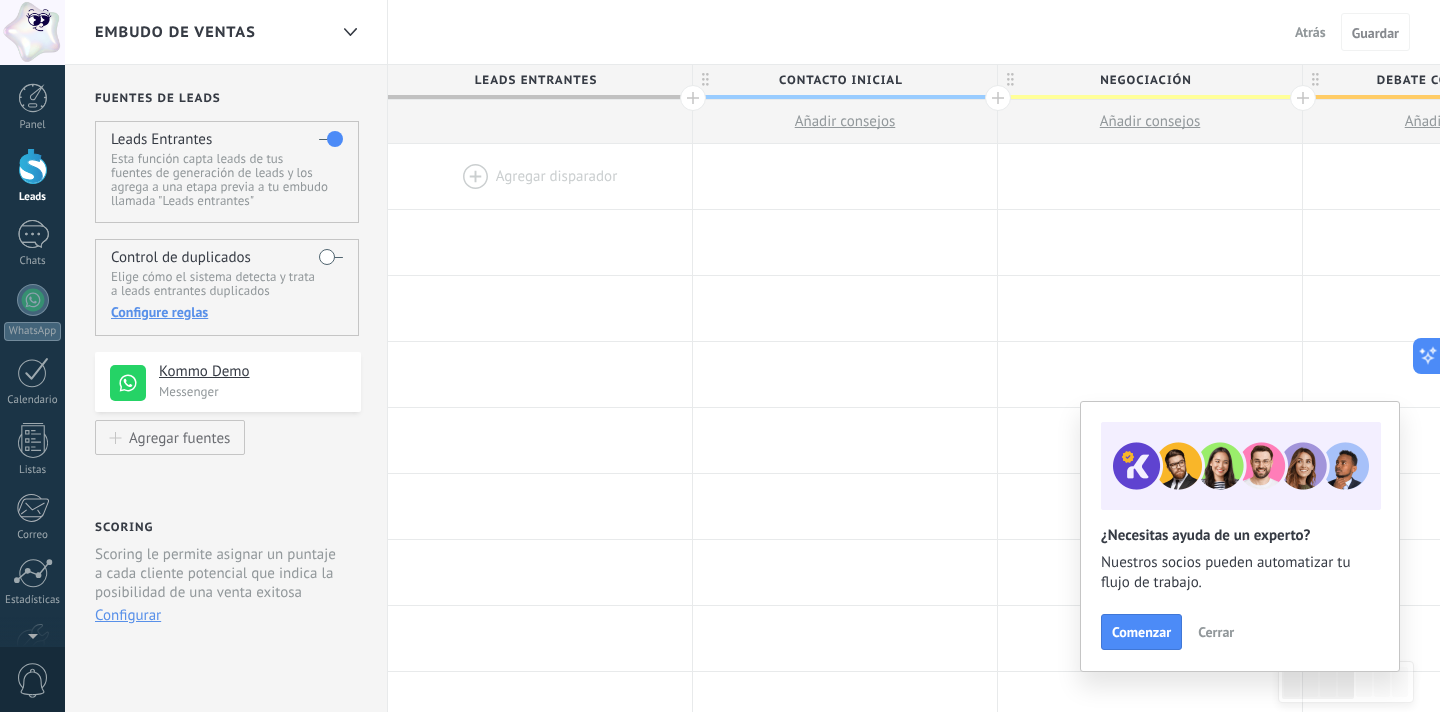 click on "Atrás" at bounding box center [1310, 32] 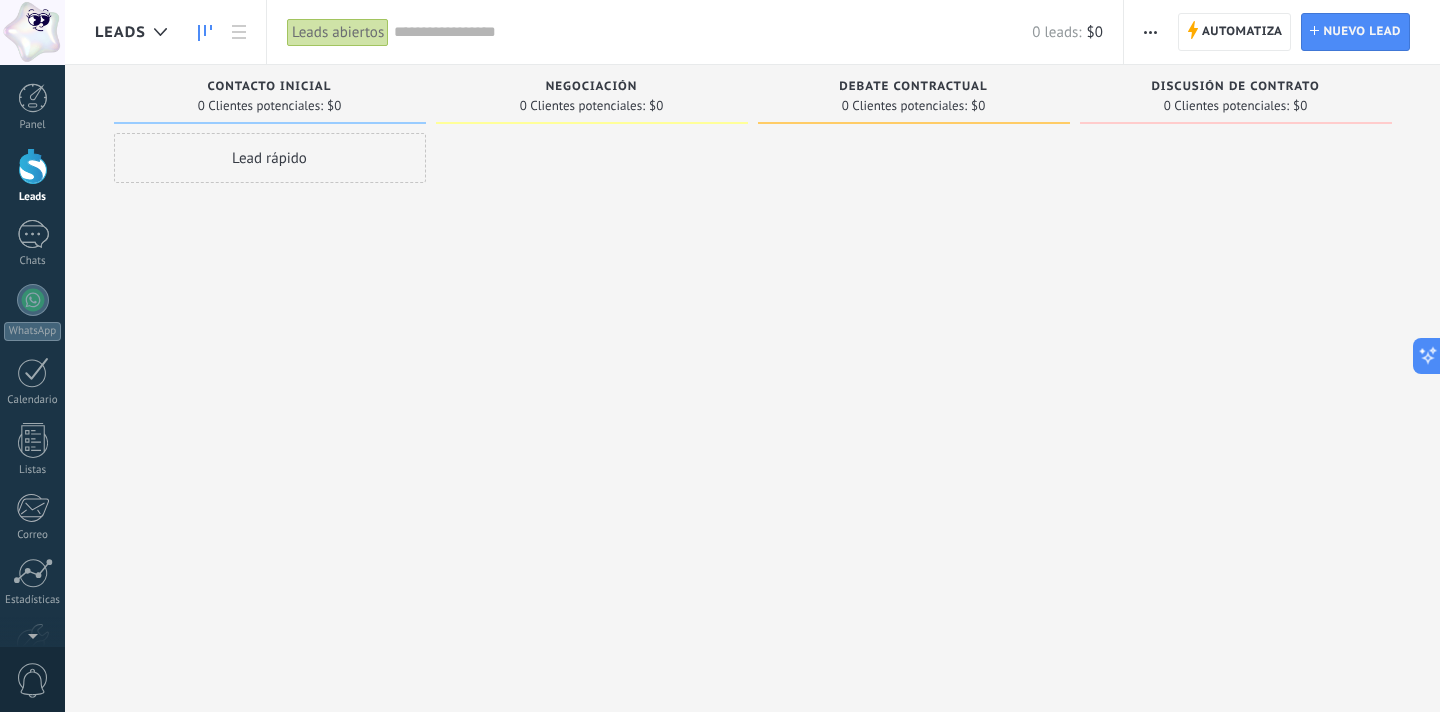 click 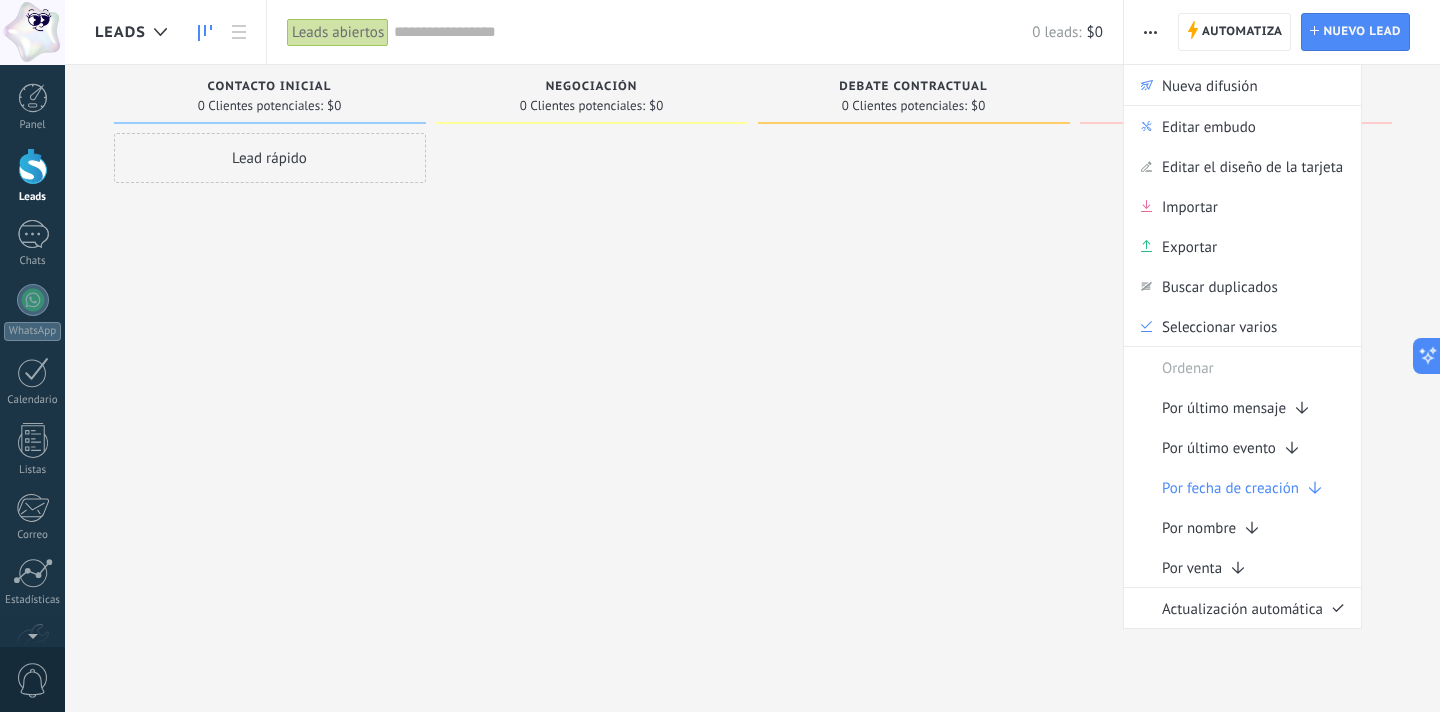 click at bounding box center [914, 358] 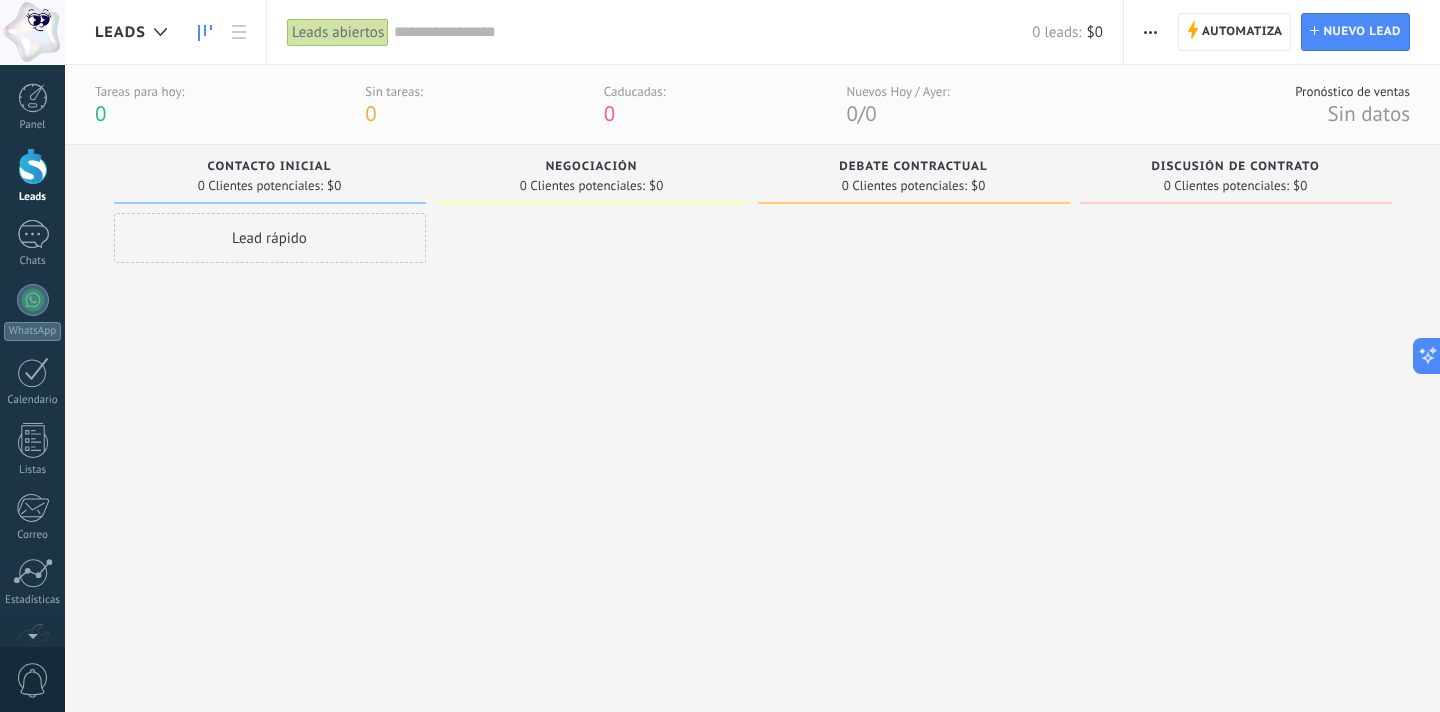 click at bounding box center [1150, 32] 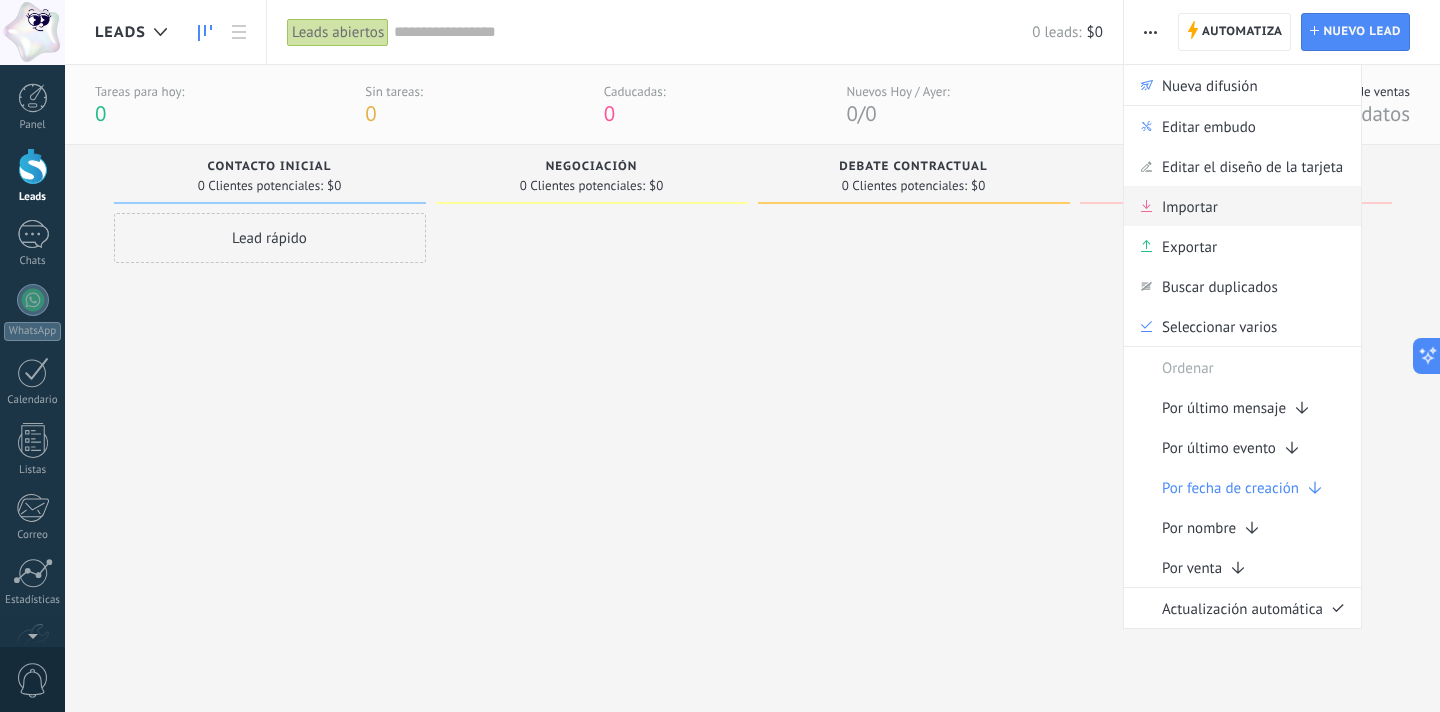 click on "Importar" at bounding box center (1190, 206) 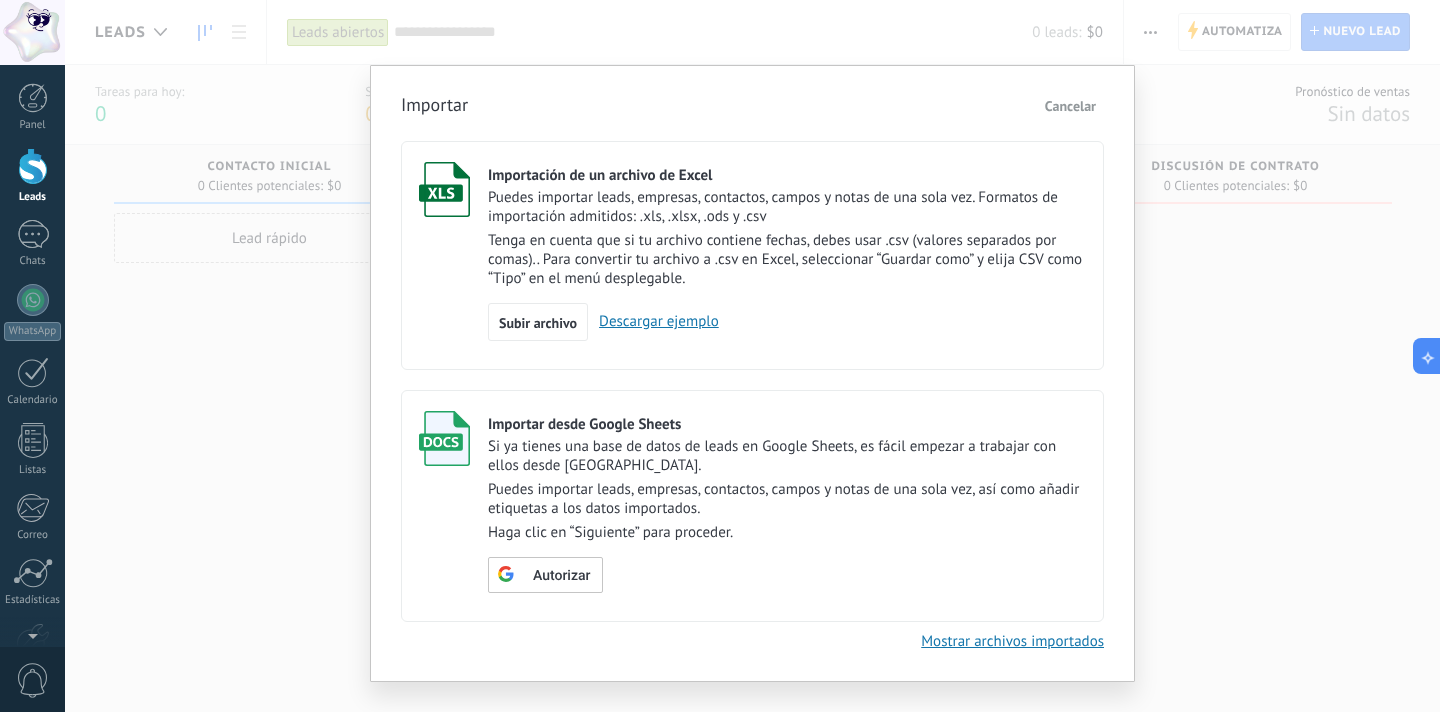 click on "Descargar ejemplo" at bounding box center (653, 321) 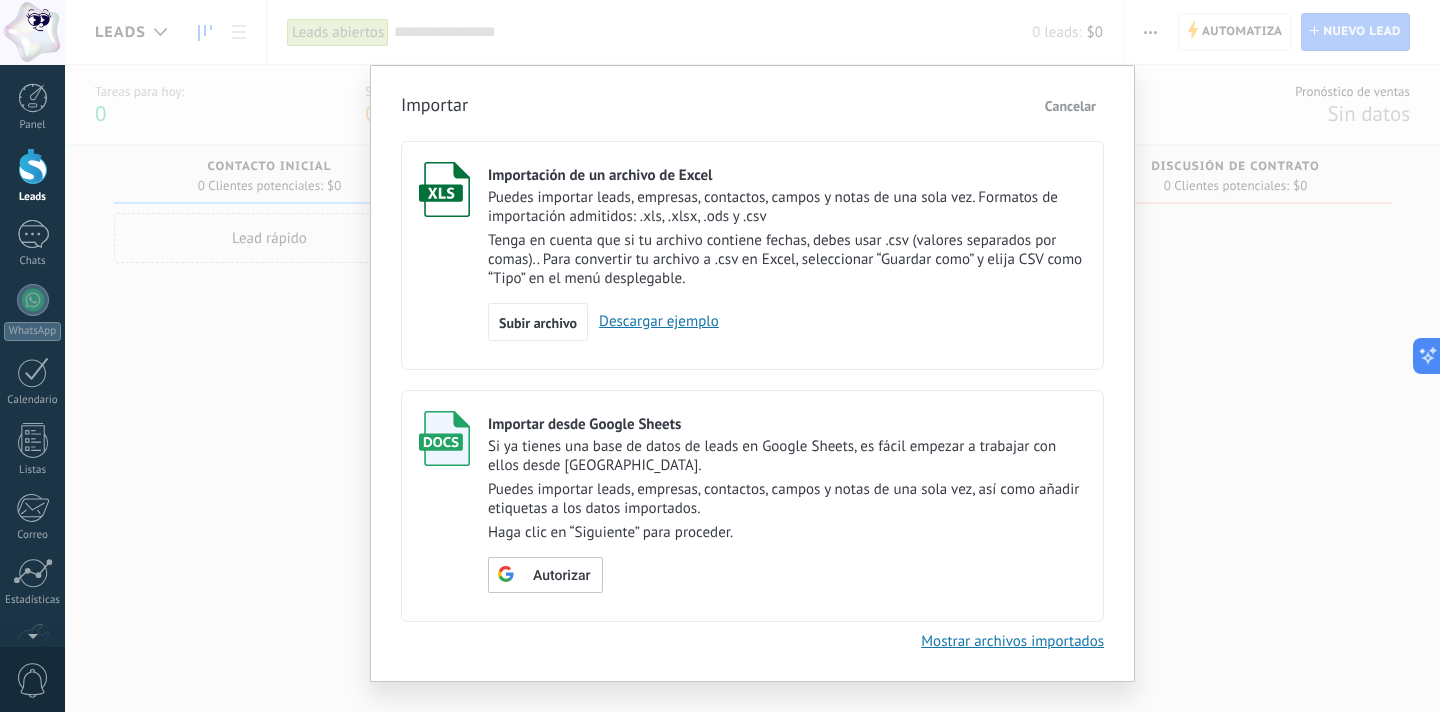 click on "Cancelar" at bounding box center (1070, 106) 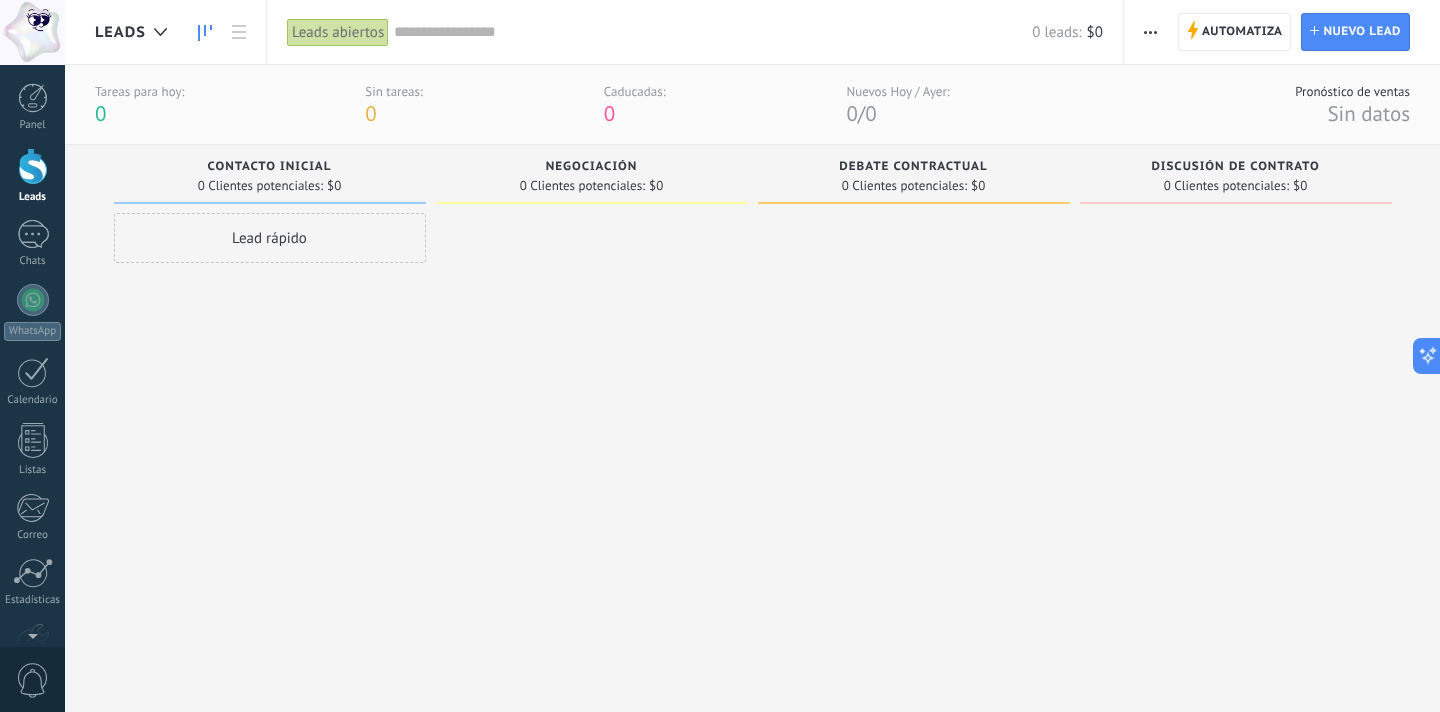 click at bounding box center [1150, 32] 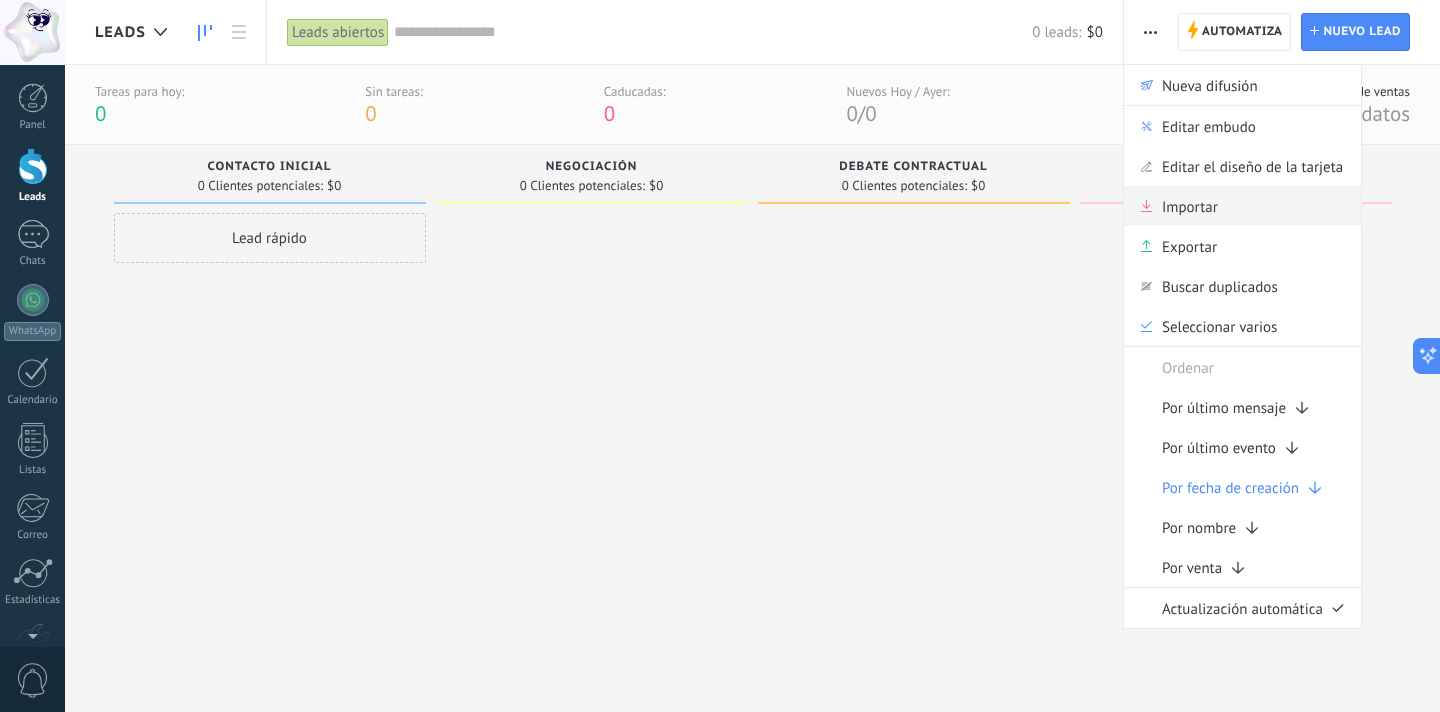 click on "Importar" at bounding box center (1190, 206) 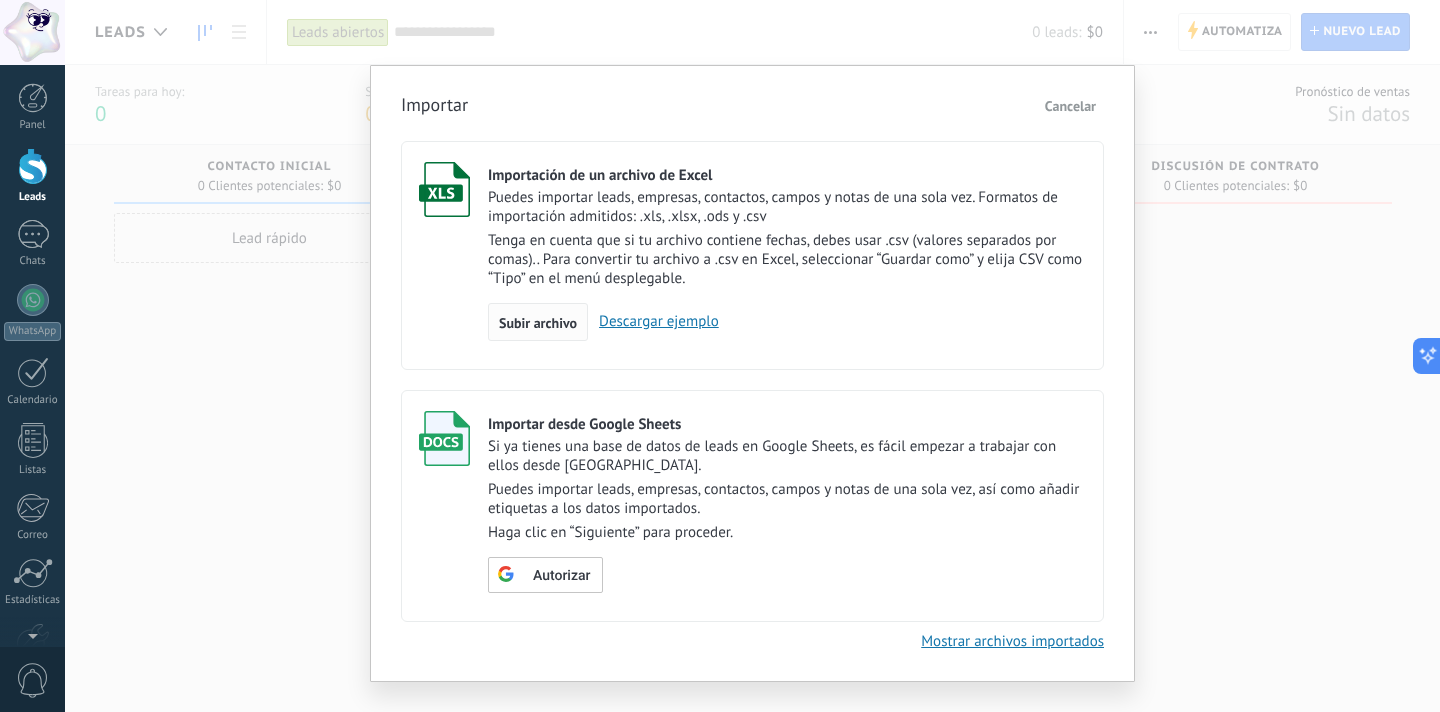 click on "Subir archivo" at bounding box center [538, 323] 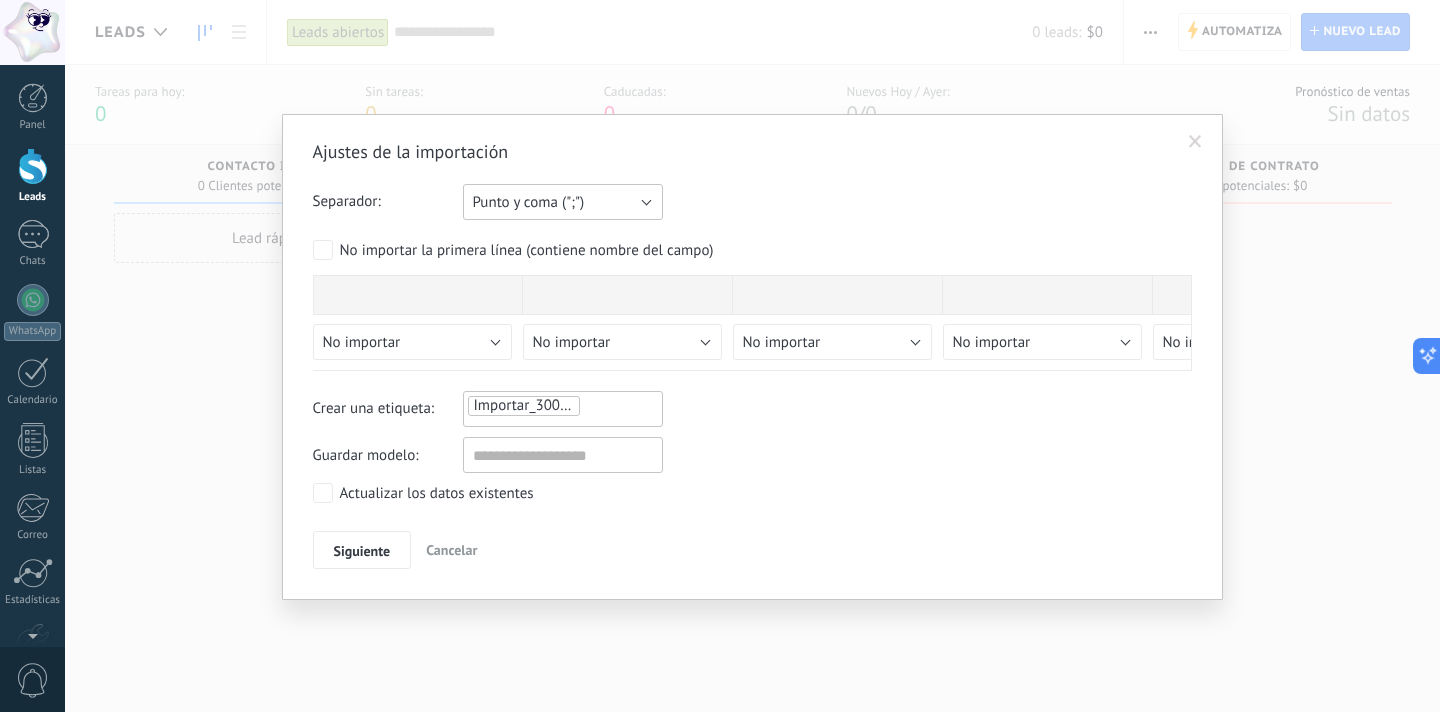 click on "Punto y coma (";")" at bounding box center [529, 202] 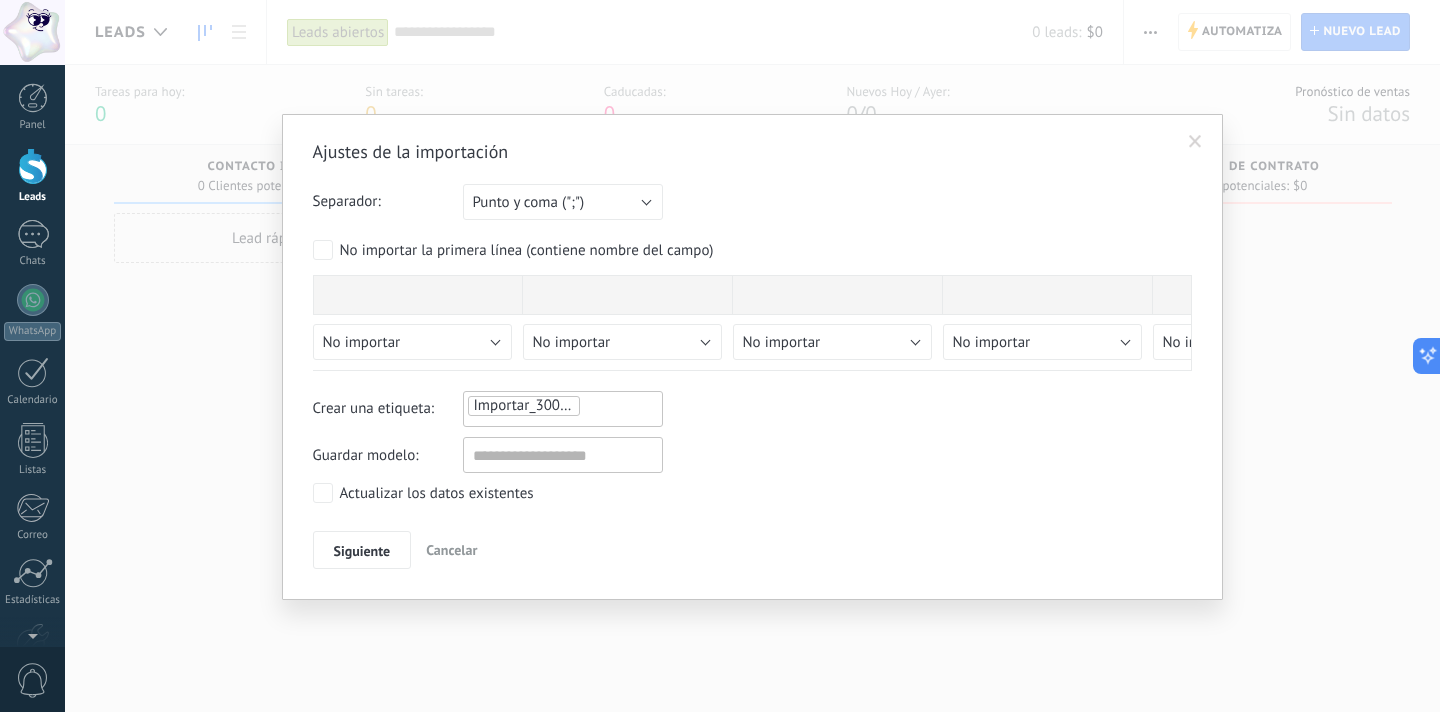 click on "Separador: Punto y coma (";") Coma (",") Tabulación ("	") Punto y coma (";")" at bounding box center [752, 202] 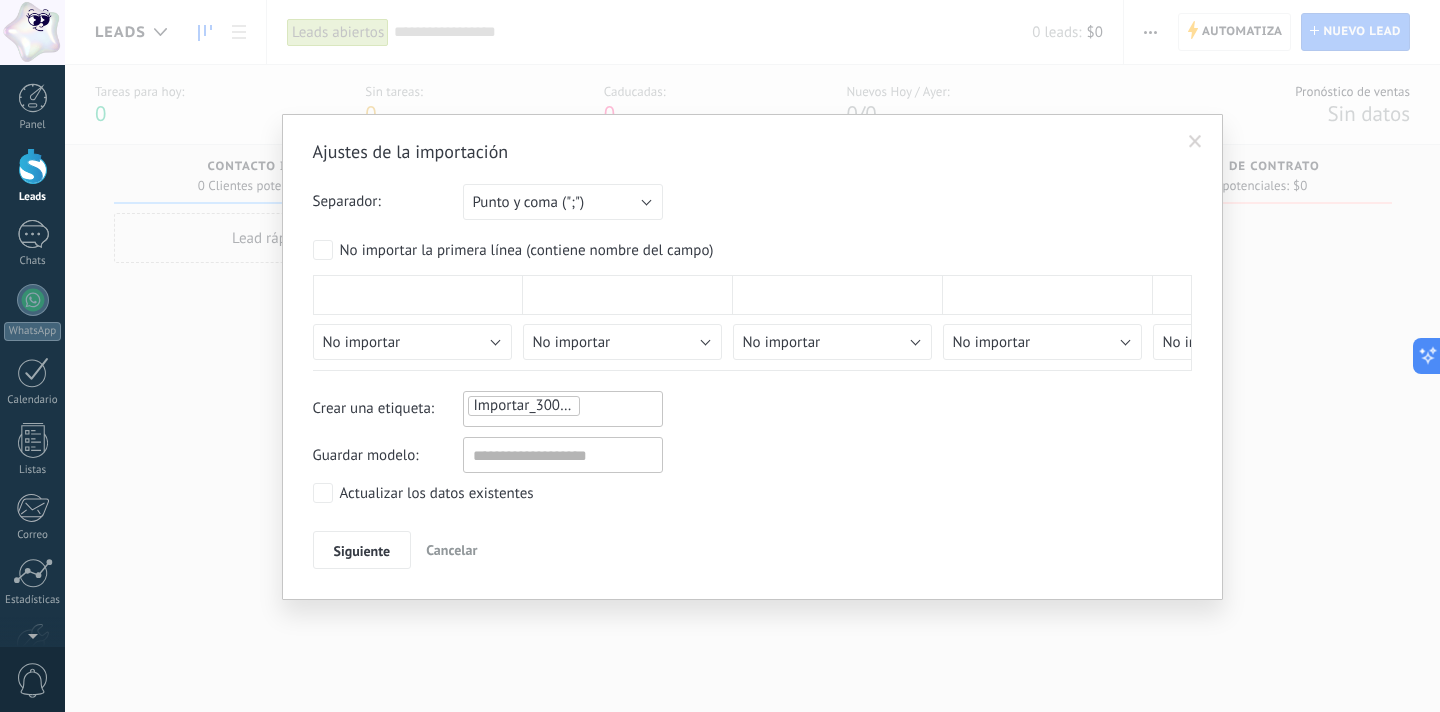 scroll, scrollTop: 0, scrollLeft: 0, axis: both 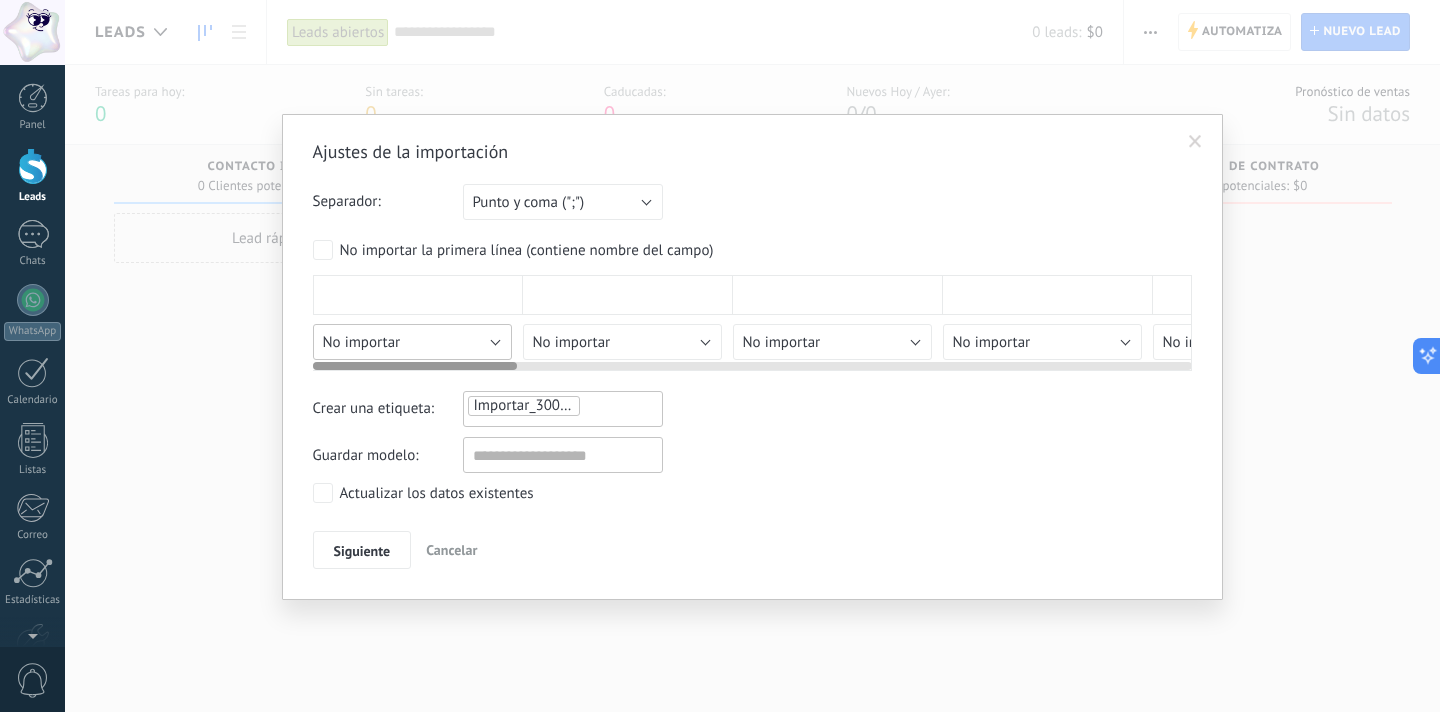 click on "No importar" at bounding box center (412, 342) 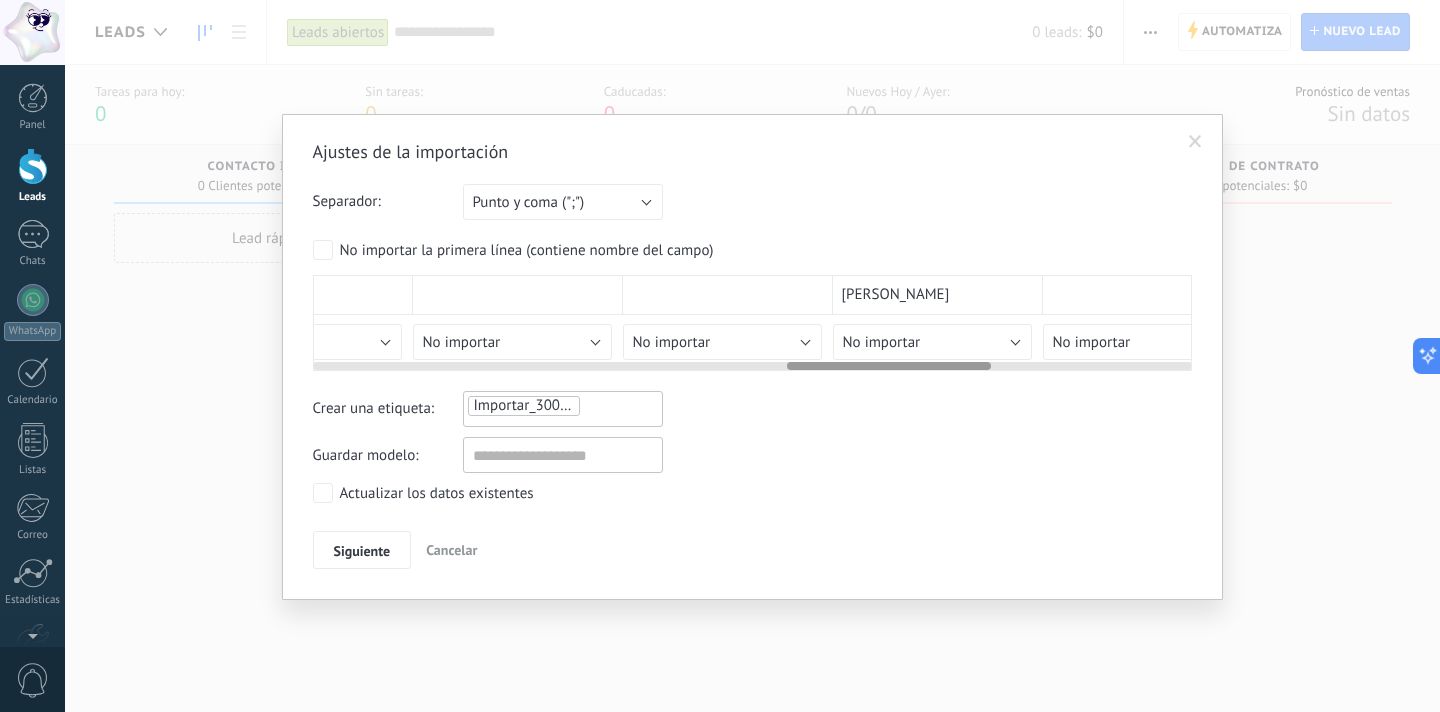 scroll, scrollTop: 0, scrollLeft: 2048, axis: horizontal 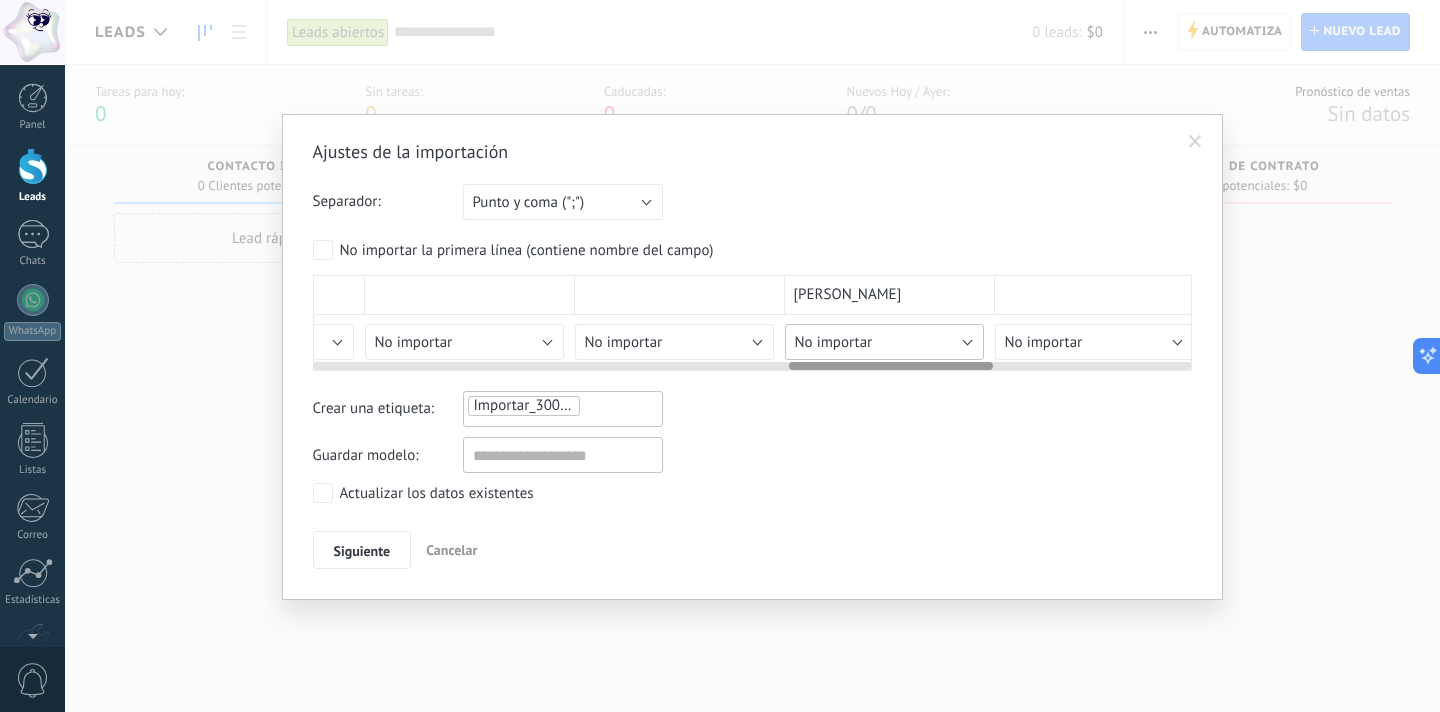 click on "No importar" at bounding box center (834, 342) 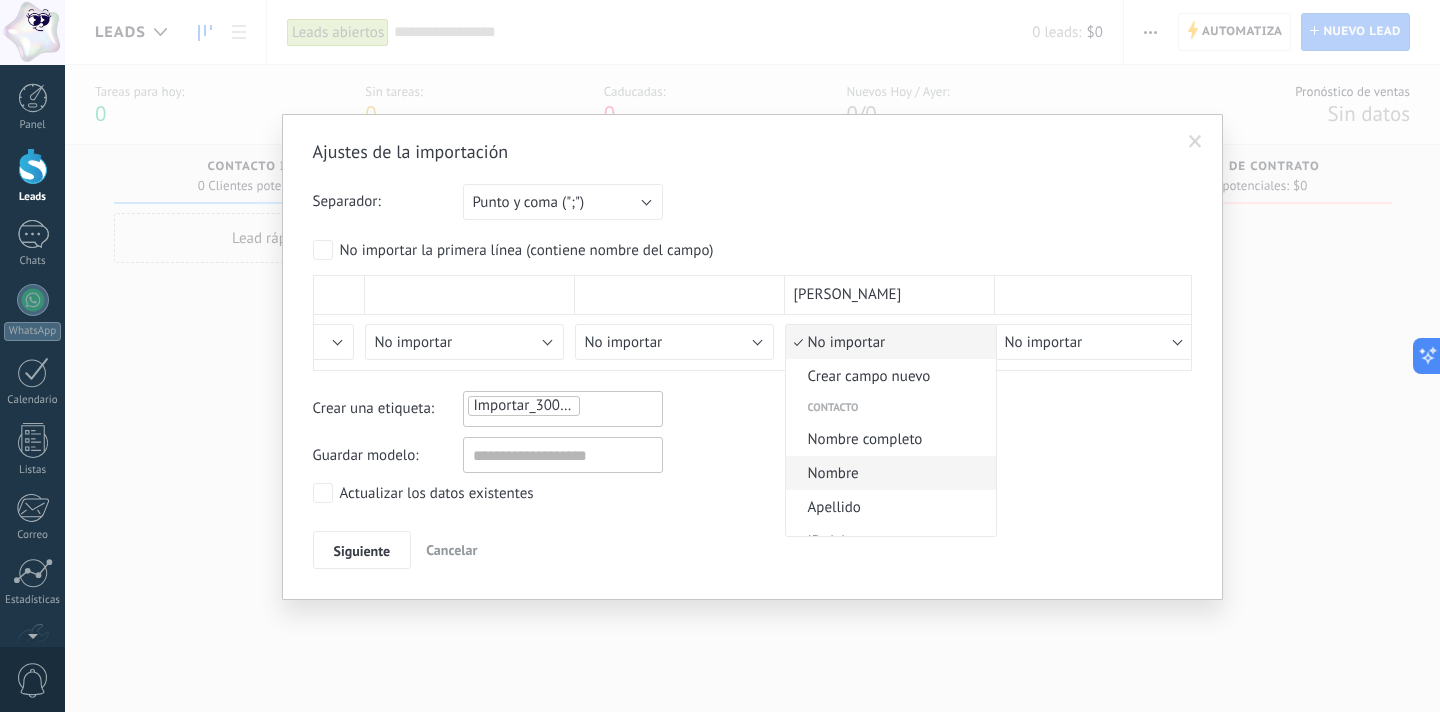 click on "Nombre" at bounding box center [888, 473] 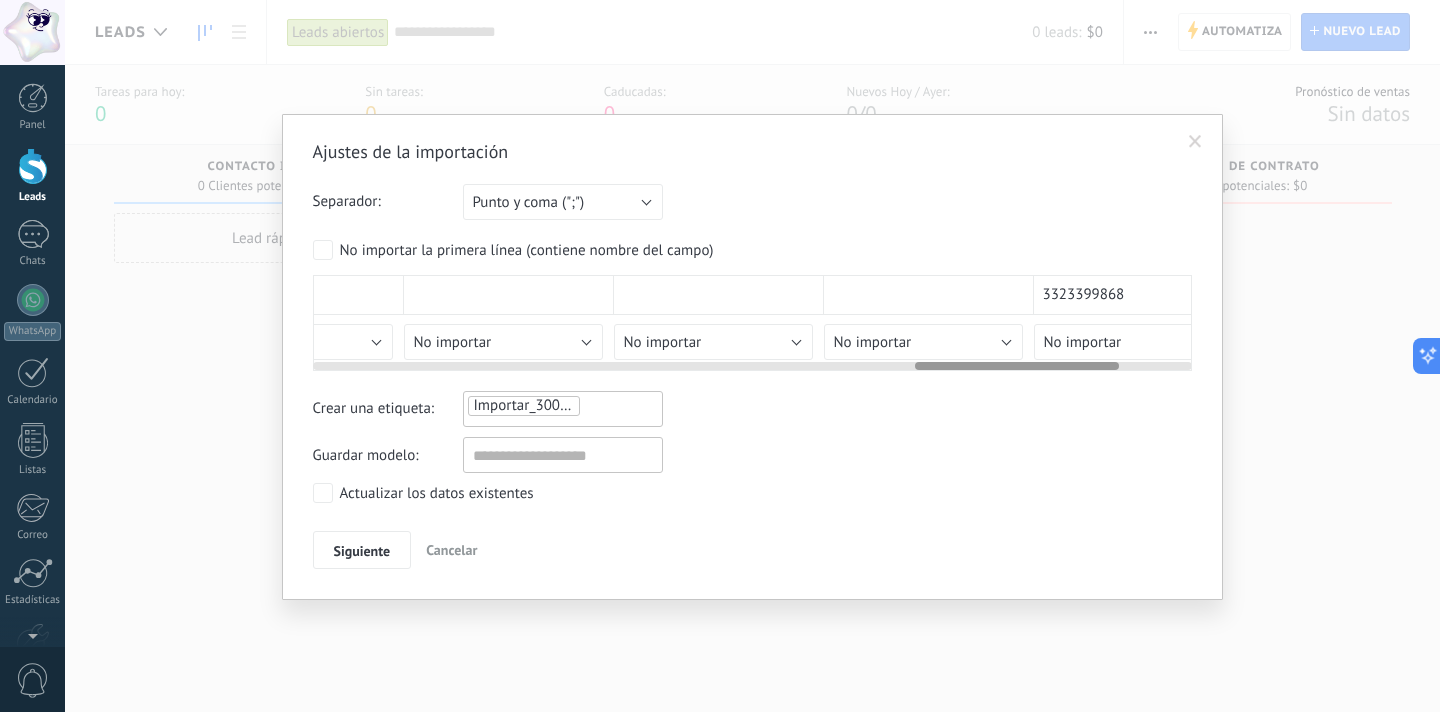 scroll, scrollTop: 0, scrollLeft: 2901, axis: horizontal 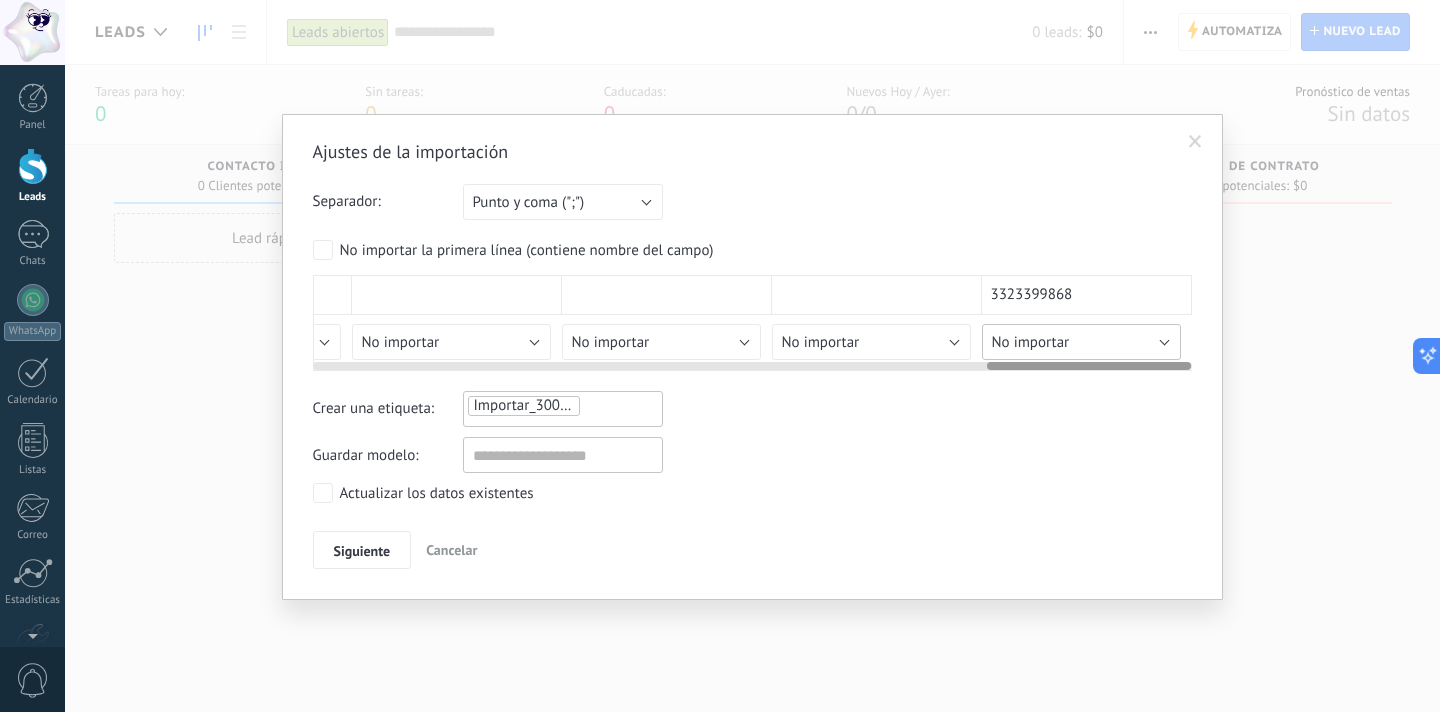click on "No importar" at bounding box center (1031, 342) 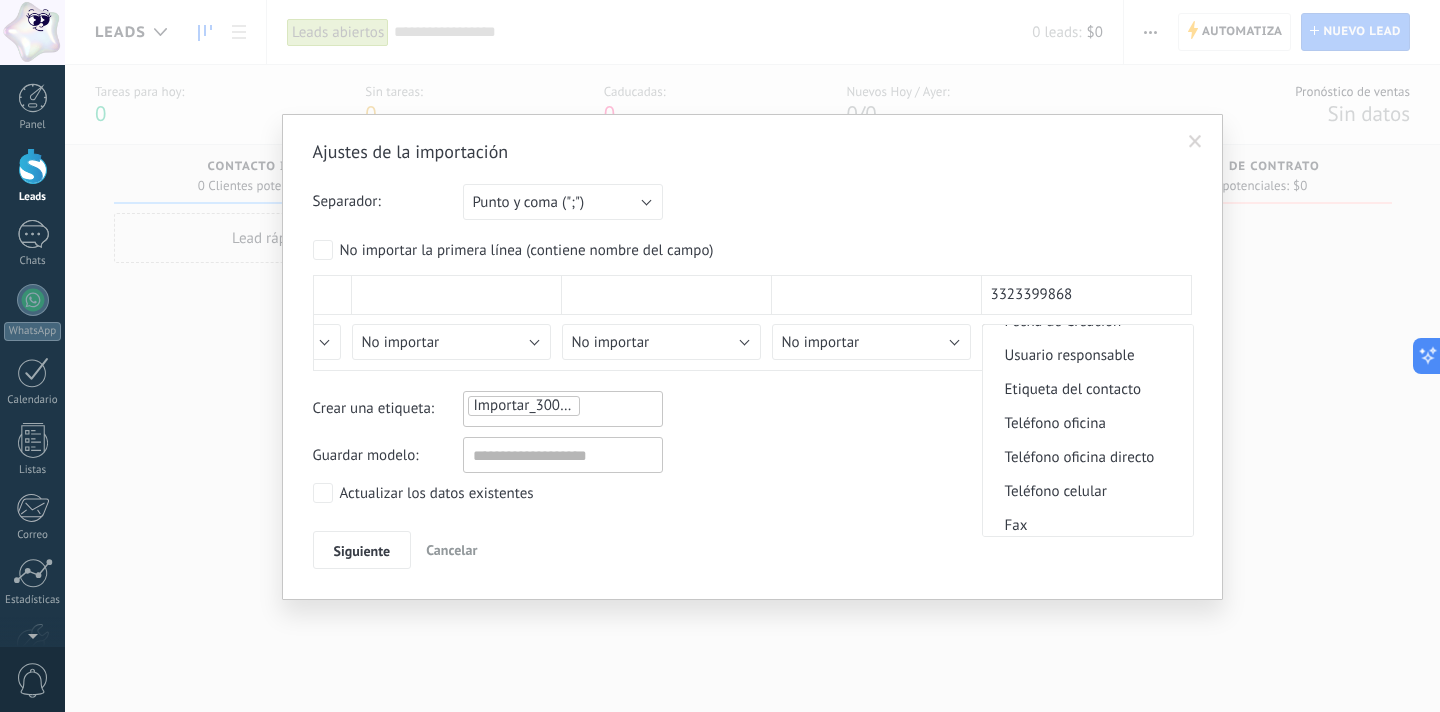 scroll, scrollTop: 360, scrollLeft: 0, axis: vertical 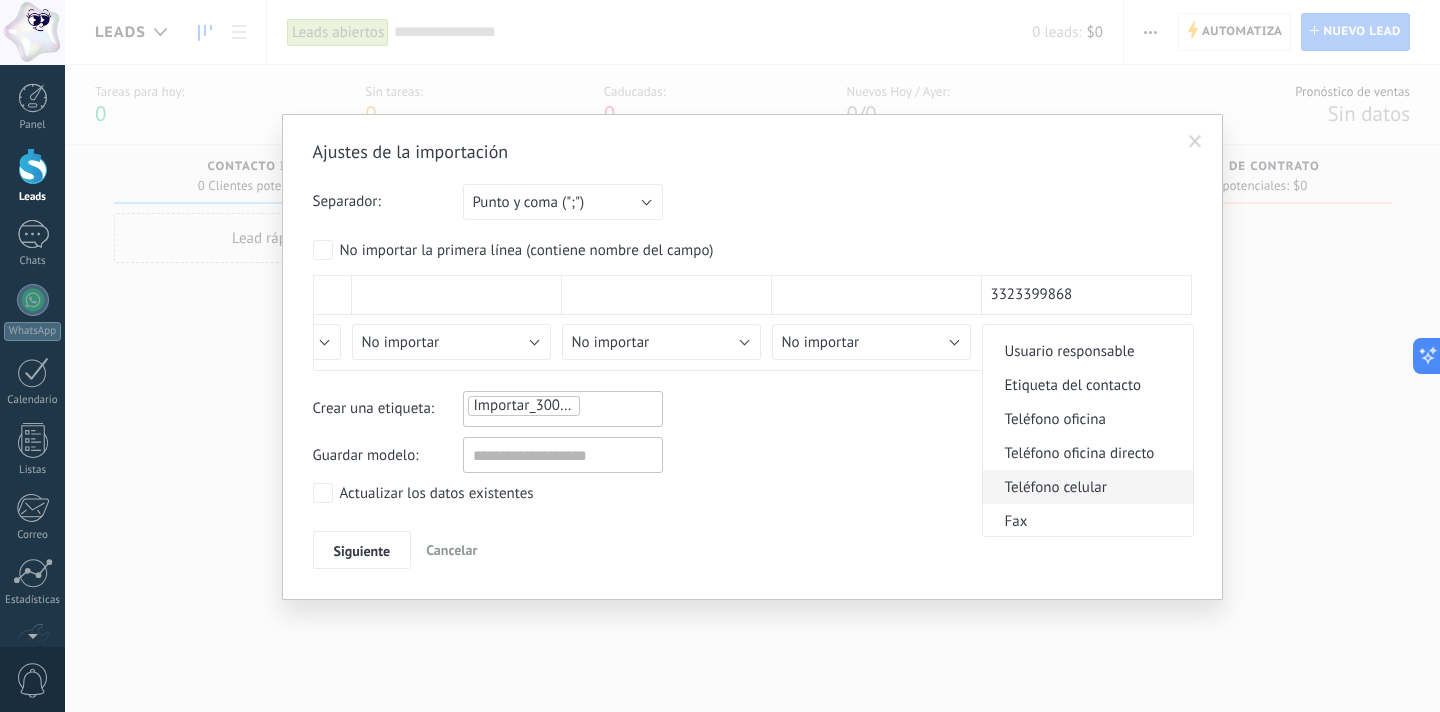 click on "Teléfono celular" at bounding box center [1088, 487] 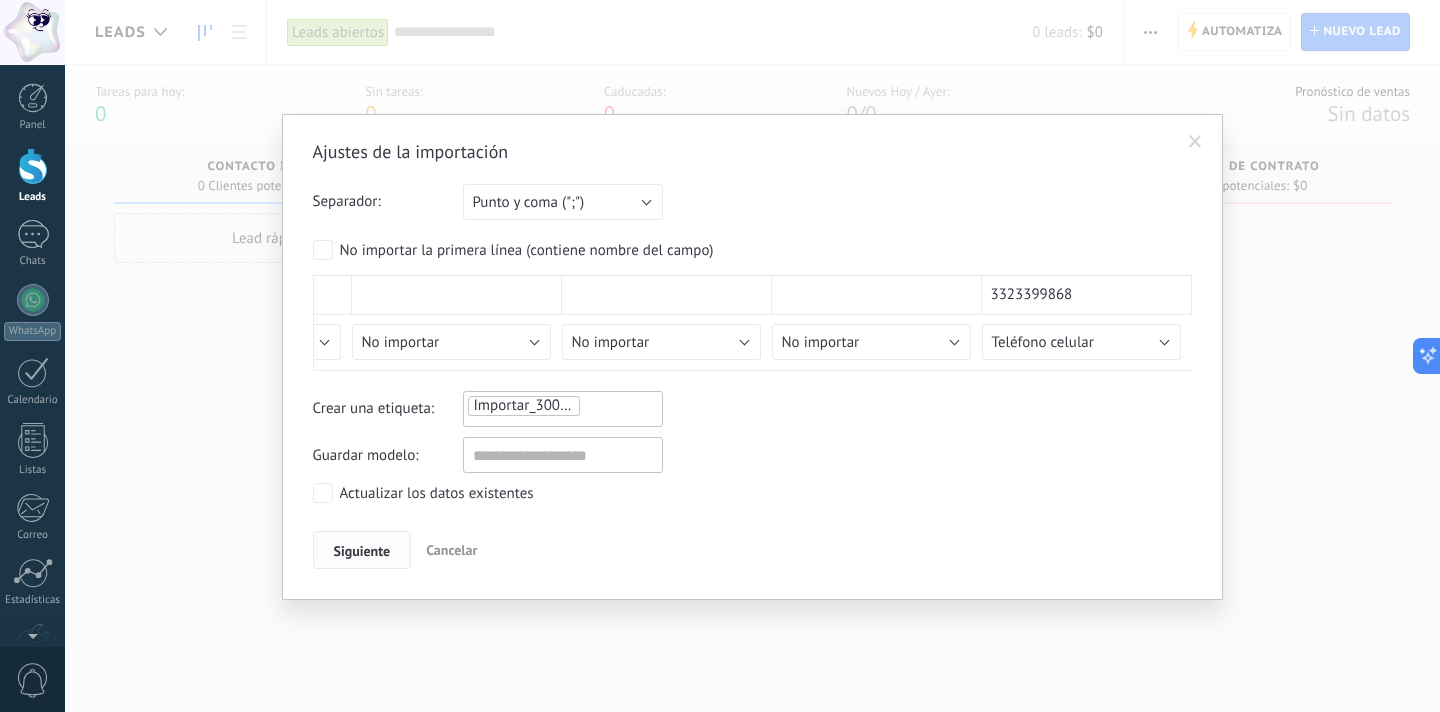 click on "Siguiente" at bounding box center [362, 551] 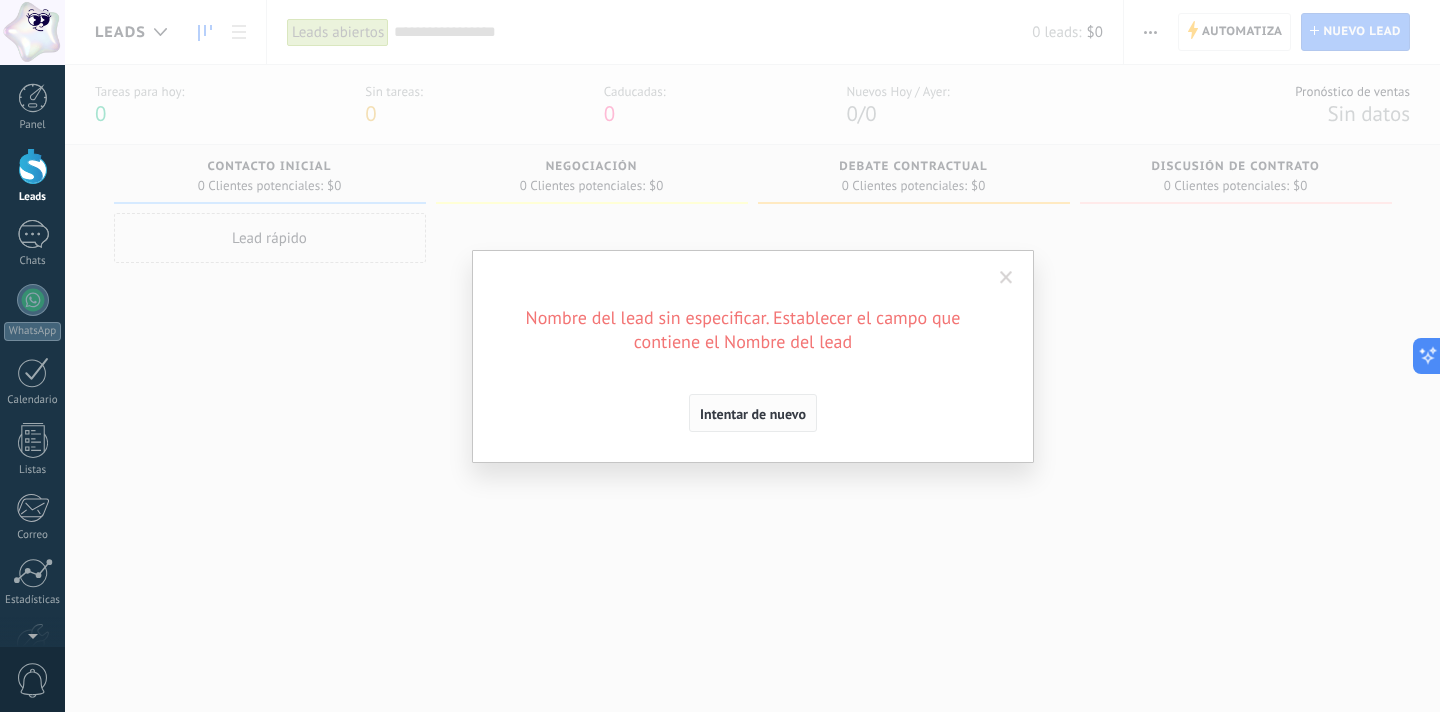 click on "Intentar de nuevo" at bounding box center [753, 414] 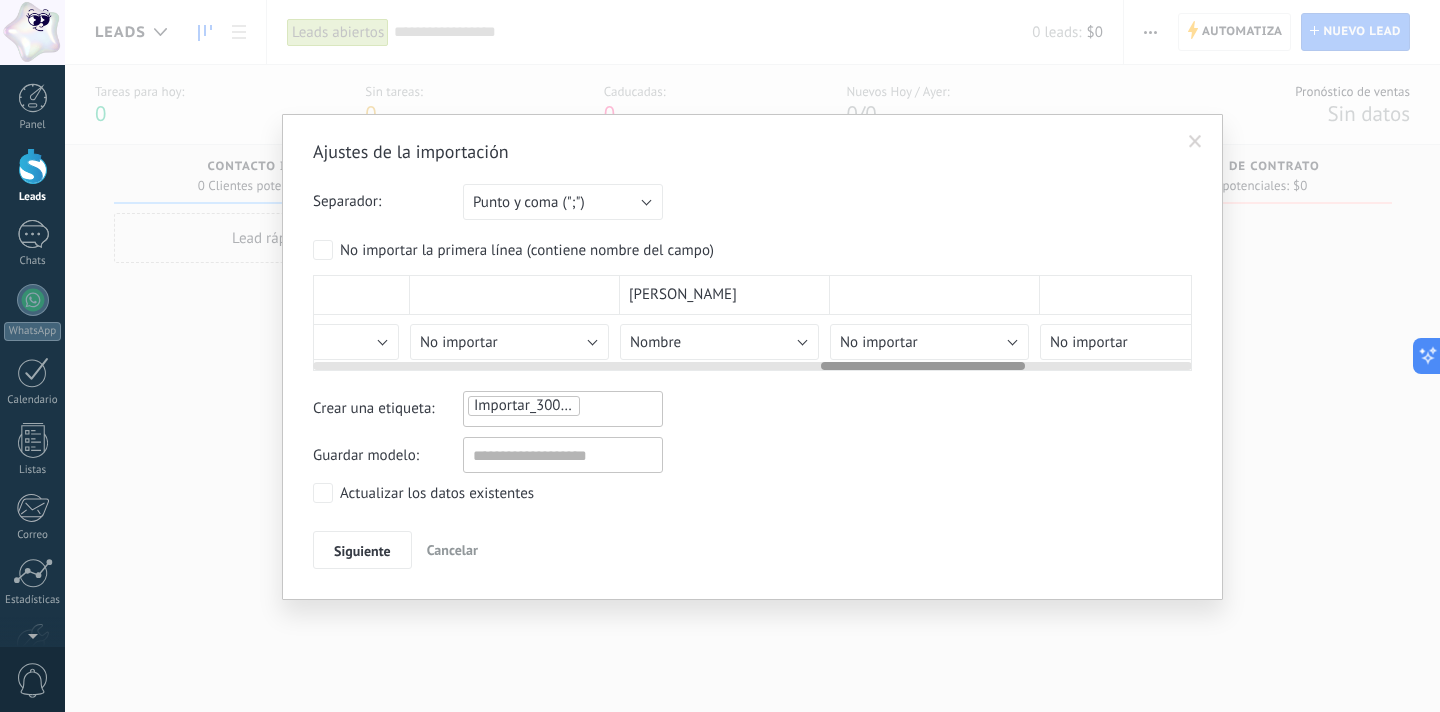 scroll, scrollTop: 0, scrollLeft: 2183, axis: horizontal 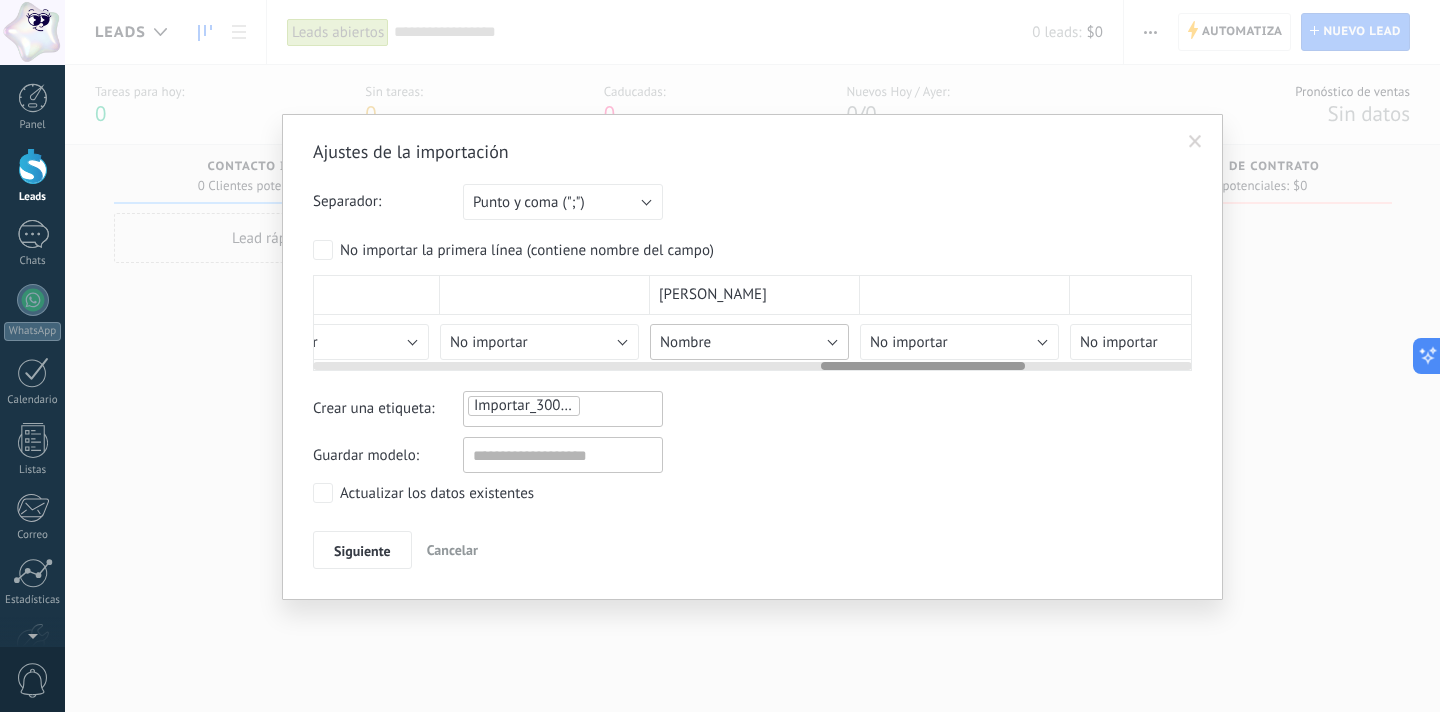 click on "Nombre" at bounding box center [685, 342] 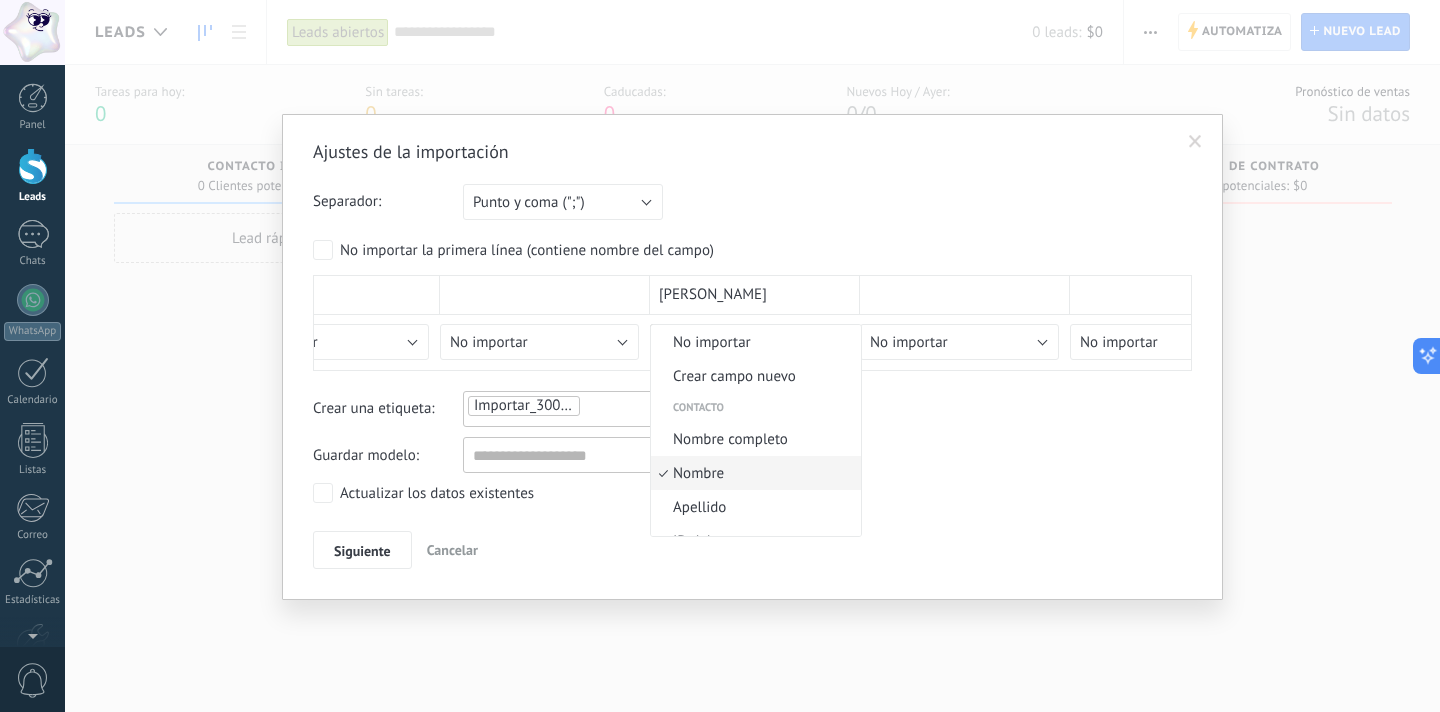 scroll, scrollTop: 47, scrollLeft: 0, axis: vertical 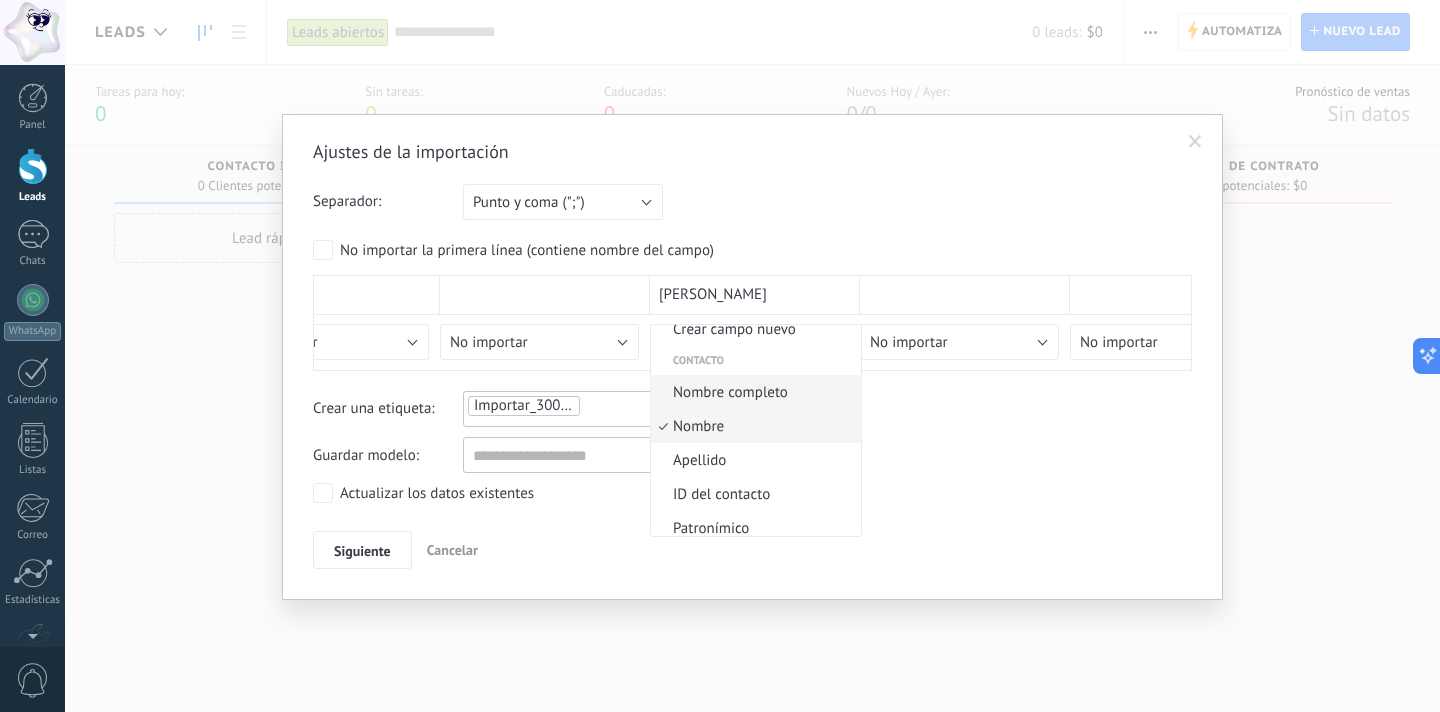 click on "Nombre completo" at bounding box center [753, 392] 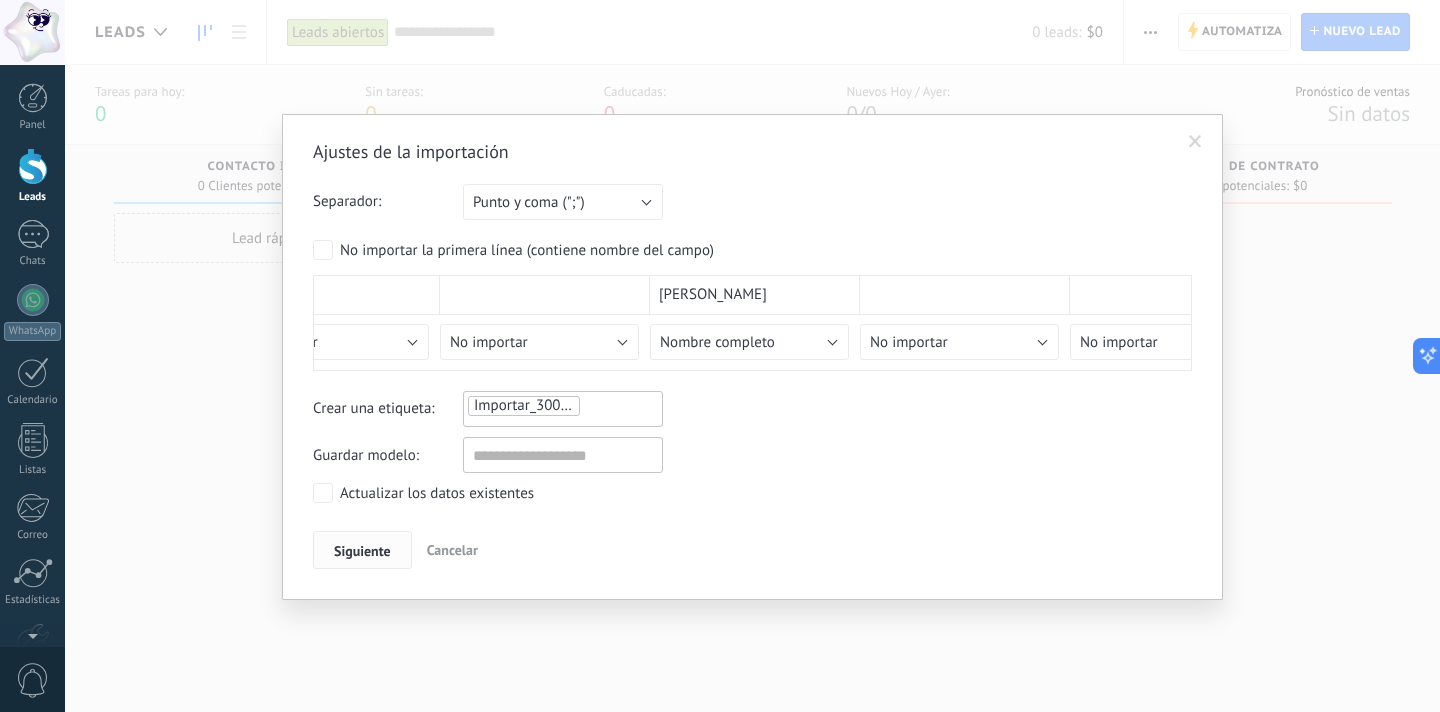 click on "Siguiente" at bounding box center (362, 550) 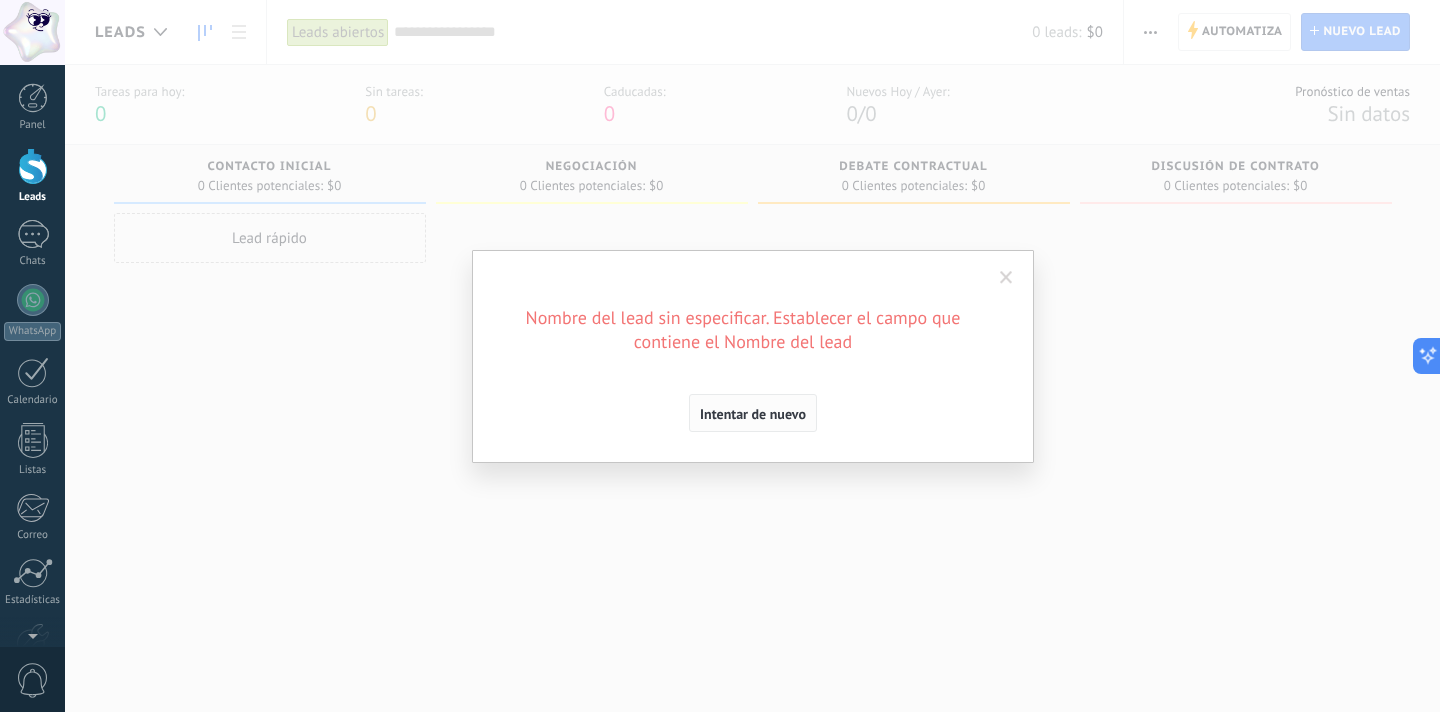 click on "Intentar de nuevo" at bounding box center [753, 414] 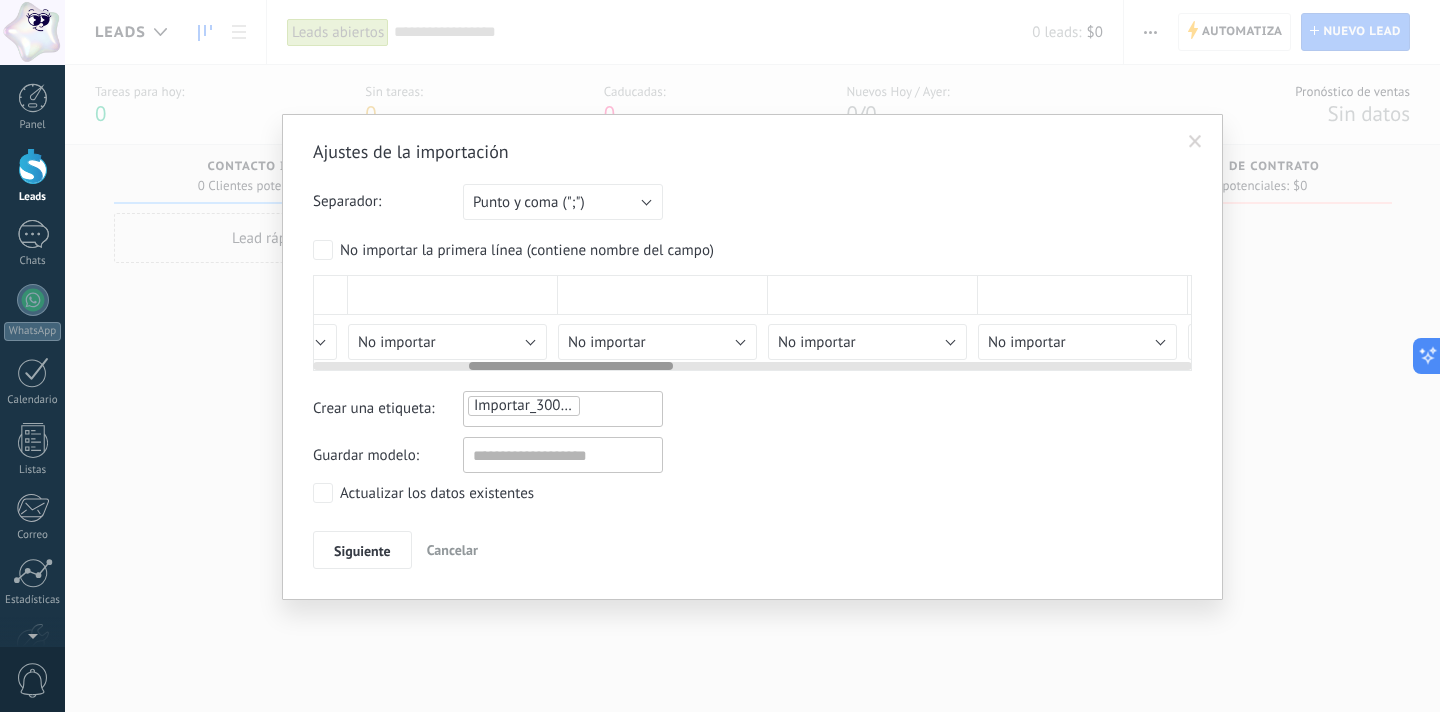 scroll, scrollTop: 0, scrollLeft: 0, axis: both 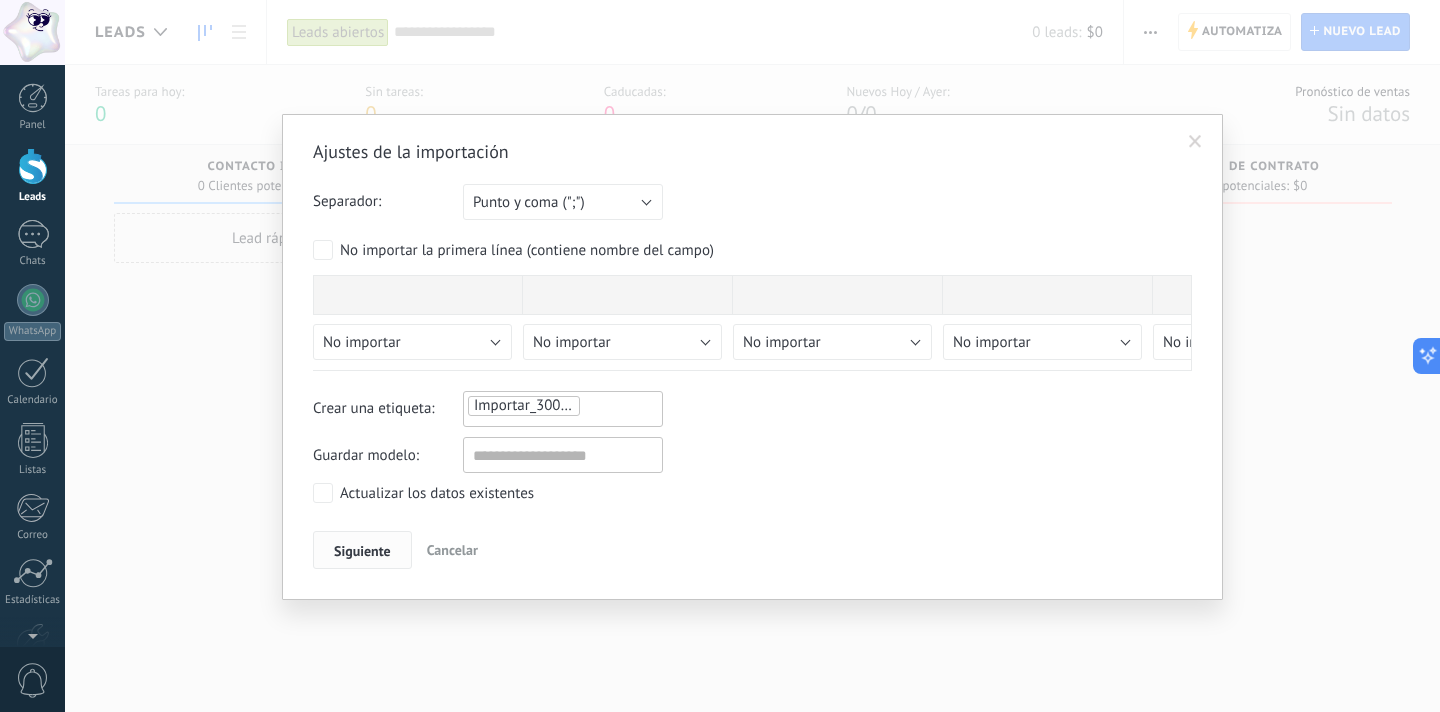 click on "Siguiente" at bounding box center [362, 550] 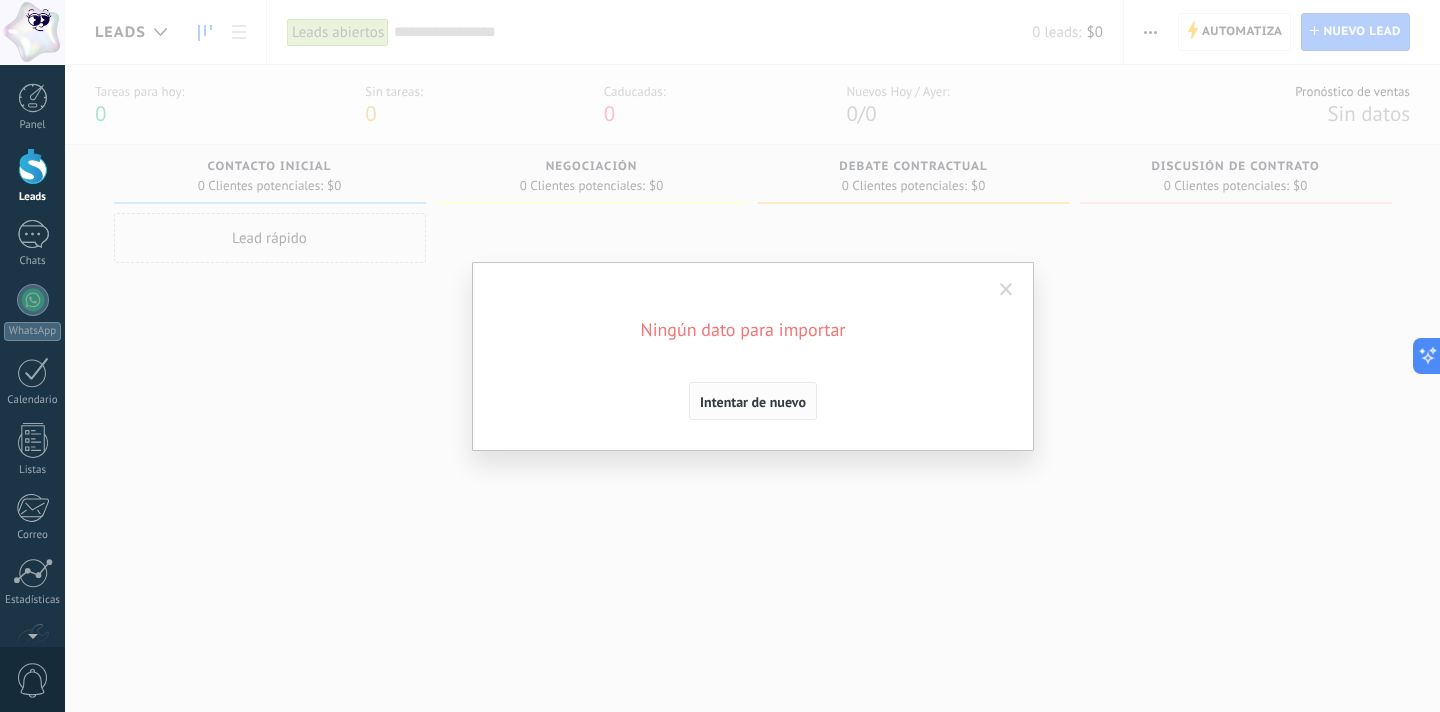click on "Intentar de nuevo" at bounding box center (753, 402) 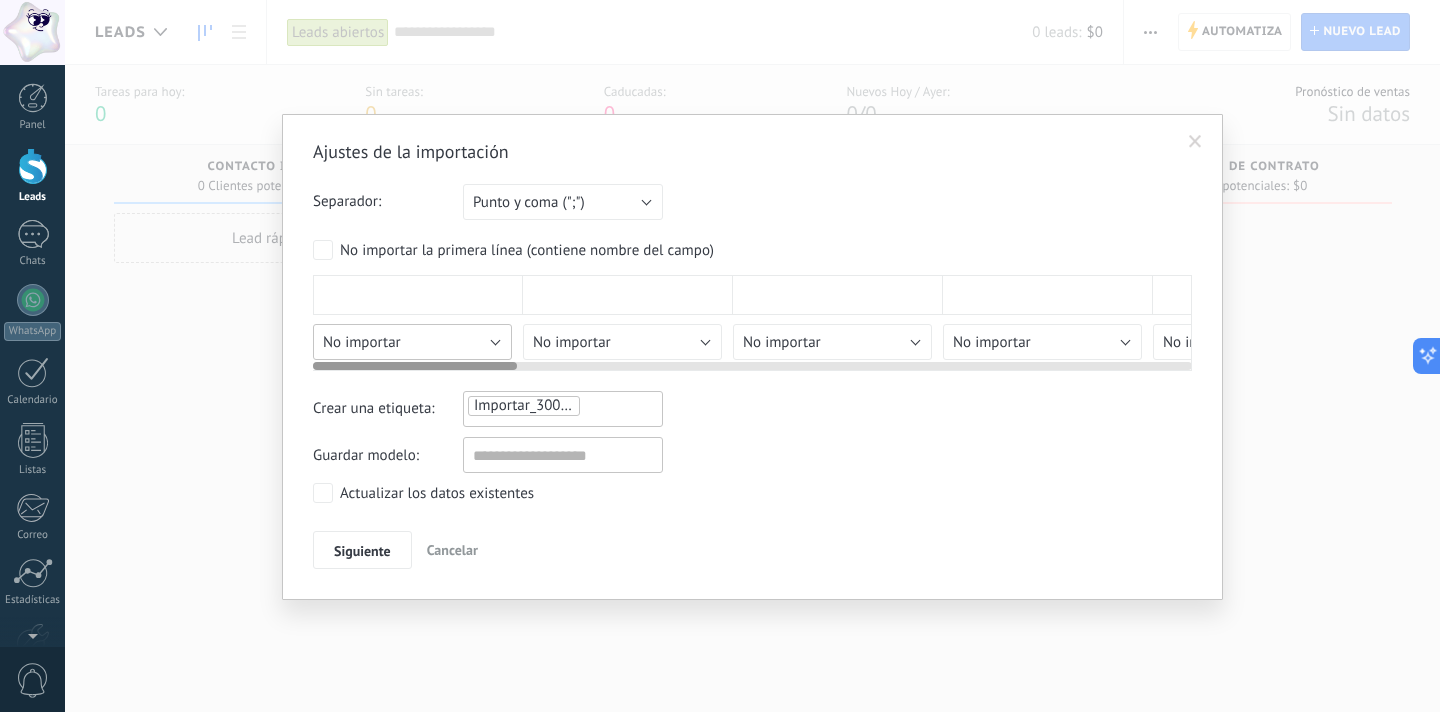 click on "No importar" at bounding box center [412, 342] 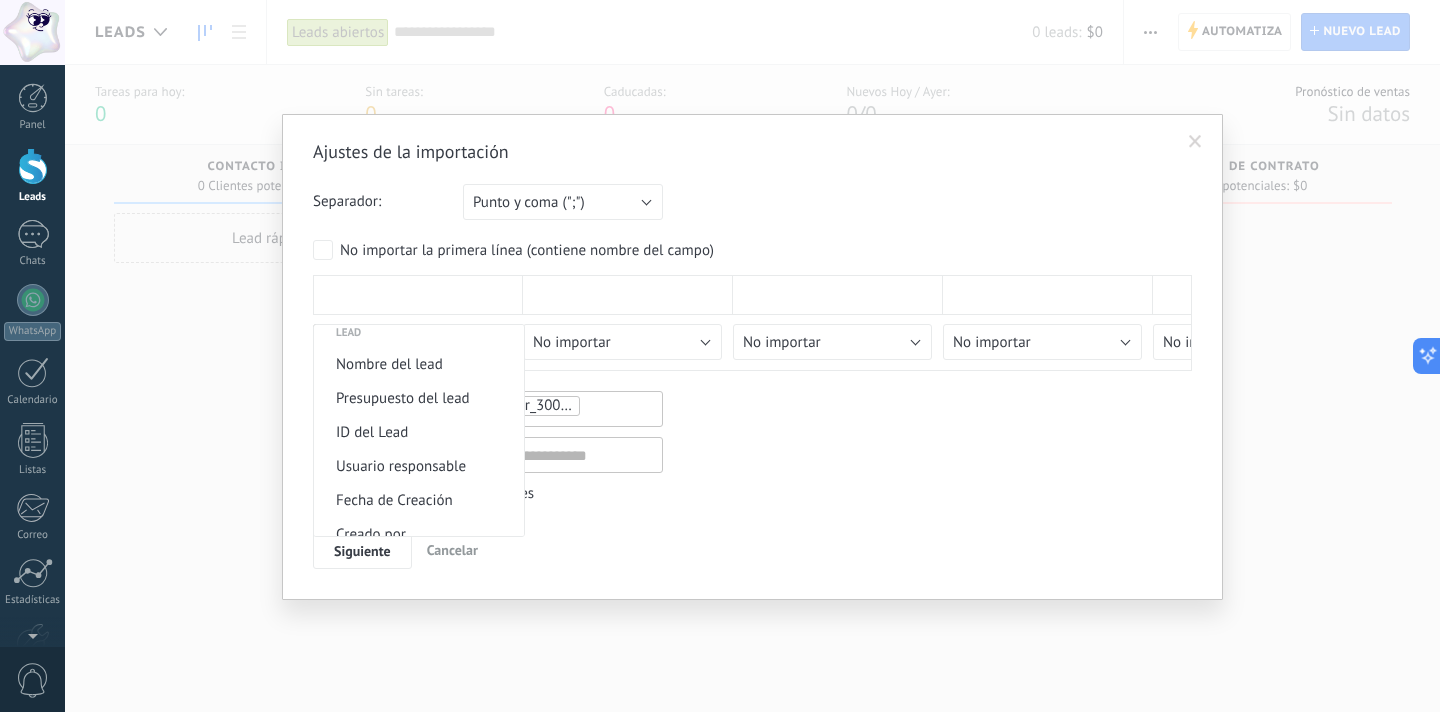 scroll, scrollTop: 778, scrollLeft: 0, axis: vertical 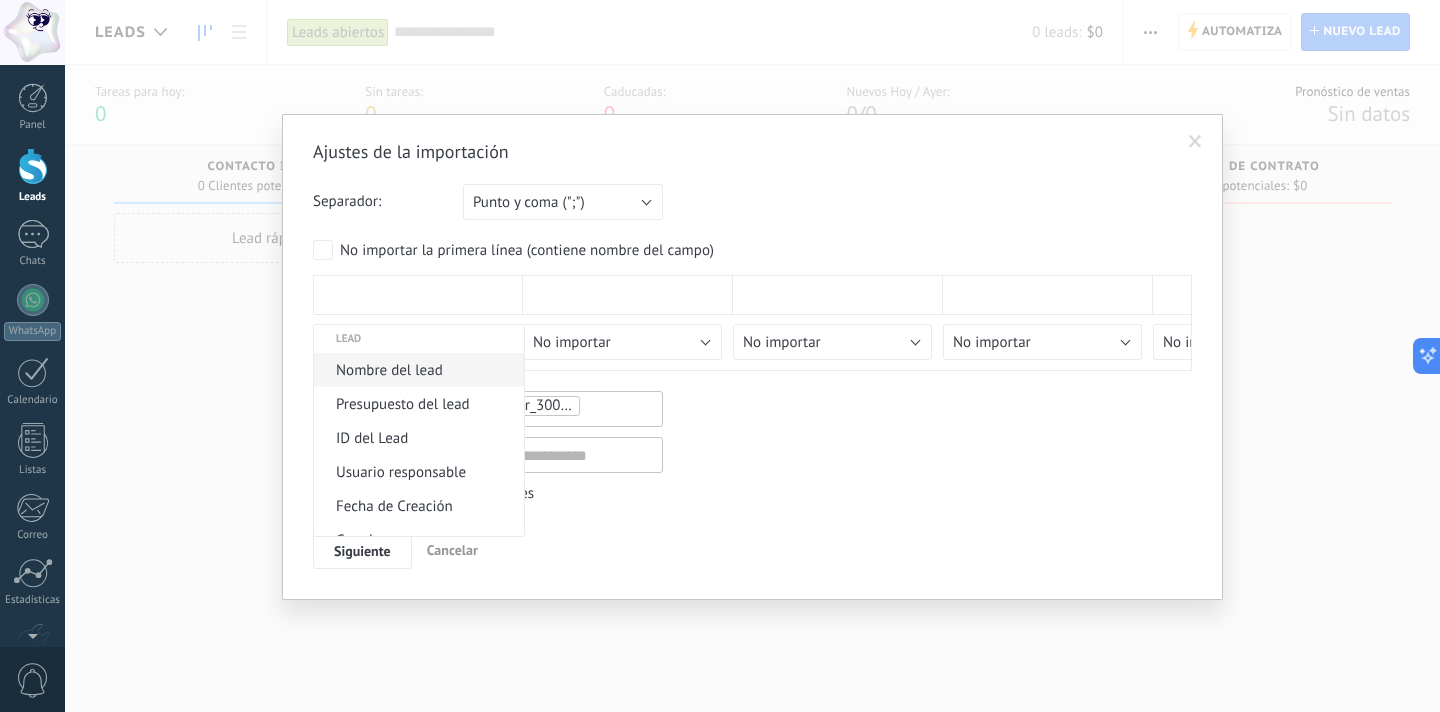 click on "Nombre del lead" at bounding box center [416, 370] 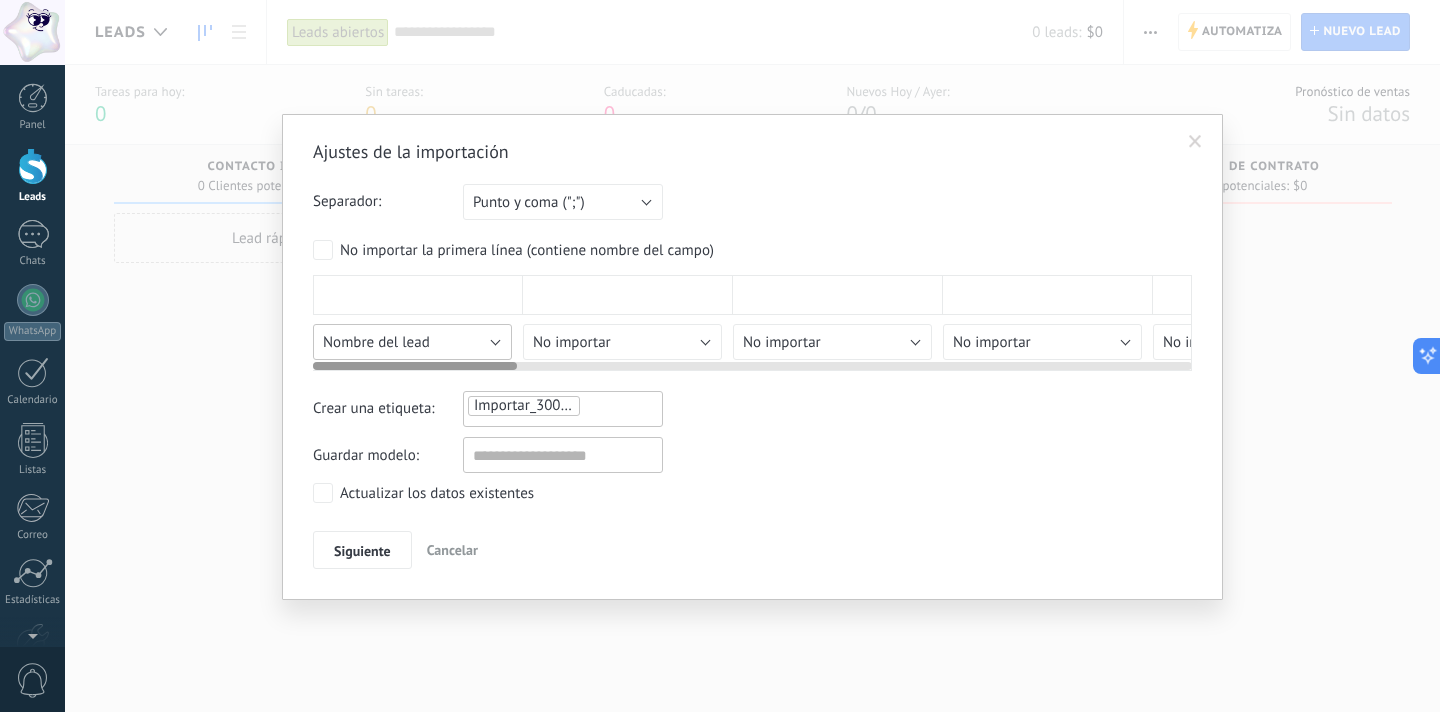 click on "Nombre del lead" at bounding box center (376, 342) 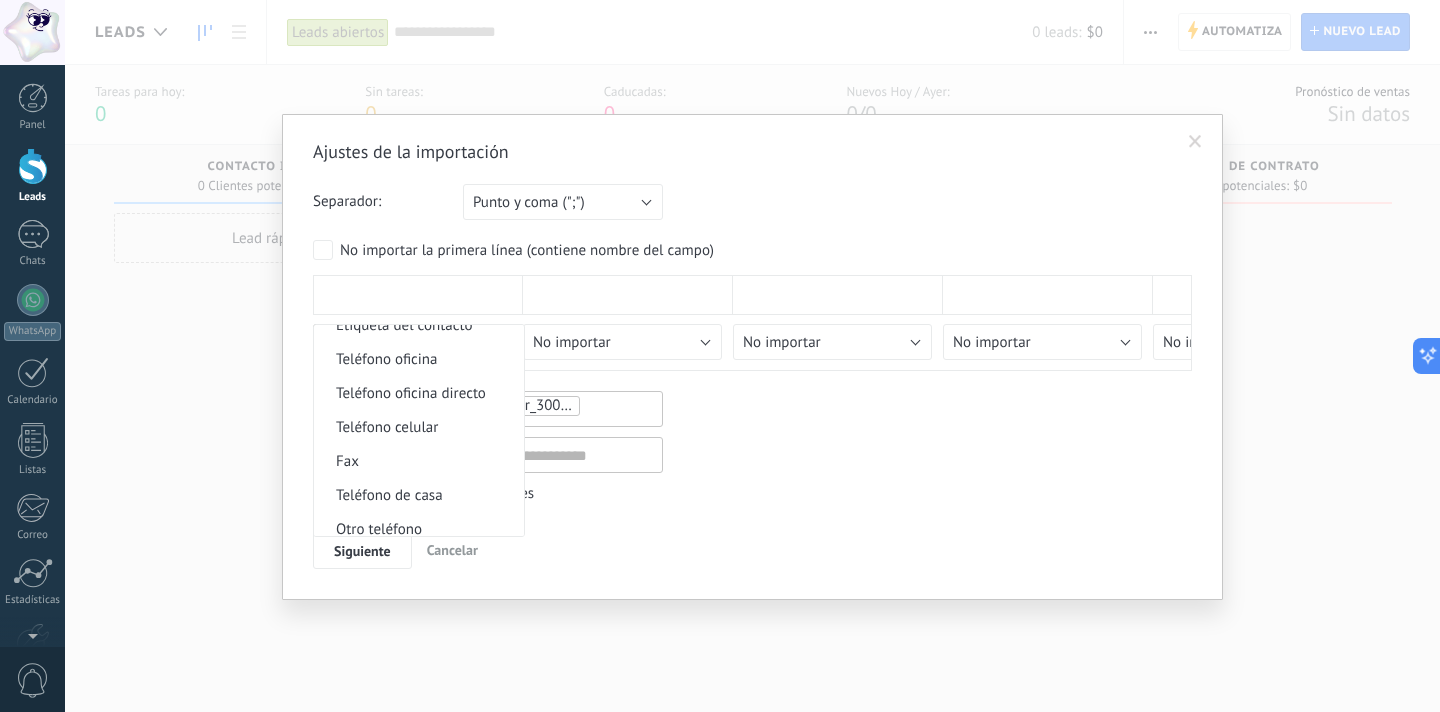 scroll, scrollTop: 0, scrollLeft: 0, axis: both 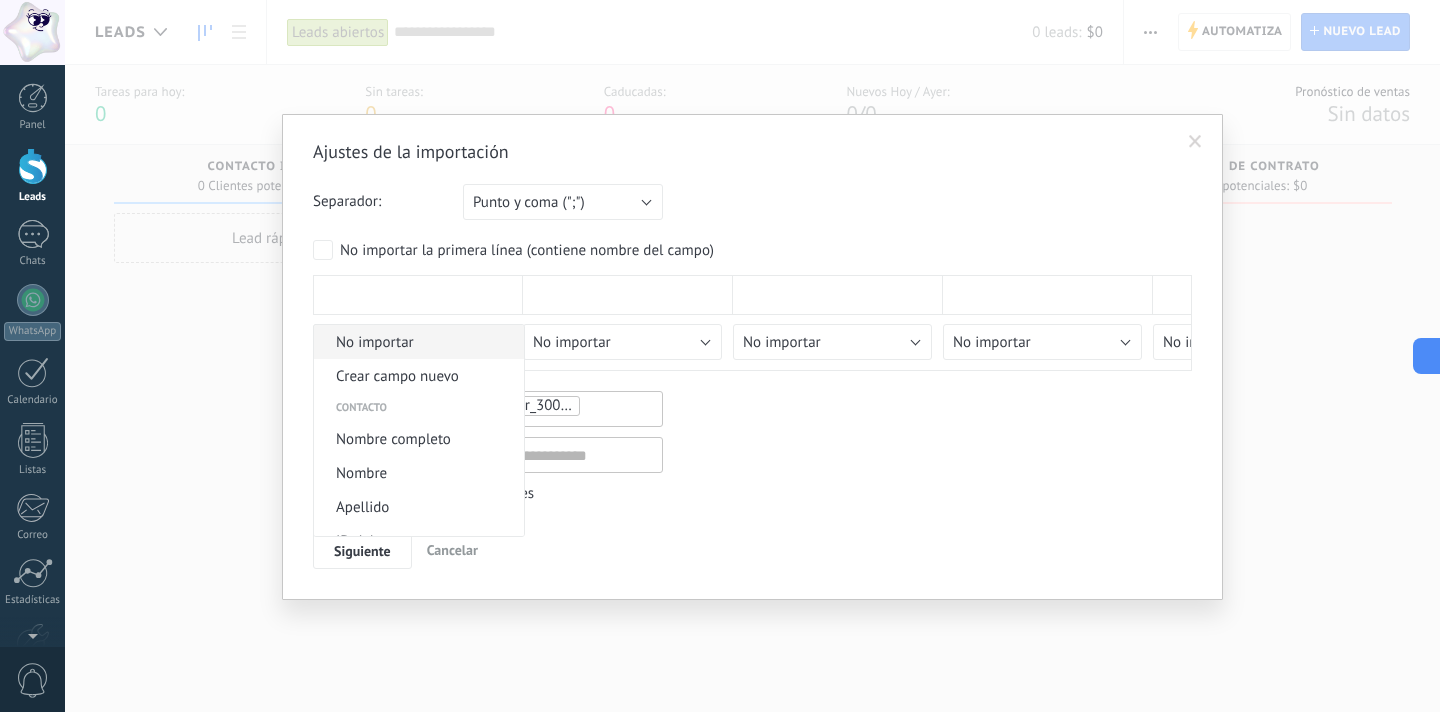 click on "No importar" at bounding box center [416, 342] 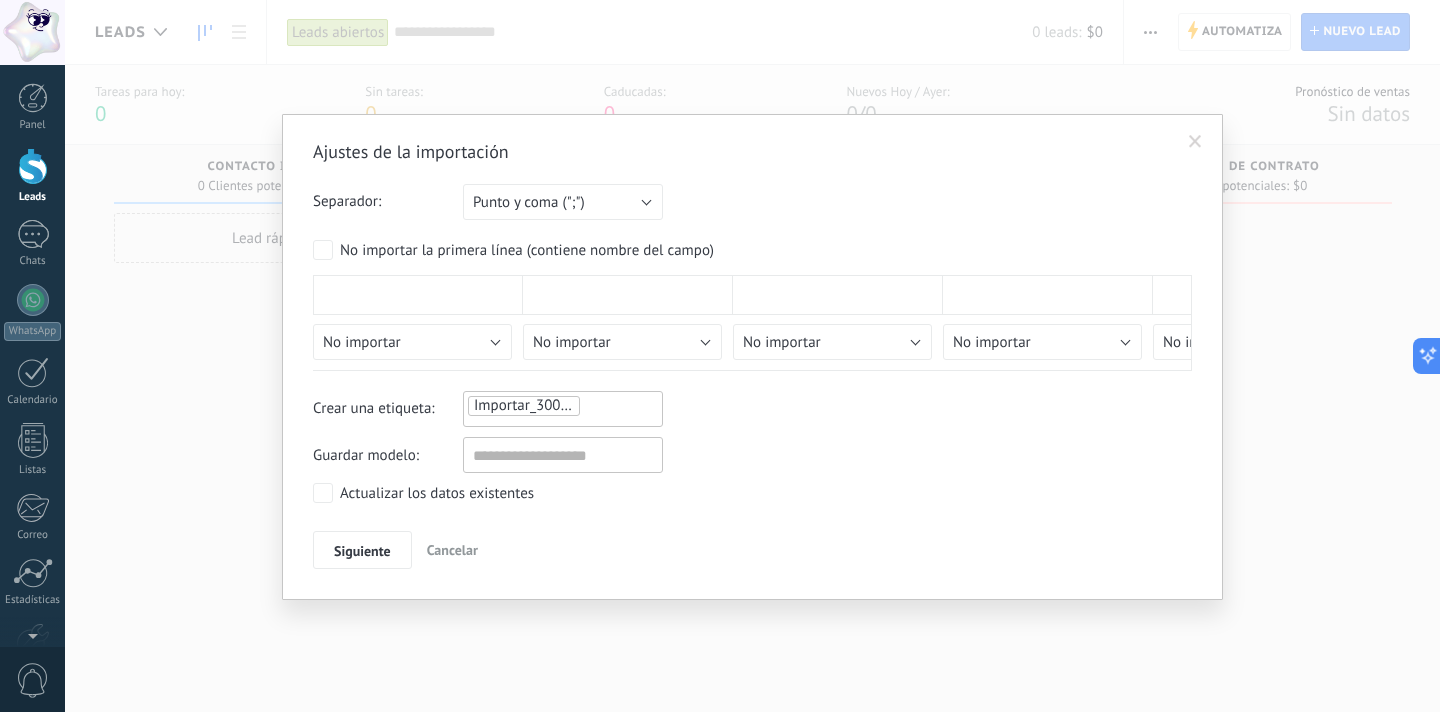 click at bounding box center [1195, 142] 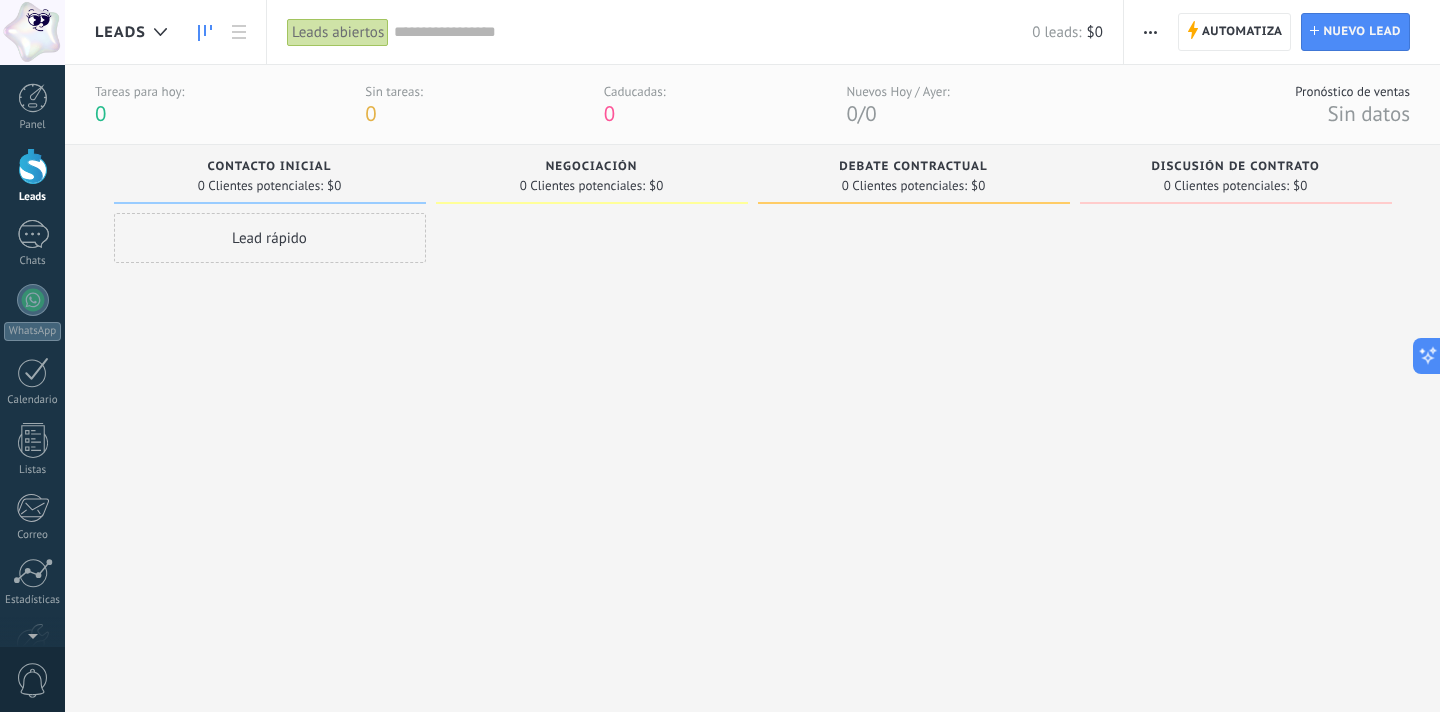 click at bounding box center [1150, 32] 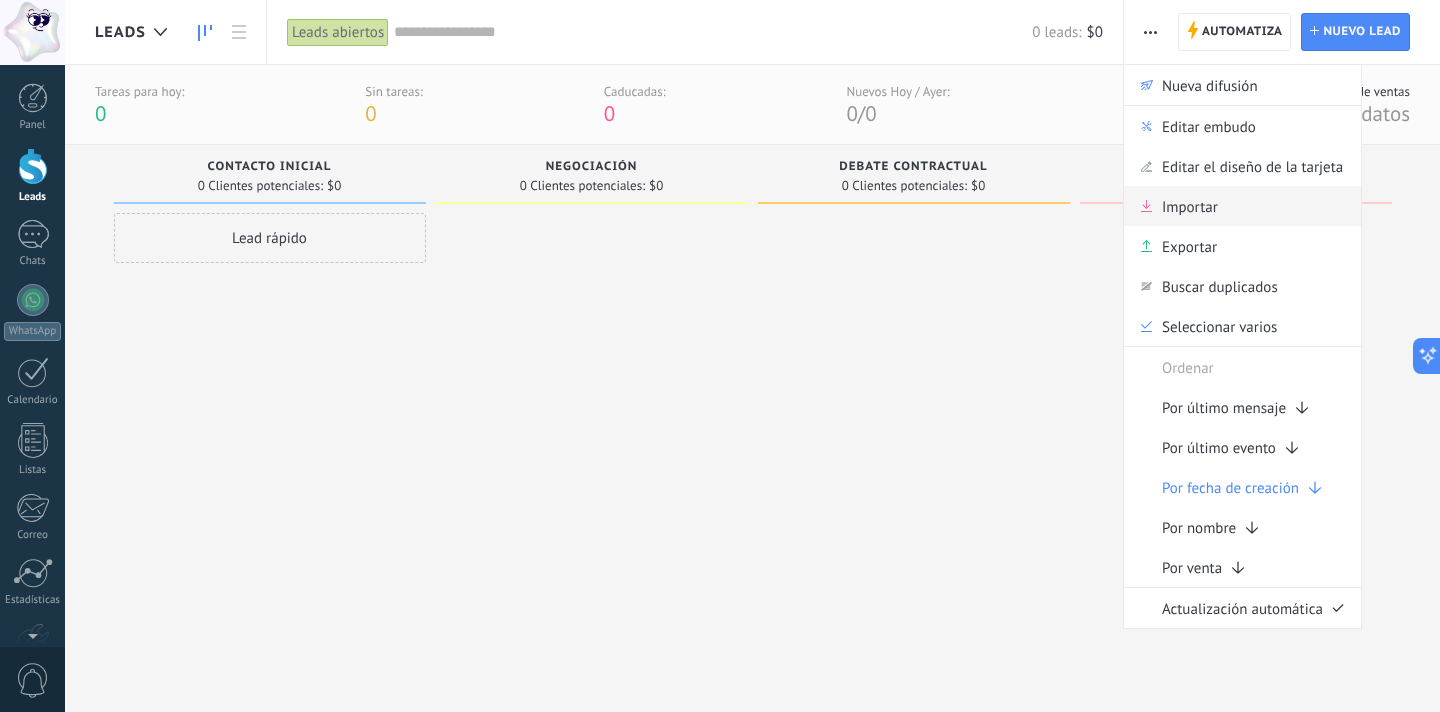 click on "Importar" at bounding box center (1190, 206) 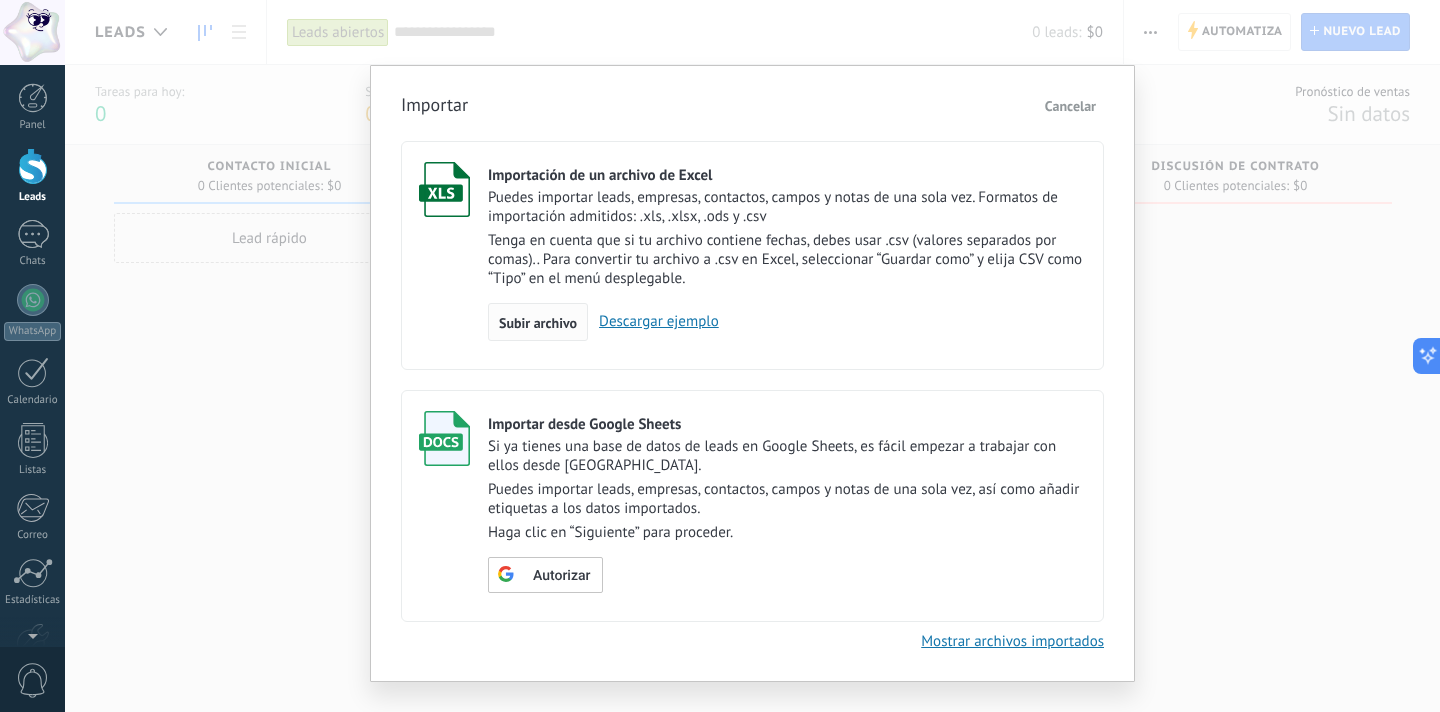 click on "Subir archivo" at bounding box center (538, 322) 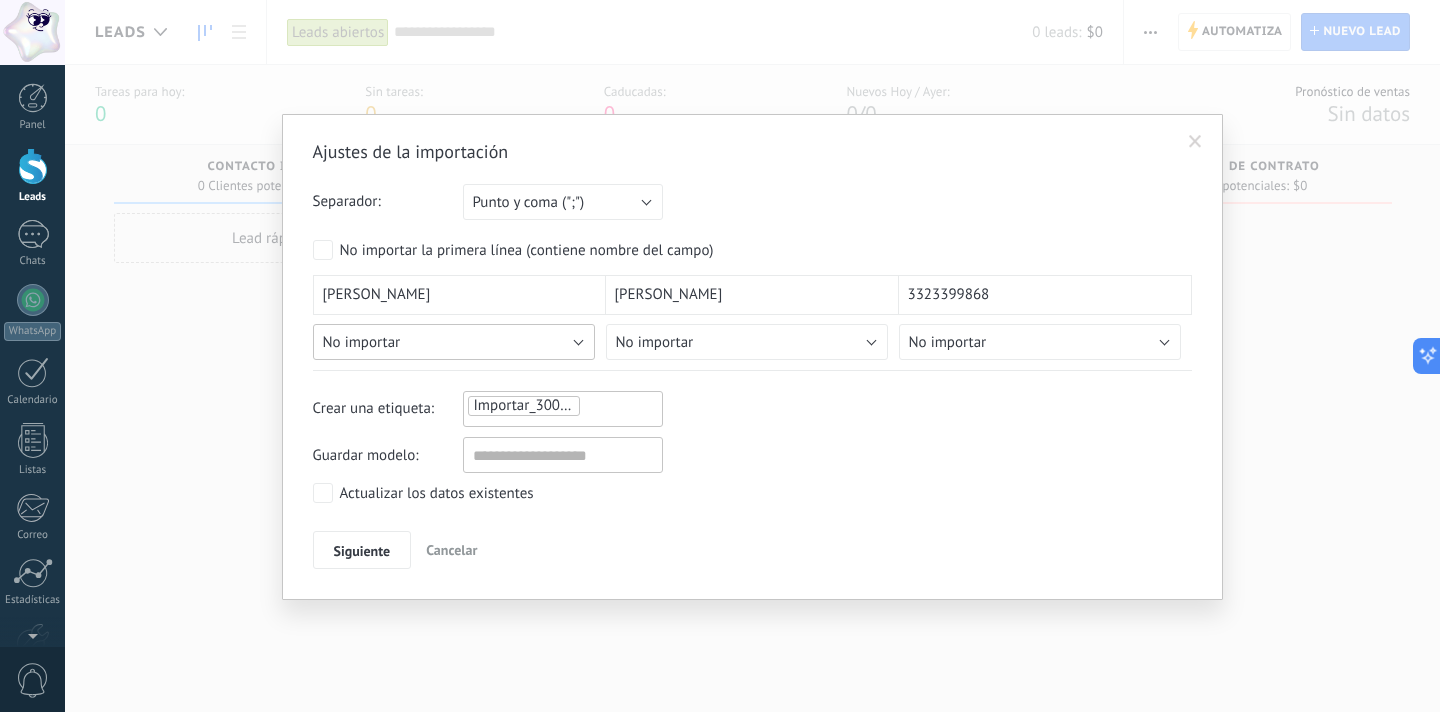 click on "No importar" at bounding box center (454, 342) 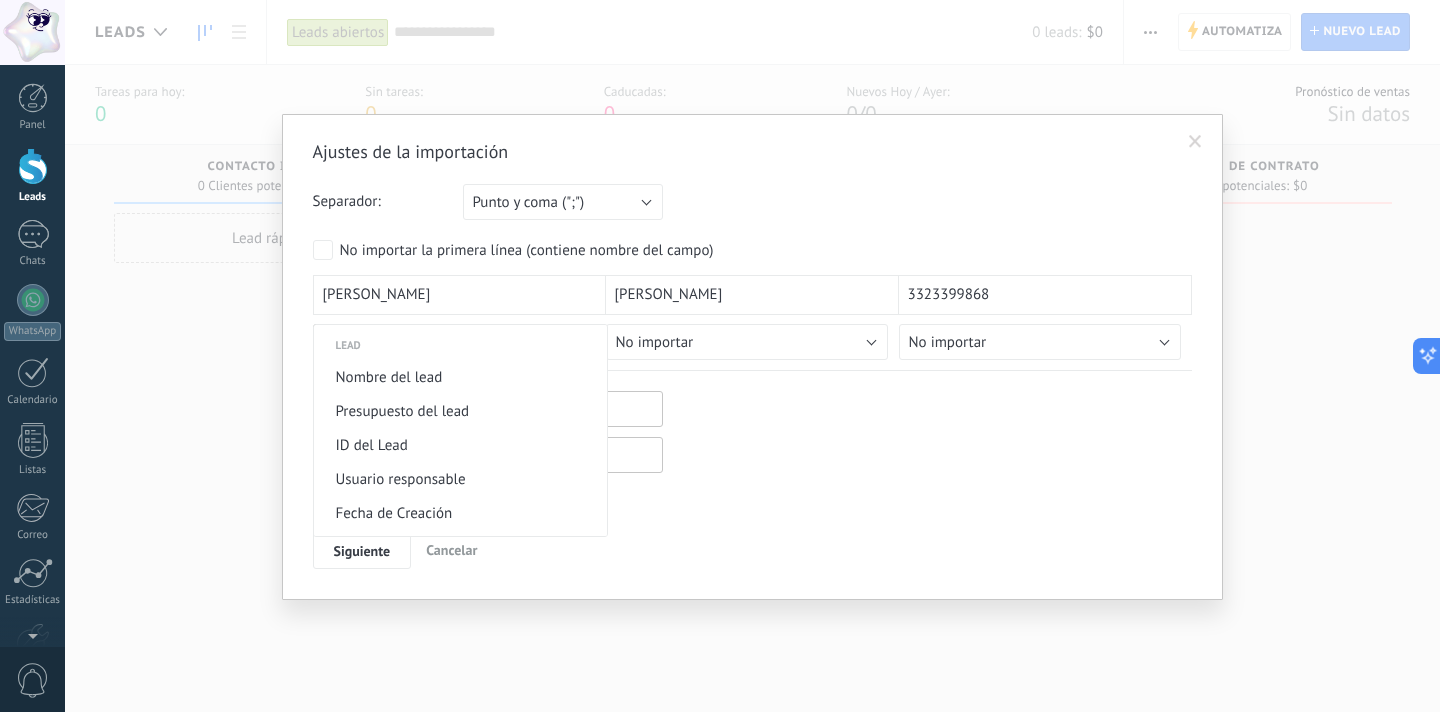 scroll, scrollTop: 781, scrollLeft: 0, axis: vertical 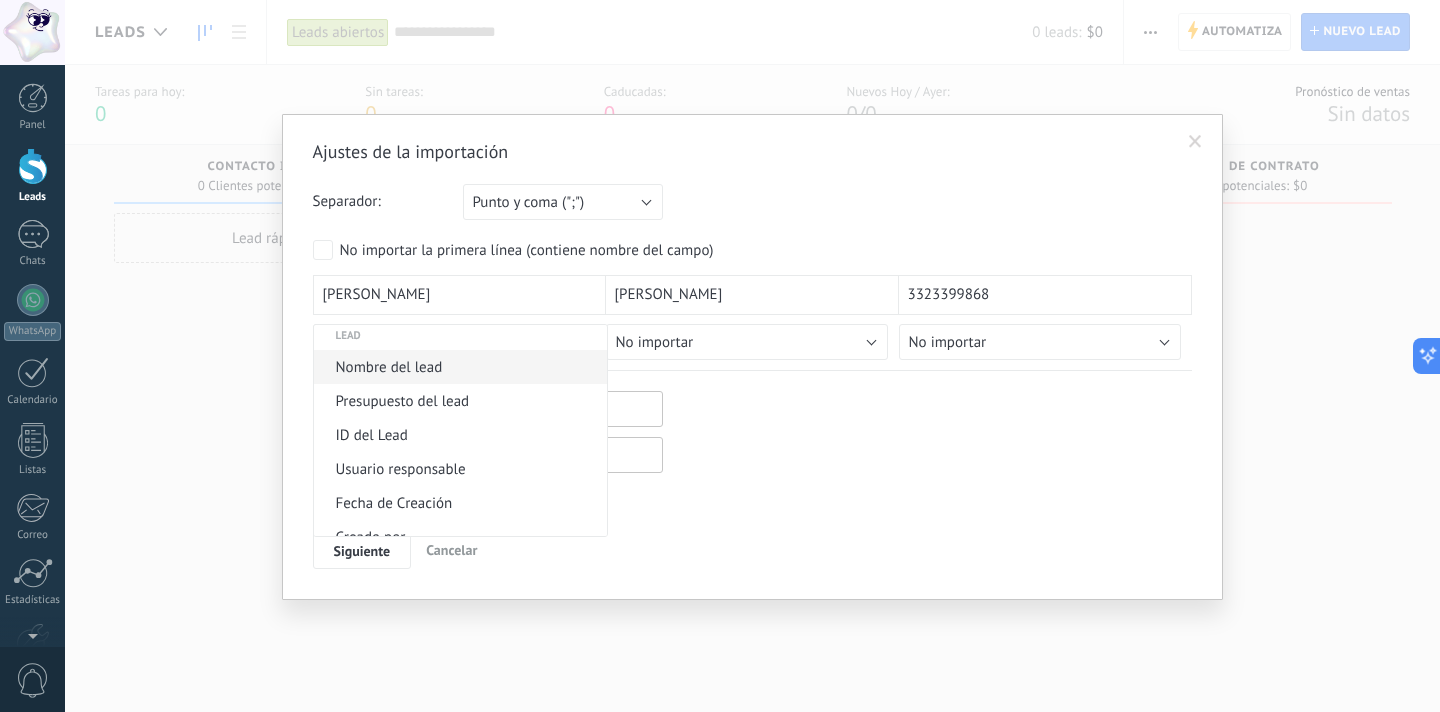click on "Nombre del lead" at bounding box center [457, 367] 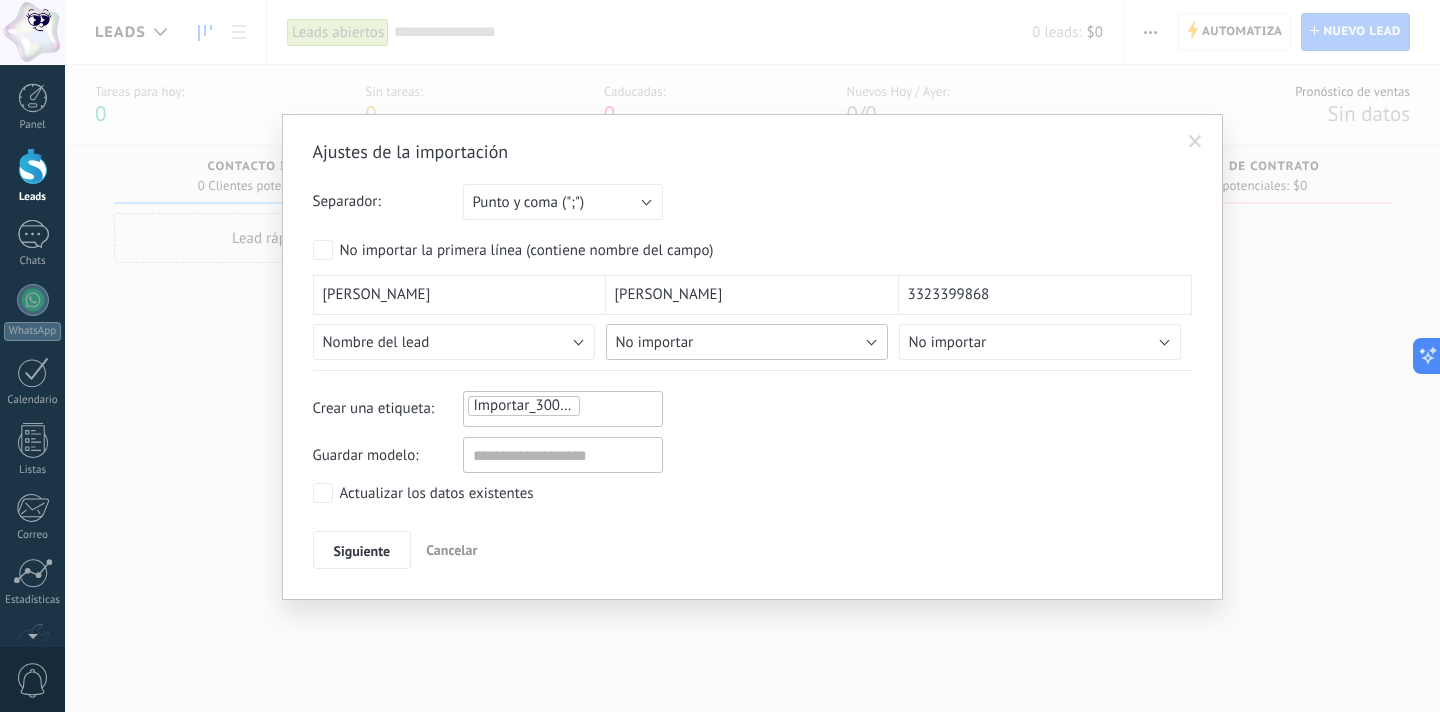 click on "No importar" at bounding box center (655, 342) 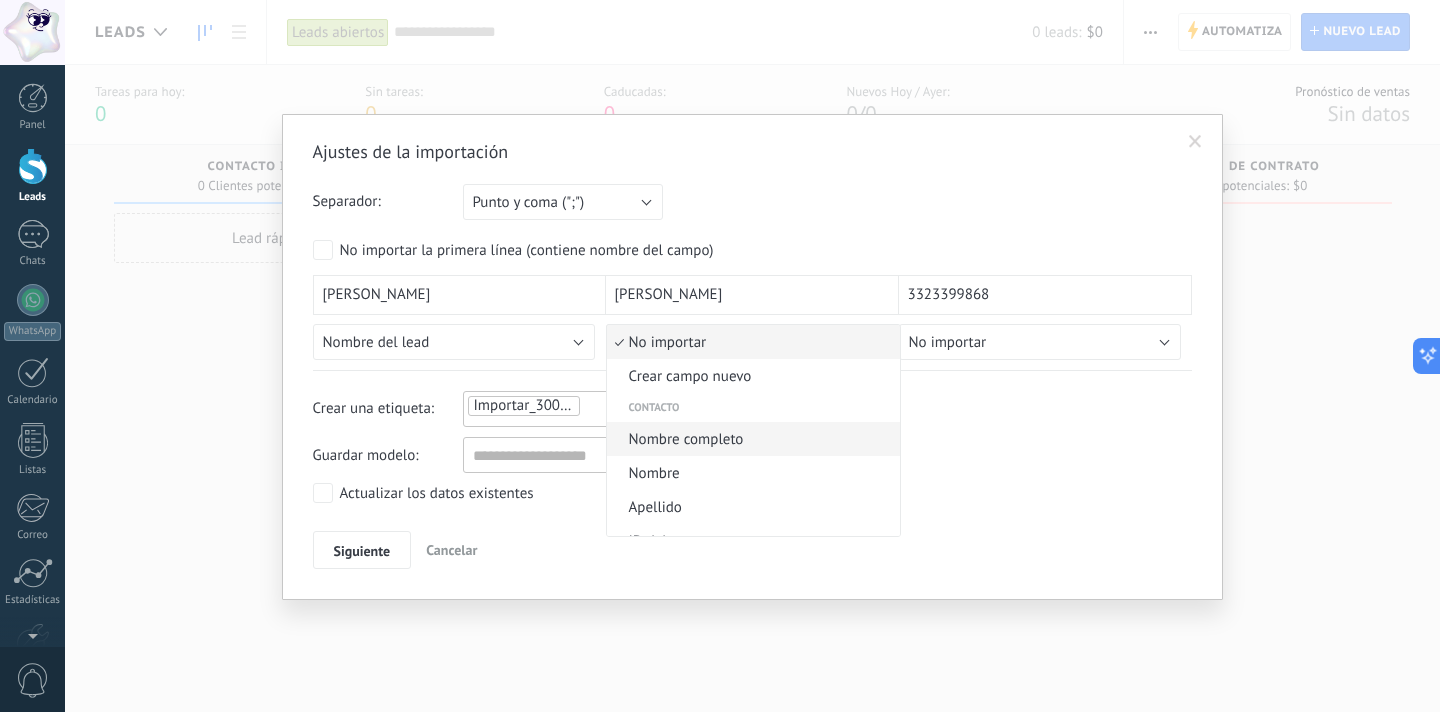 click on "Nombre completo" at bounding box center (750, 439) 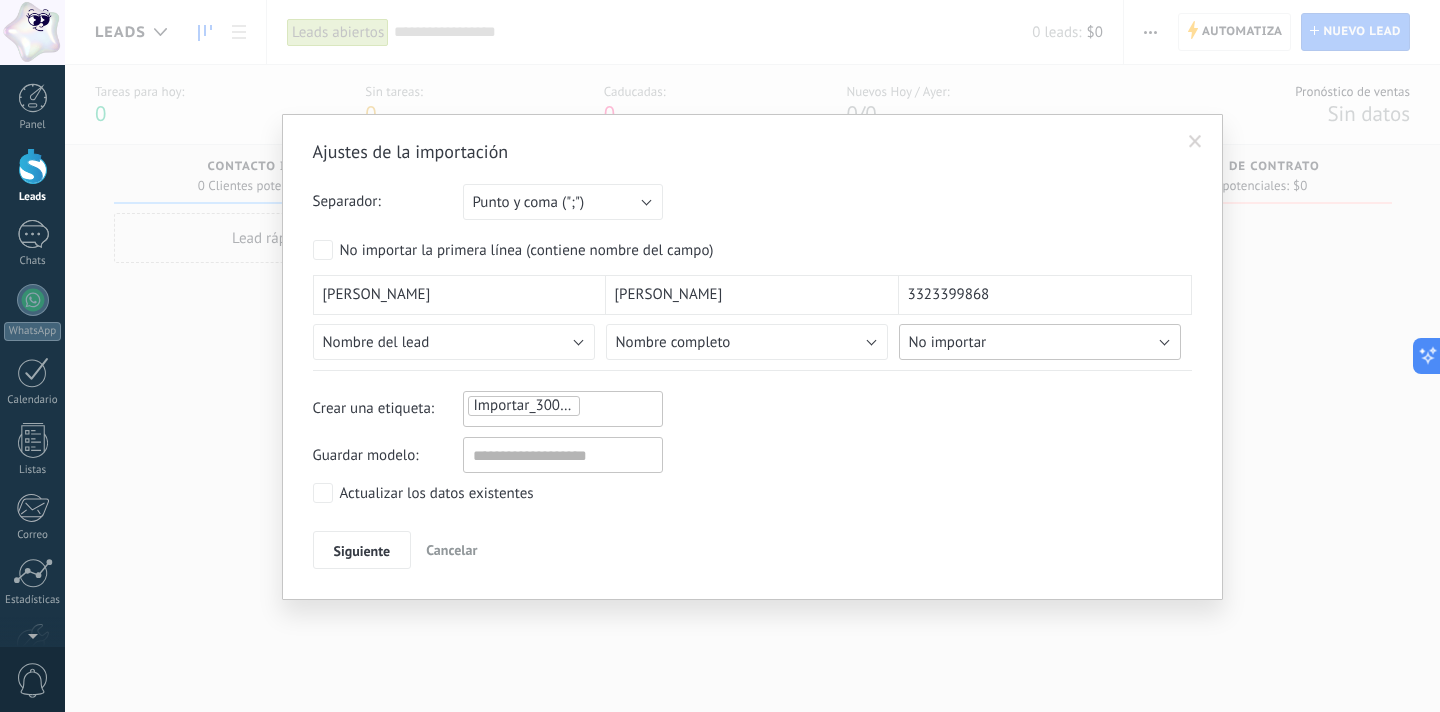 click on "No importar" at bounding box center [948, 342] 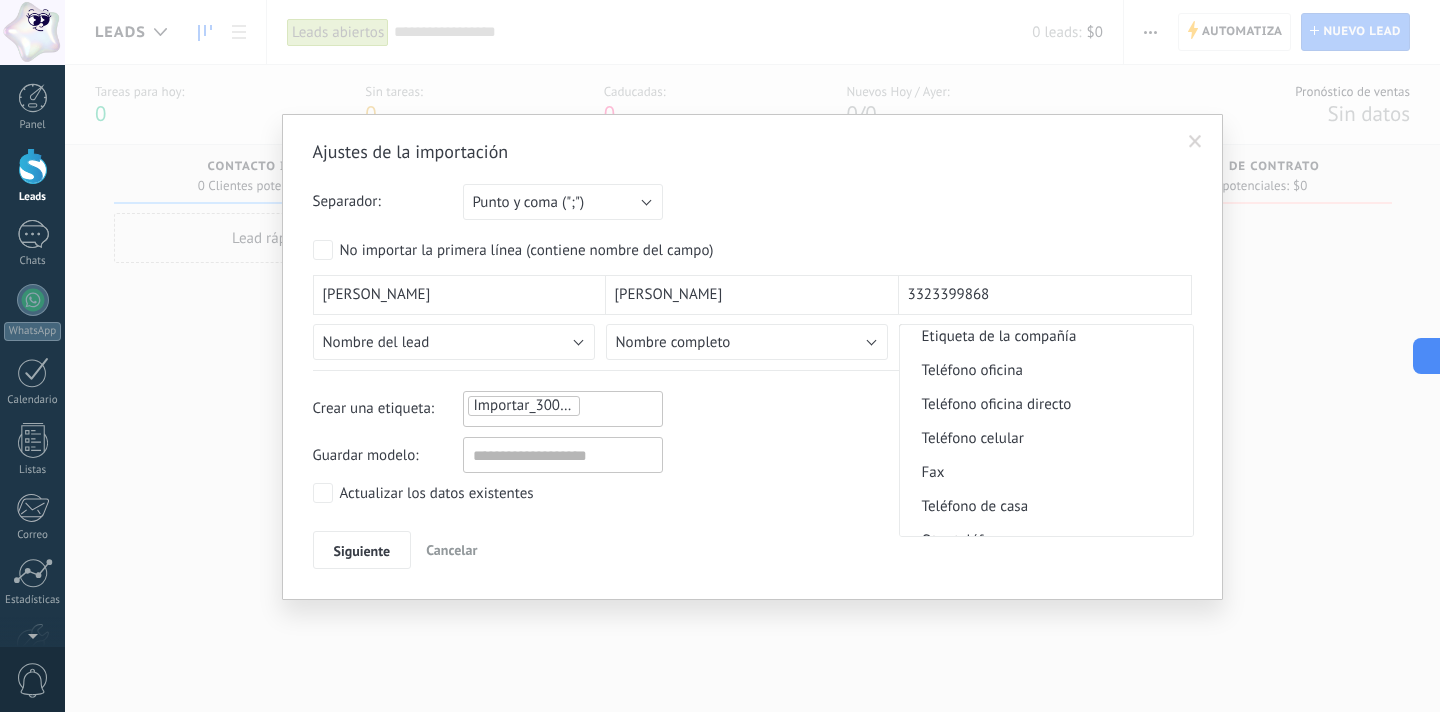 scroll, scrollTop: 1761, scrollLeft: 0, axis: vertical 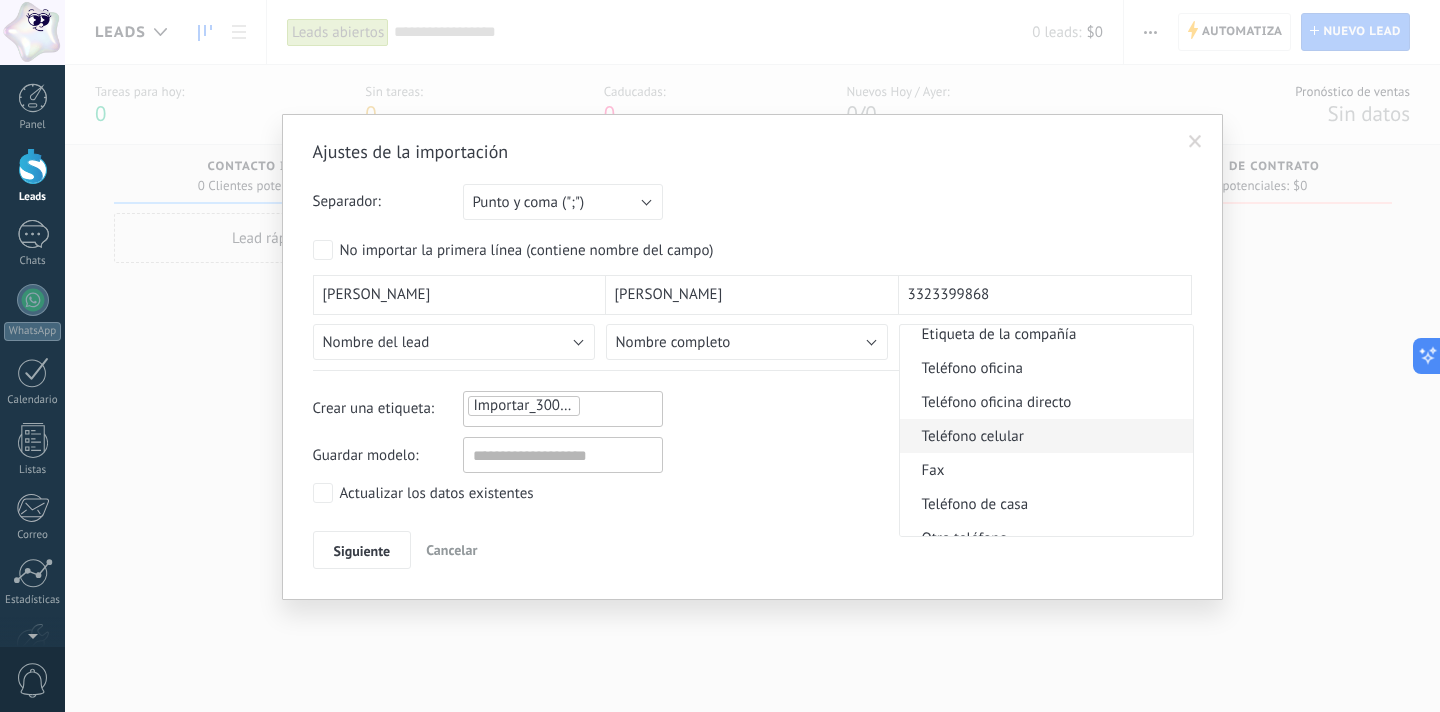 click on "Teléfono celular" at bounding box center (1043, 436) 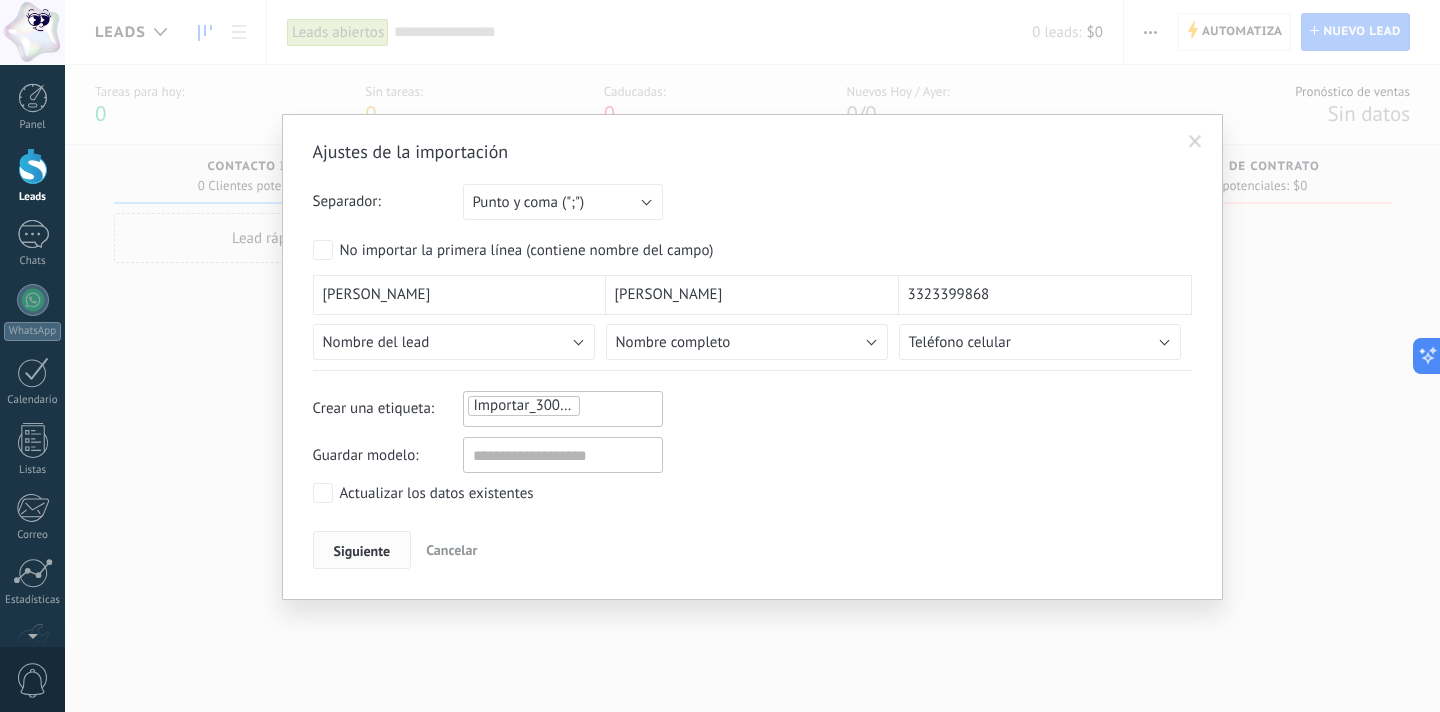 click on "Siguiente" at bounding box center (362, 551) 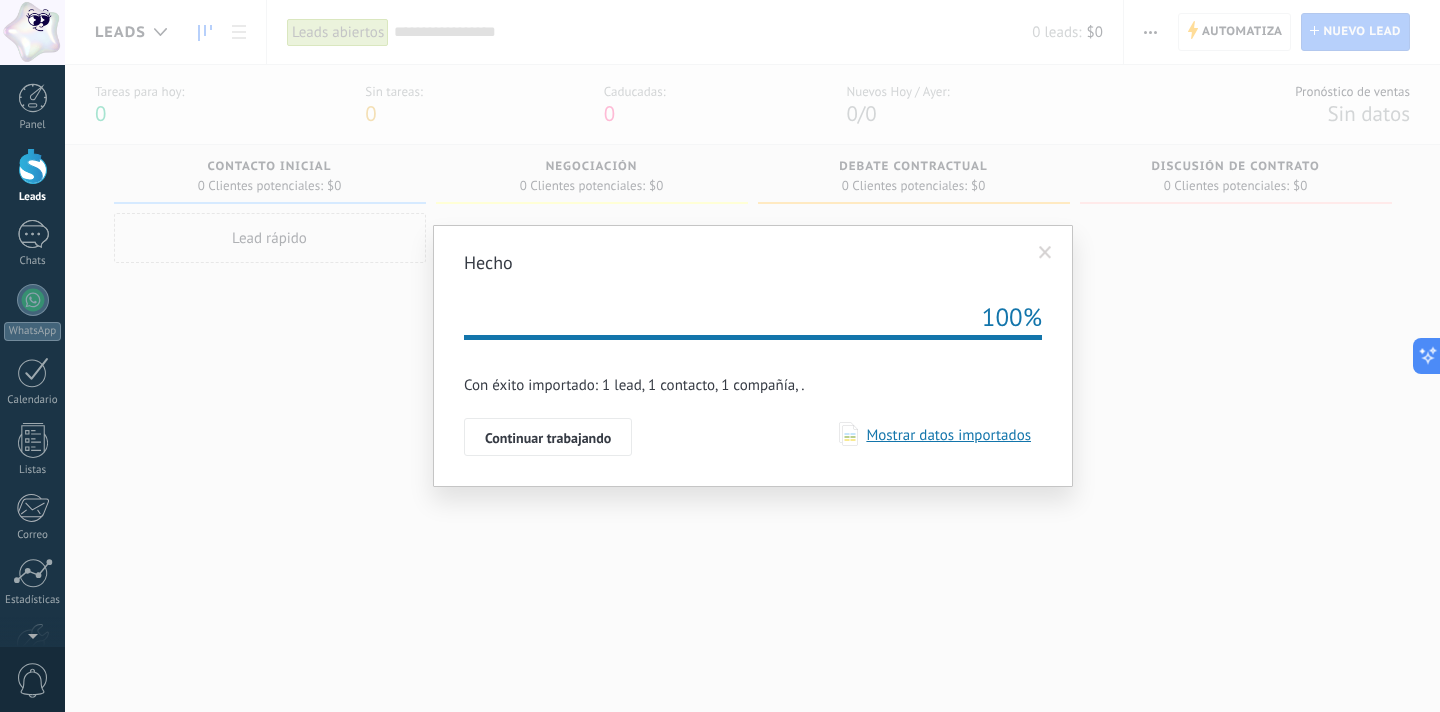 click on "Mostrar datos importados" at bounding box center (944, 435) 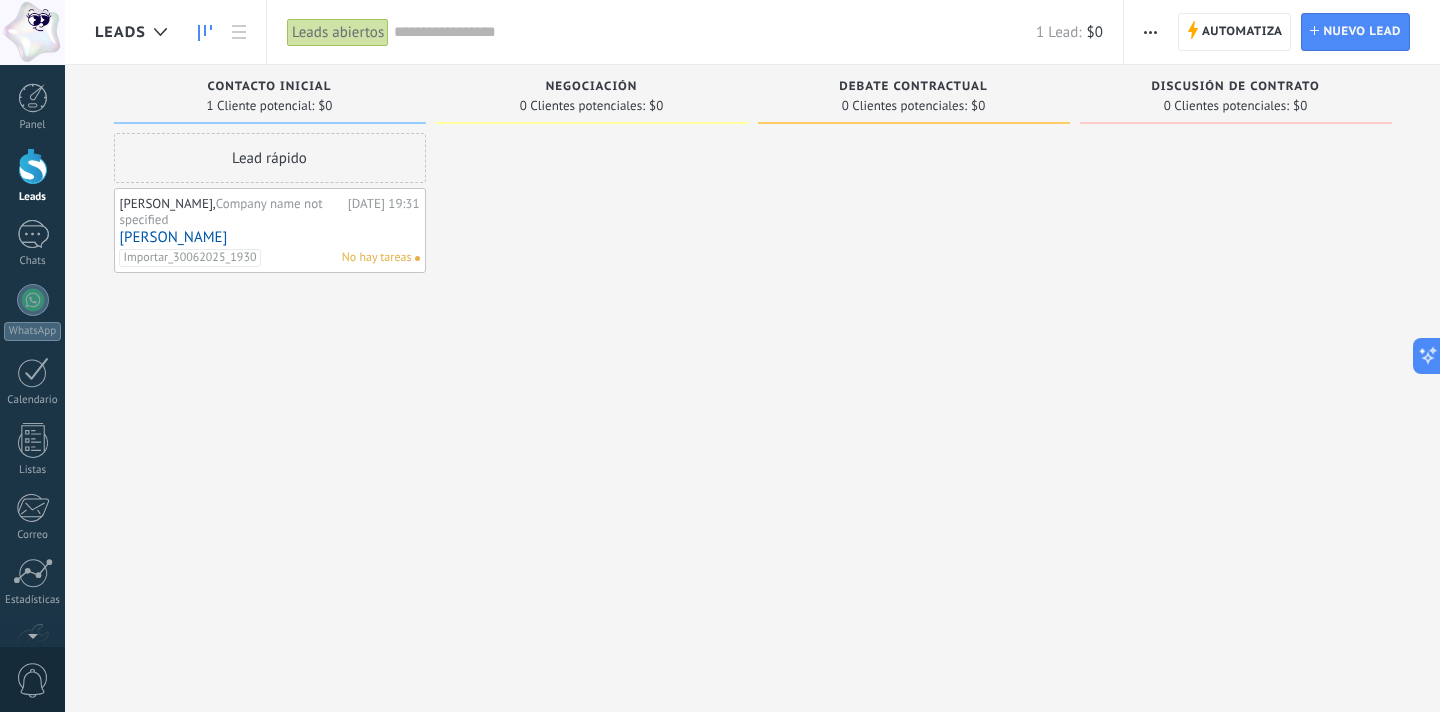 click on "Mayte Lupercio,  Company name not specified" at bounding box center [231, 211] 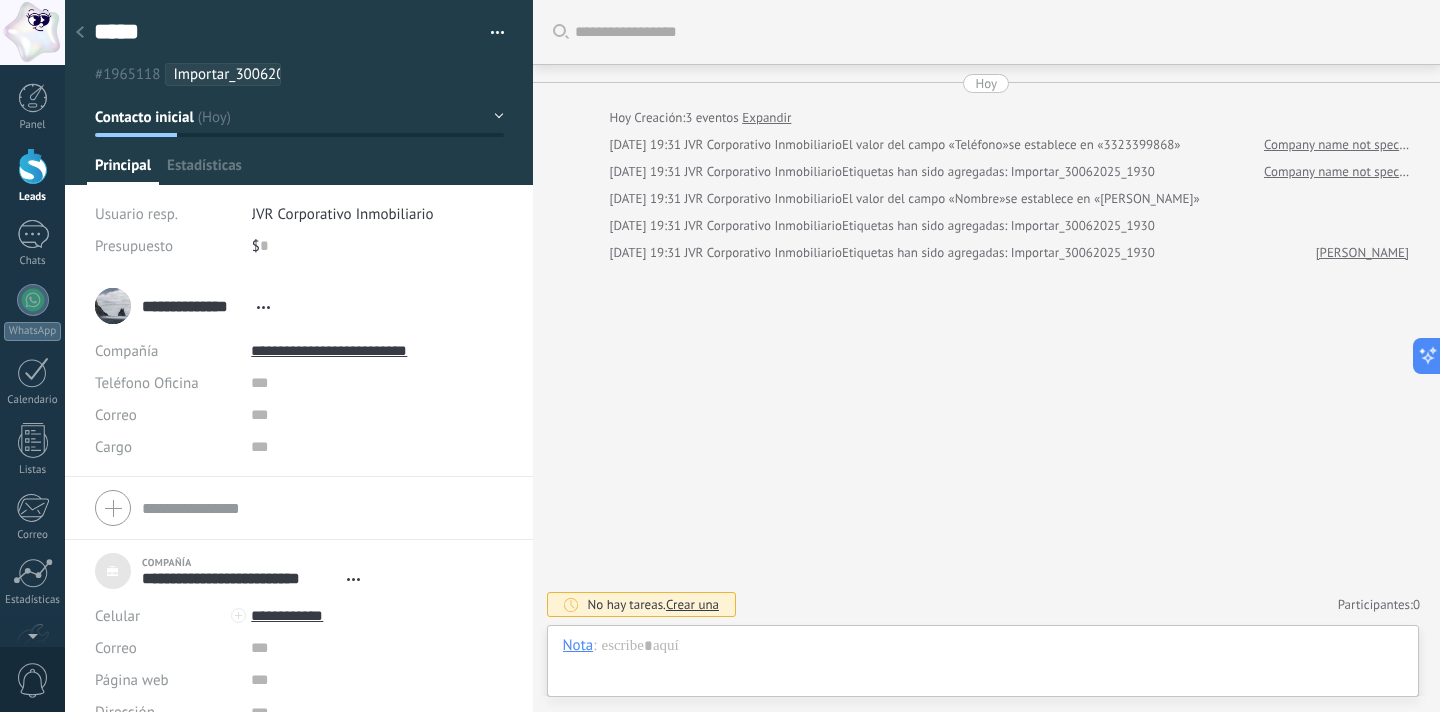 scroll, scrollTop: 20, scrollLeft: 0, axis: vertical 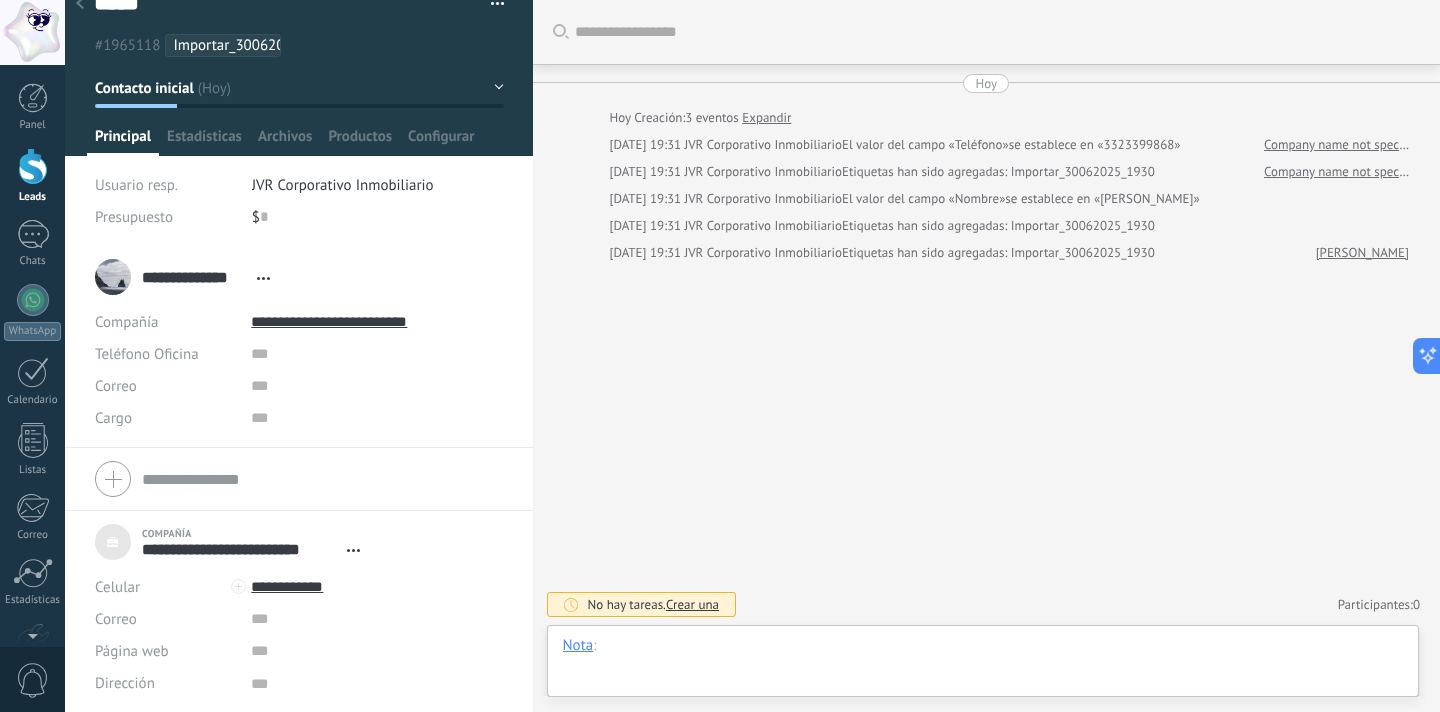 click at bounding box center (983, 666) 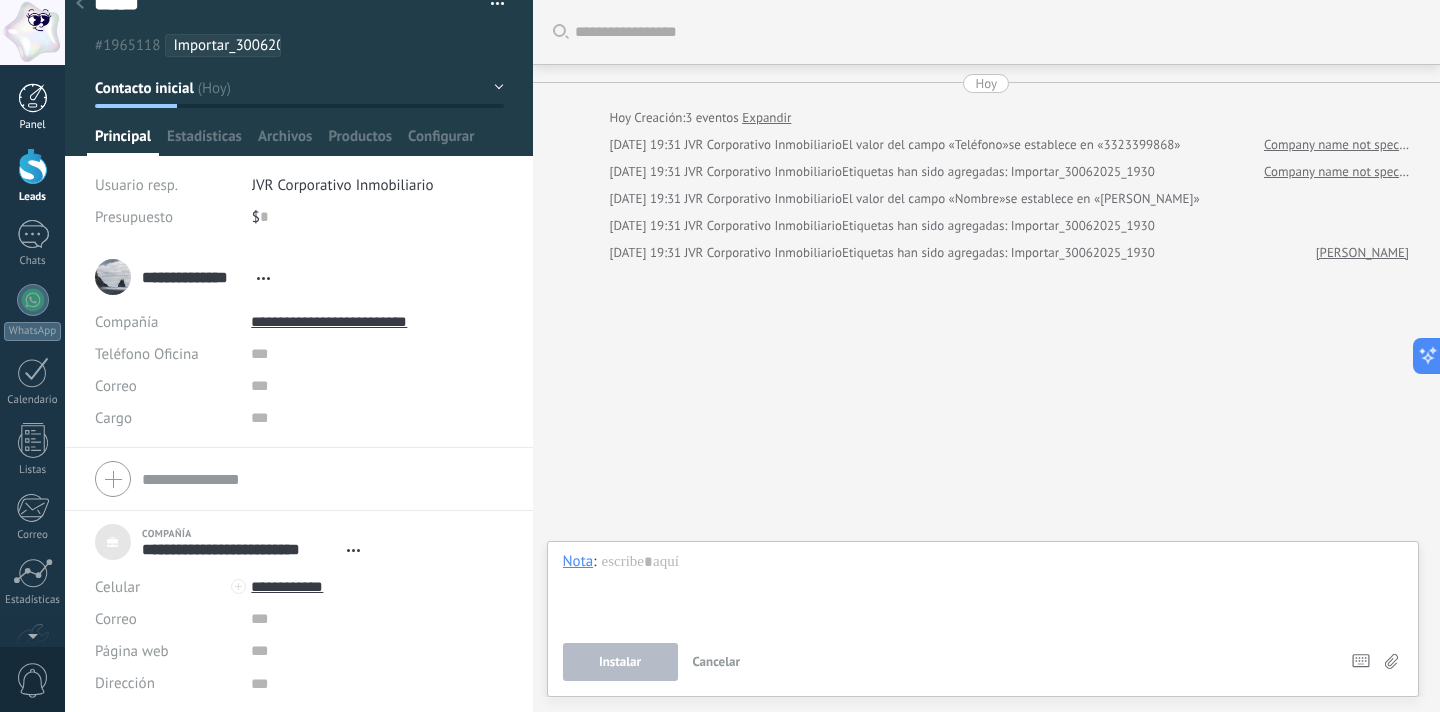 click at bounding box center [33, 98] 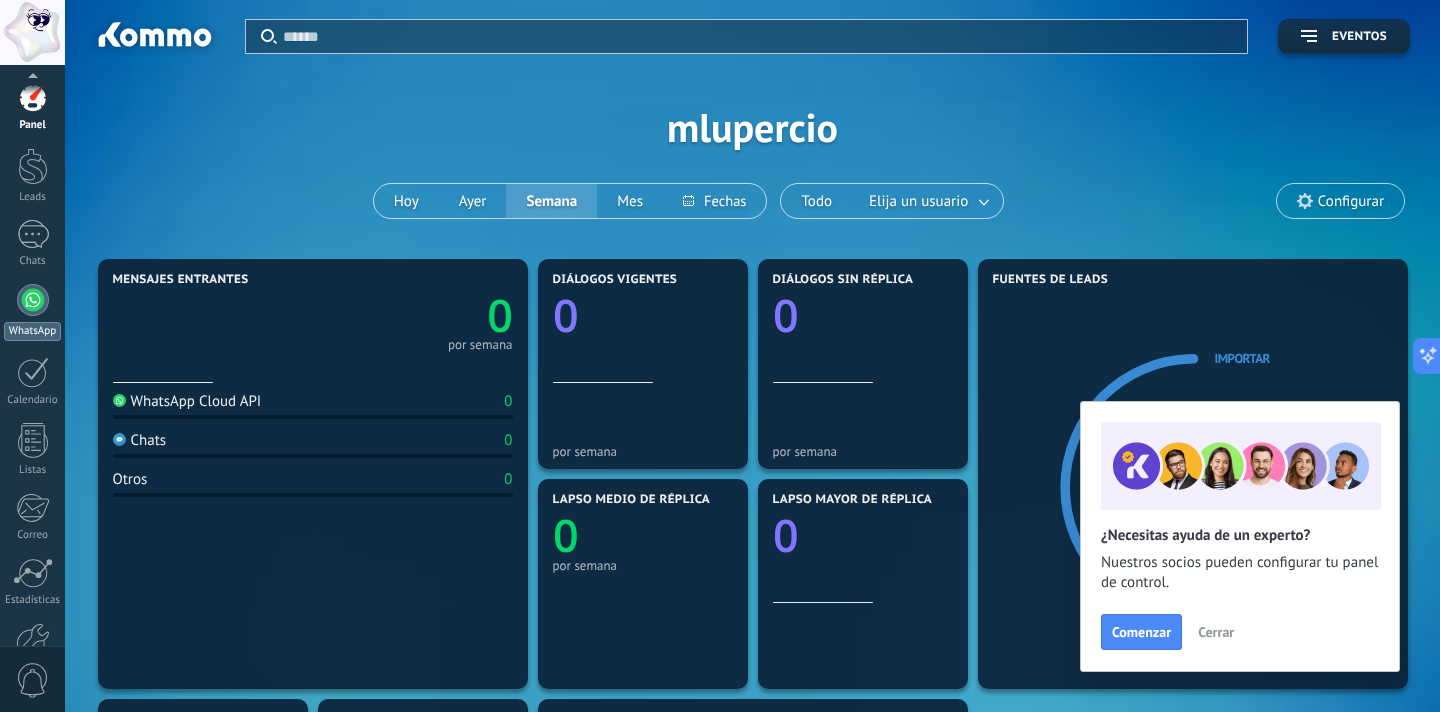 scroll, scrollTop: 120, scrollLeft: 0, axis: vertical 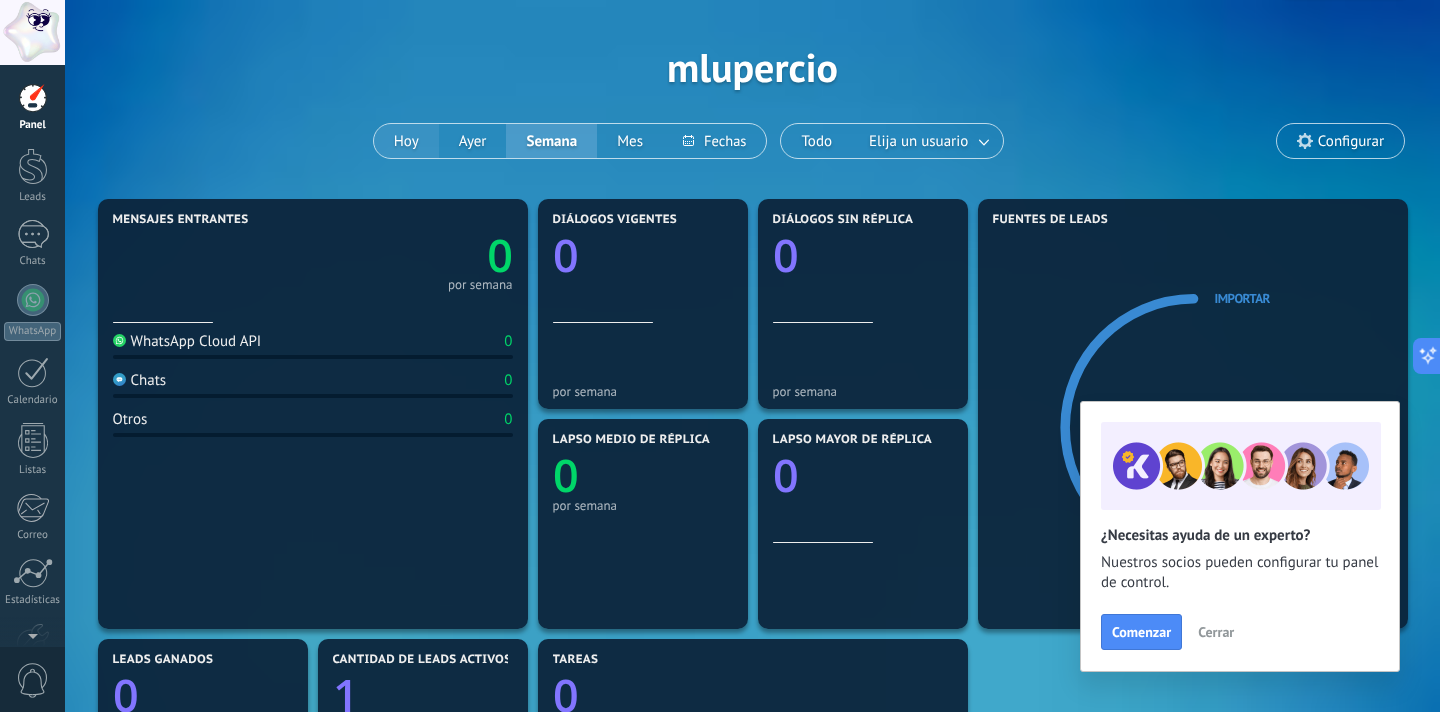 click on "Hoy" at bounding box center (406, 141) 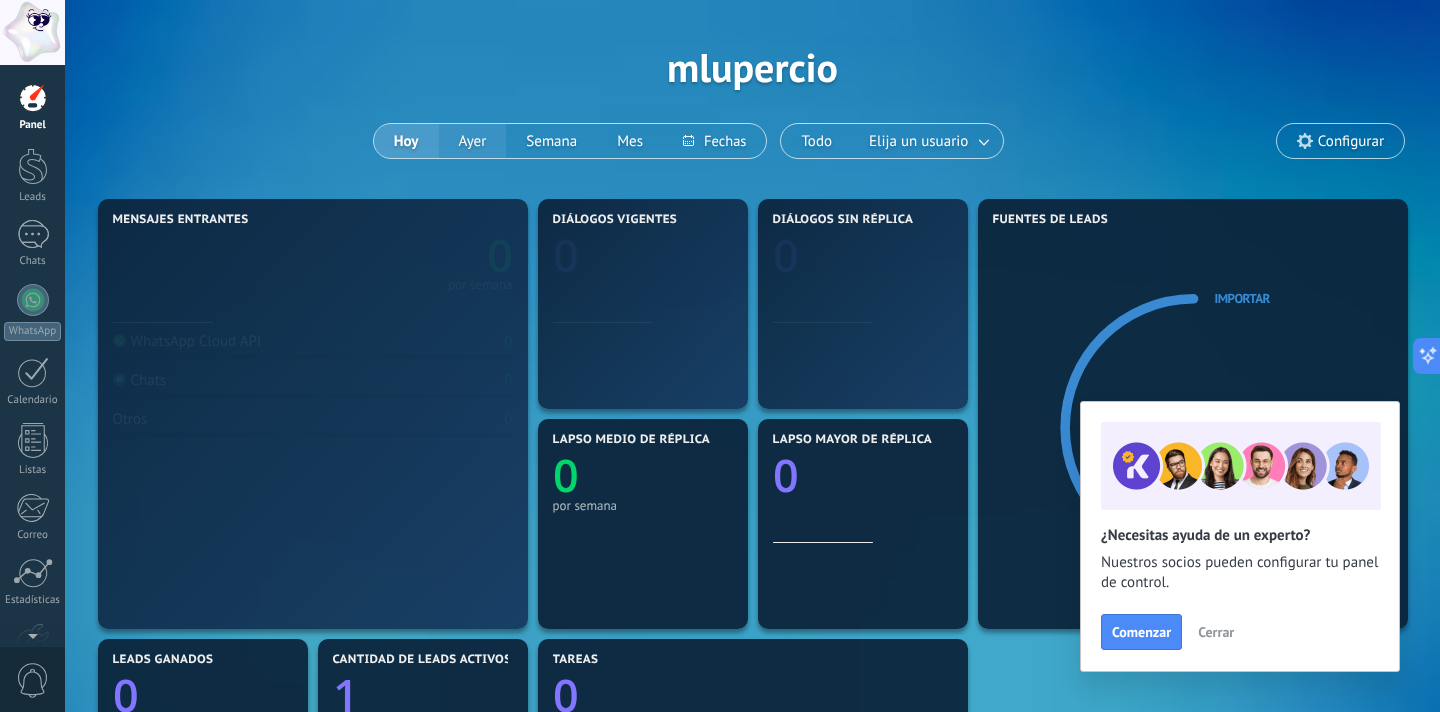 click on "Ayer" at bounding box center (473, 141) 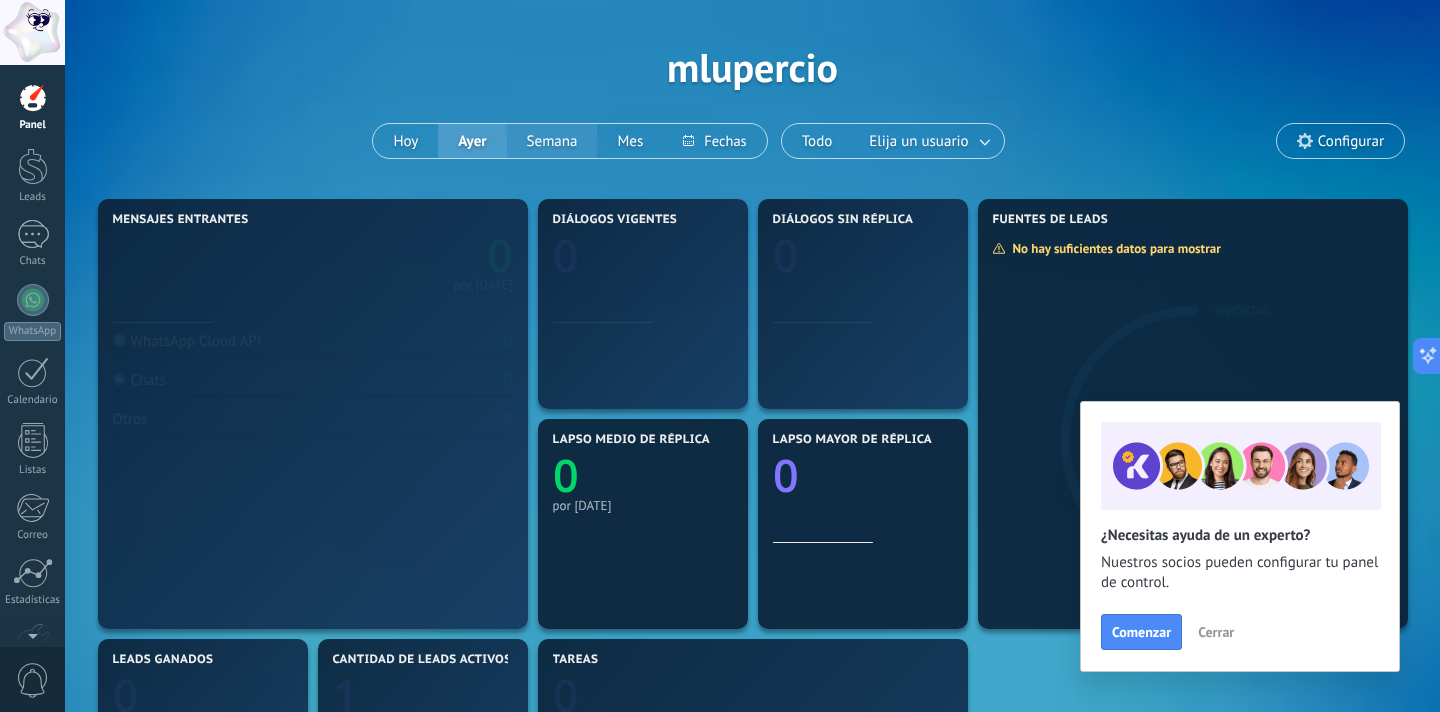 click on "Semana" at bounding box center [552, 141] 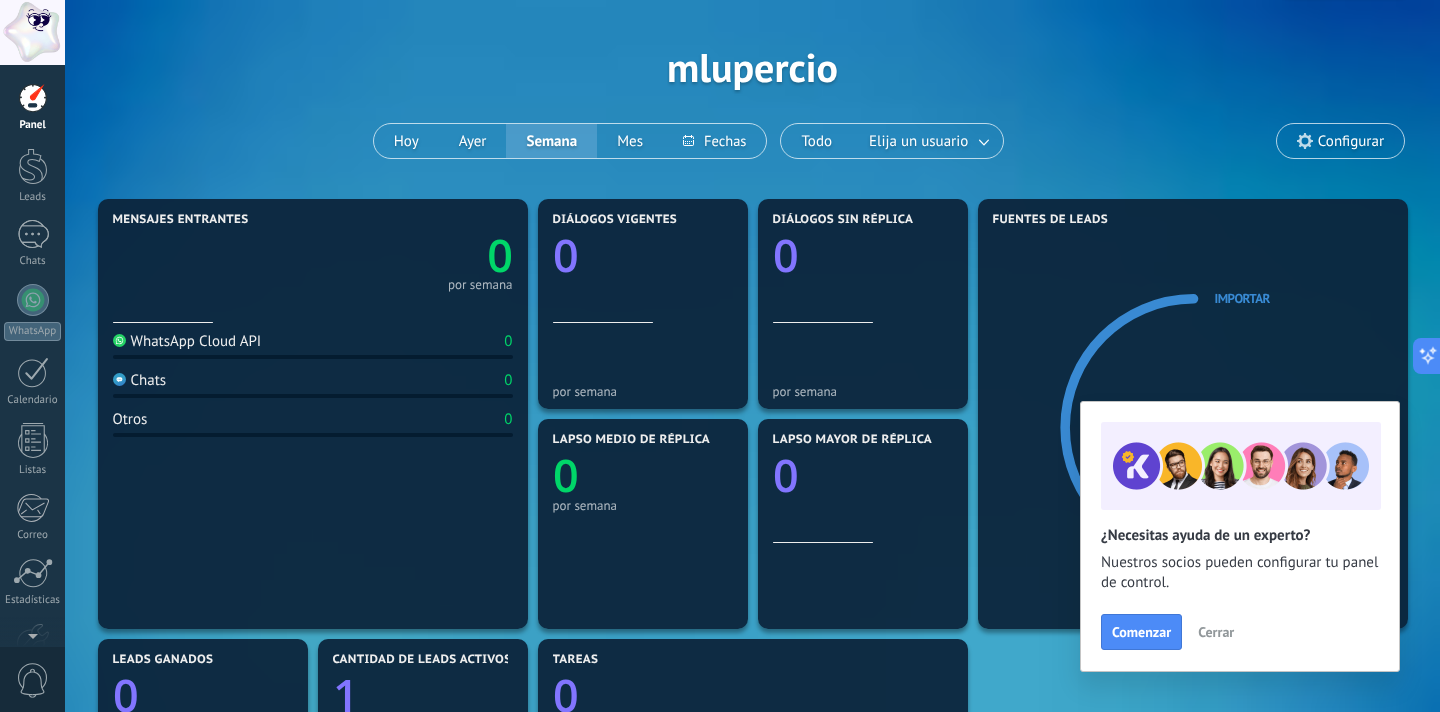 click 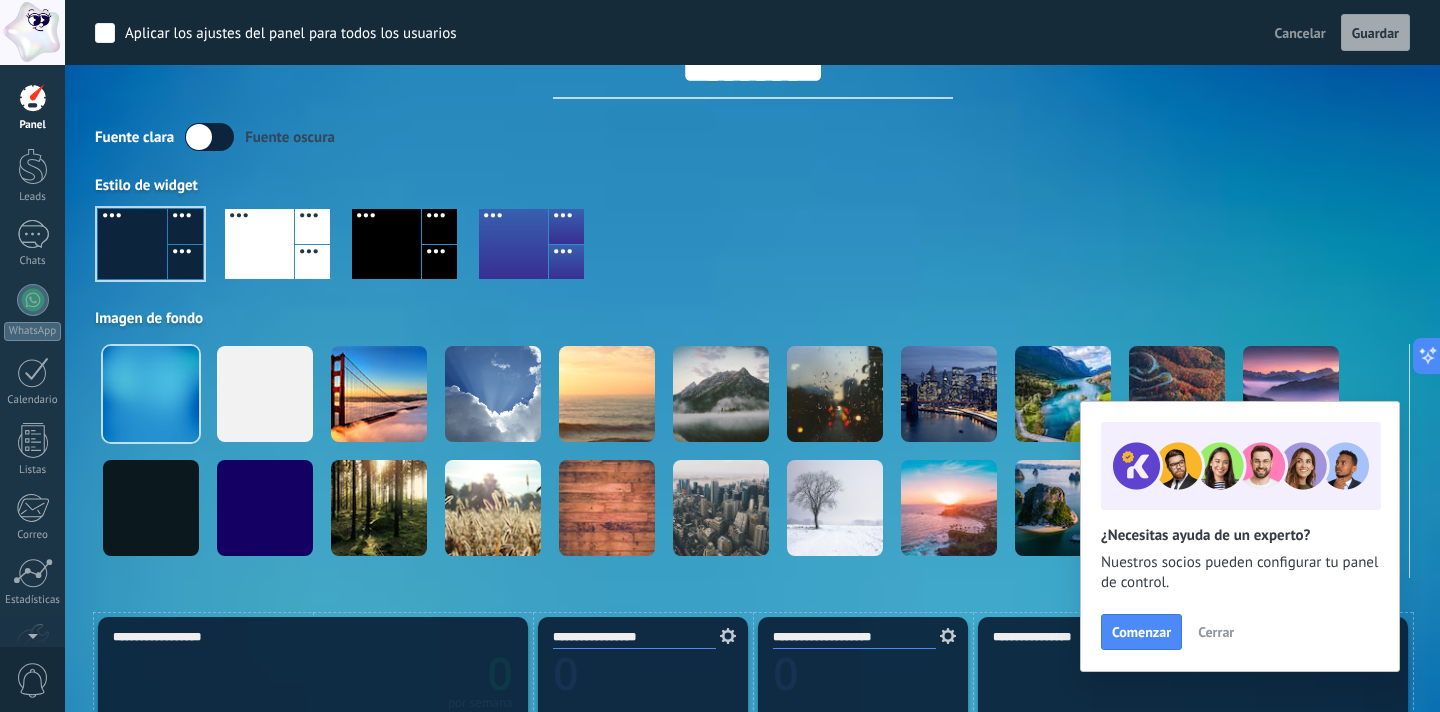 click on "Cancelar" at bounding box center [1300, 33] 